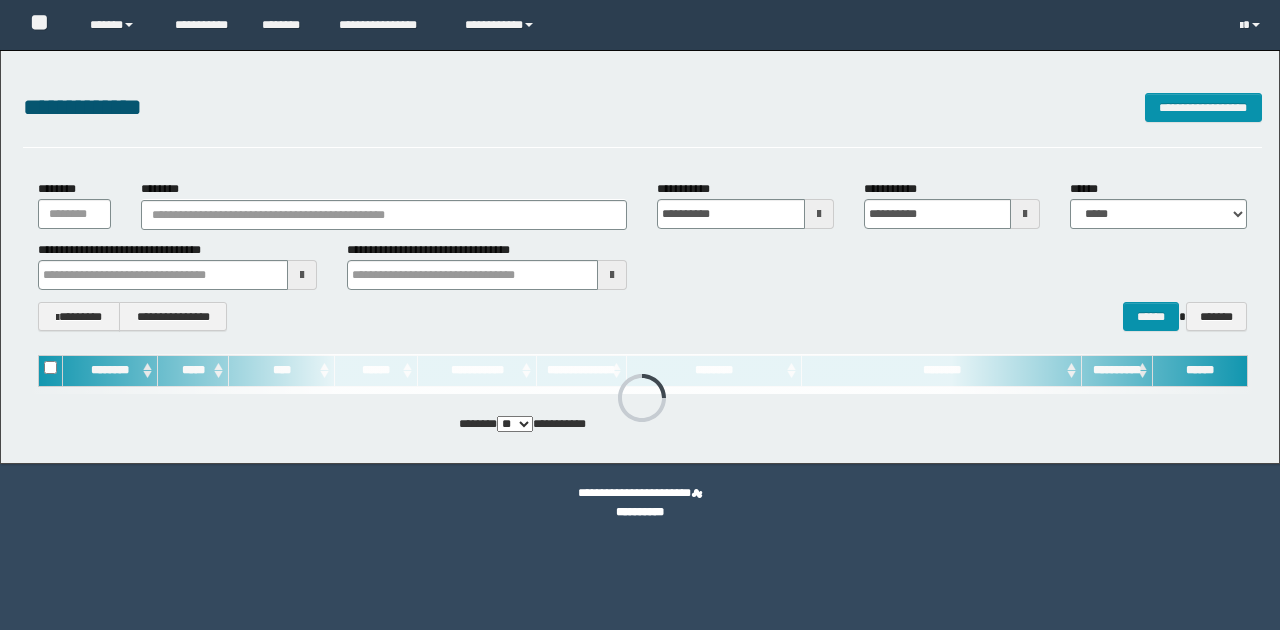 scroll, scrollTop: 0, scrollLeft: 0, axis: both 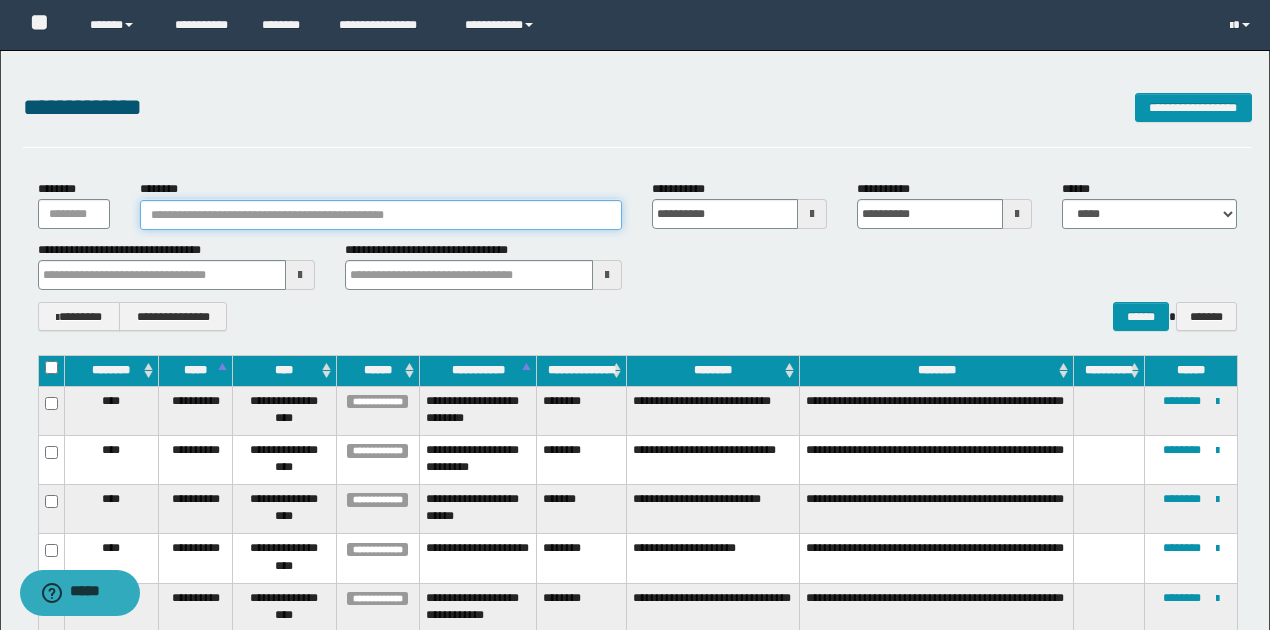 paste on "********" 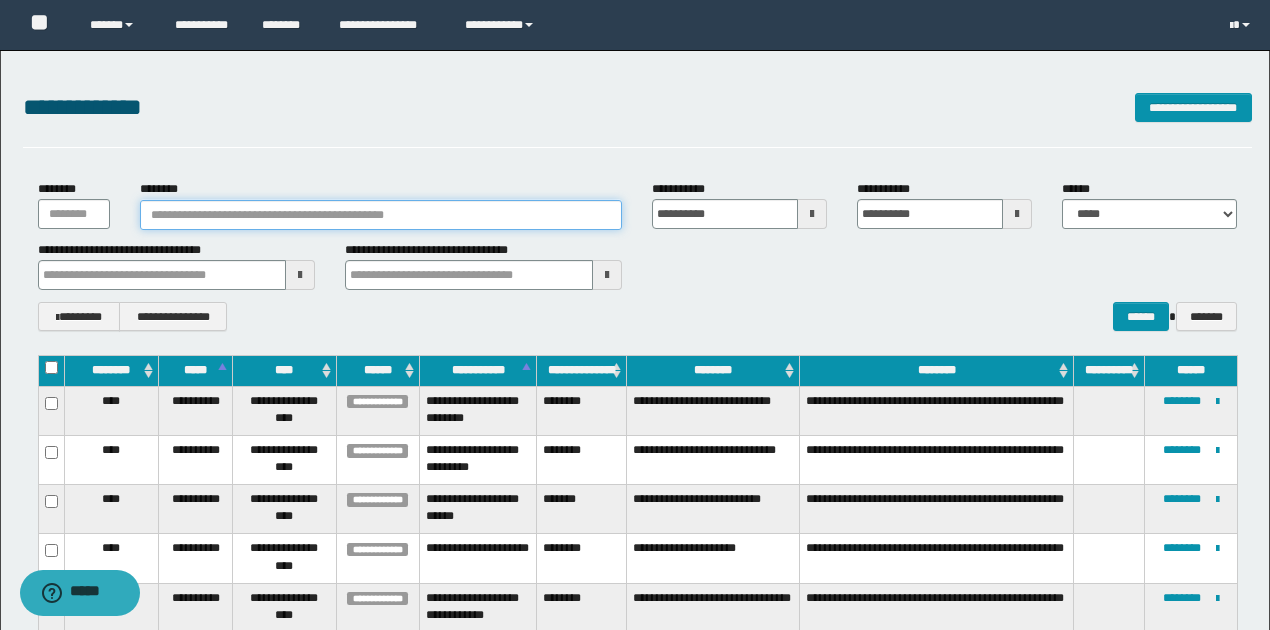type on "********" 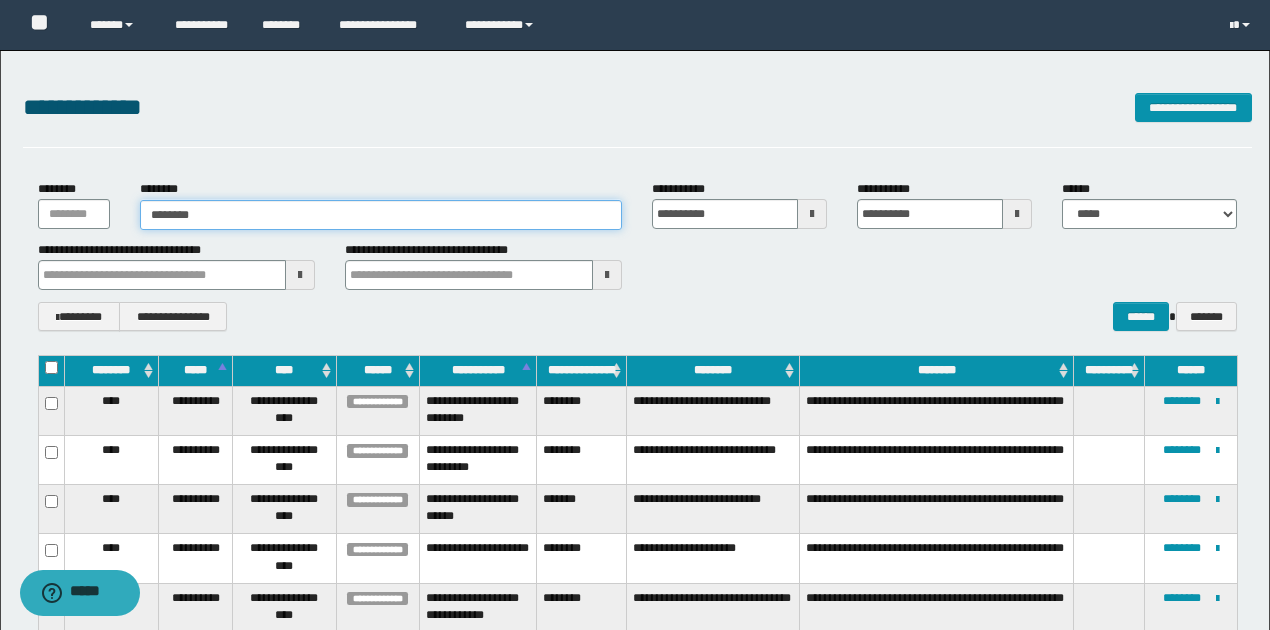 type on "********" 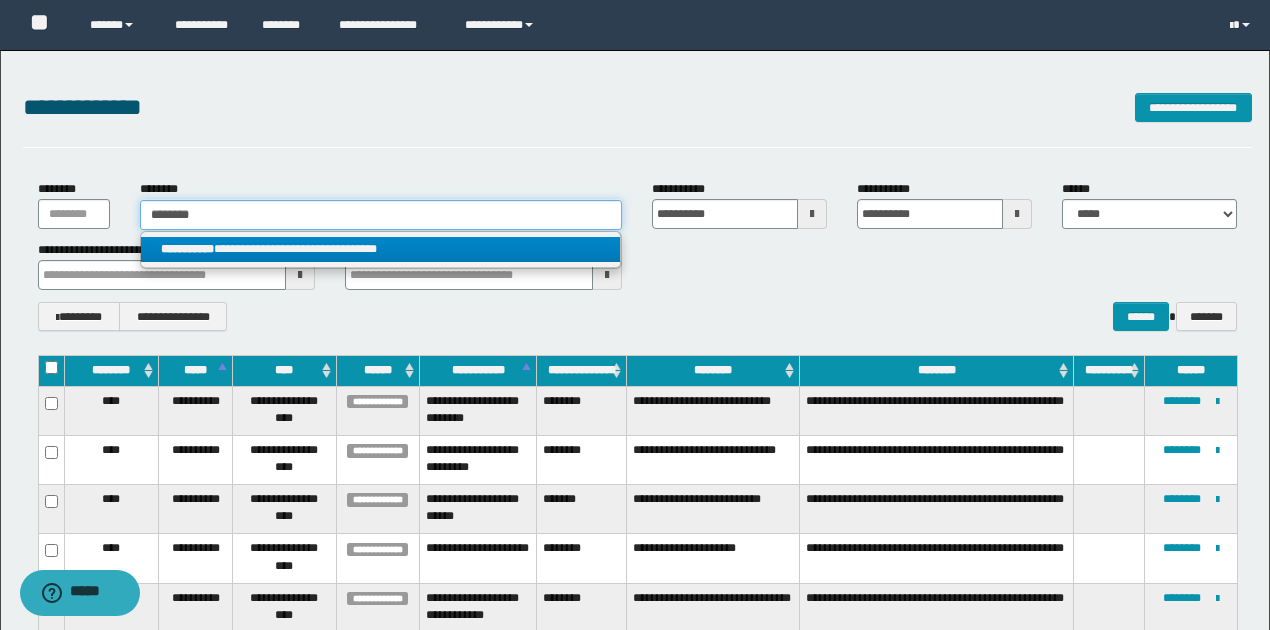 type on "********" 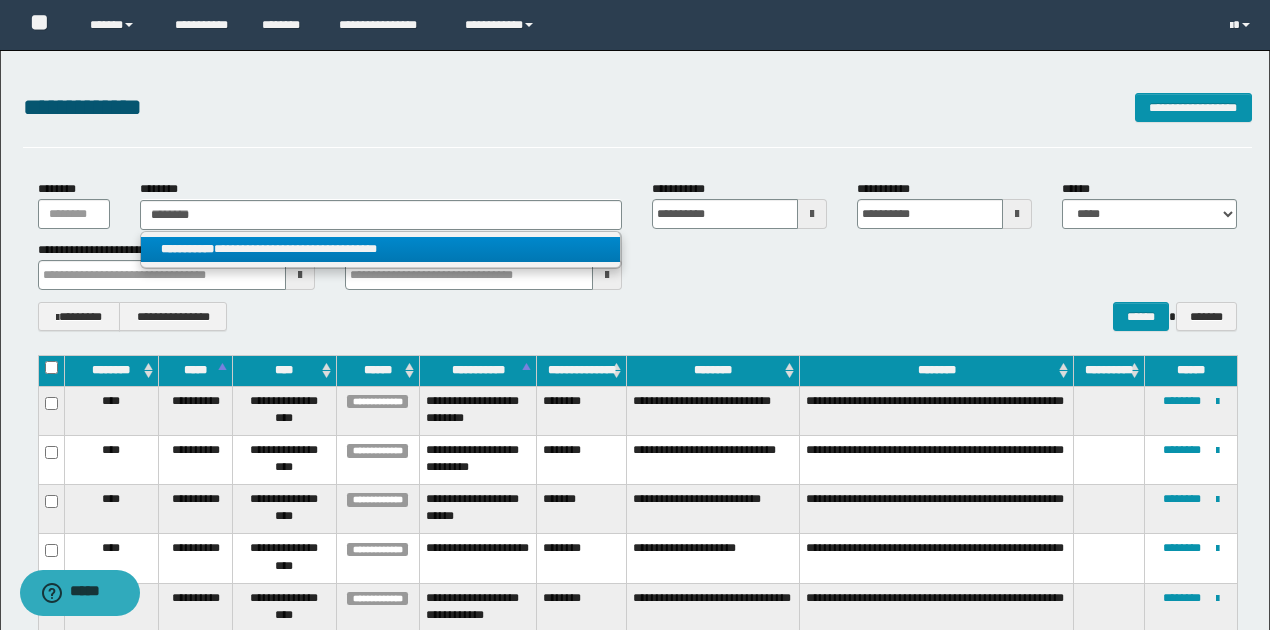 click on "**********" at bounding box center [380, 249] 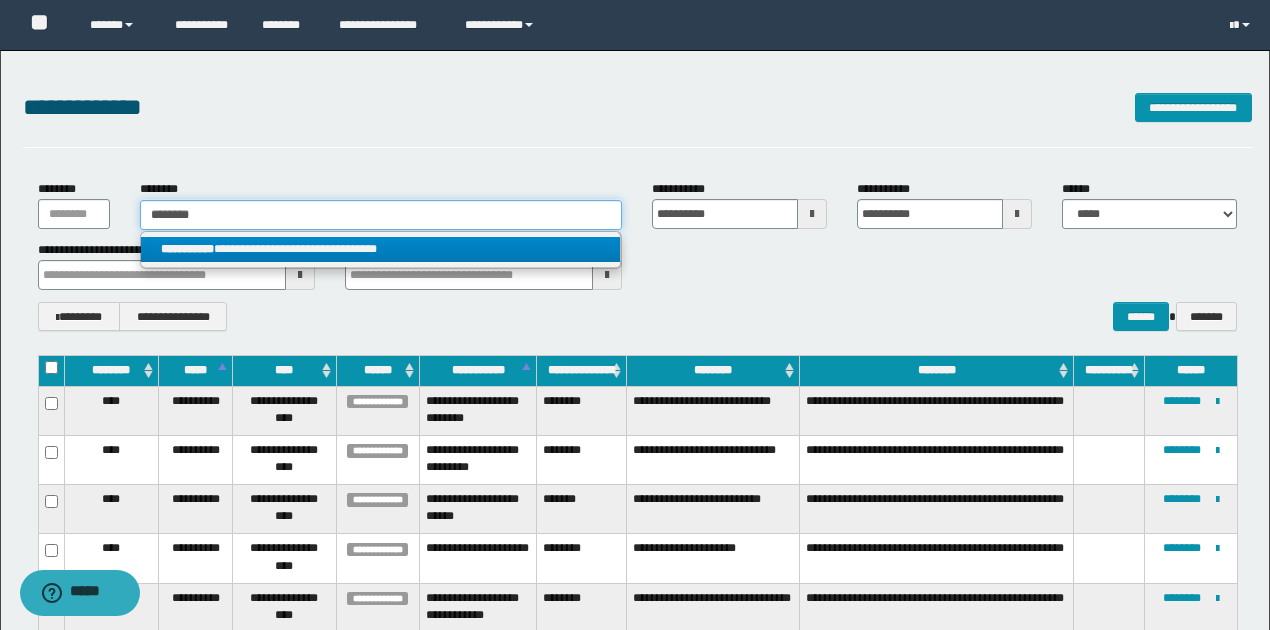 type 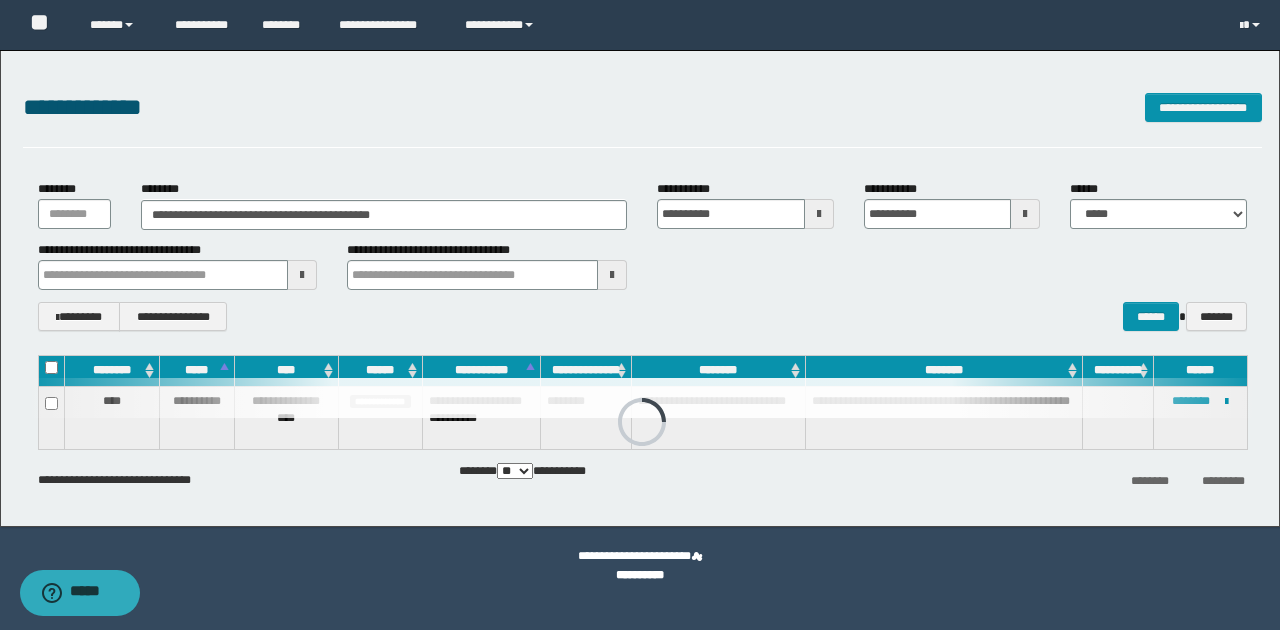 click at bounding box center [642, 398] 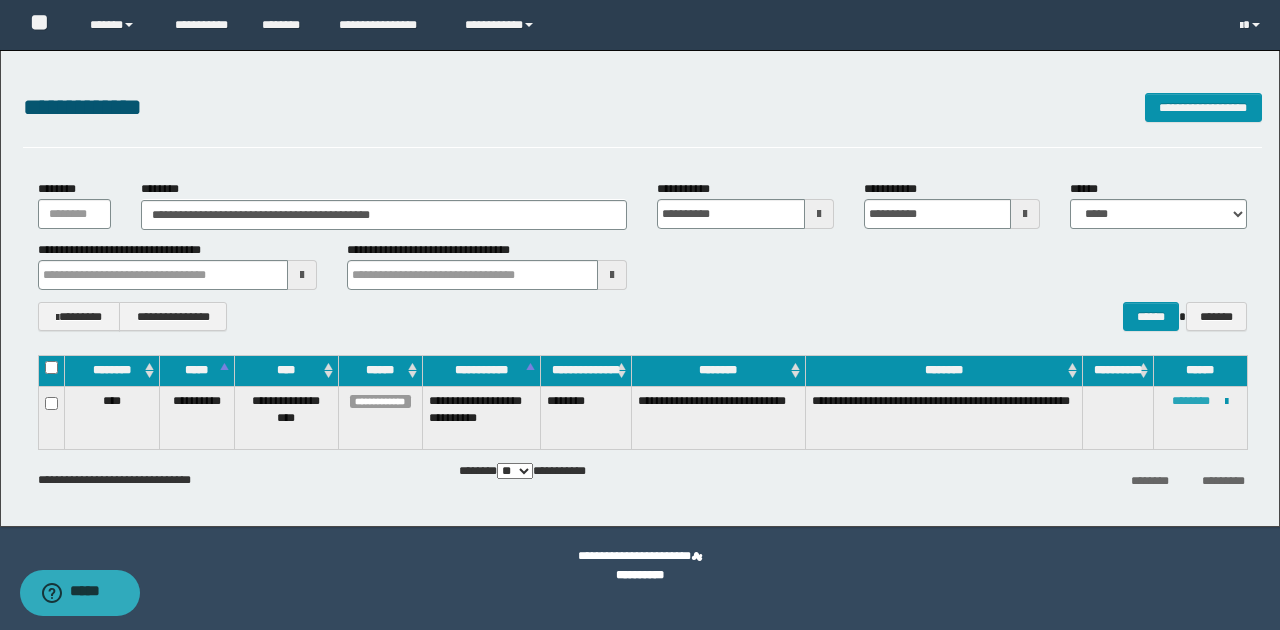 click on "********" at bounding box center (1191, 401) 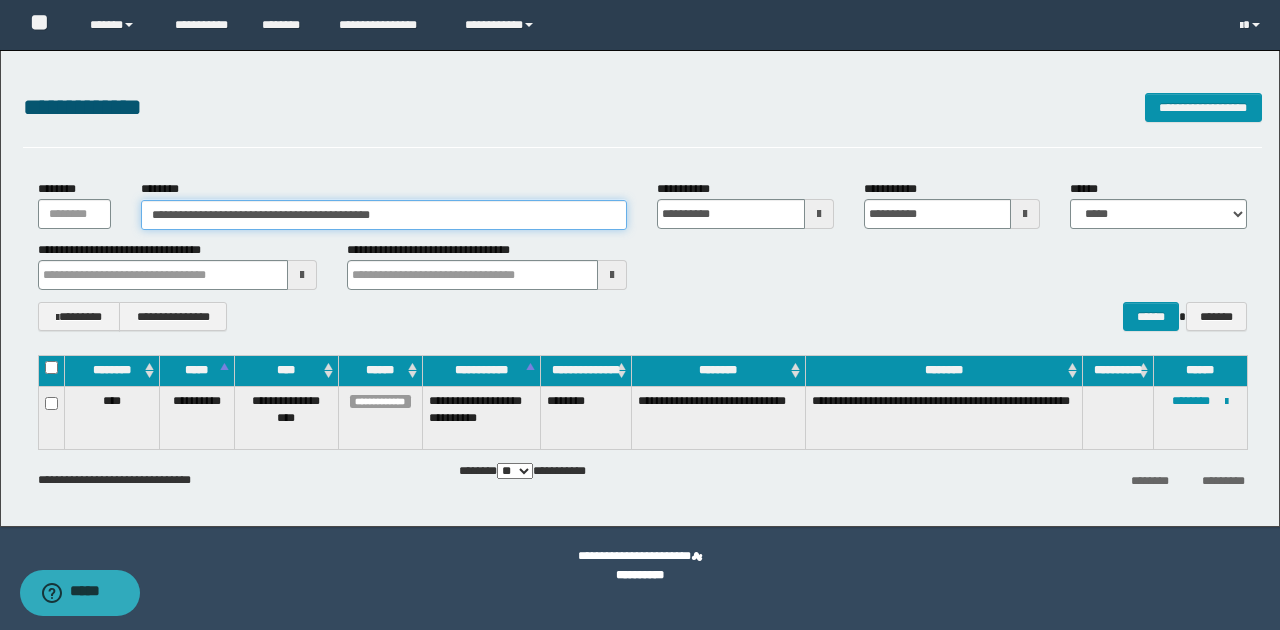 click on "**********" at bounding box center (384, 215) 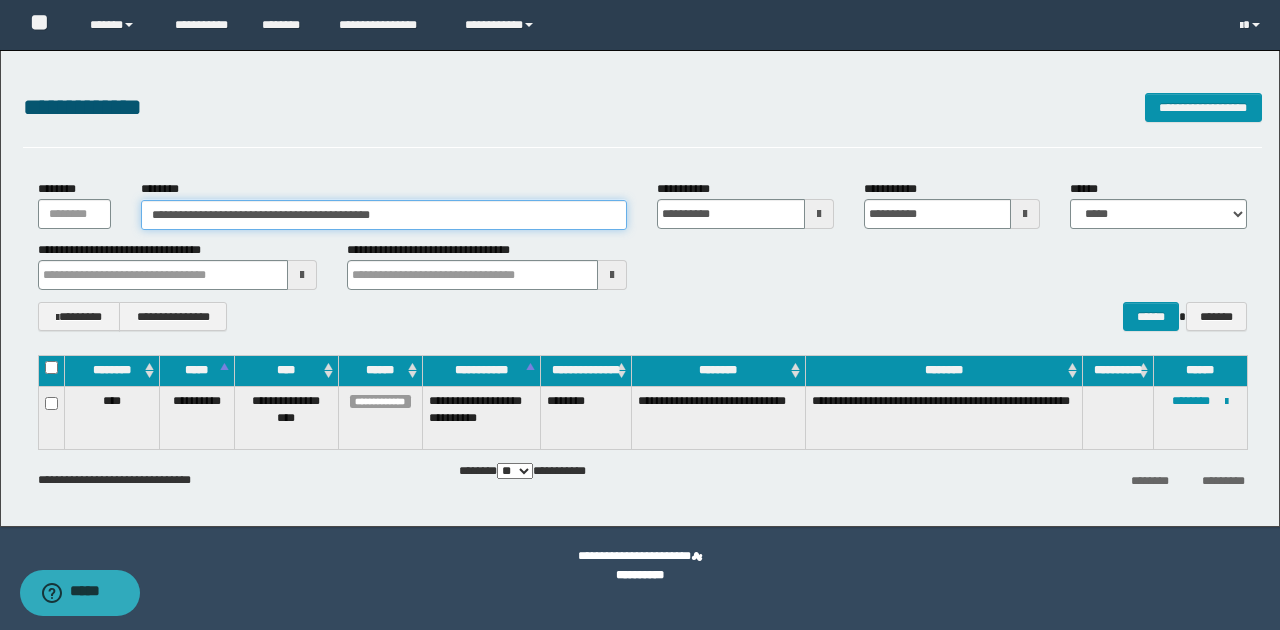 drag, startPoint x: 168, startPoint y: 215, endPoint x: 221, endPoint y: 211, distance: 53.15073 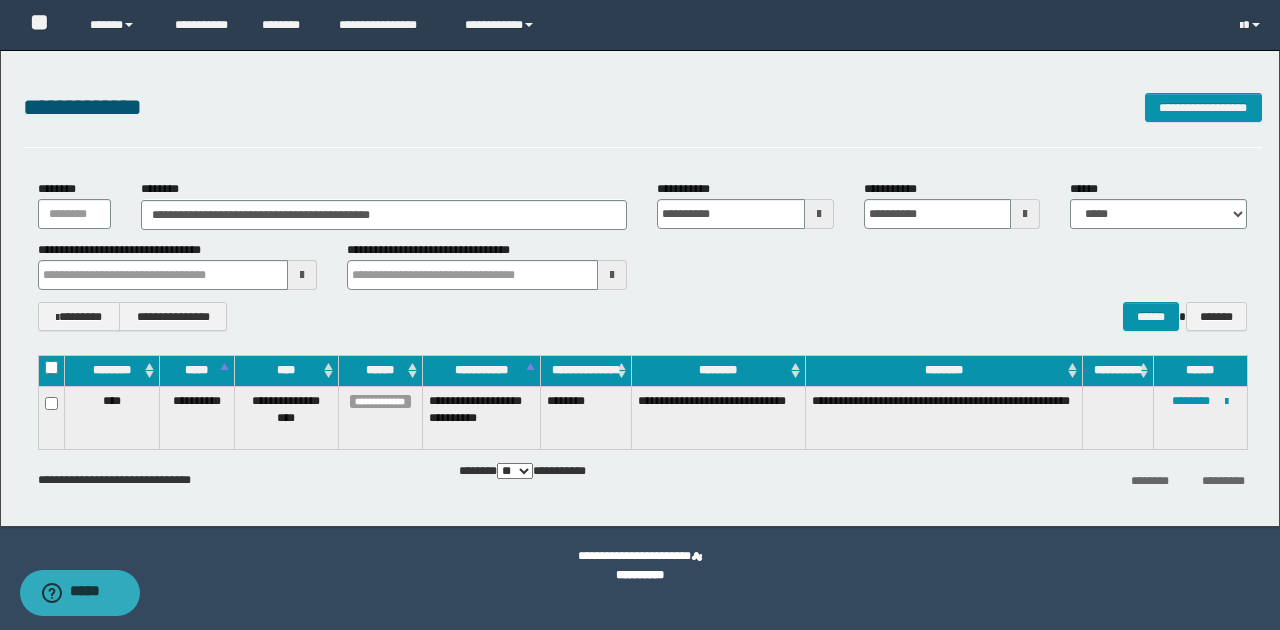 click at bounding box center [0, 0] 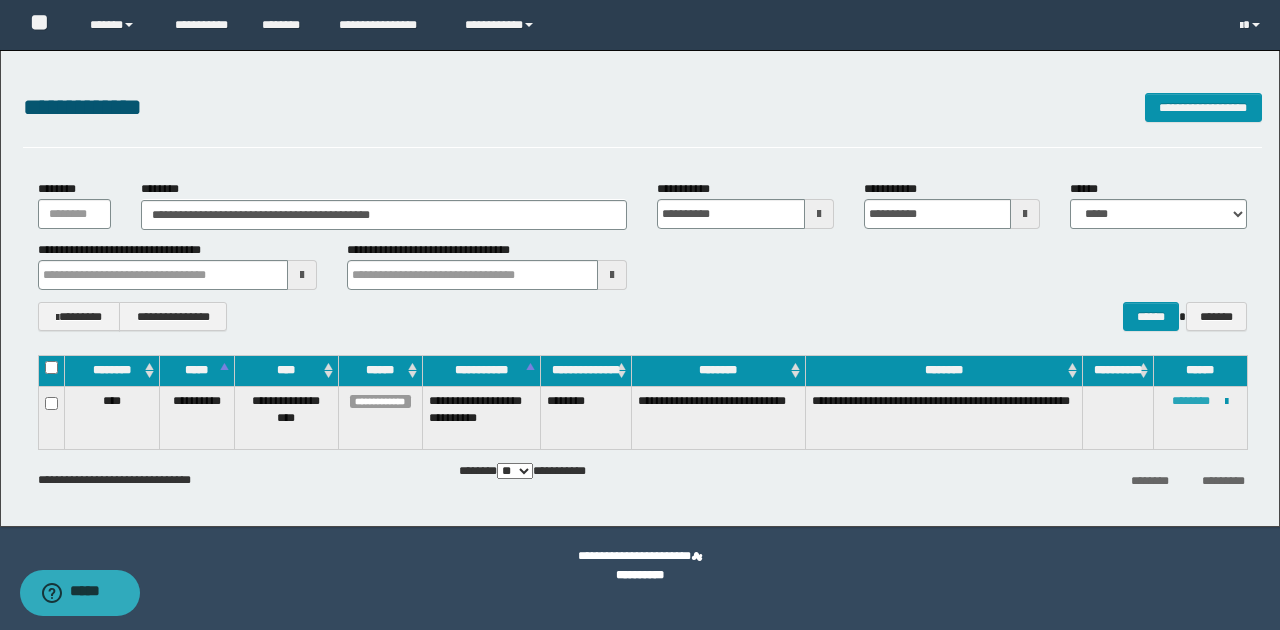 click on "********" at bounding box center (1191, 401) 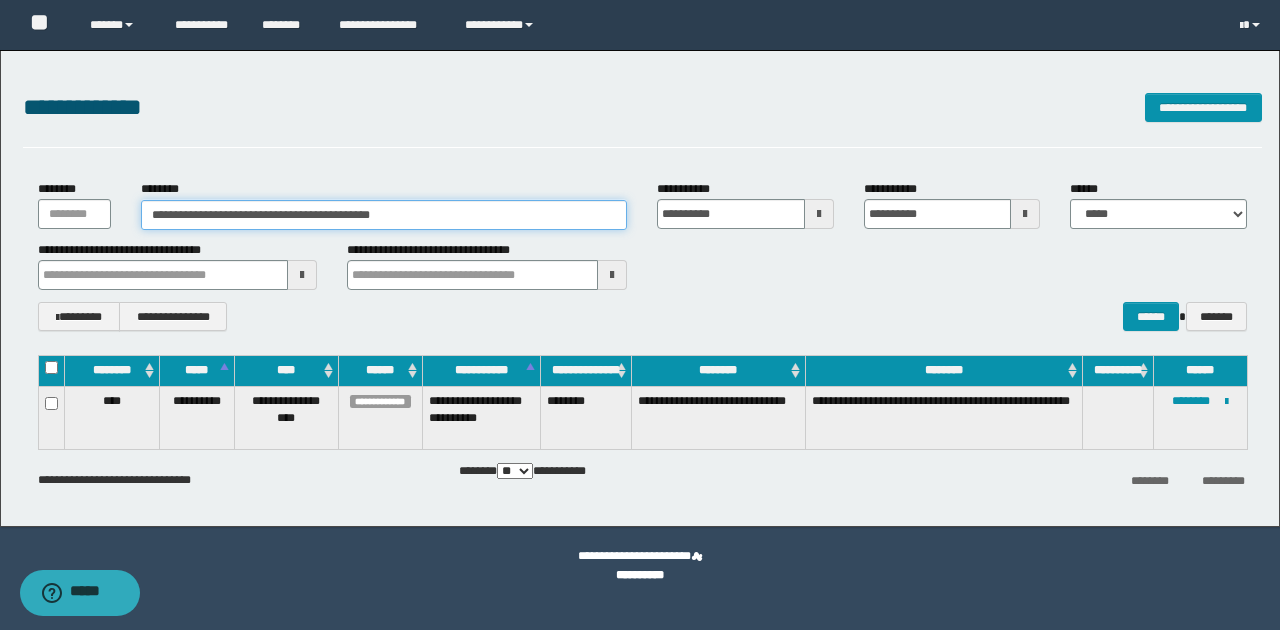 drag, startPoint x: 168, startPoint y: 216, endPoint x: 476, endPoint y: 216, distance: 308 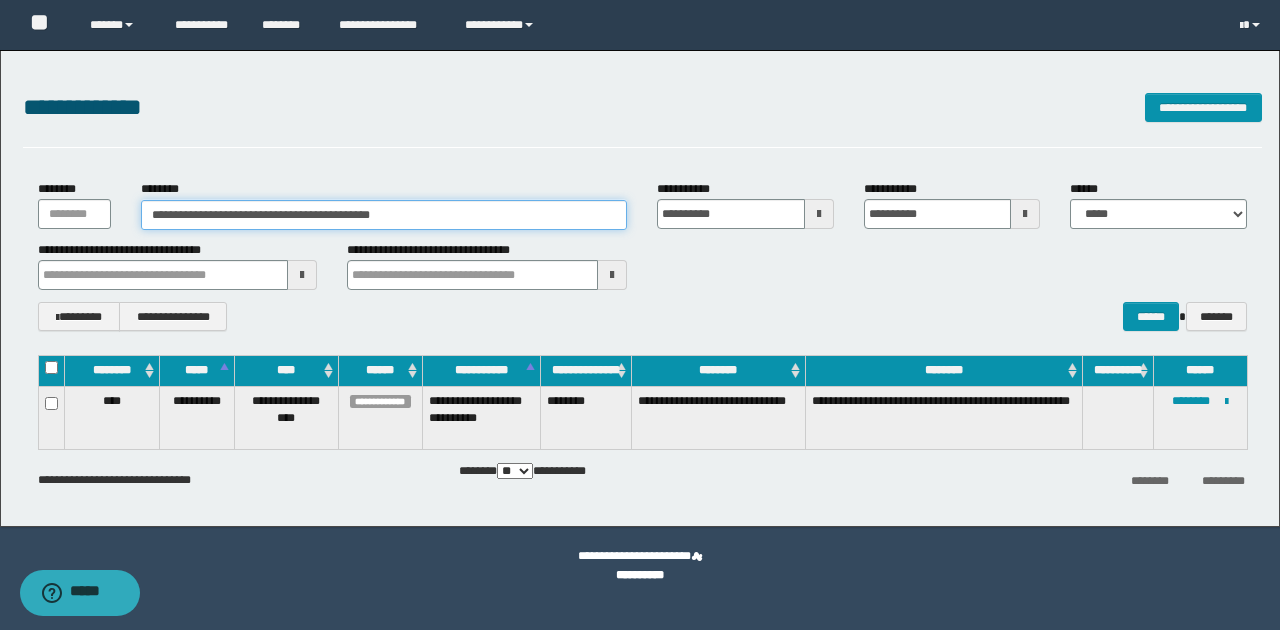 paste 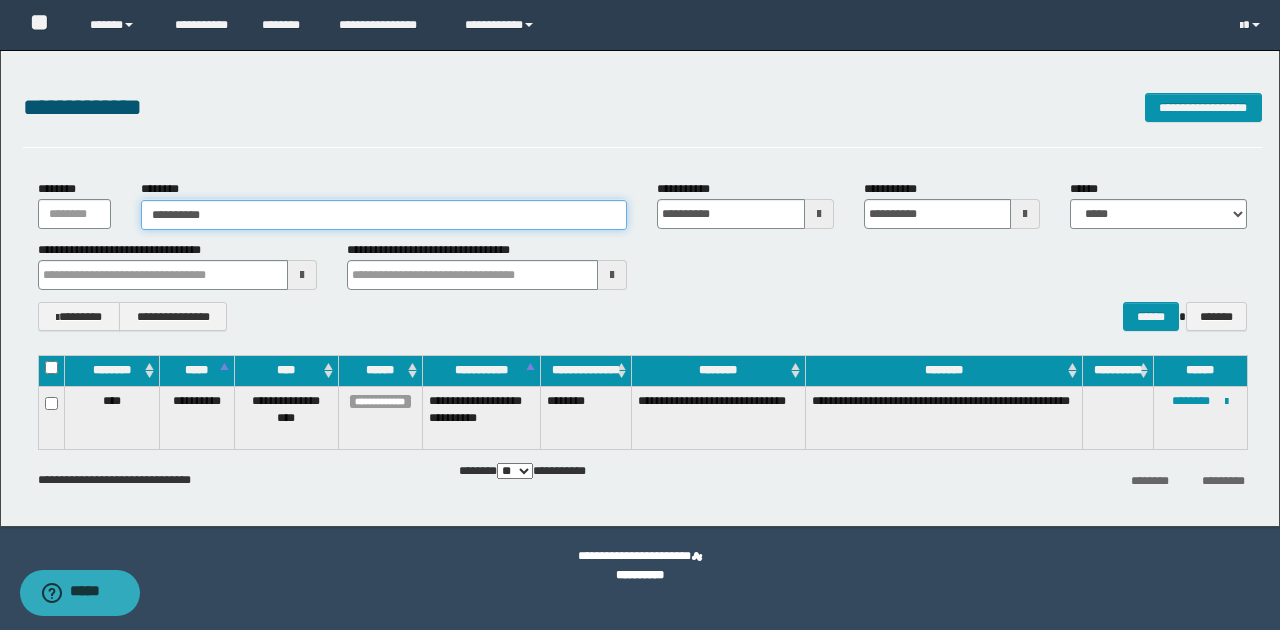 type on "**********" 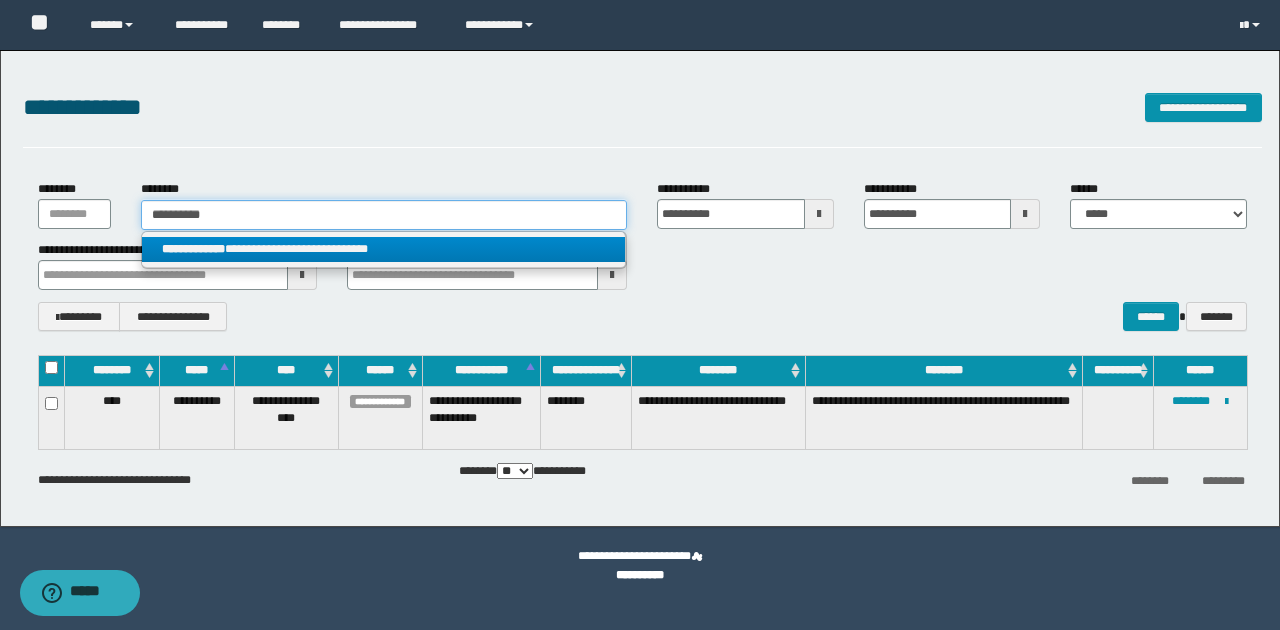 type on "**********" 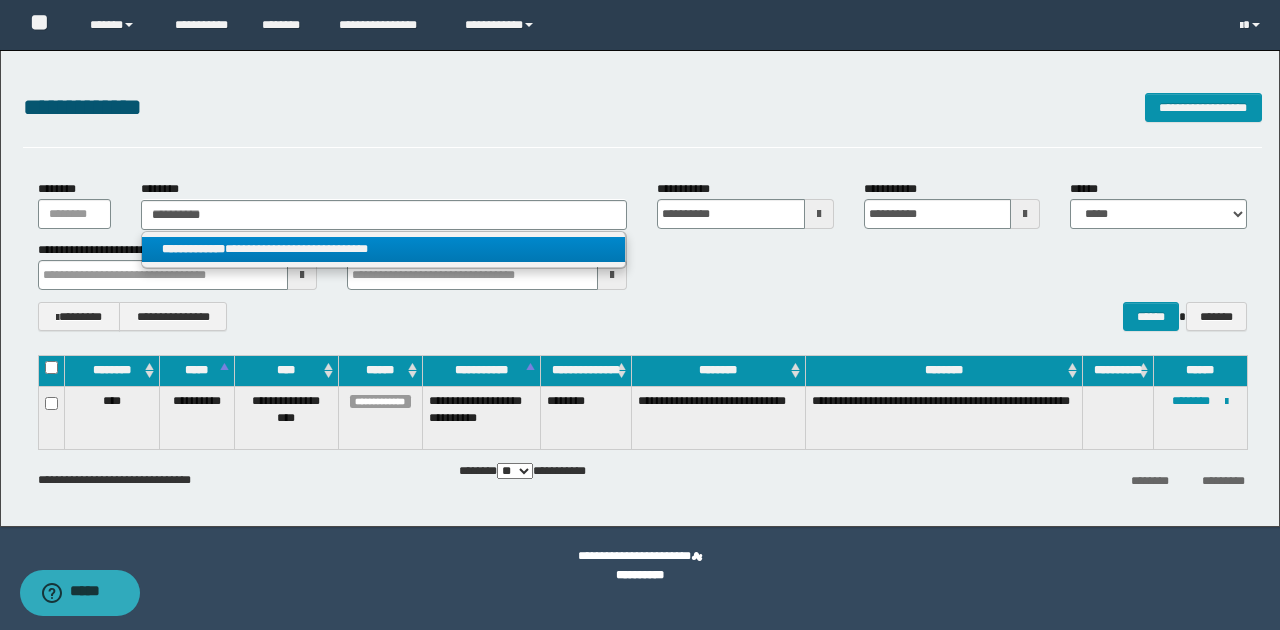 click on "**********" at bounding box center (384, 249) 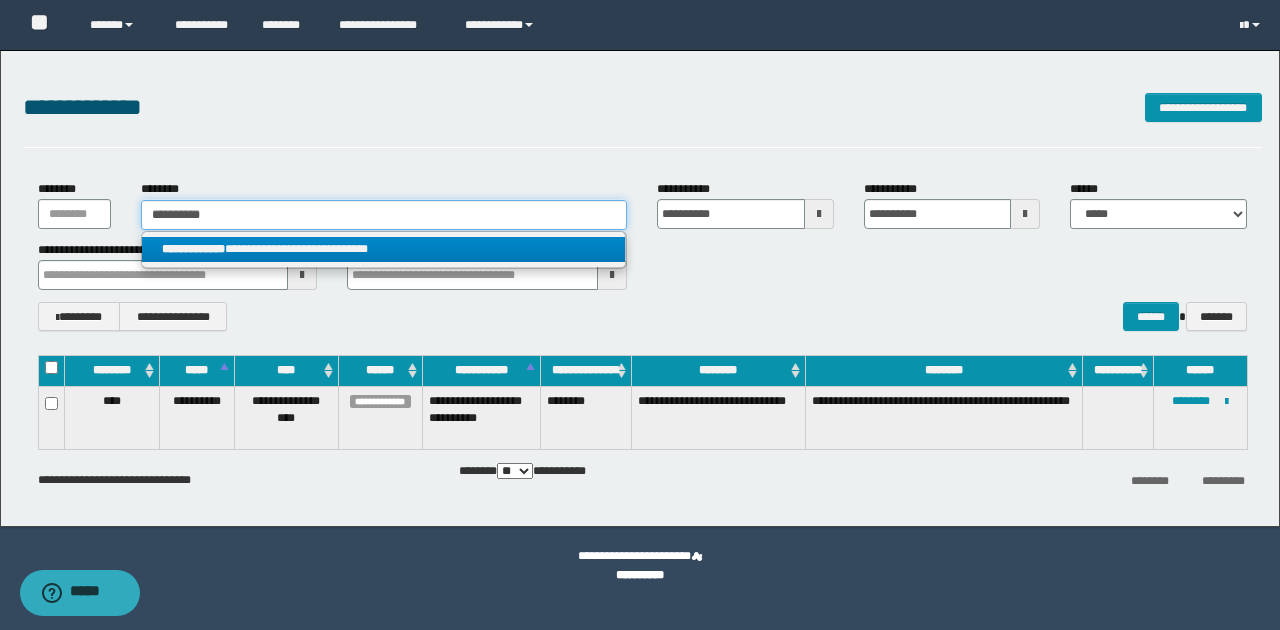 type 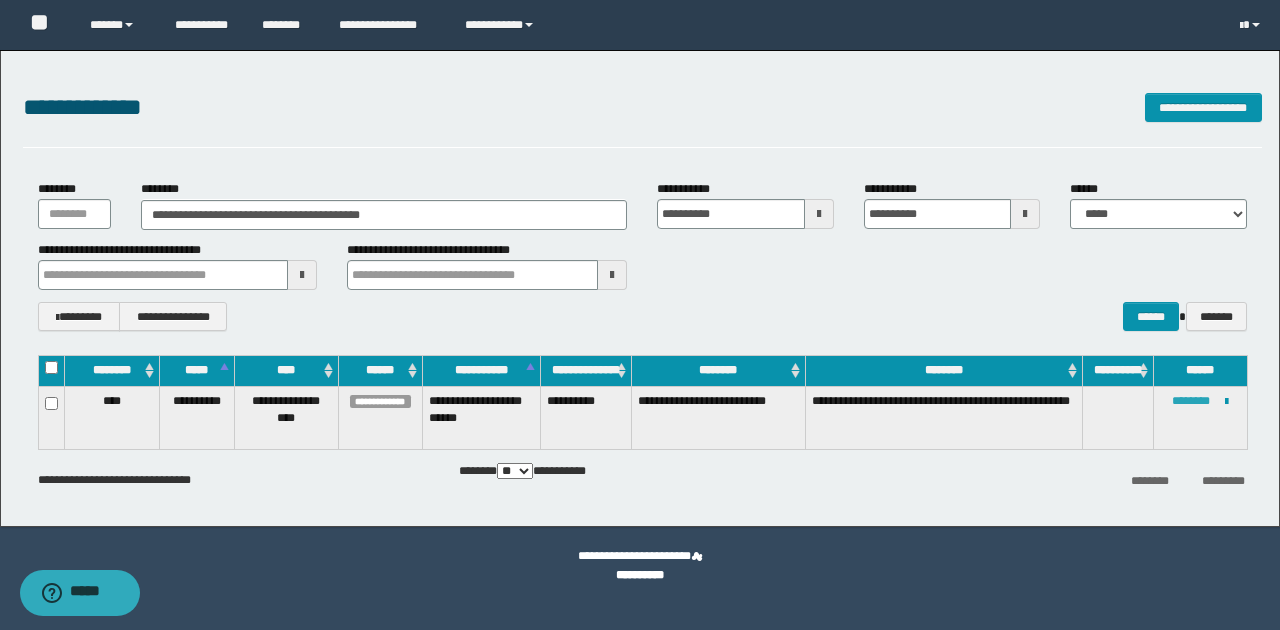 click on "********" at bounding box center (1191, 401) 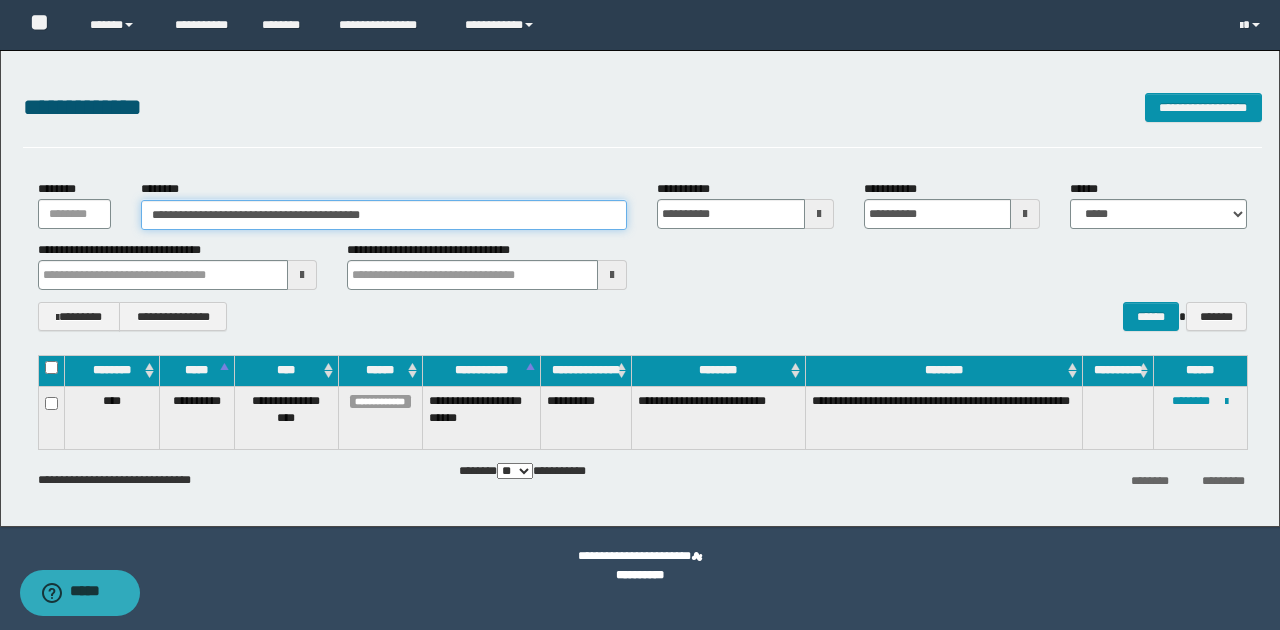 drag, startPoint x: 169, startPoint y: 216, endPoint x: 231, endPoint y: 215, distance: 62.008064 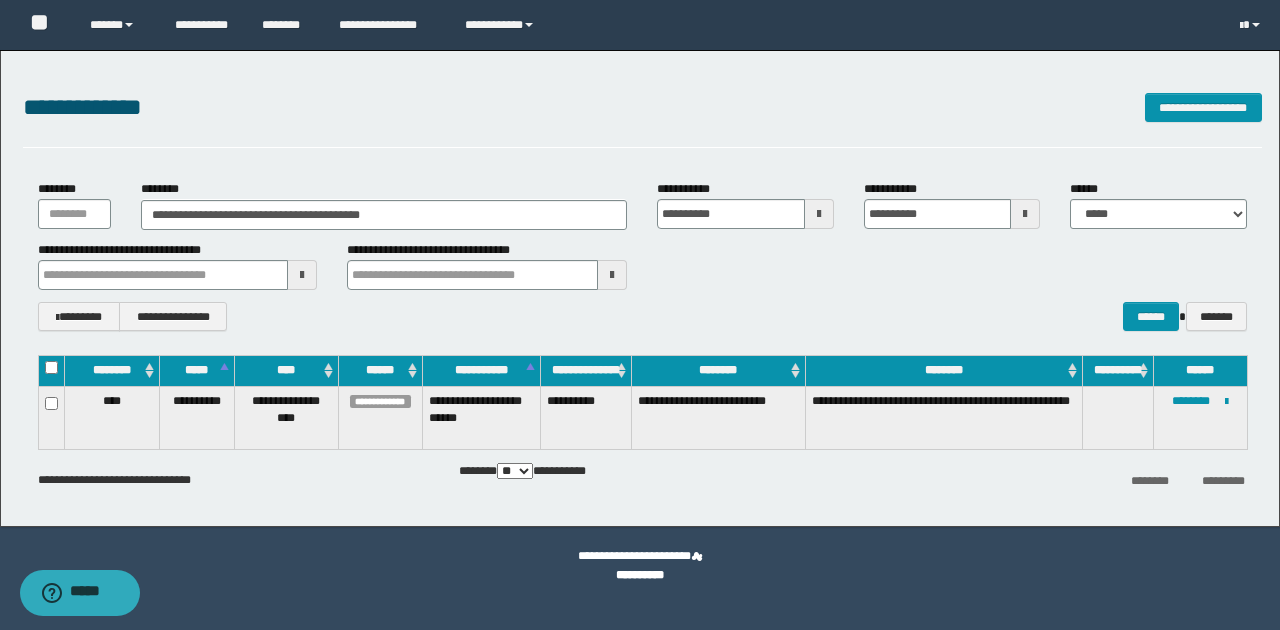 drag, startPoint x: 192, startPoint y: 236, endPoint x: 184, endPoint y: 228, distance: 11.313708 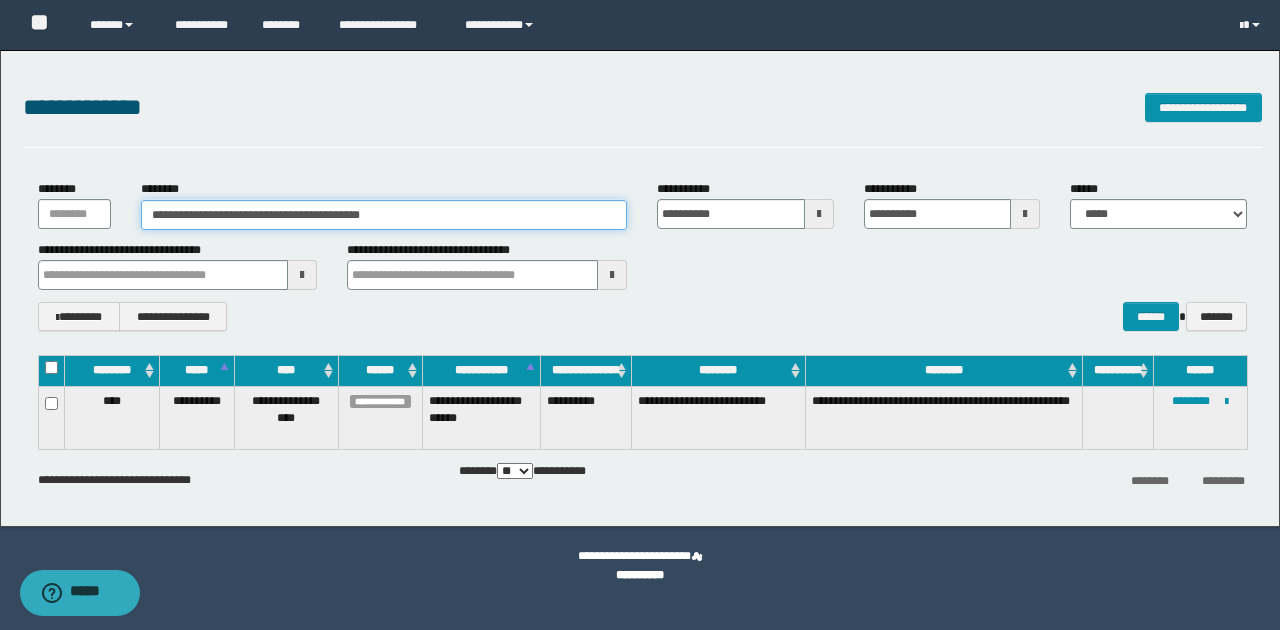 drag, startPoint x: 172, startPoint y: 214, endPoint x: 431, endPoint y: 216, distance: 259.00772 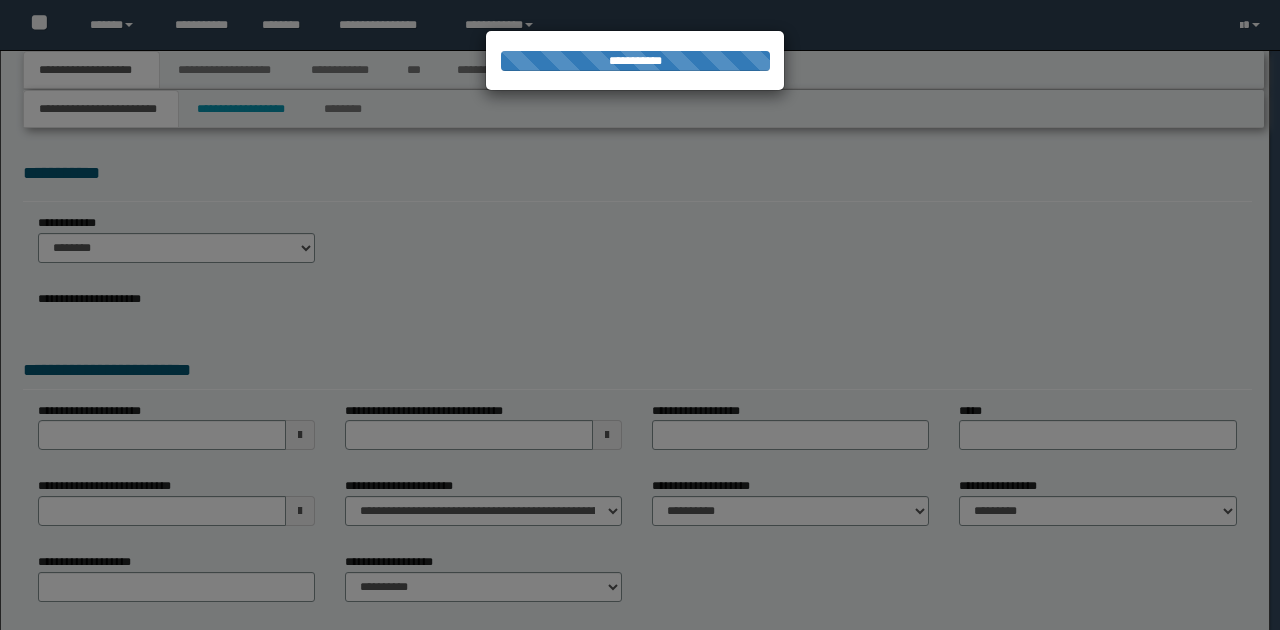 scroll, scrollTop: 0, scrollLeft: 0, axis: both 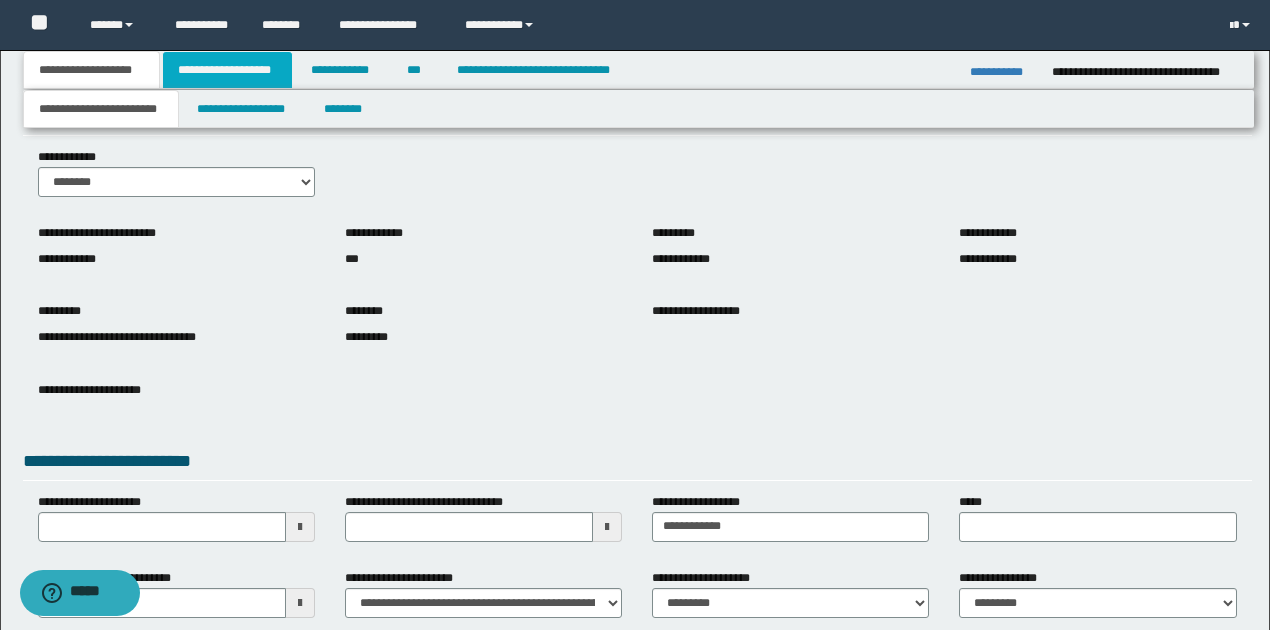 click on "**********" at bounding box center (227, 70) 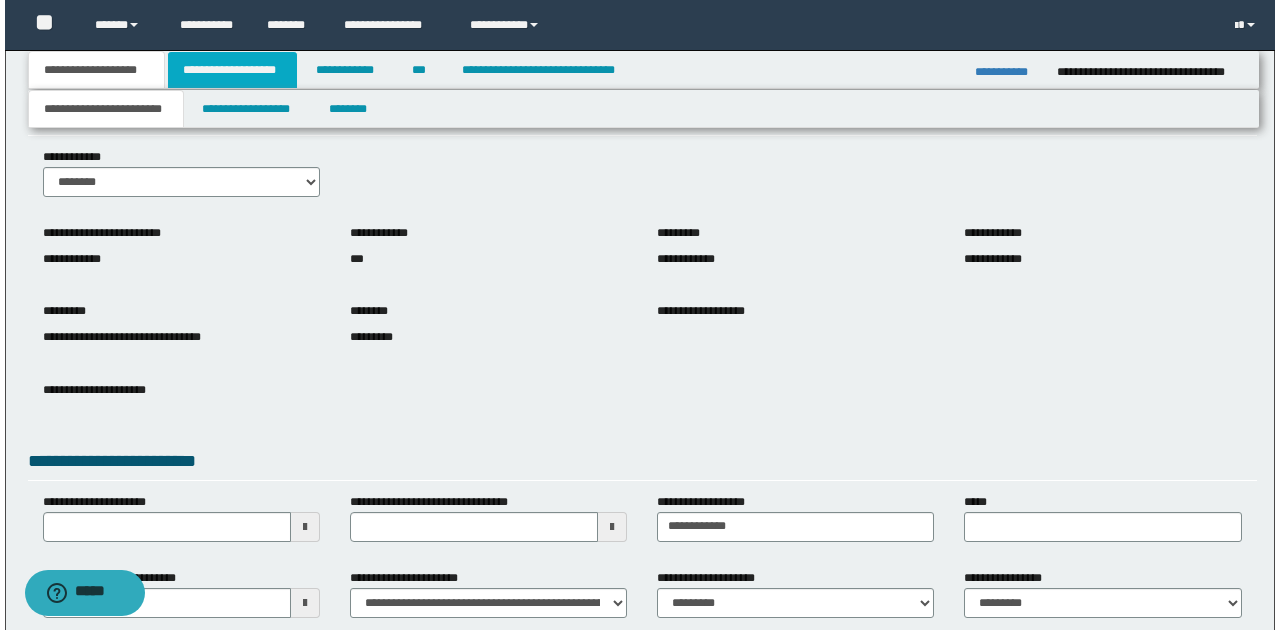 scroll, scrollTop: 0, scrollLeft: 0, axis: both 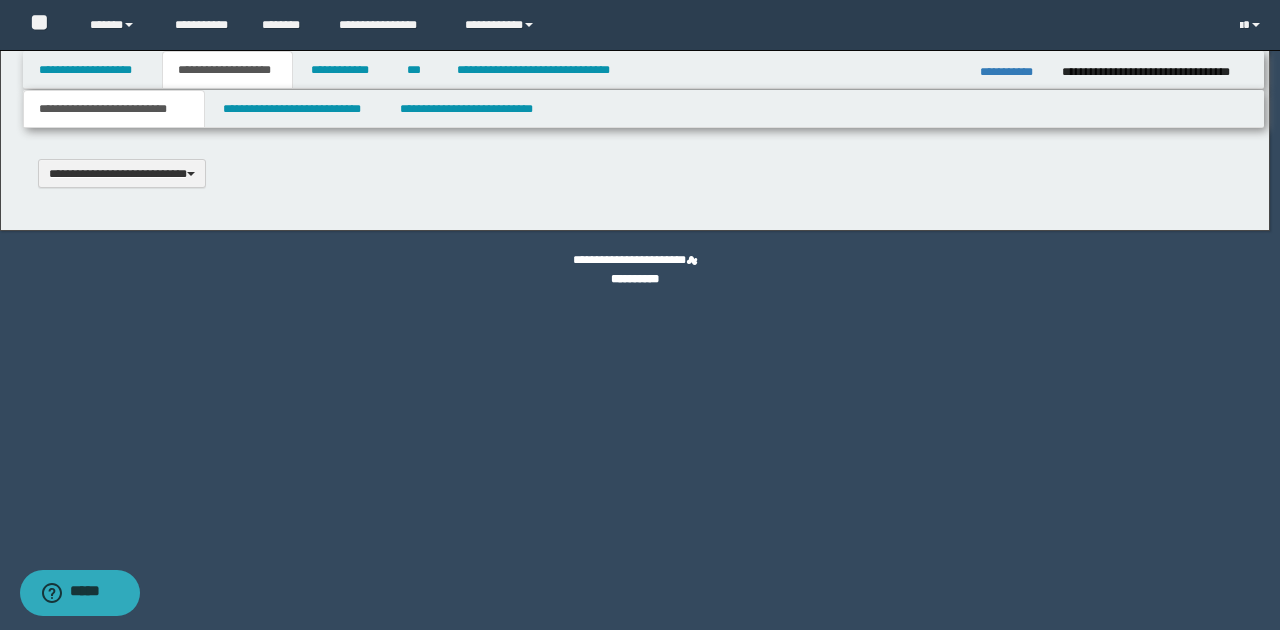 type 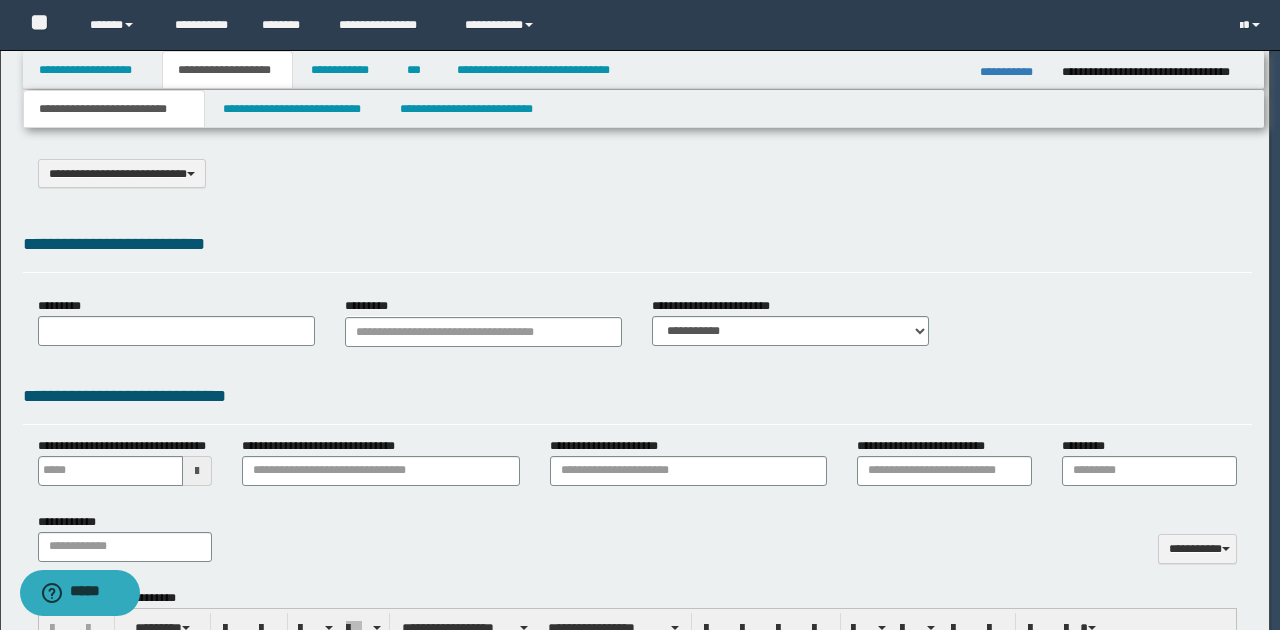select on "*" 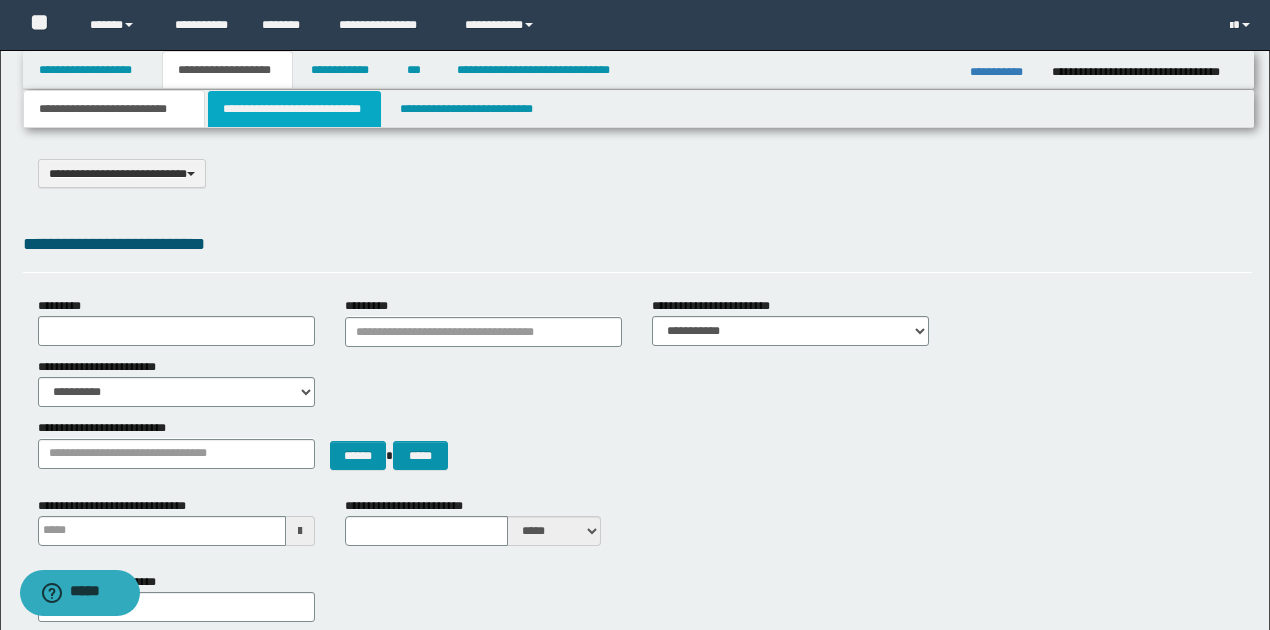 click on "**********" at bounding box center (294, 109) 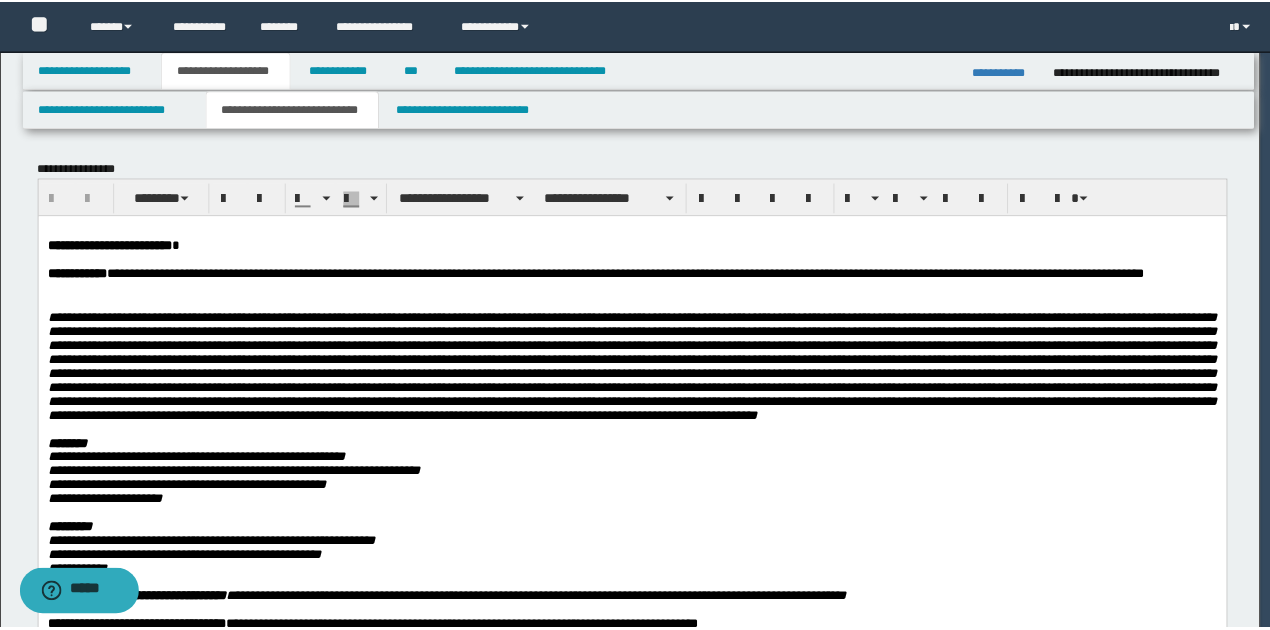 scroll, scrollTop: 0, scrollLeft: 0, axis: both 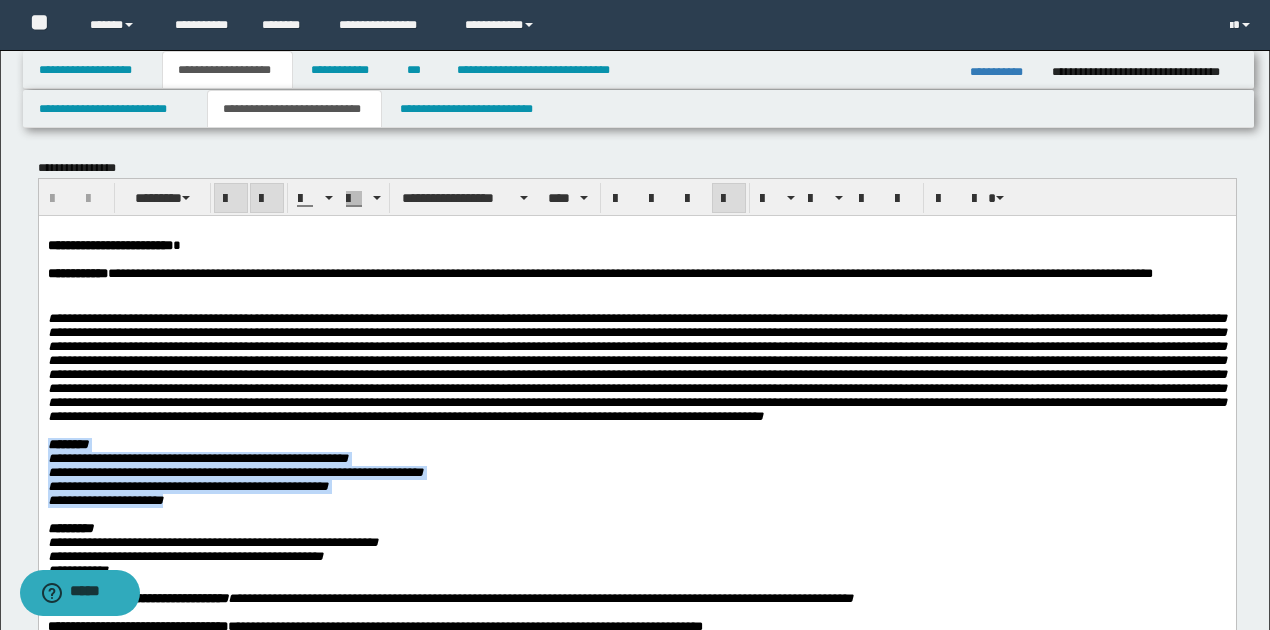 drag, startPoint x: 47, startPoint y: 475, endPoint x: 256, endPoint y: 536, distance: 217.72 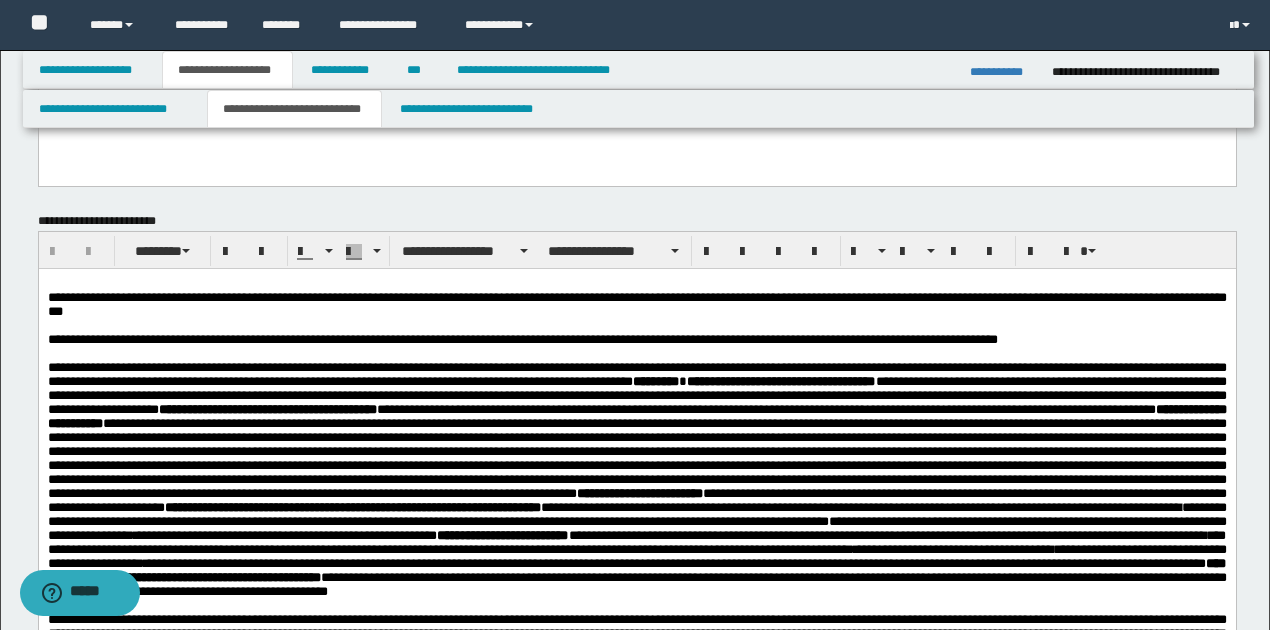 scroll, scrollTop: 733, scrollLeft: 0, axis: vertical 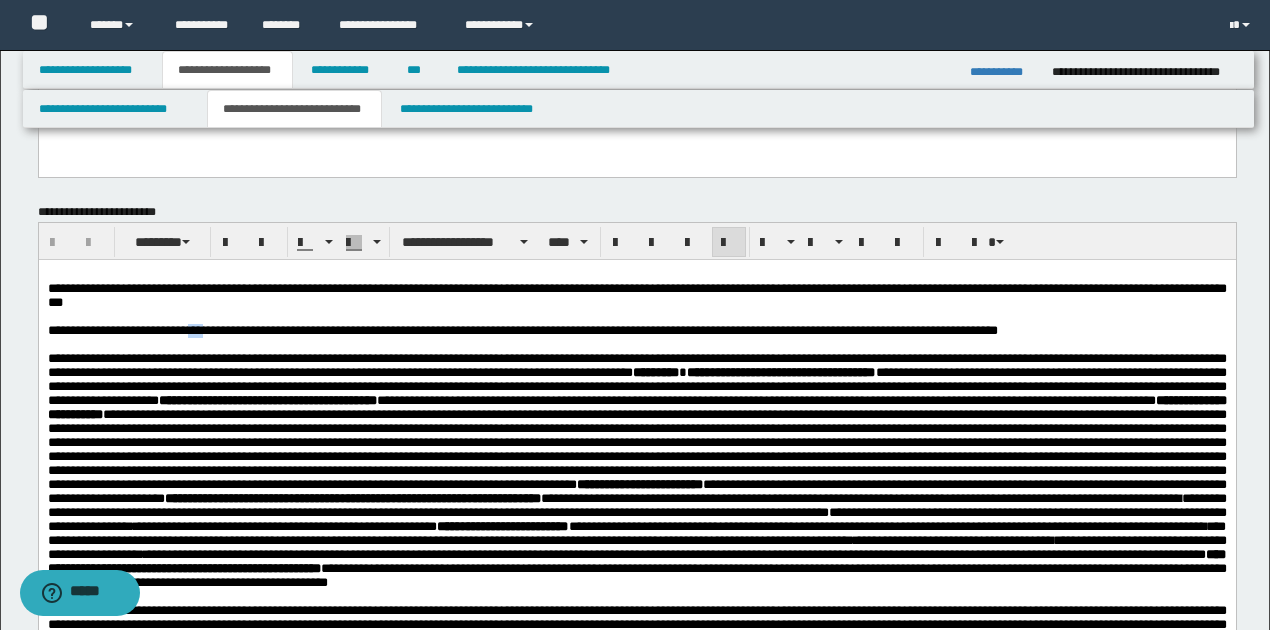 drag, startPoint x: 201, startPoint y: 335, endPoint x: 214, endPoint y: 339, distance: 13.601471 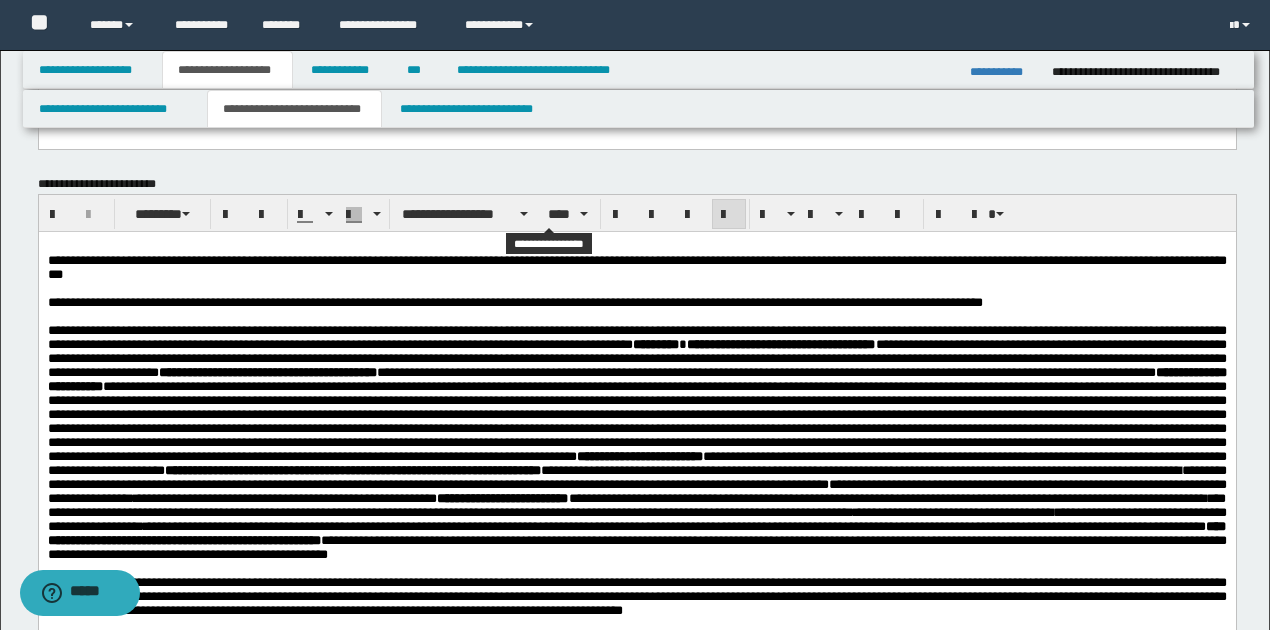 scroll, scrollTop: 733, scrollLeft: 0, axis: vertical 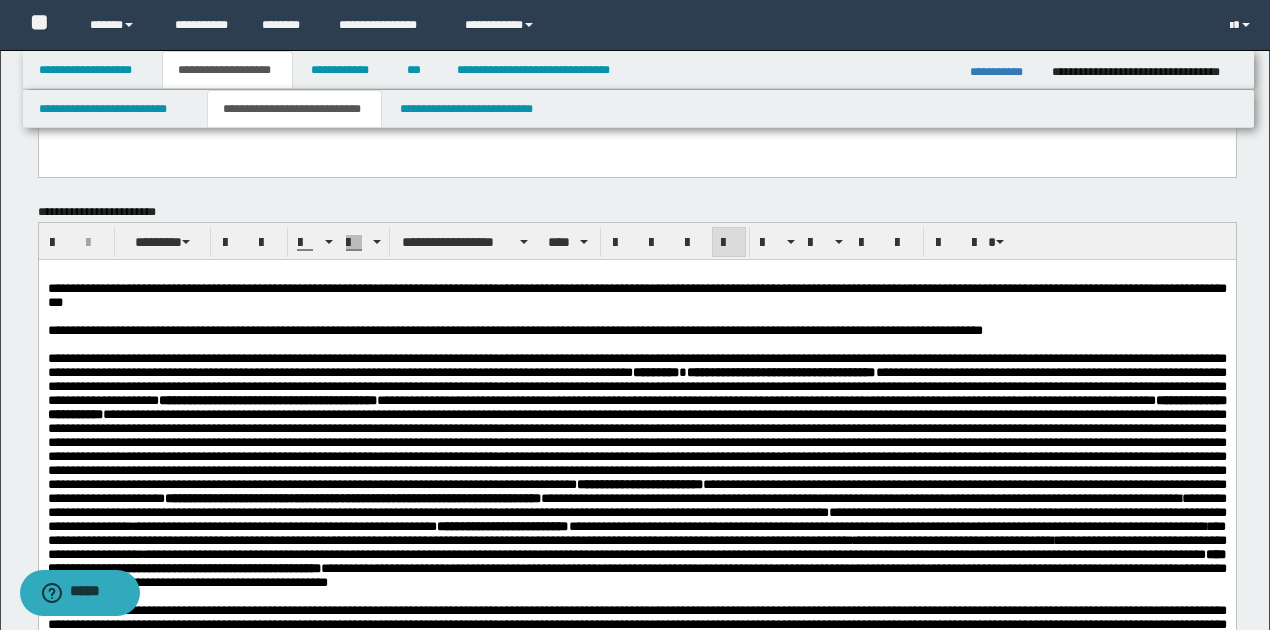click on "**********" at bounding box center [1003, 72] 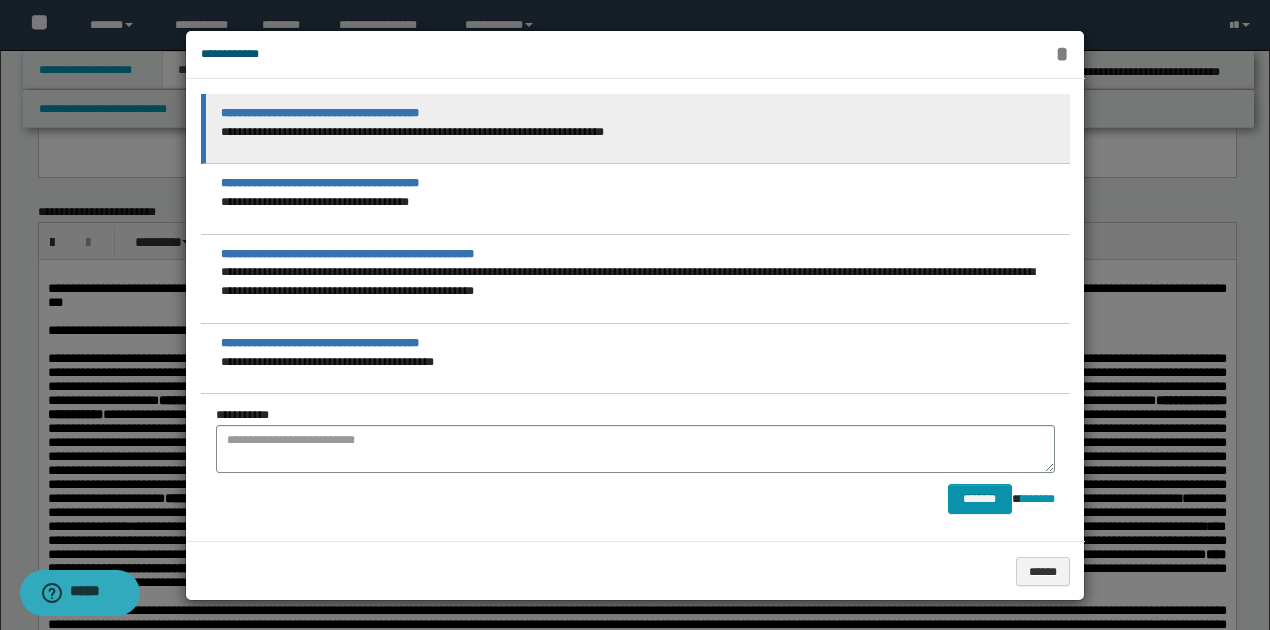 click on "*" at bounding box center (1062, 54) 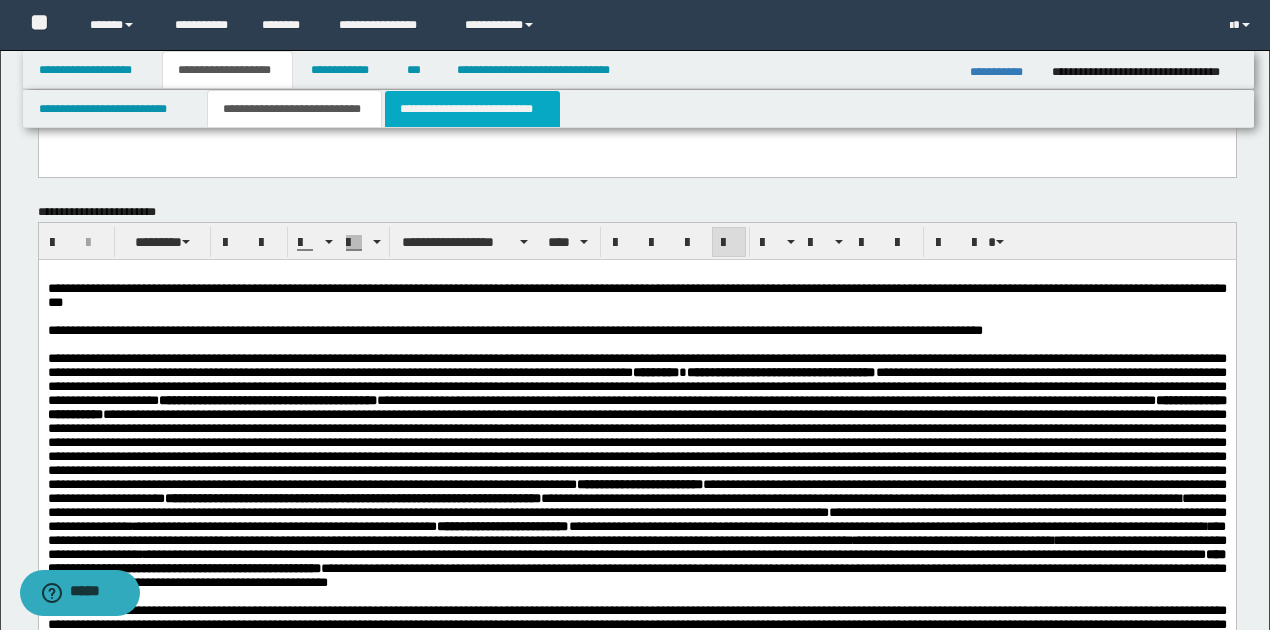click on "**********" at bounding box center [472, 109] 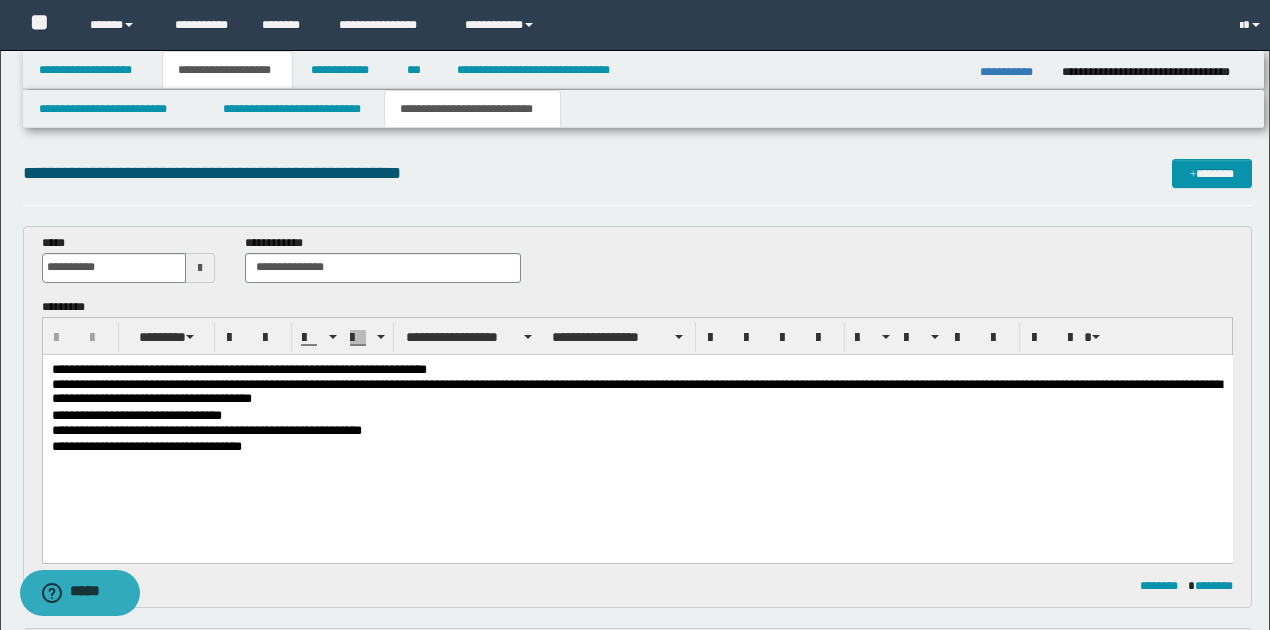 scroll, scrollTop: 0, scrollLeft: 0, axis: both 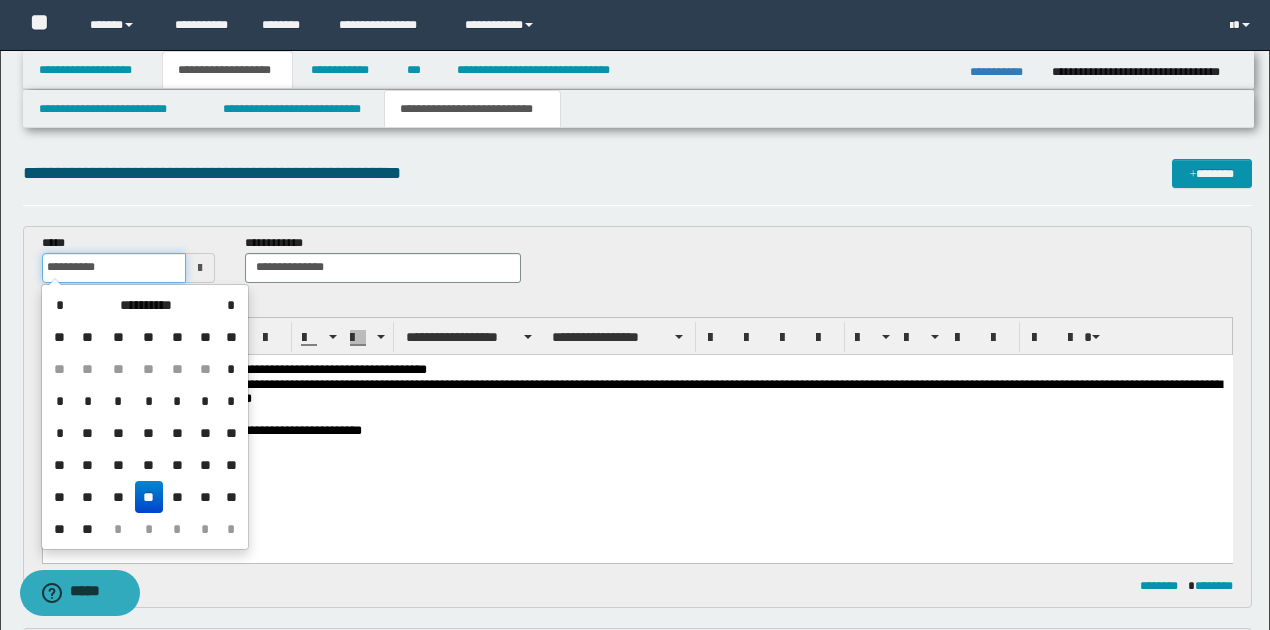 drag, startPoint x: 45, startPoint y: 271, endPoint x: 115, endPoint y: 270, distance: 70.00714 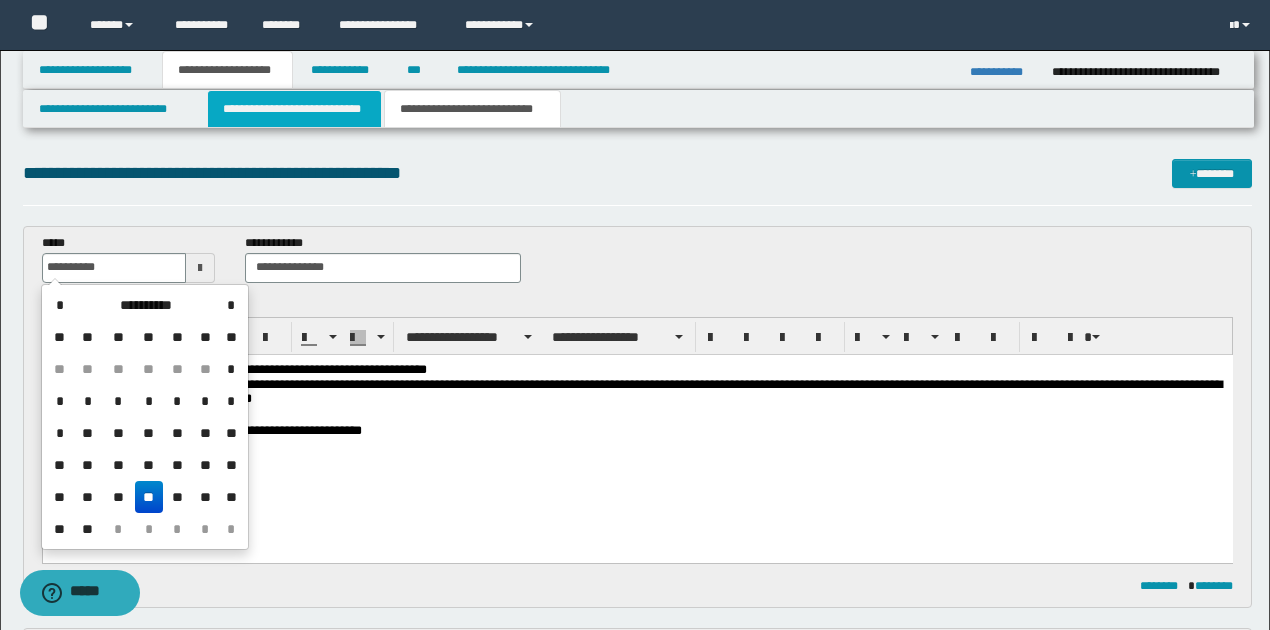 type on "**********" 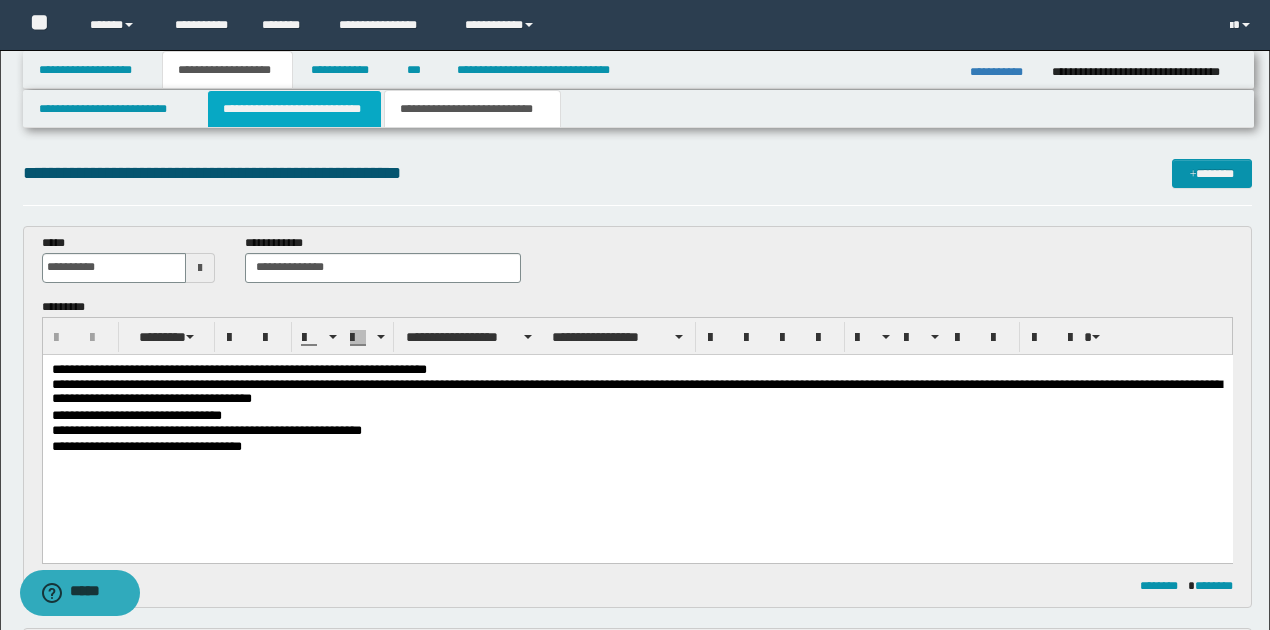 click on "**********" at bounding box center [294, 109] 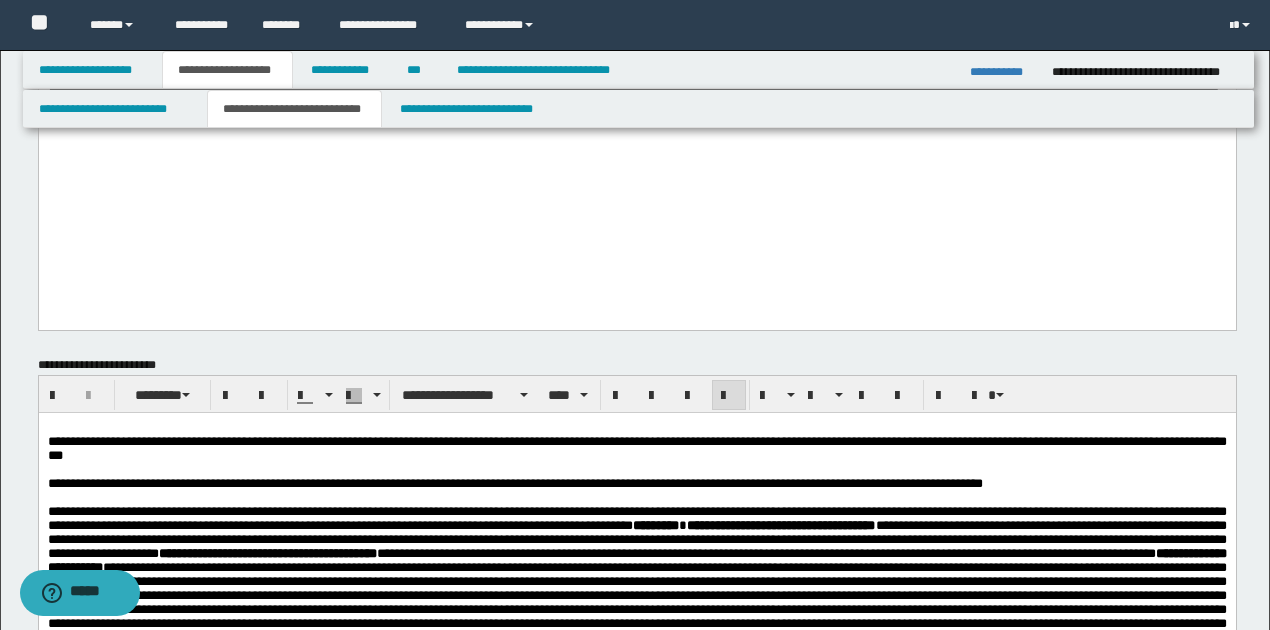 scroll, scrollTop: 600, scrollLeft: 0, axis: vertical 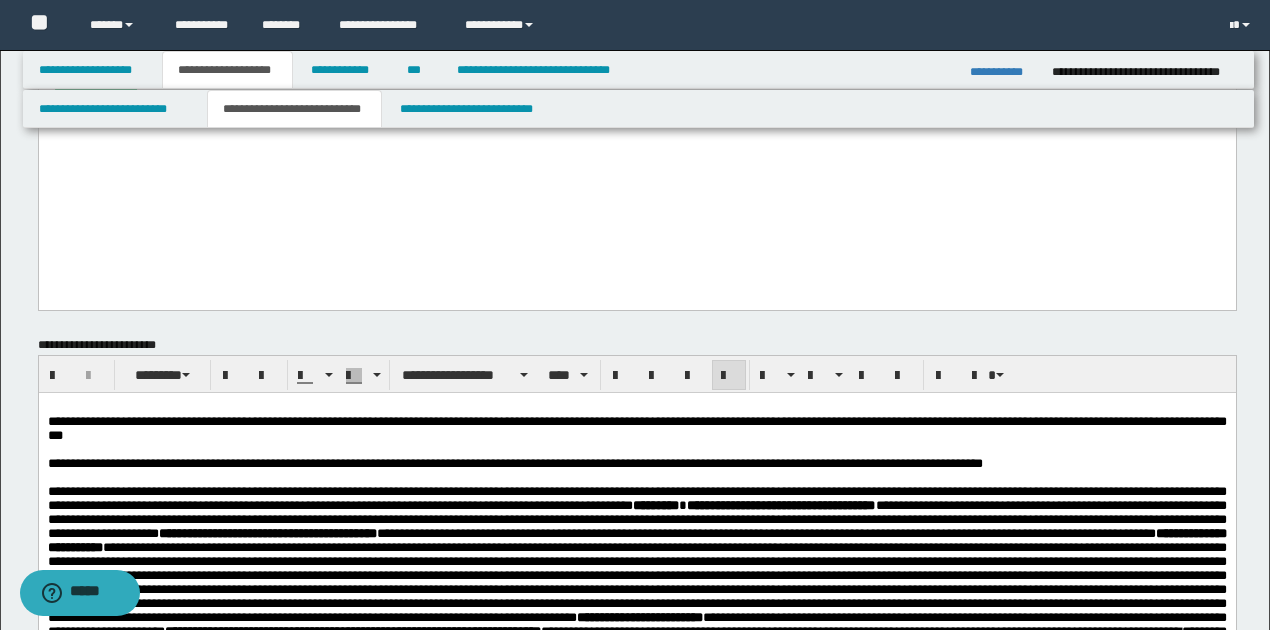 click on "**********" at bounding box center [636, 428] 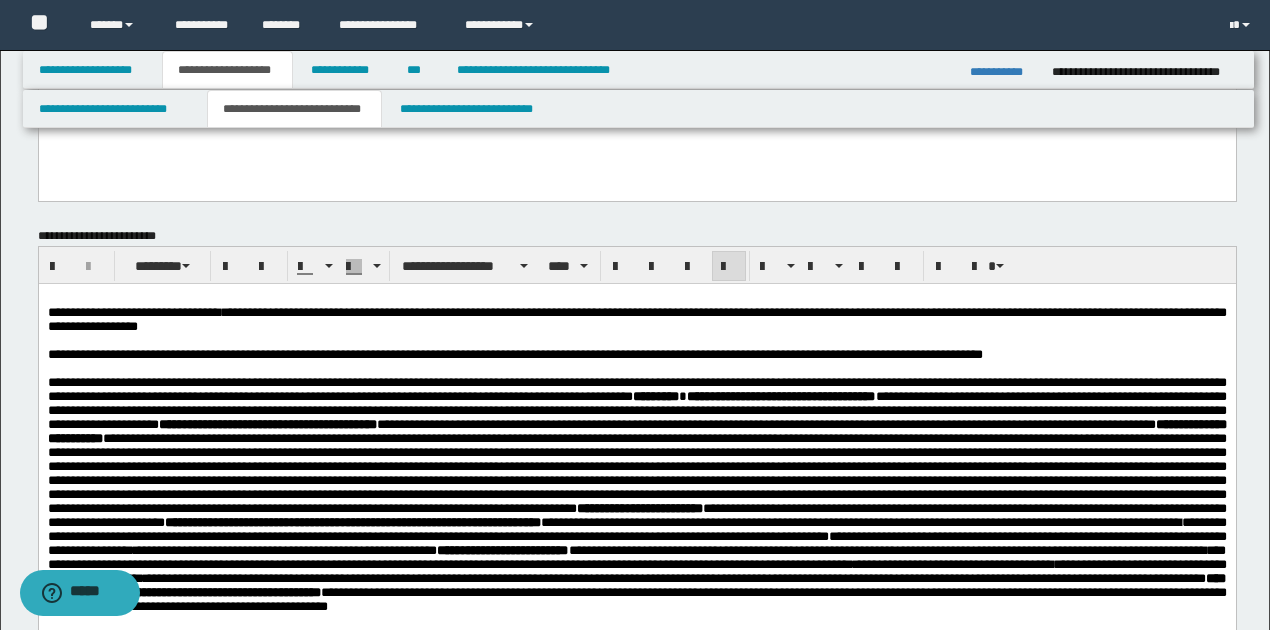 scroll, scrollTop: 733, scrollLeft: 0, axis: vertical 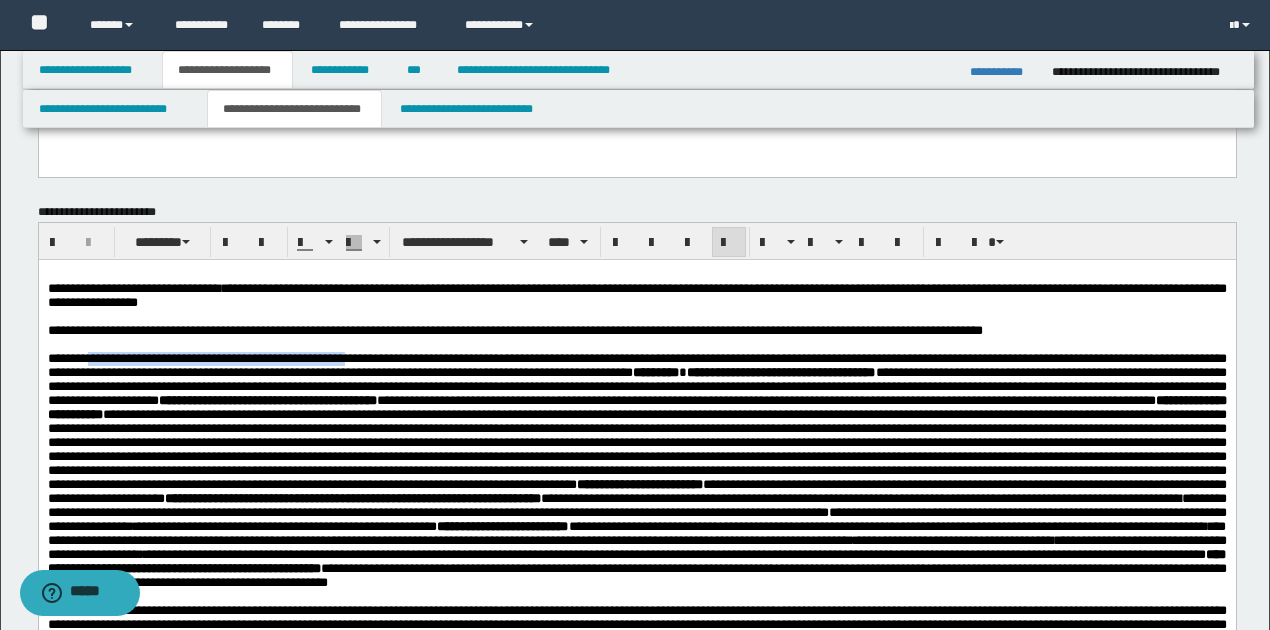drag, startPoint x: 90, startPoint y: 369, endPoint x: 366, endPoint y: 363, distance: 276.06522 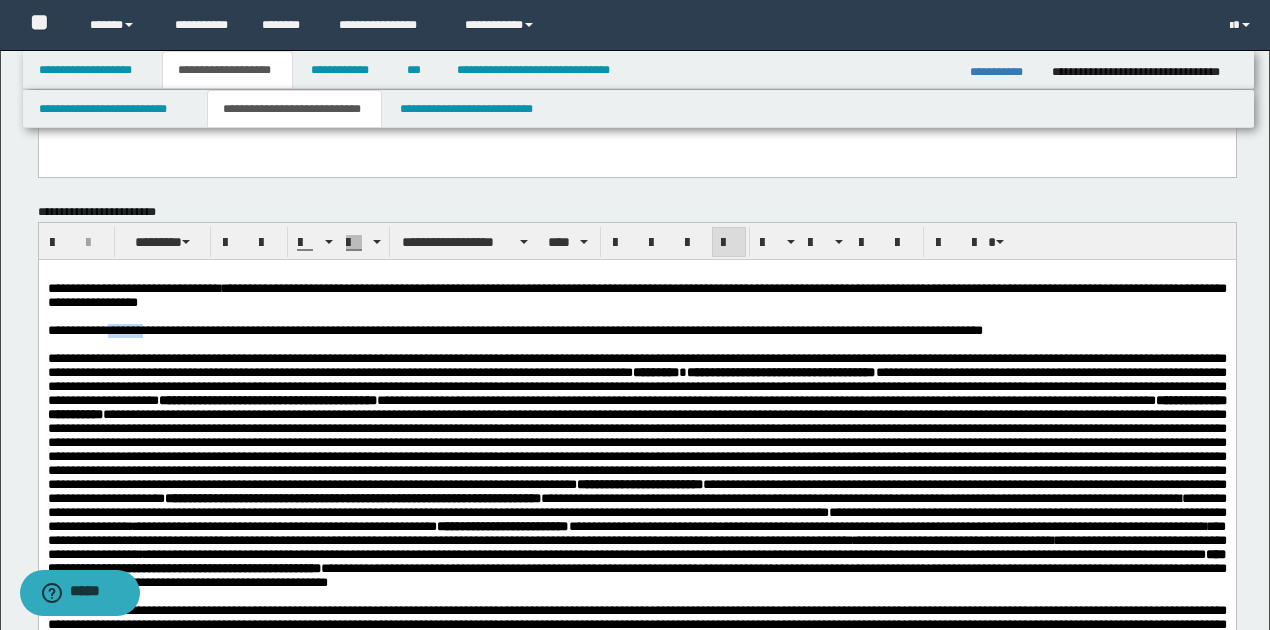 drag, startPoint x: 112, startPoint y: 335, endPoint x: 149, endPoint y: 342, distance: 37.65634 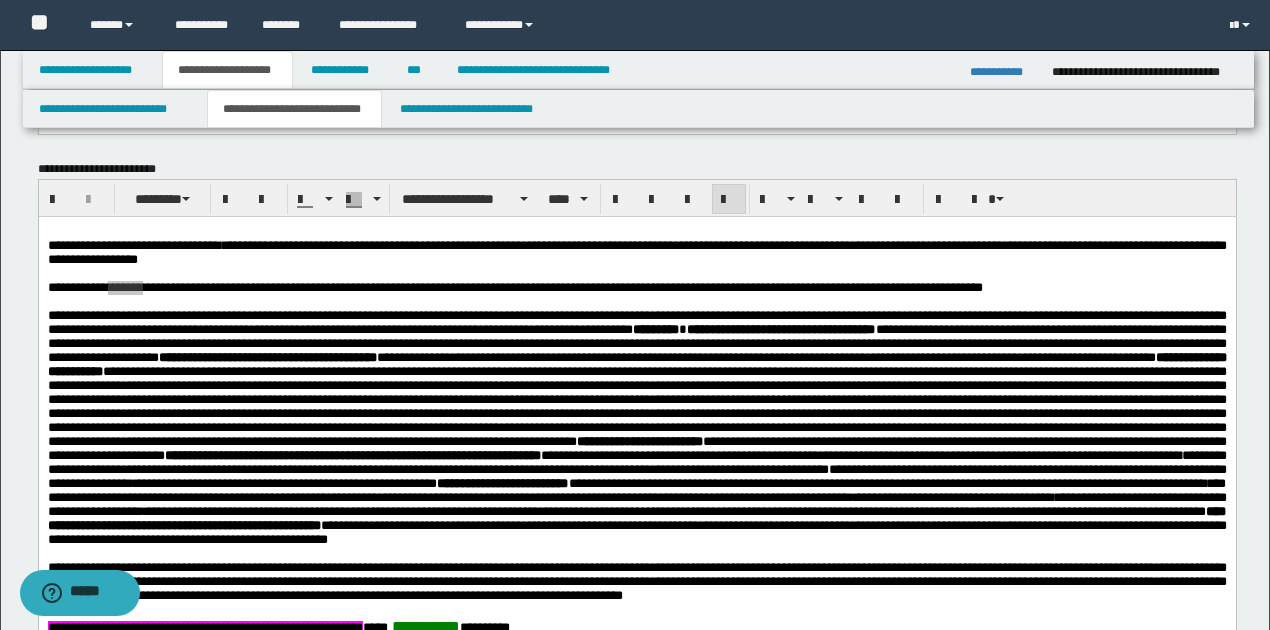 scroll, scrollTop: 800, scrollLeft: 0, axis: vertical 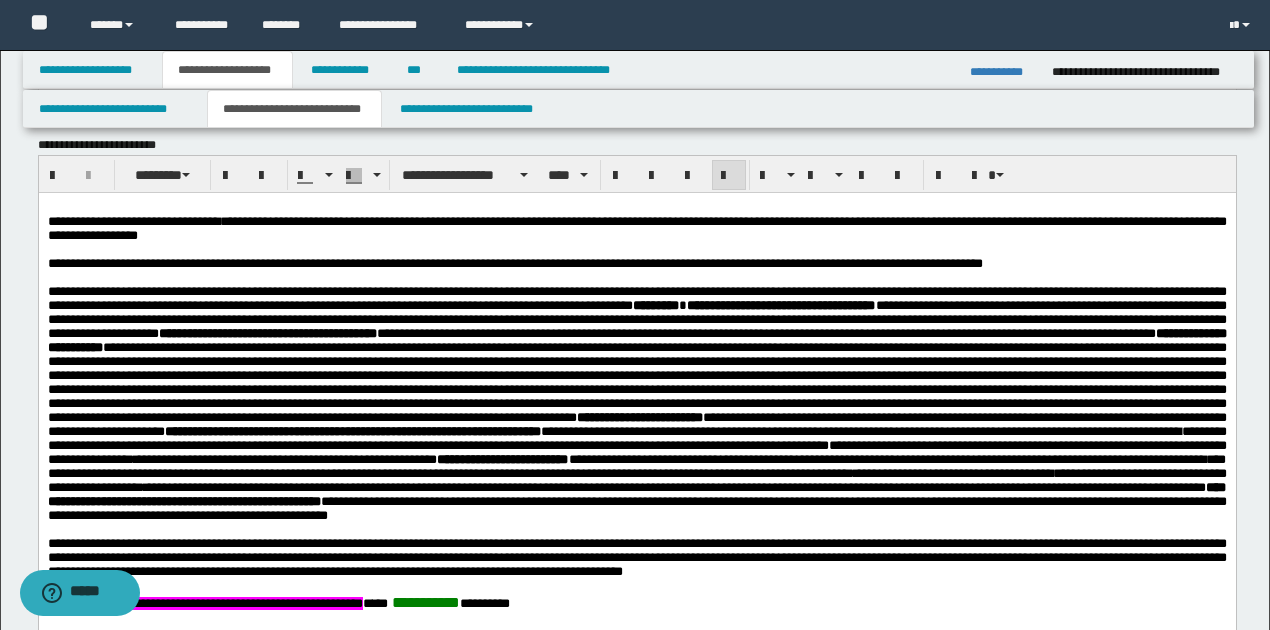 click on "**********" at bounding box center (636, 319) 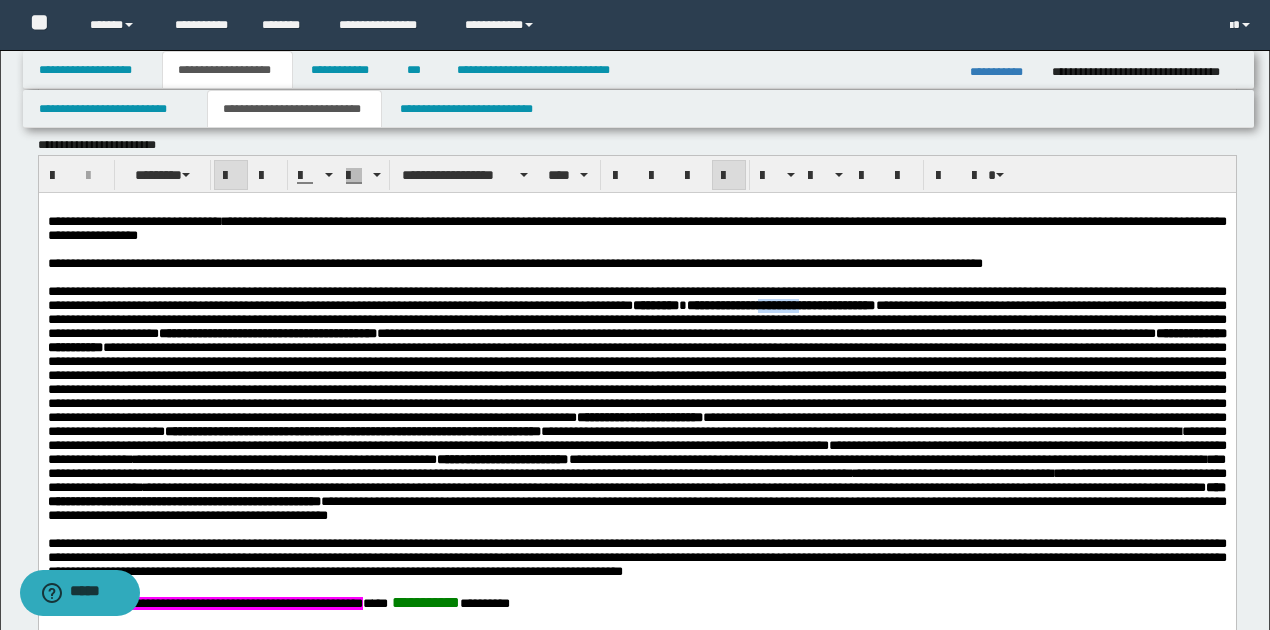 drag, startPoint x: 897, startPoint y: 314, endPoint x: 940, endPoint y: 316, distance: 43.046486 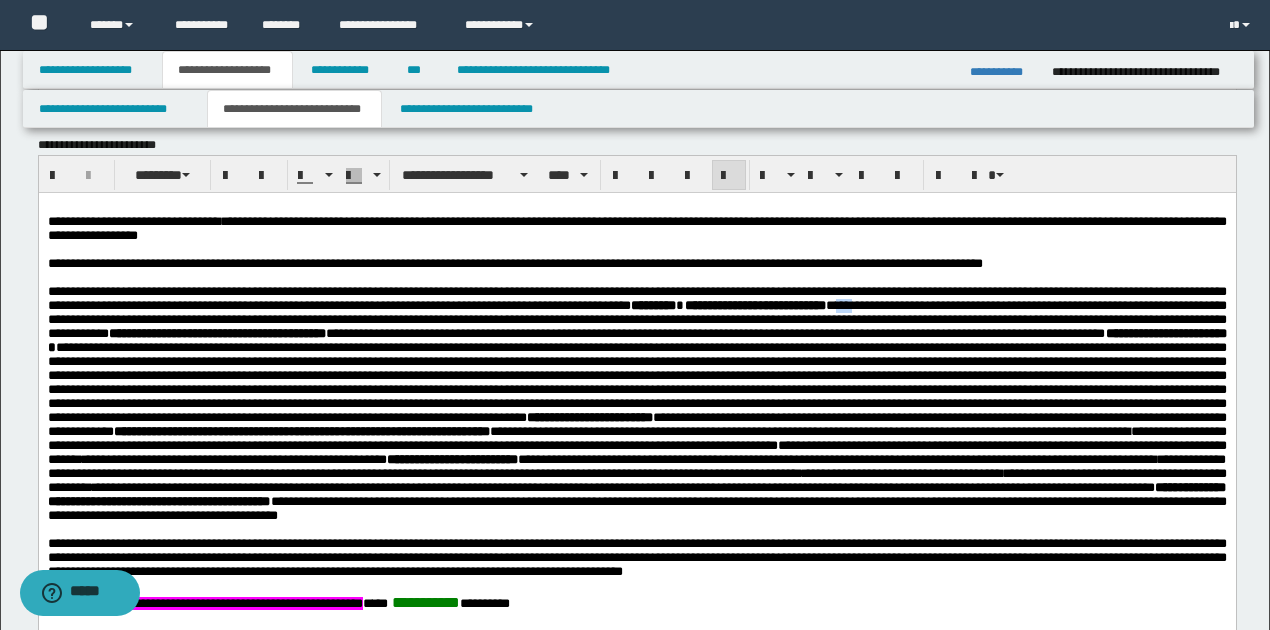 drag, startPoint x: 1036, startPoint y: 315, endPoint x: 1062, endPoint y: 315, distance: 26 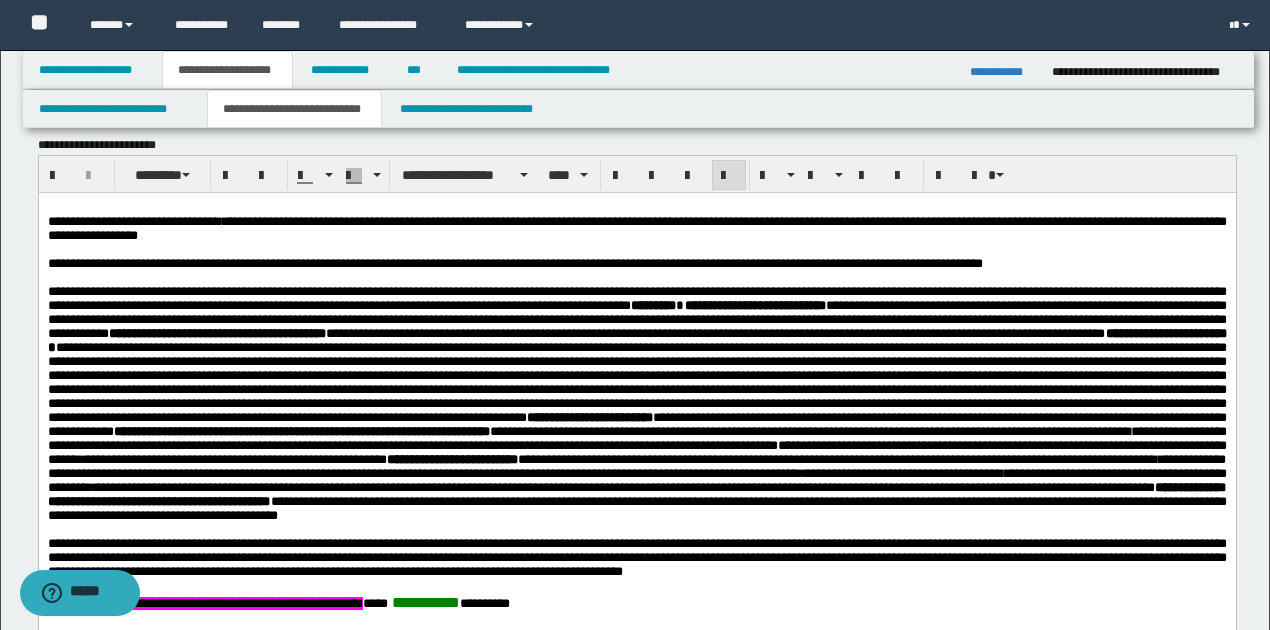 click on "**********" at bounding box center (636, 319) 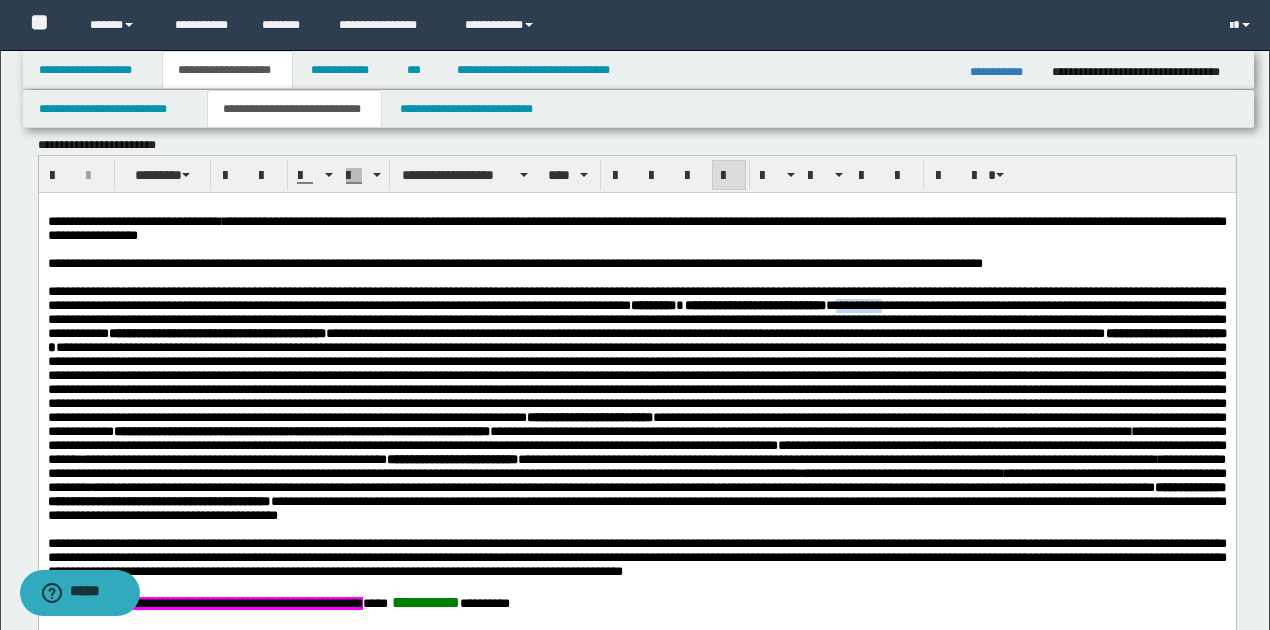 drag, startPoint x: 1036, startPoint y: 316, endPoint x: 1092, endPoint y: 315, distance: 56.008926 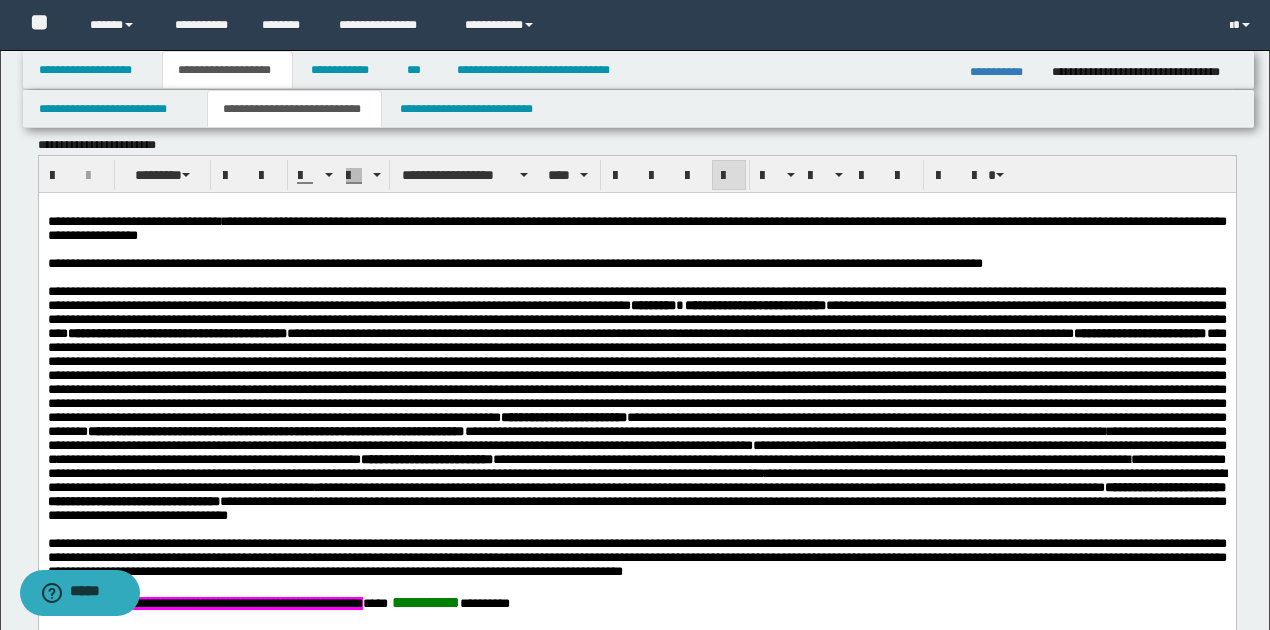 scroll, scrollTop: 866, scrollLeft: 0, axis: vertical 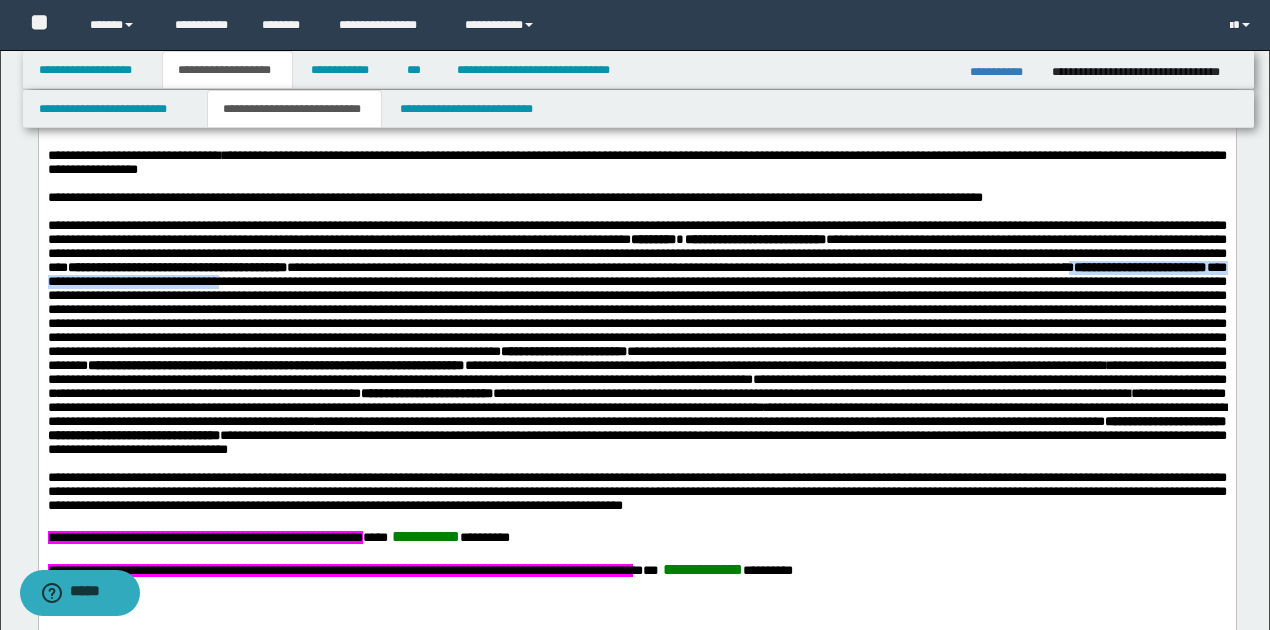 drag, startPoint x: 293, startPoint y: 294, endPoint x: 712, endPoint y: 290, distance: 419.0191 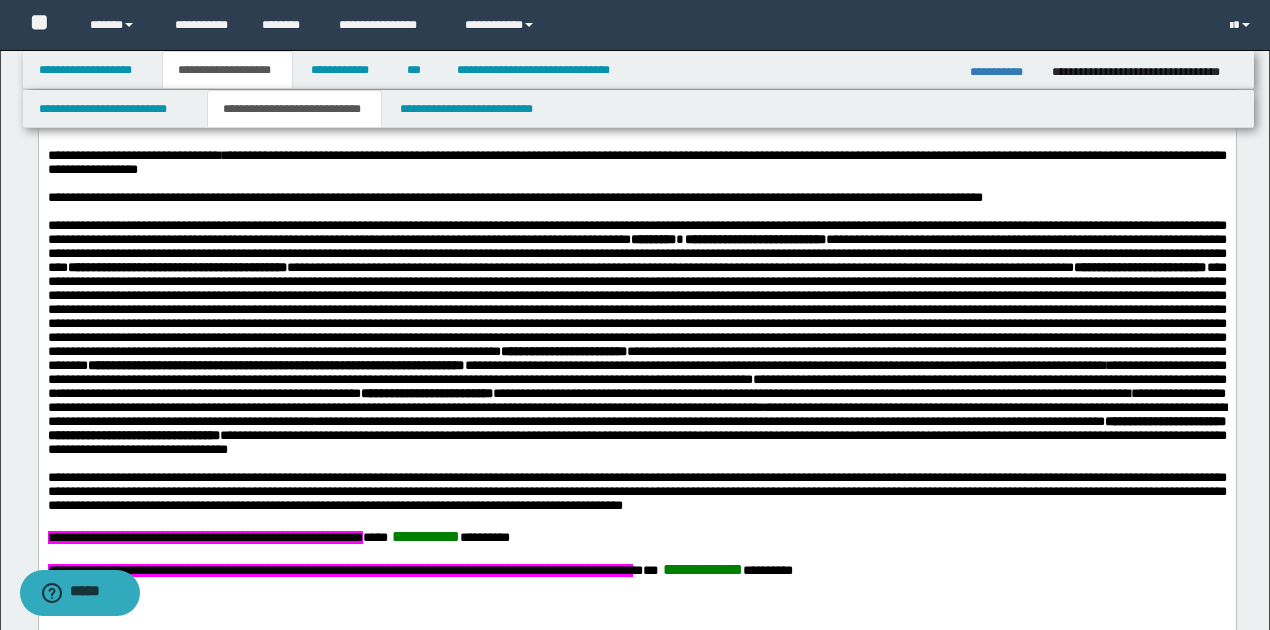click at bounding box center [636, 309] 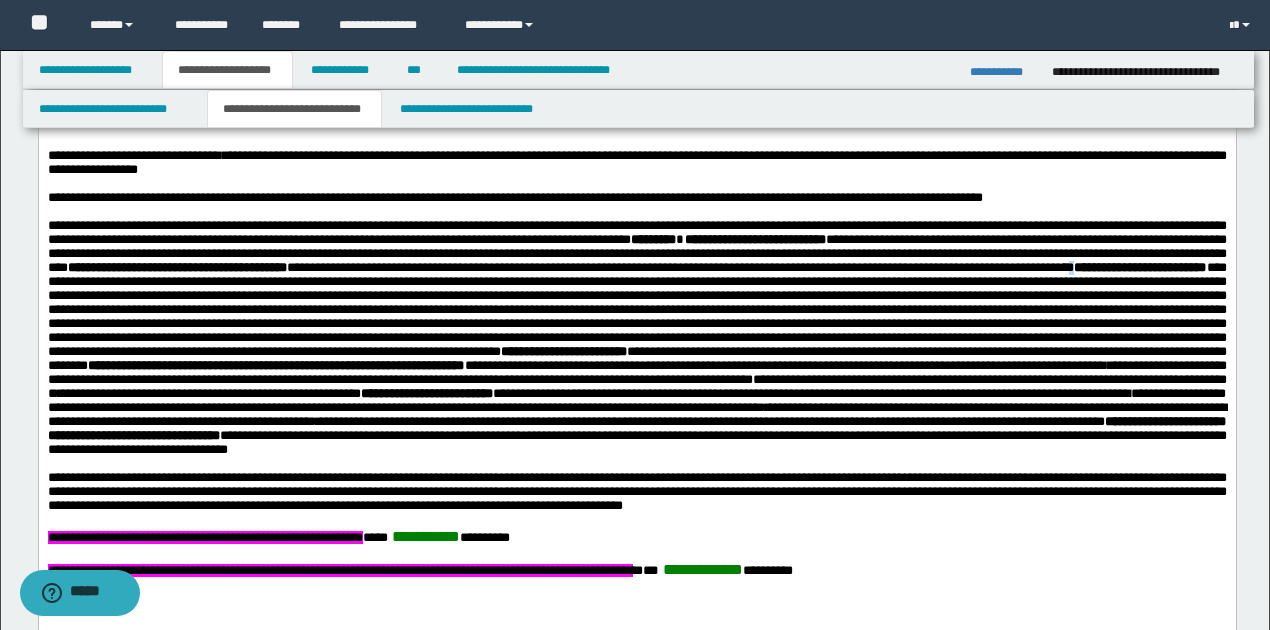 click on "**********" at bounding box center [876, 267] 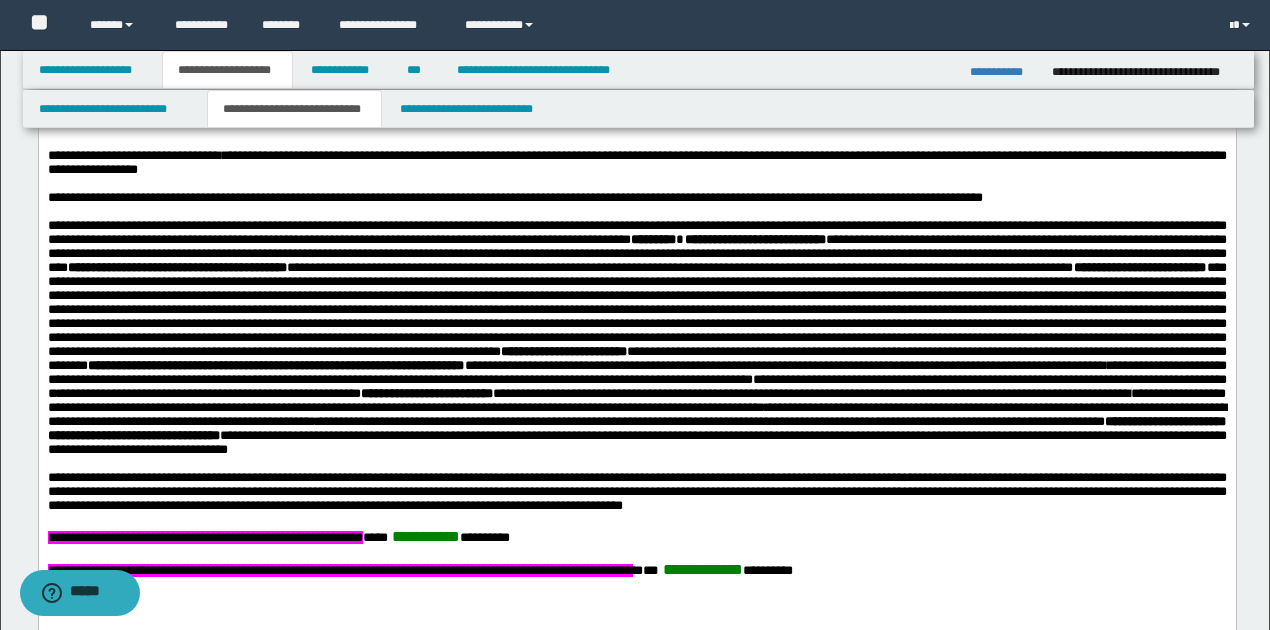scroll, scrollTop: 800, scrollLeft: 0, axis: vertical 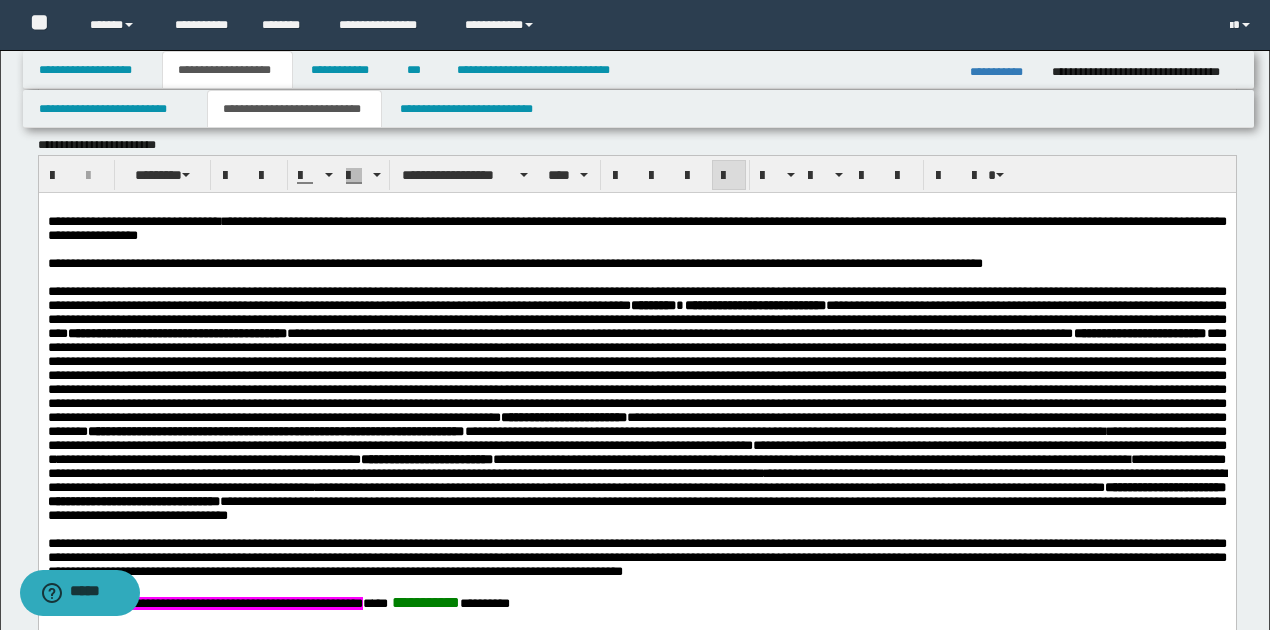 click at bounding box center [636, 375] 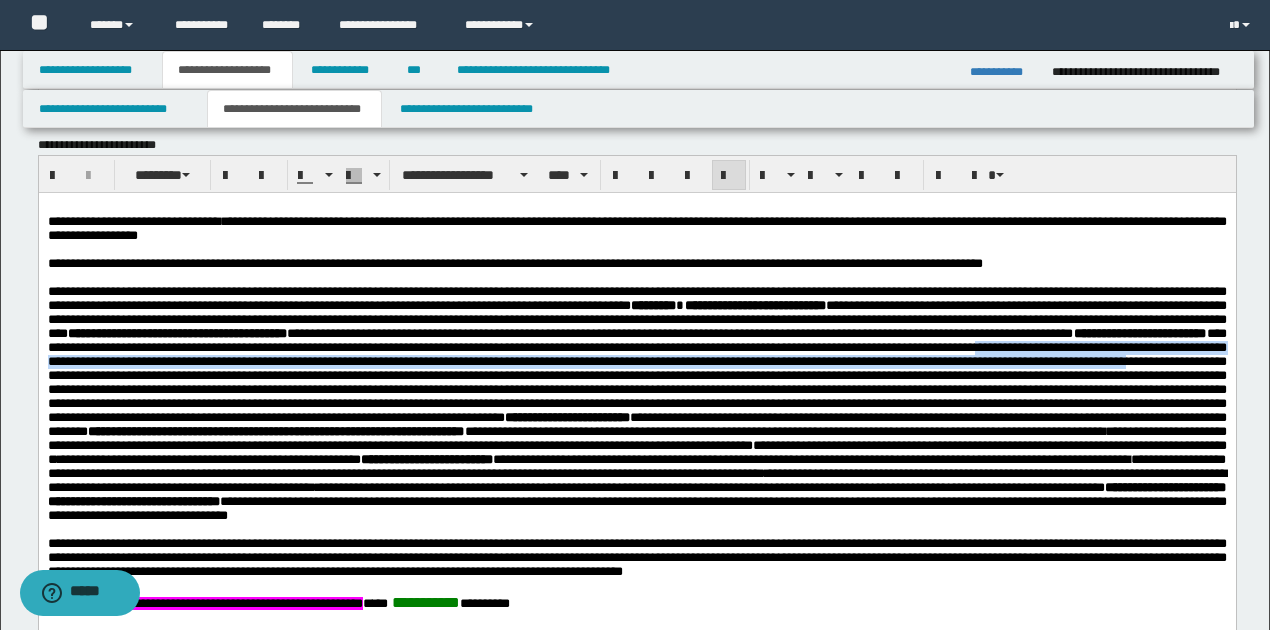 drag, startPoint x: 346, startPoint y: 378, endPoint x: 653, endPoint y: 388, distance: 307.1628 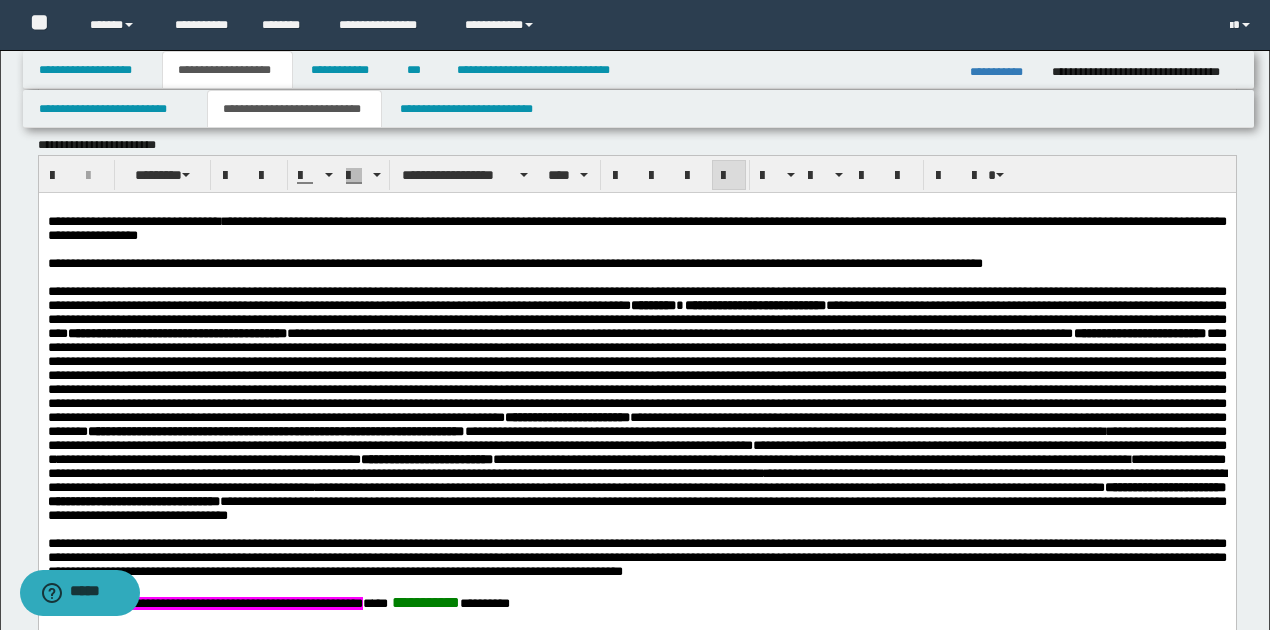 click at bounding box center [636, 375] 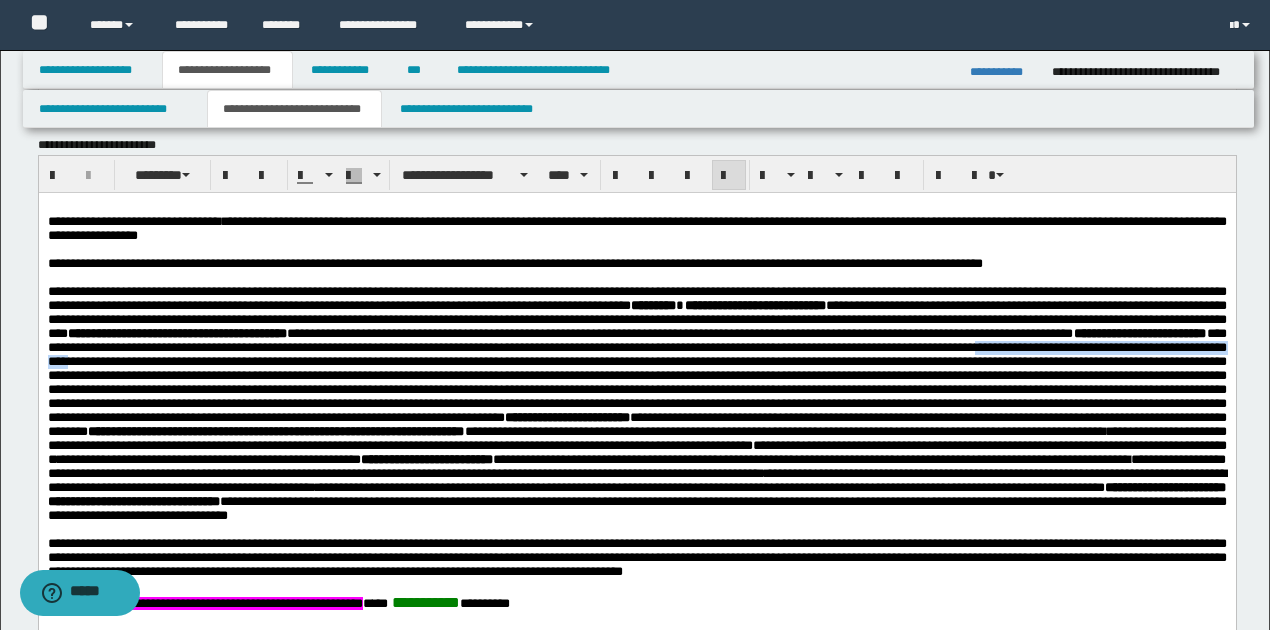 drag, startPoint x: 348, startPoint y: 378, endPoint x: 658, endPoint y: 376, distance: 310.00644 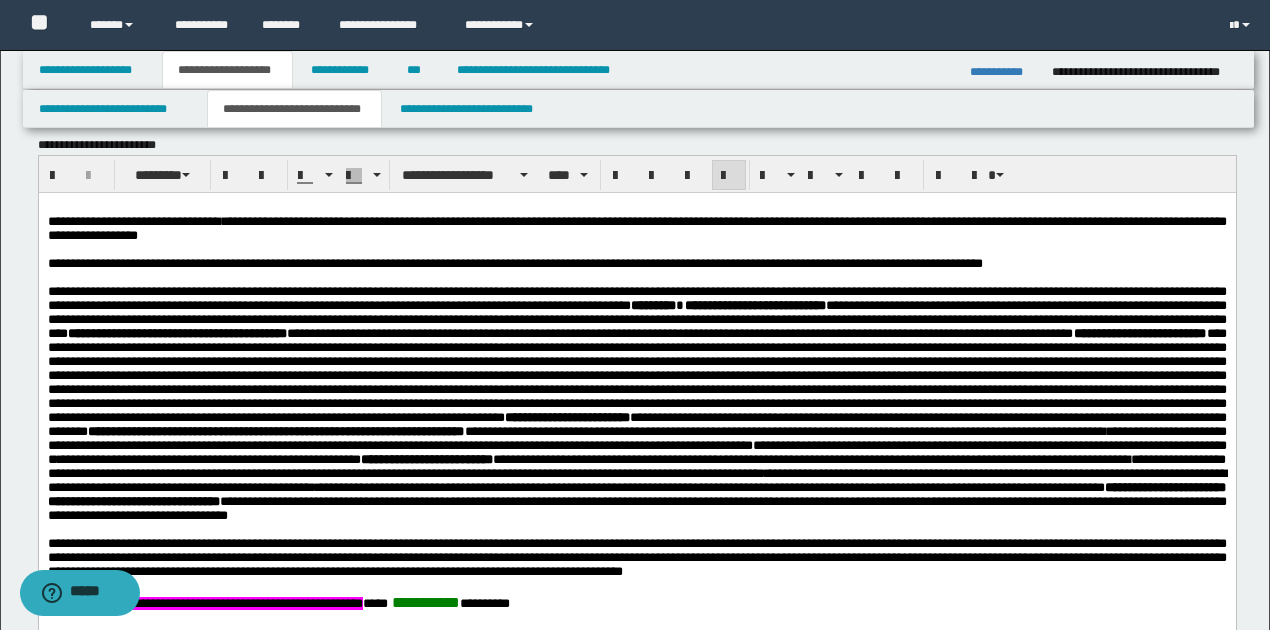 click on "**********" at bounding box center [723, 431] 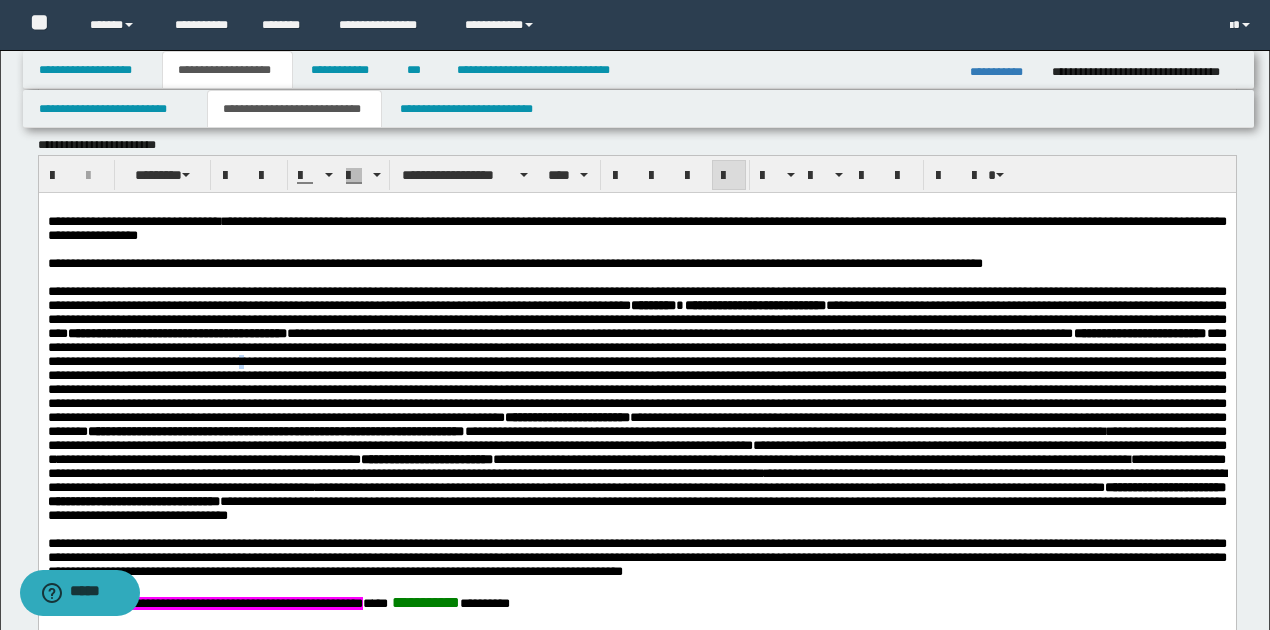 click at bounding box center (636, 375) 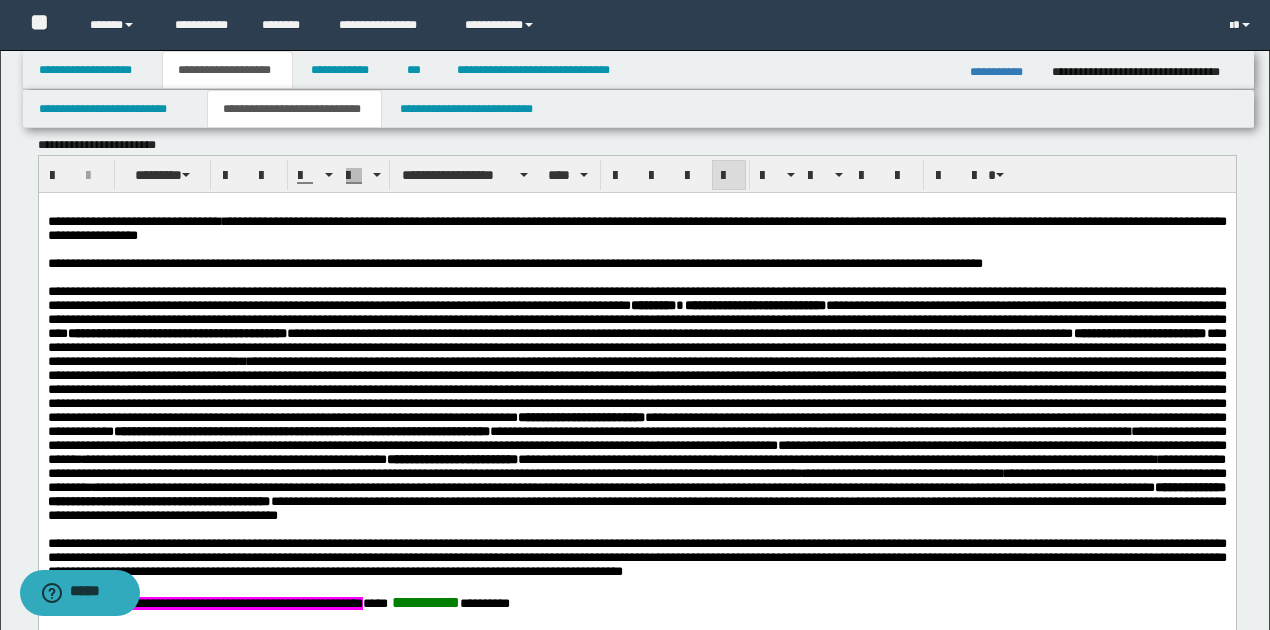 click on "**********" at bounding box center [636, 375] 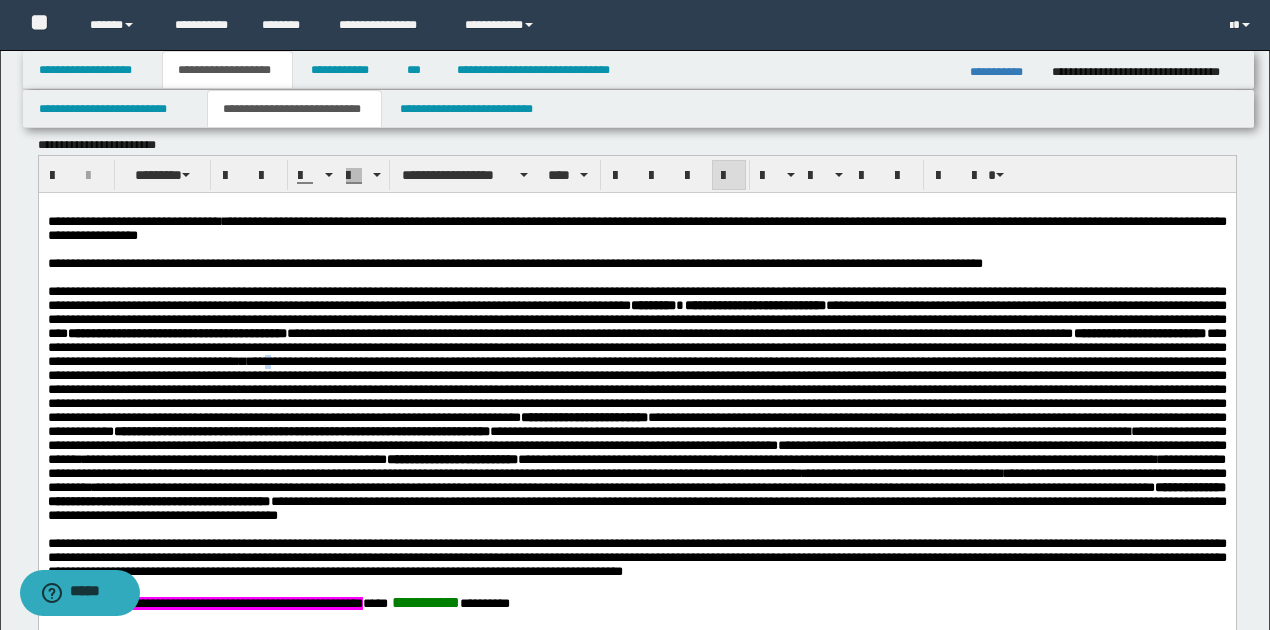 click on "**********" at bounding box center (636, 375) 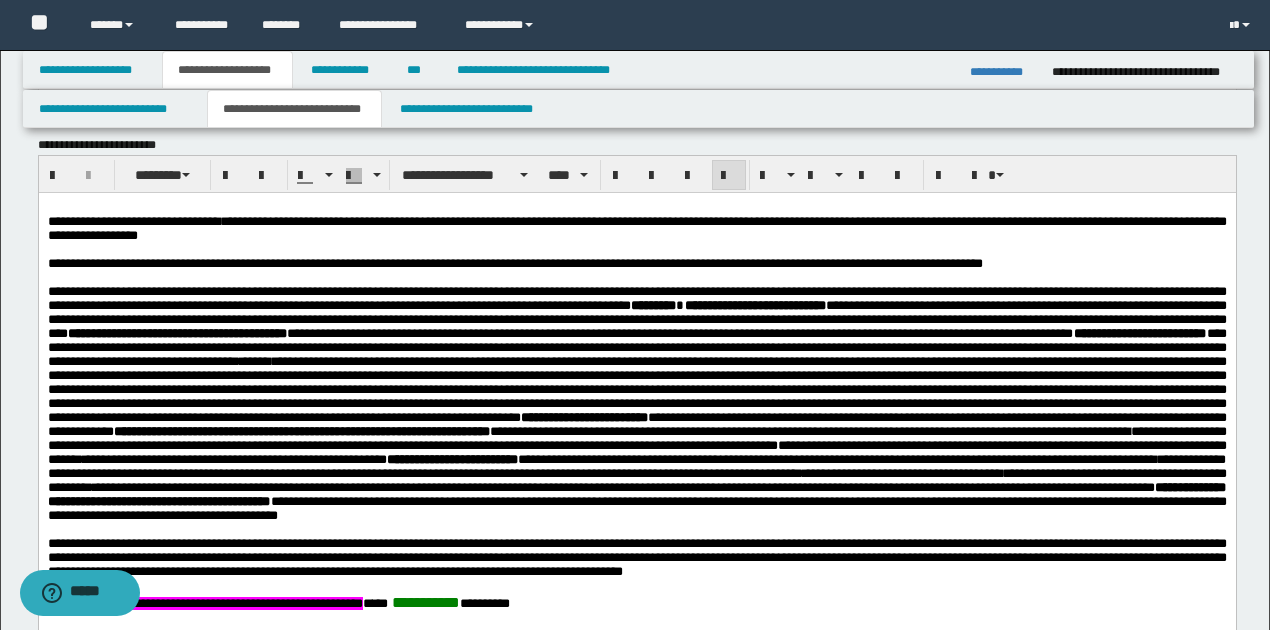 click on "**********" at bounding box center [636, 375] 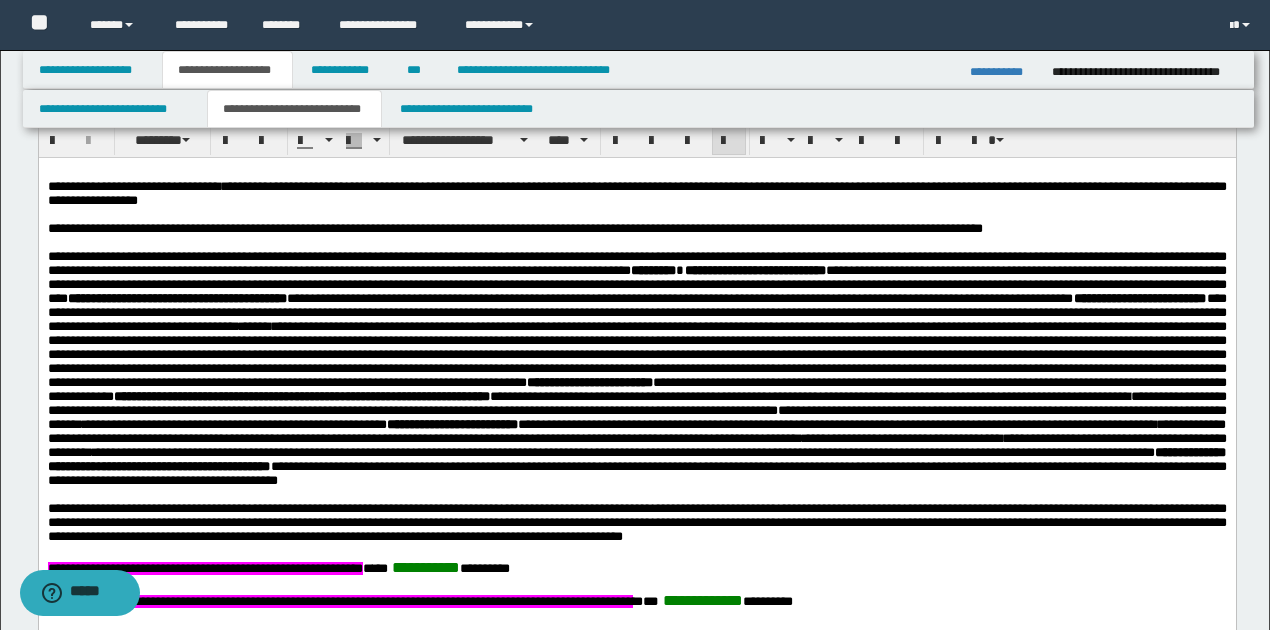 scroll, scrollTop: 866, scrollLeft: 0, axis: vertical 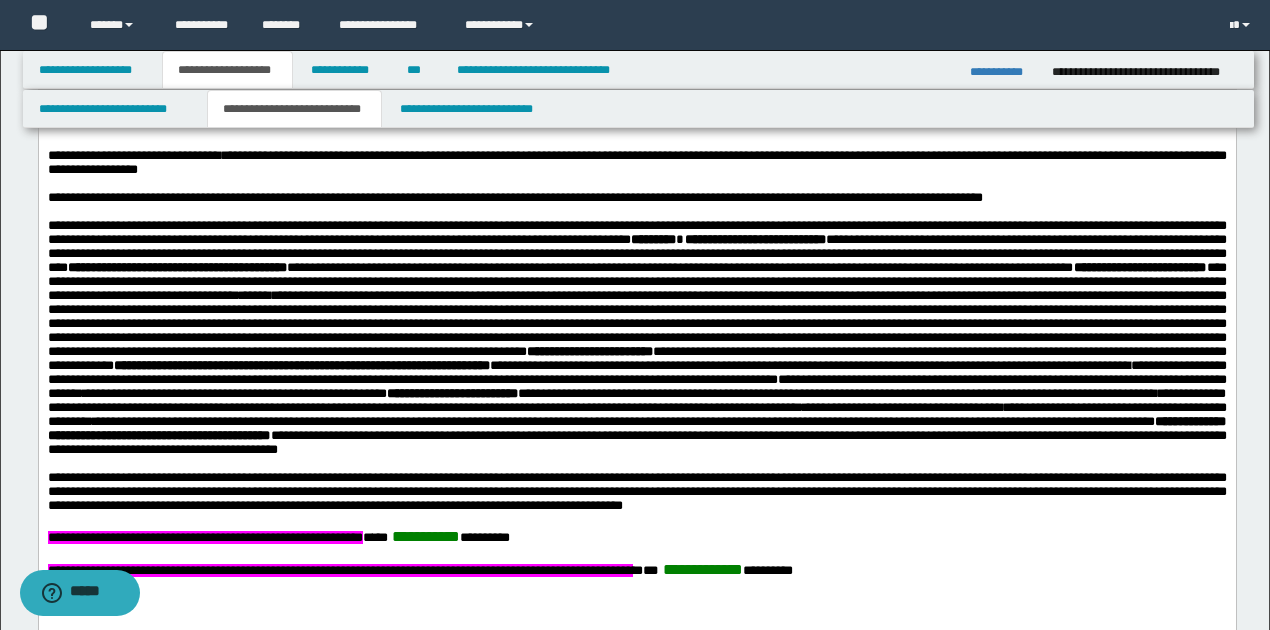 click on "**********" at bounding box center [636, 309] 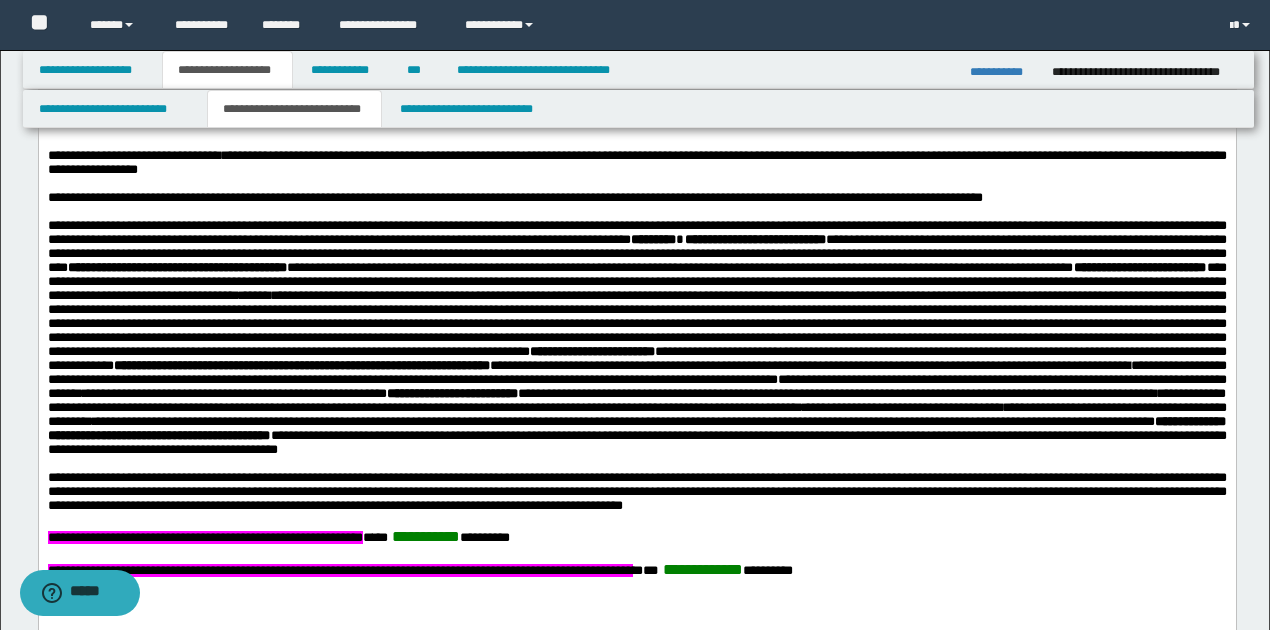 click on "**********" at bounding box center [636, 309] 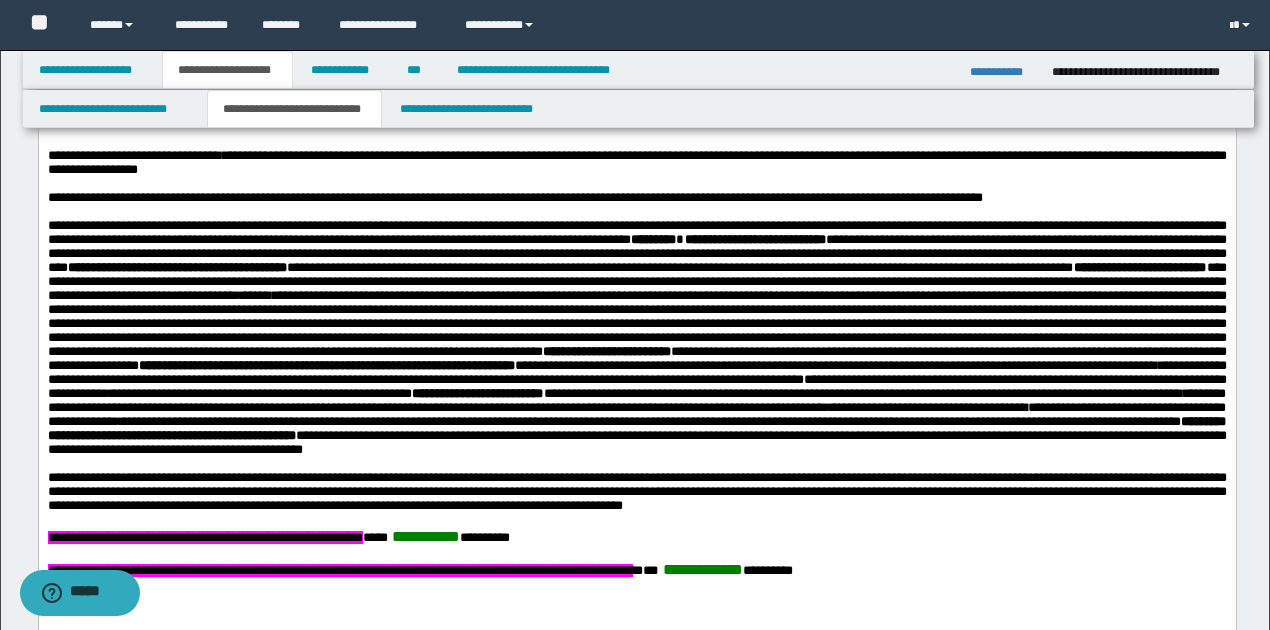 click on "**********" at bounding box center (636, 309) 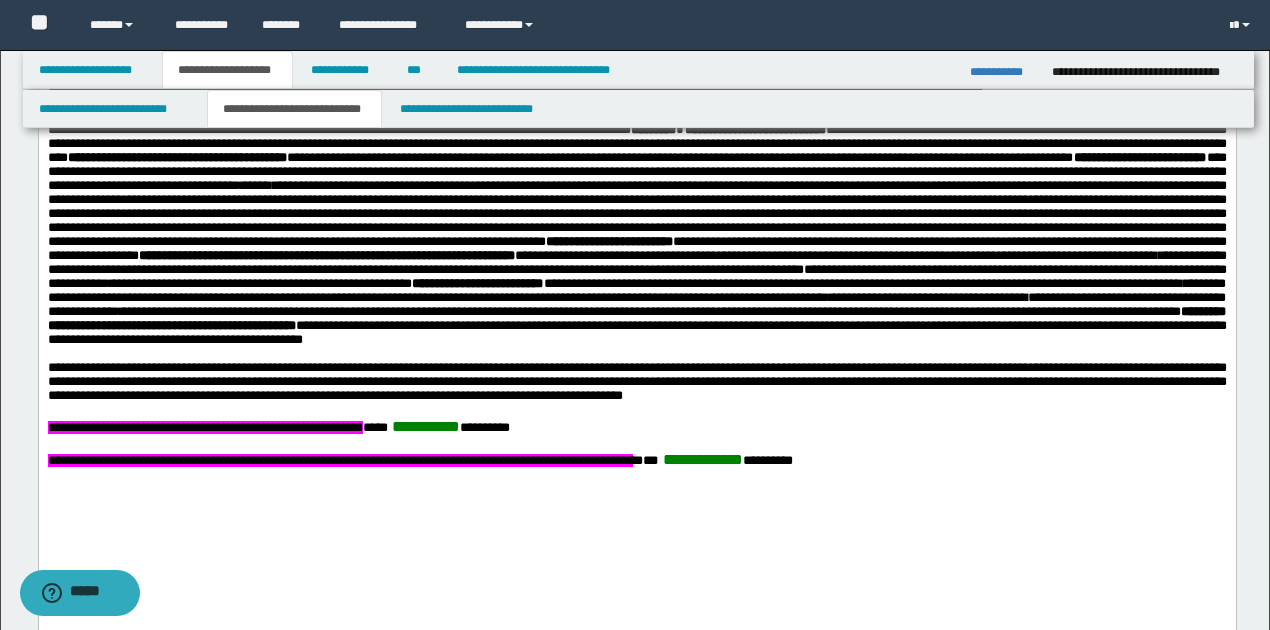 scroll, scrollTop: 1000, scrollLeft: 0, axis: vertical 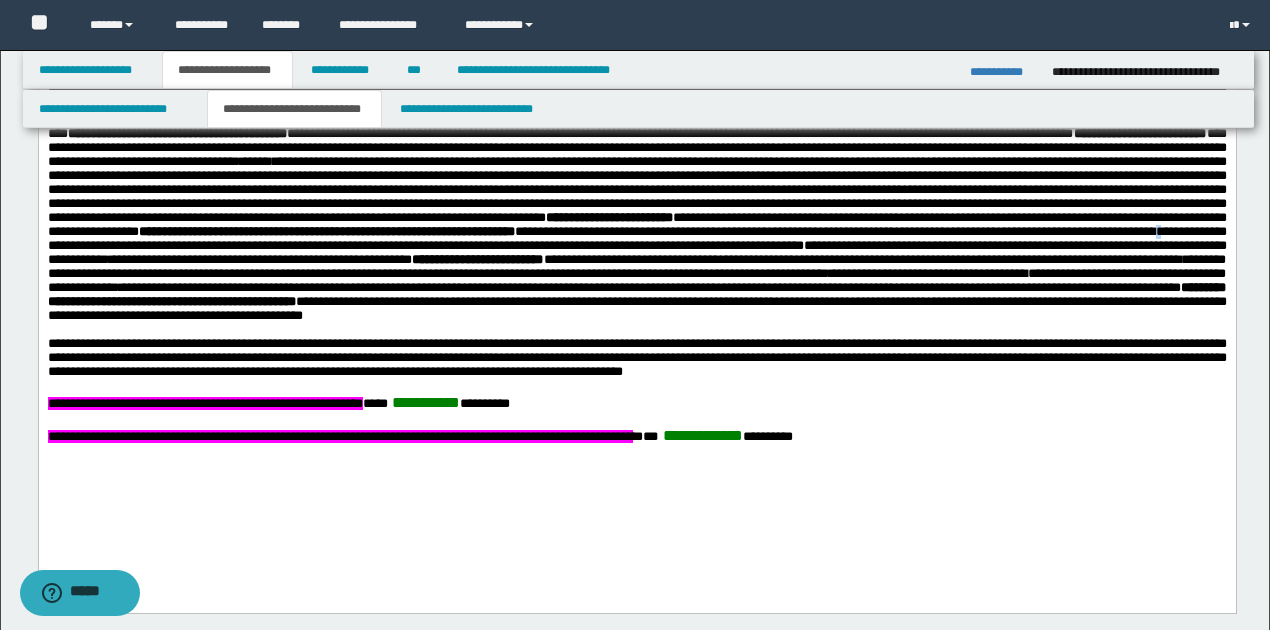 click on "**********" at bounding box center [636, 239] 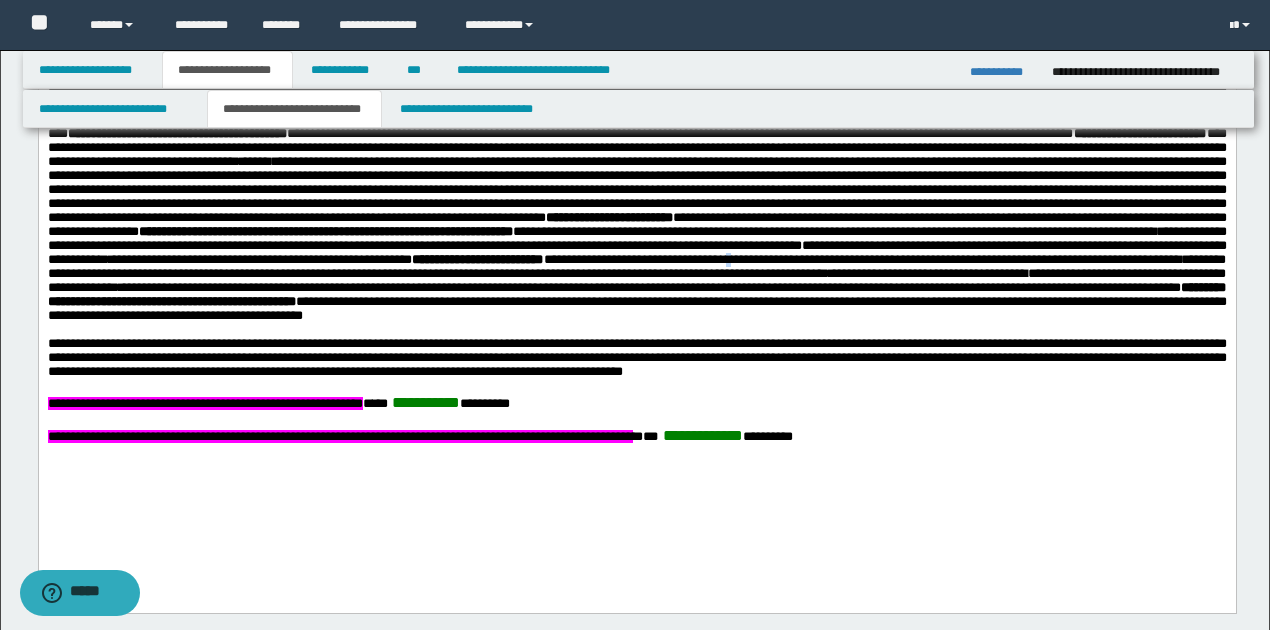 click on "**********" at bounding box center [795, 260] 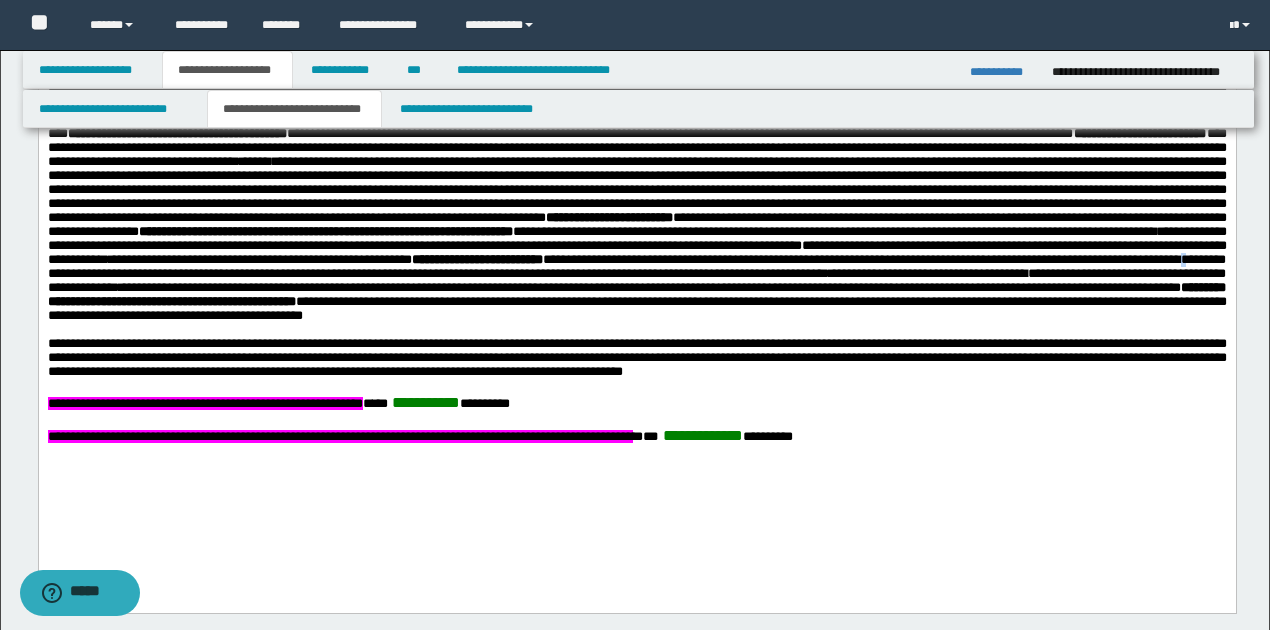 click on "**********" at bounding box center [636, 267] 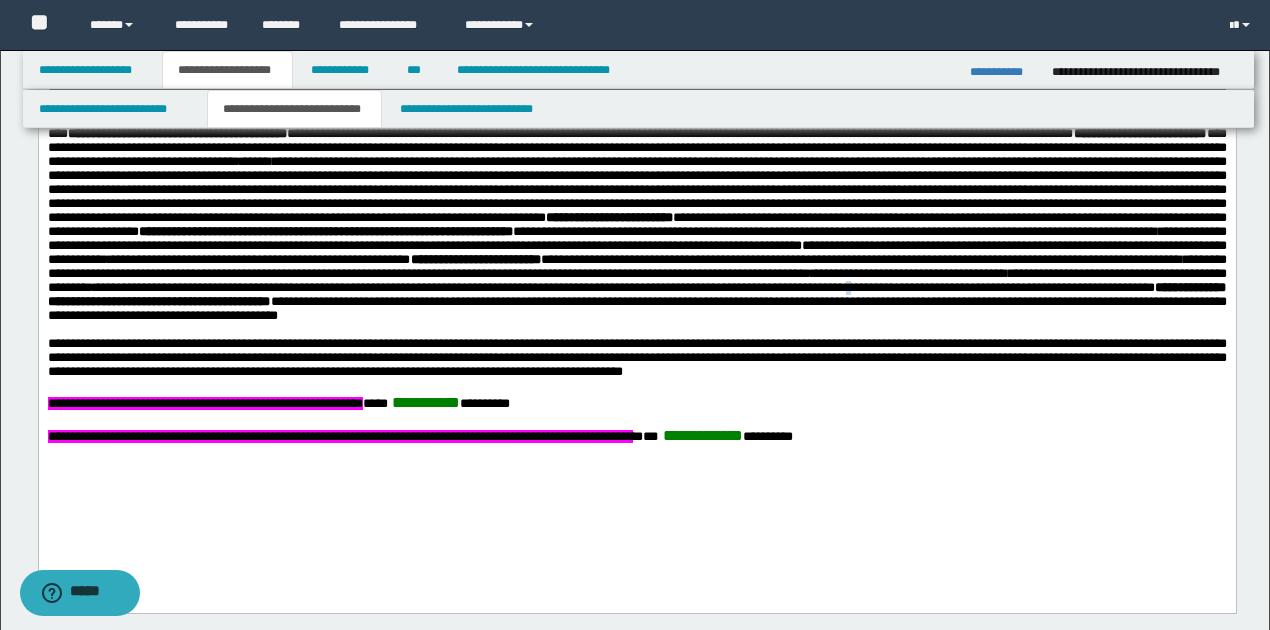 click on "**********" at bounding box center [758, 288] 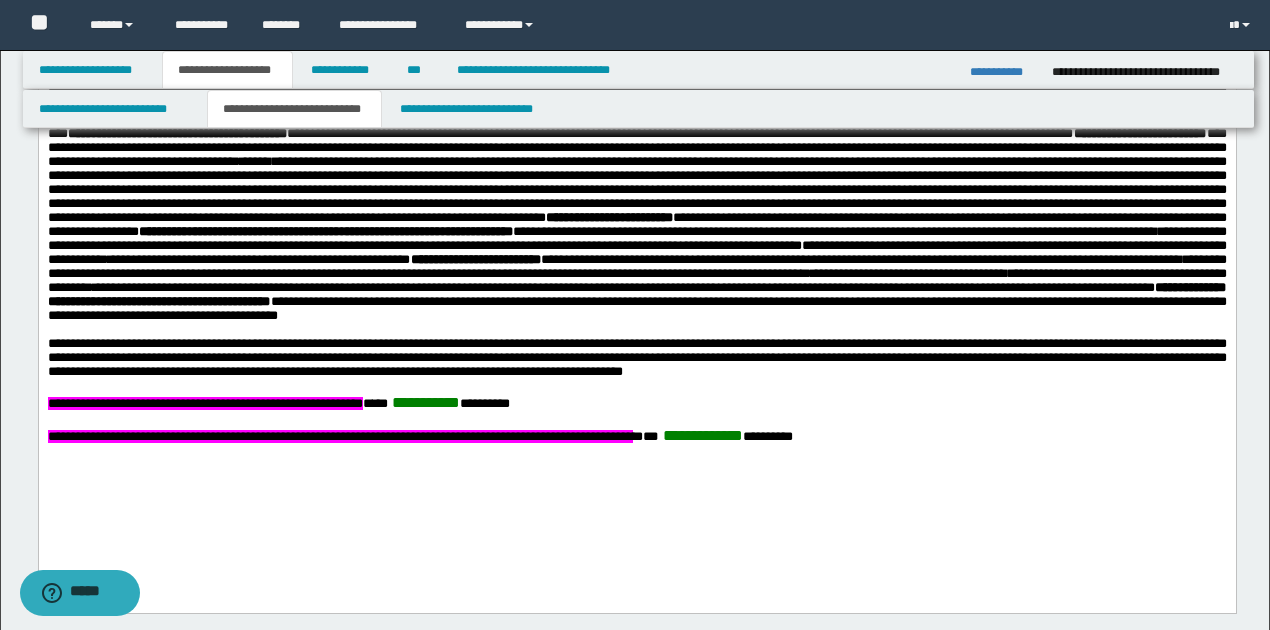click on "**********" at bounding box center [636, 309] 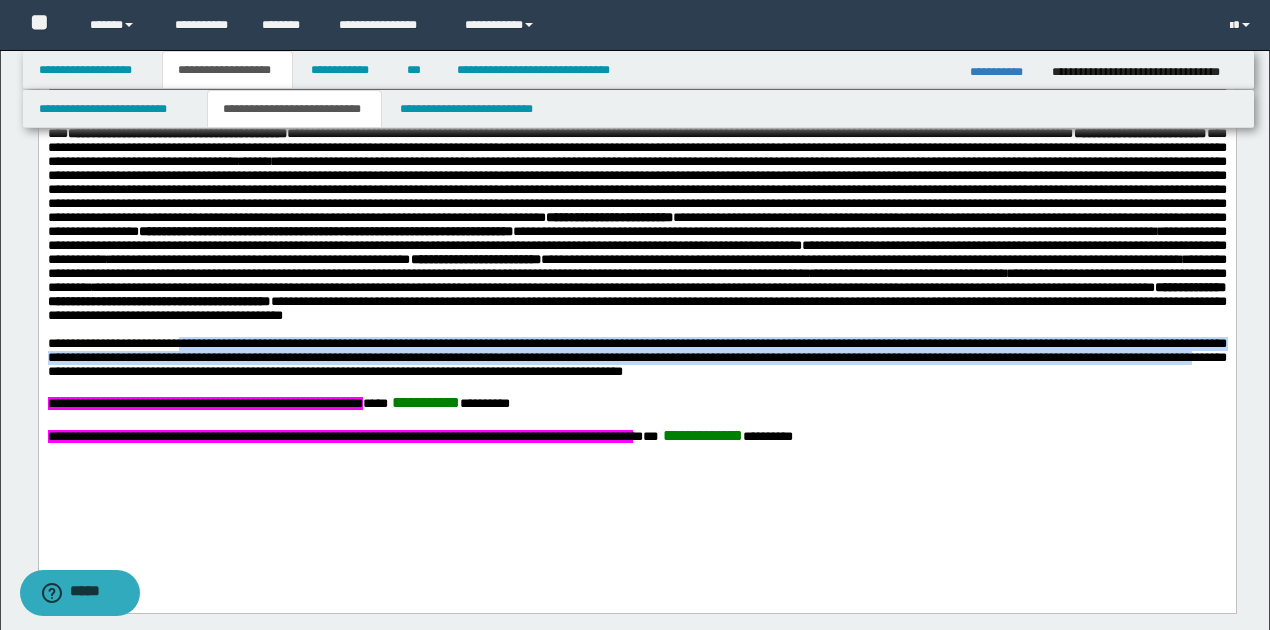 drag, startPoint x: 190, startPoint y: 391, endPoint x: 271, endPoint y: 425, distance: 87.84646 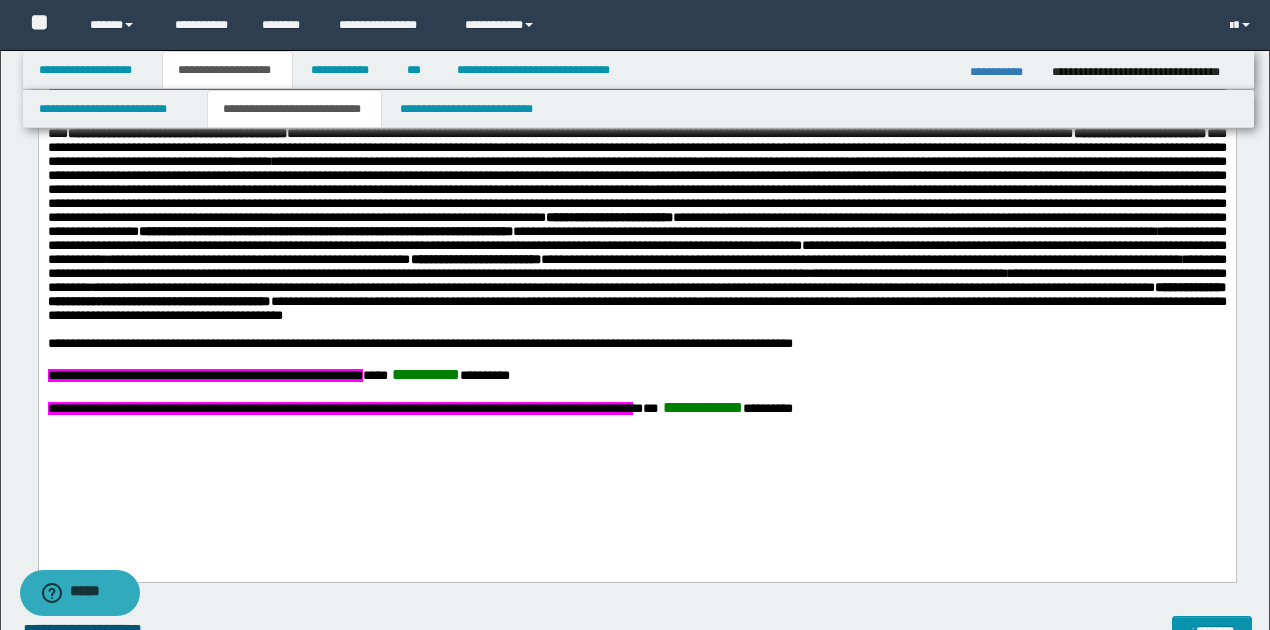 click on "**********" at bounding box center [636, 205] 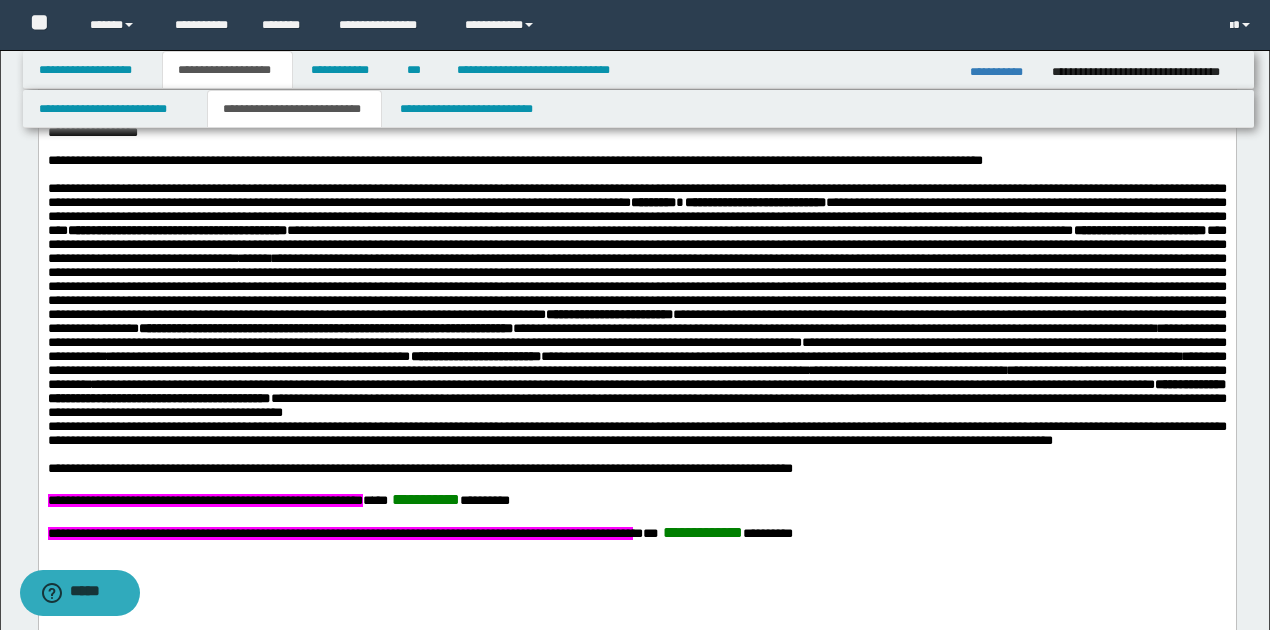 scroll, scrollTop: 933, scrollLeft: 0, axis: vertical 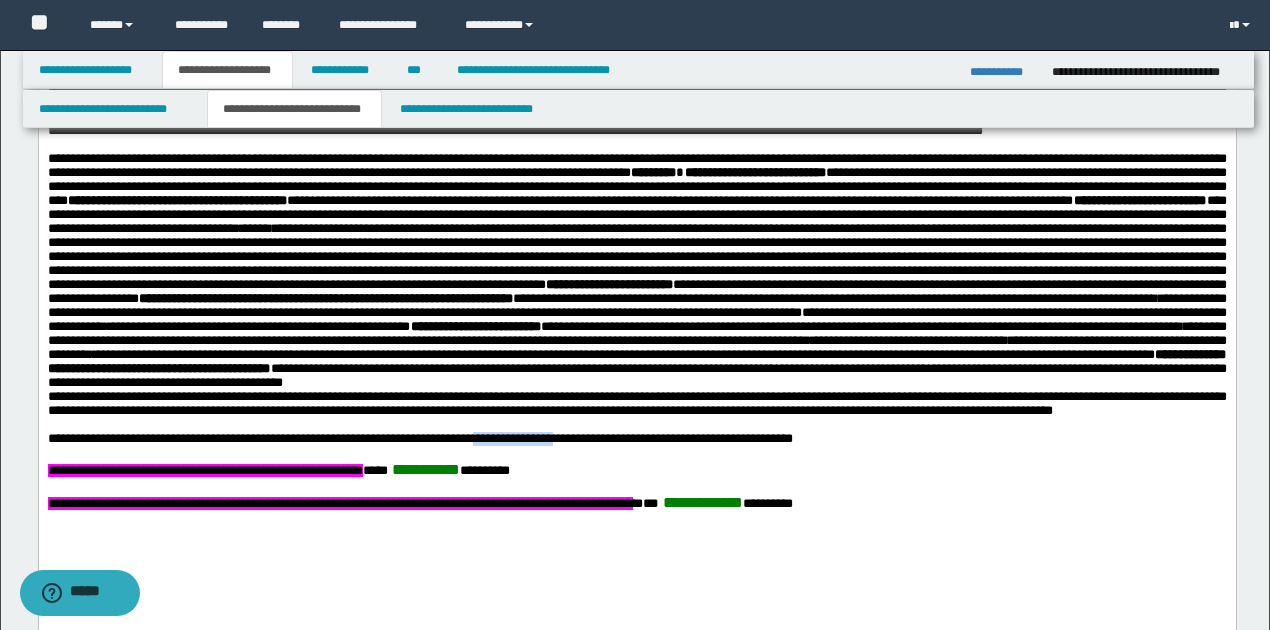 drag, startPoint x: 522, startPoint y: 507, endPoint x: 620, endPoint y: 505, distance: 98.02041 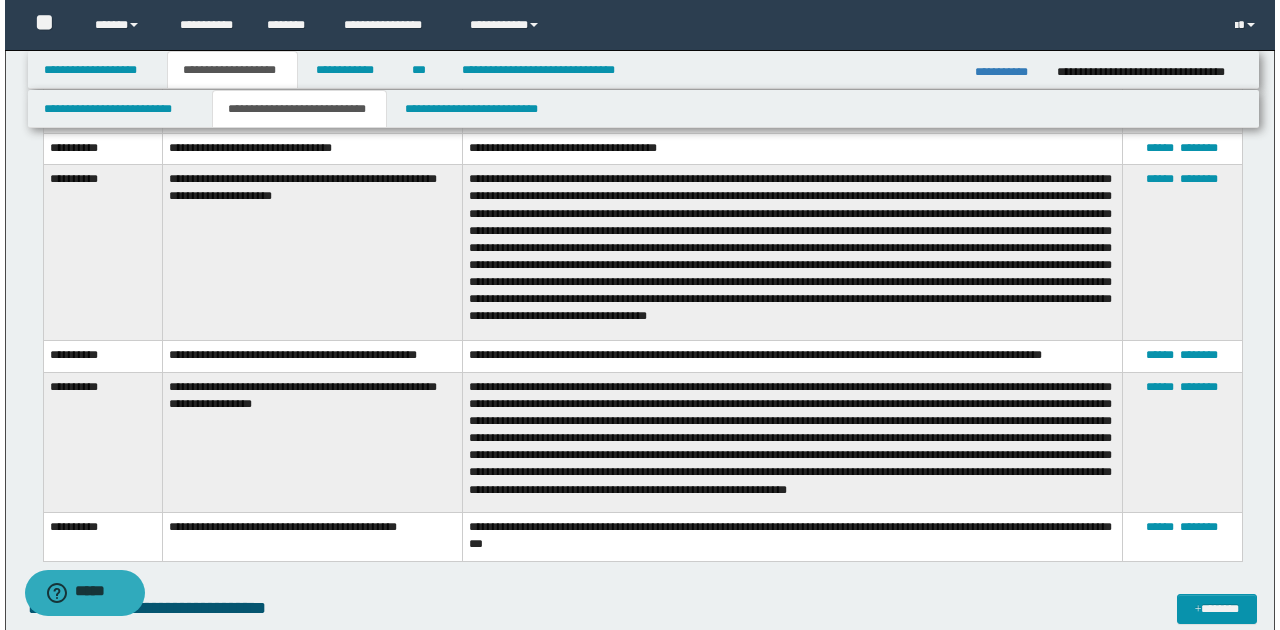 scroll, scrollTop: 4866, scrollLeft: 0, axis: vertical 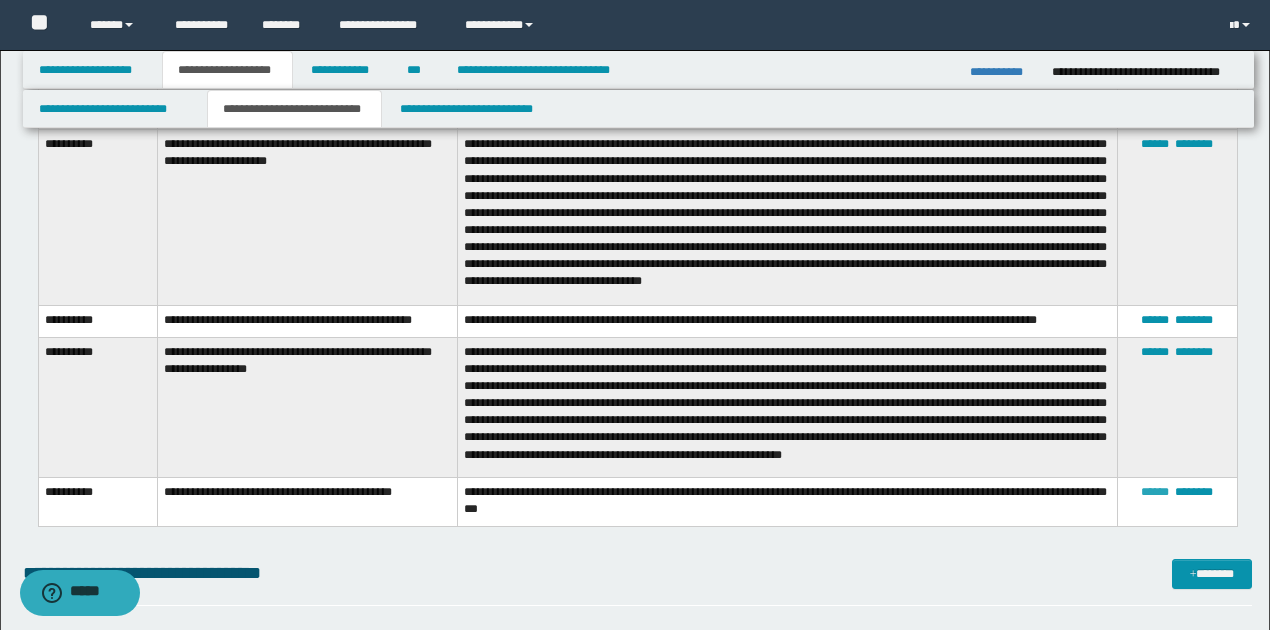 click on "******" at bounding box center (1155, 492) 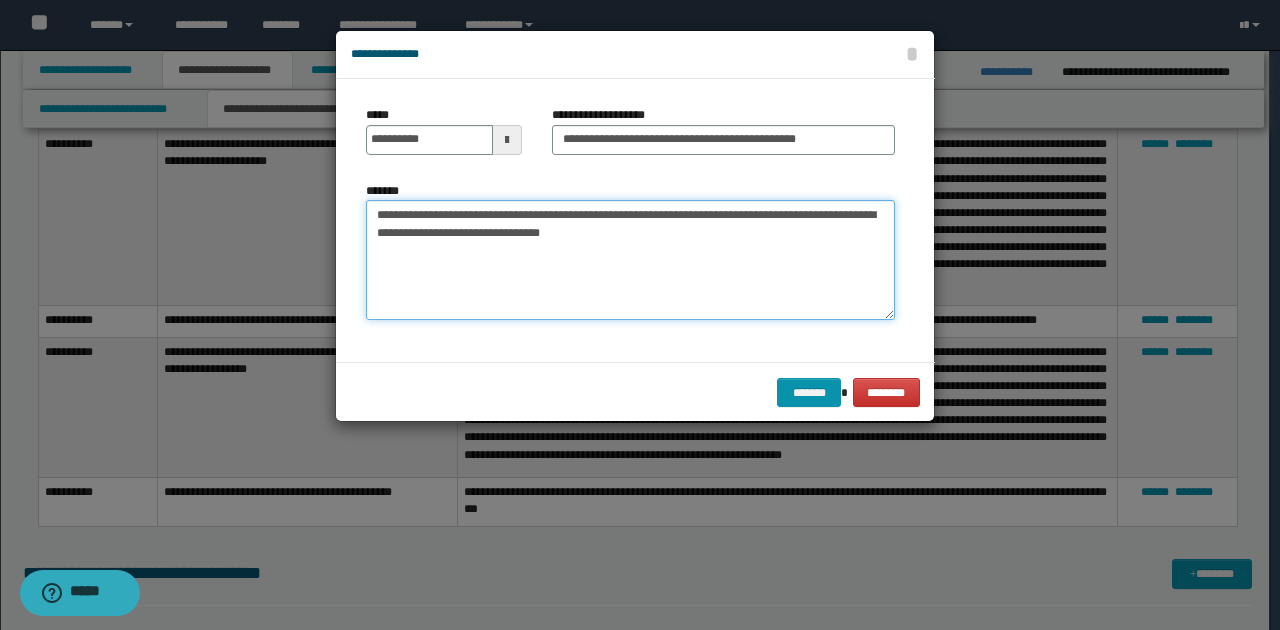 drag, startPoint x: 380, startPoint y: 214, endPoint x: 702, endPoint y: 237, distance: 322.82037 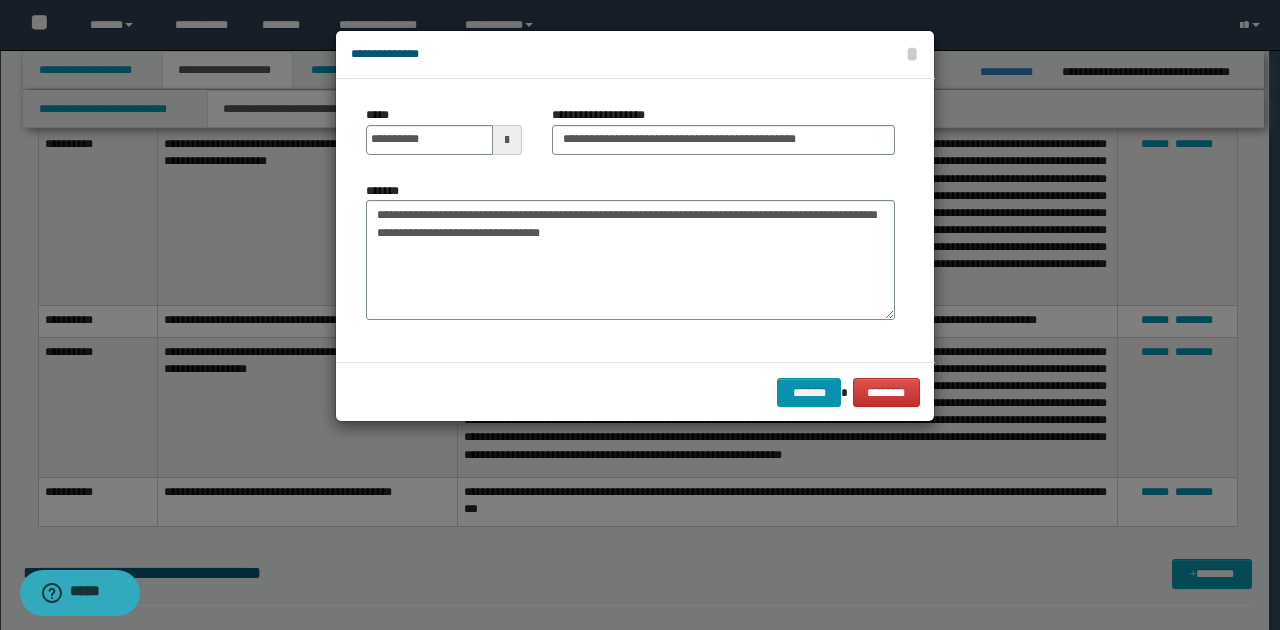 click at bounding box center (640, 315) 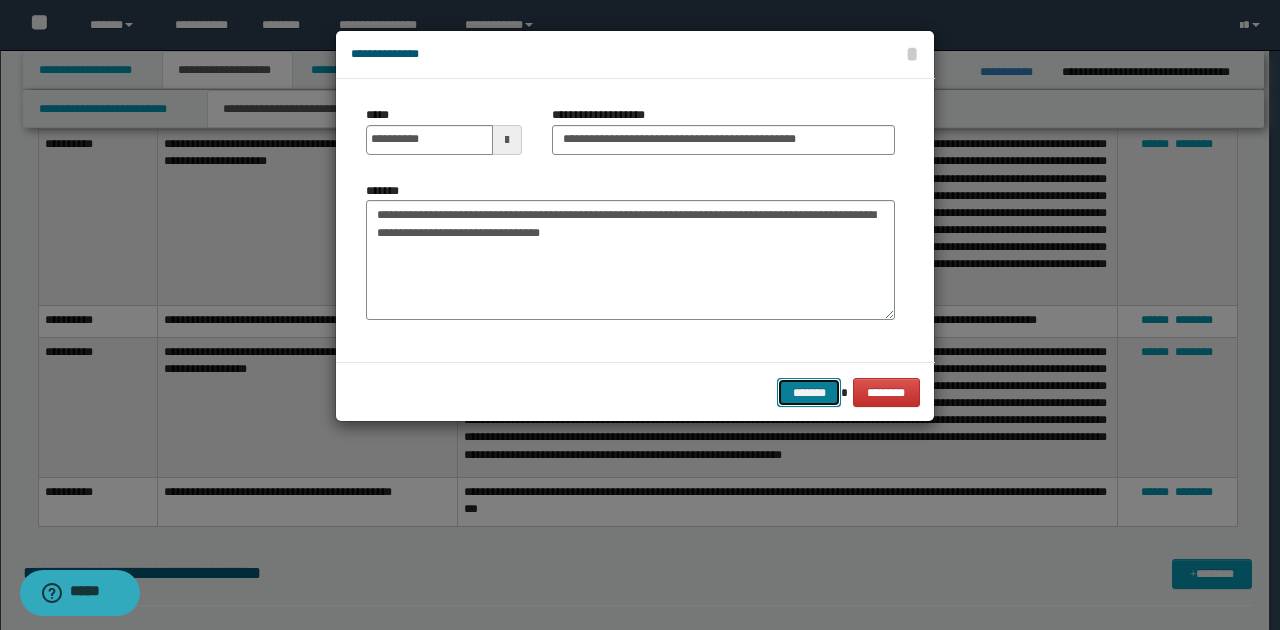click on "*******" at bounding box center (809, 392) 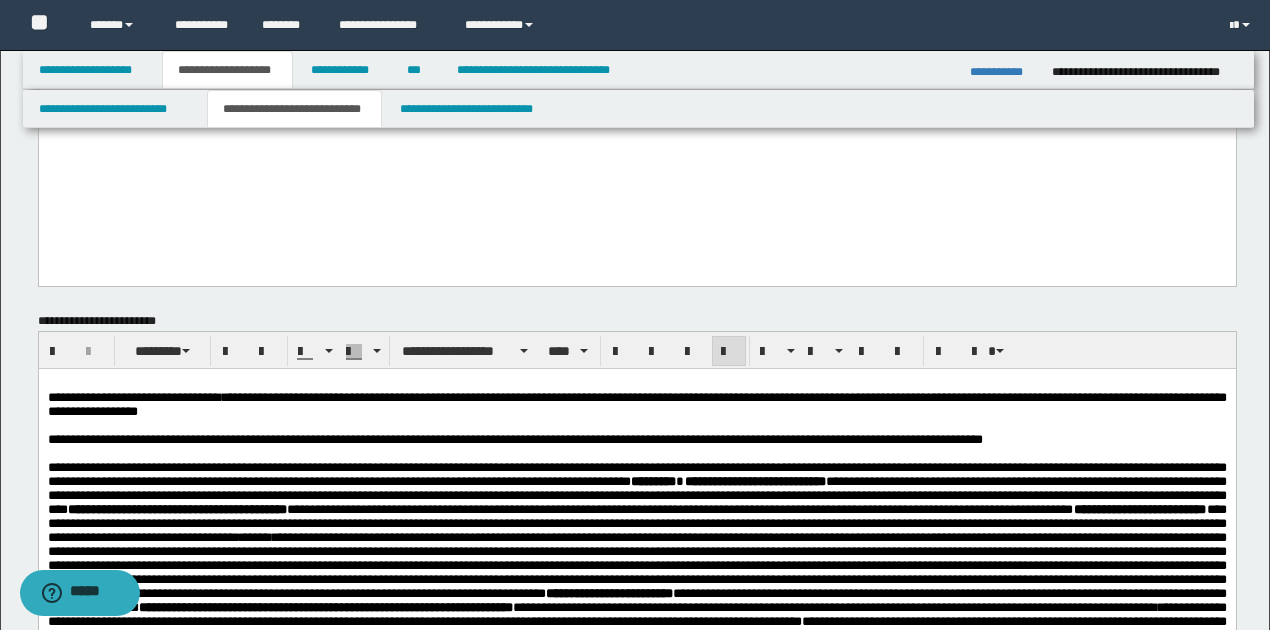 scroll, scrollTop: 600, scrollLeft: 0, axis: vertical 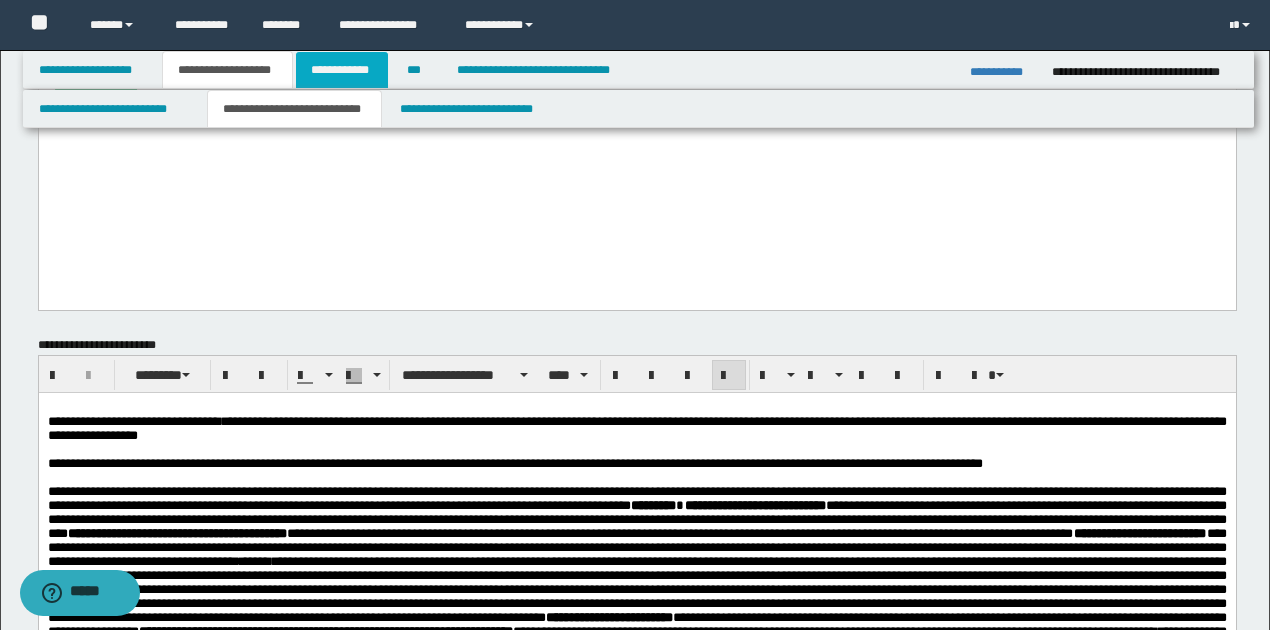 click on "**********" at bounding box center [342, 70] 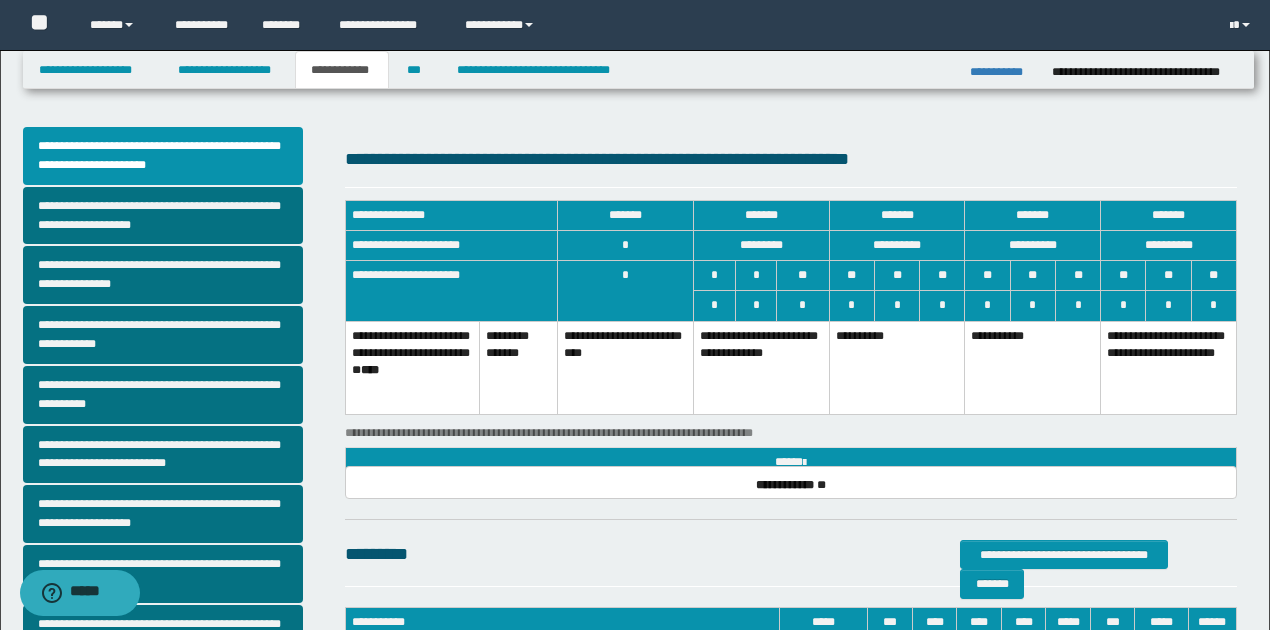 scroll, scrollTop: 0, scrollLeft: 0, axis: both 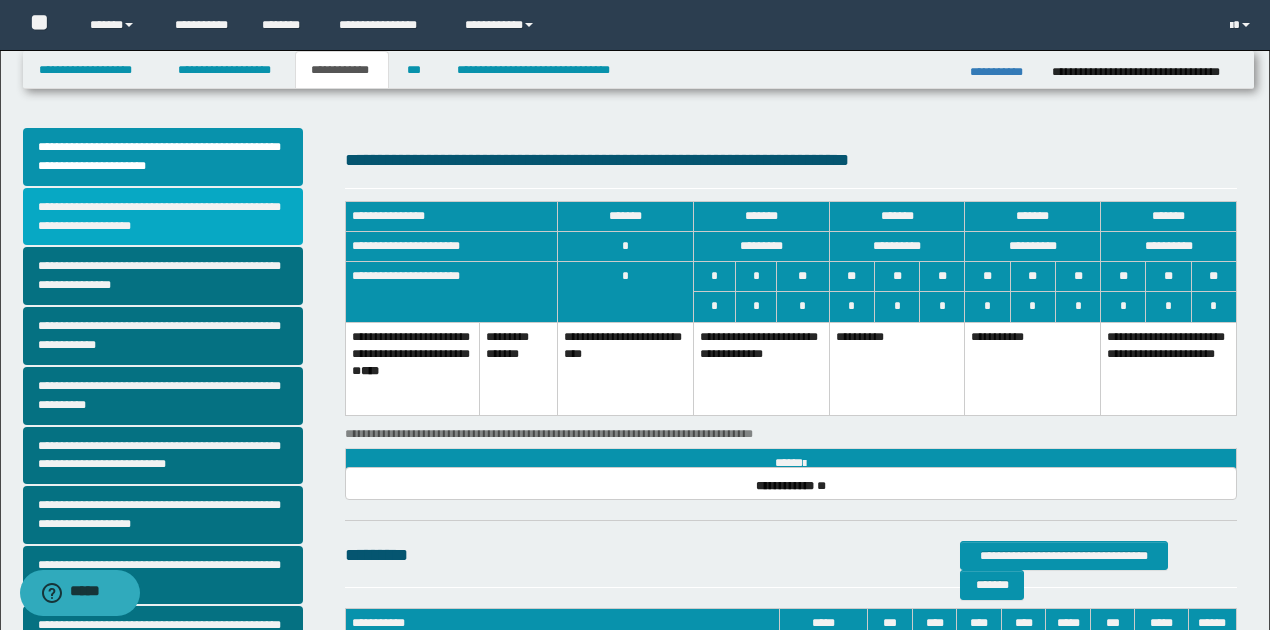 click on "**********" at bounding box center [163, 217] 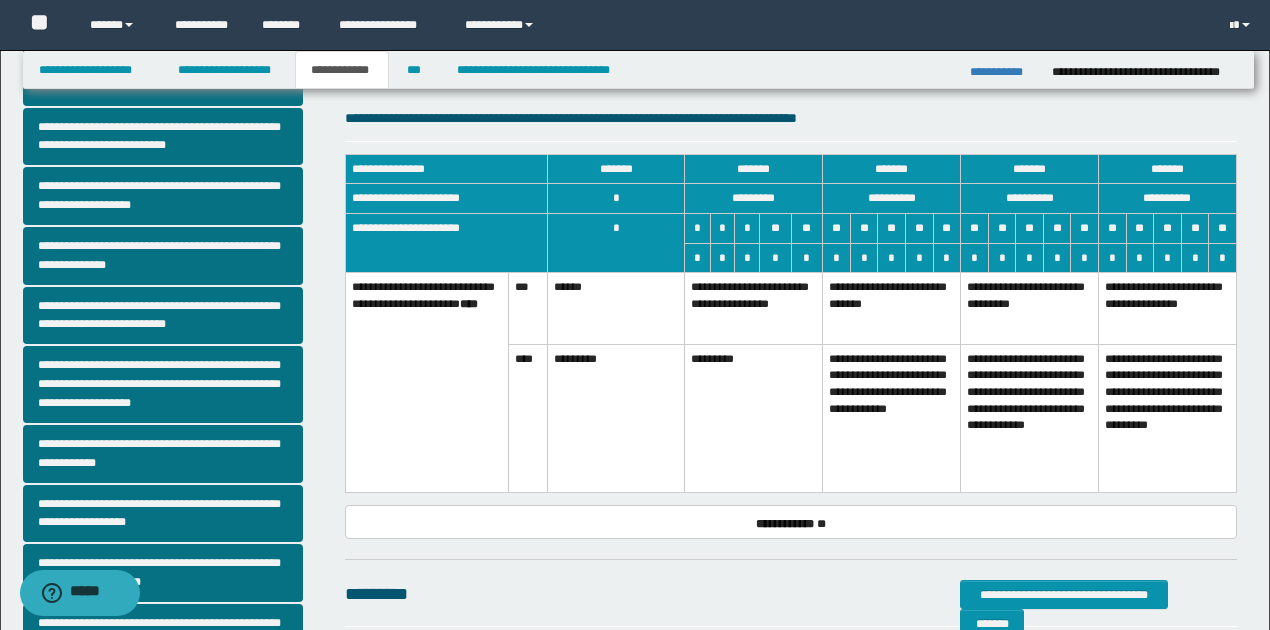 scroll, scrollTop: 333, scrollLeft: 0, axis: vertical 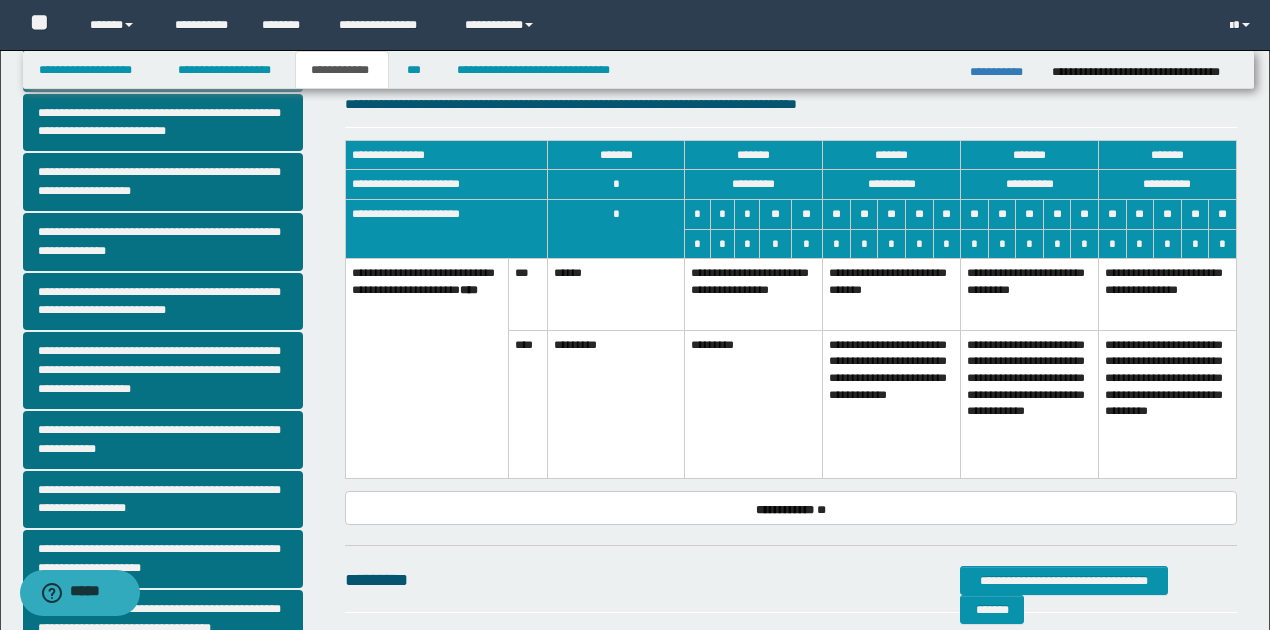 click on "**********" at bounding box center (892, 404) 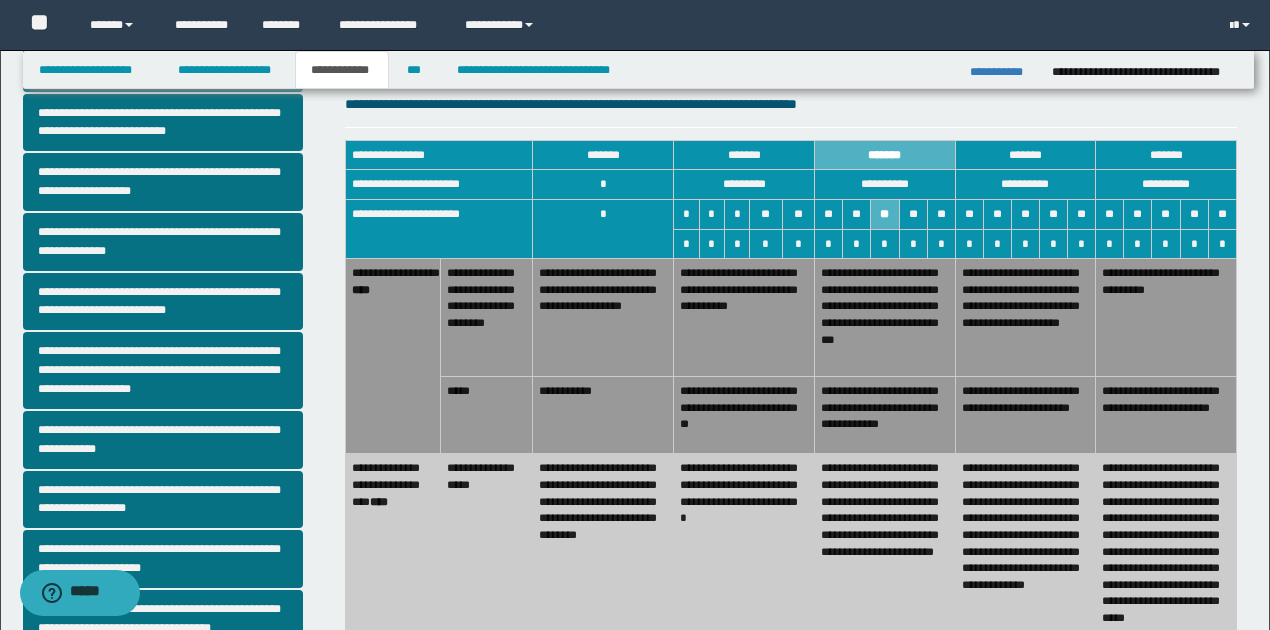 click on "**********" at bounding box center (744, 415) 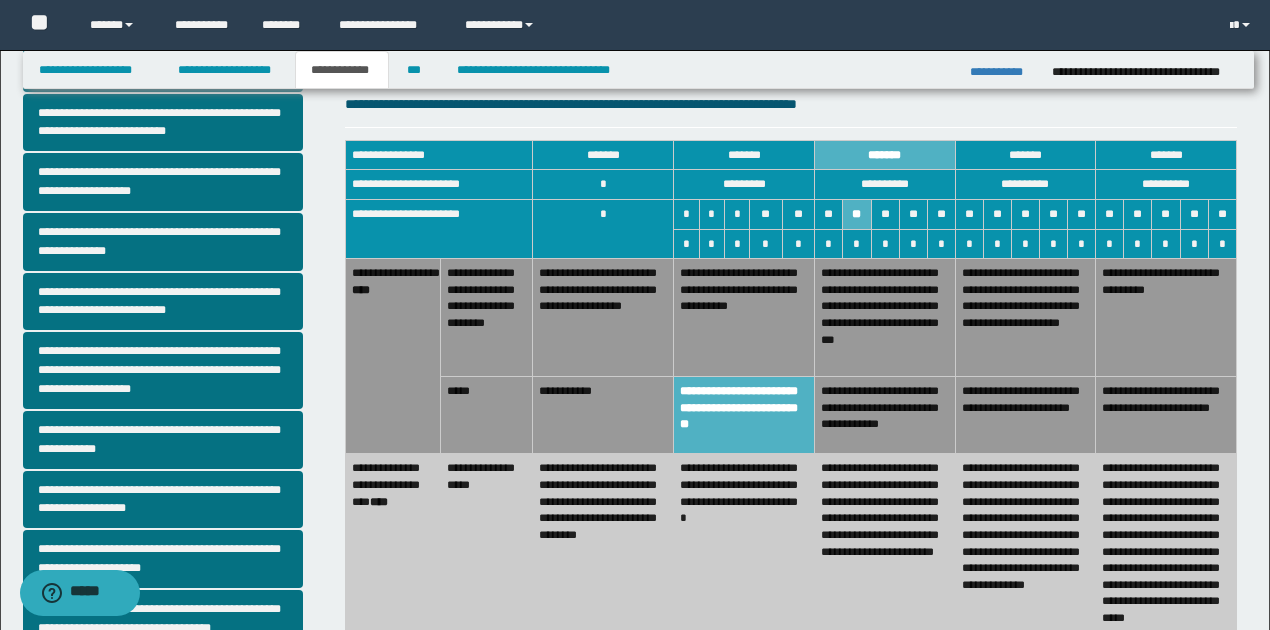 click on "**********" at bounding box center (744, 318) 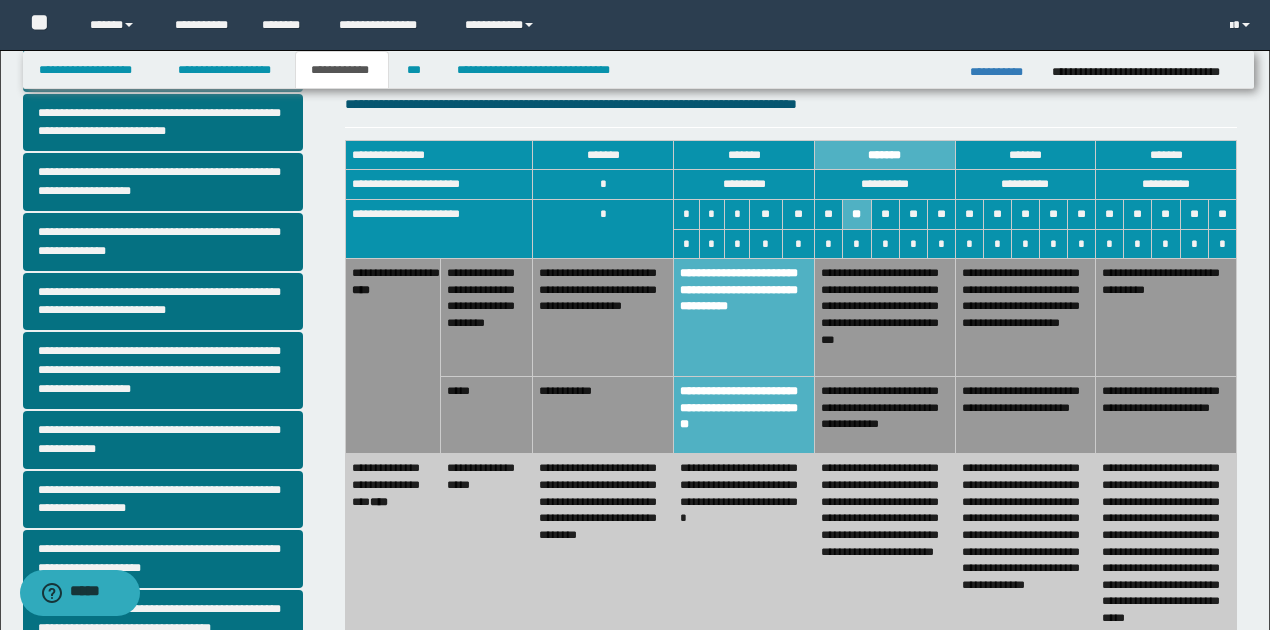 click on "**********" at bounding box center [603, 318] 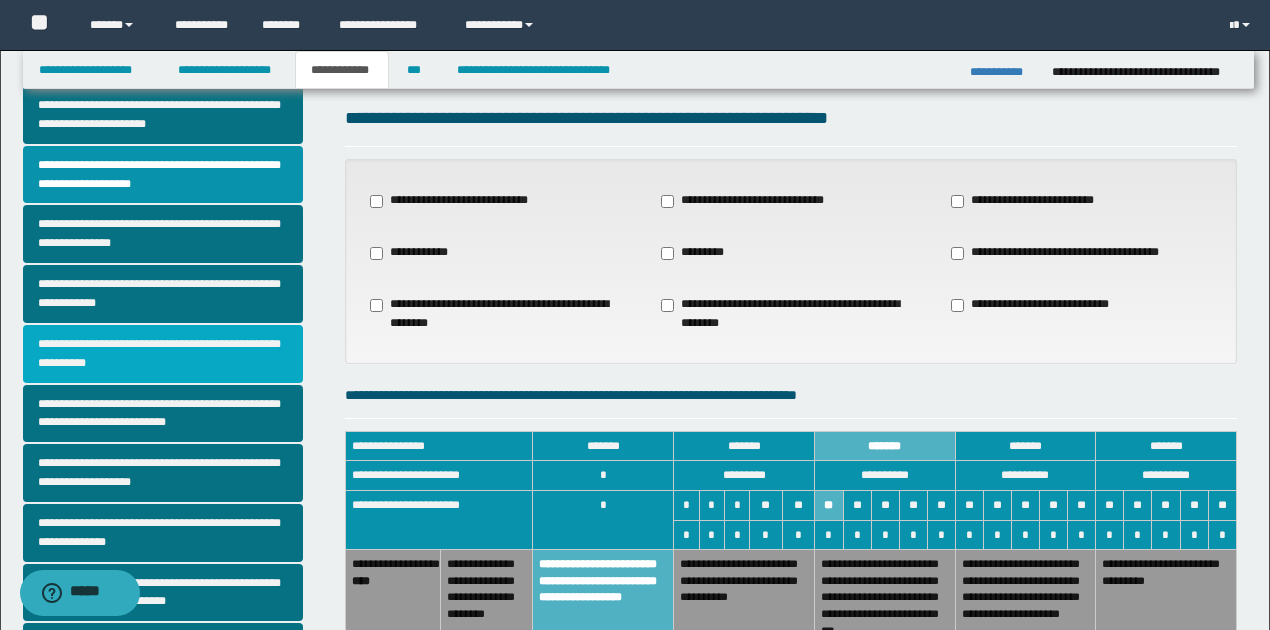 scroll, scrollTop: 66, scrollLeft: 0, axis: vertical 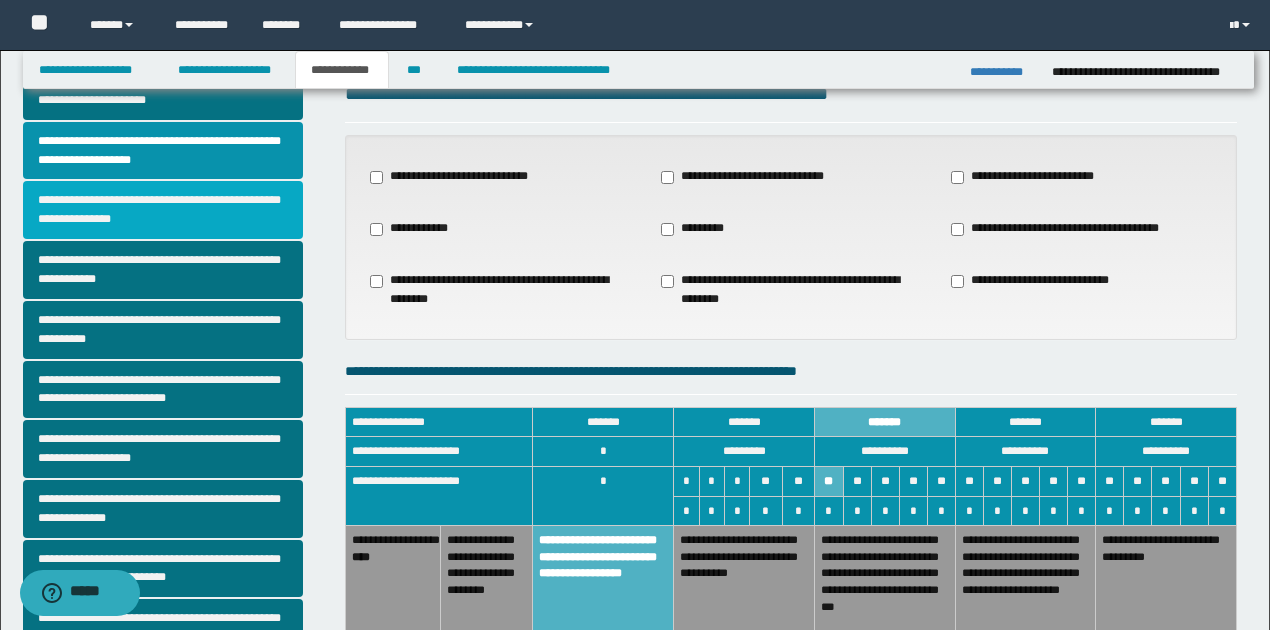 click on "**********" at bounding box center [163, 210] 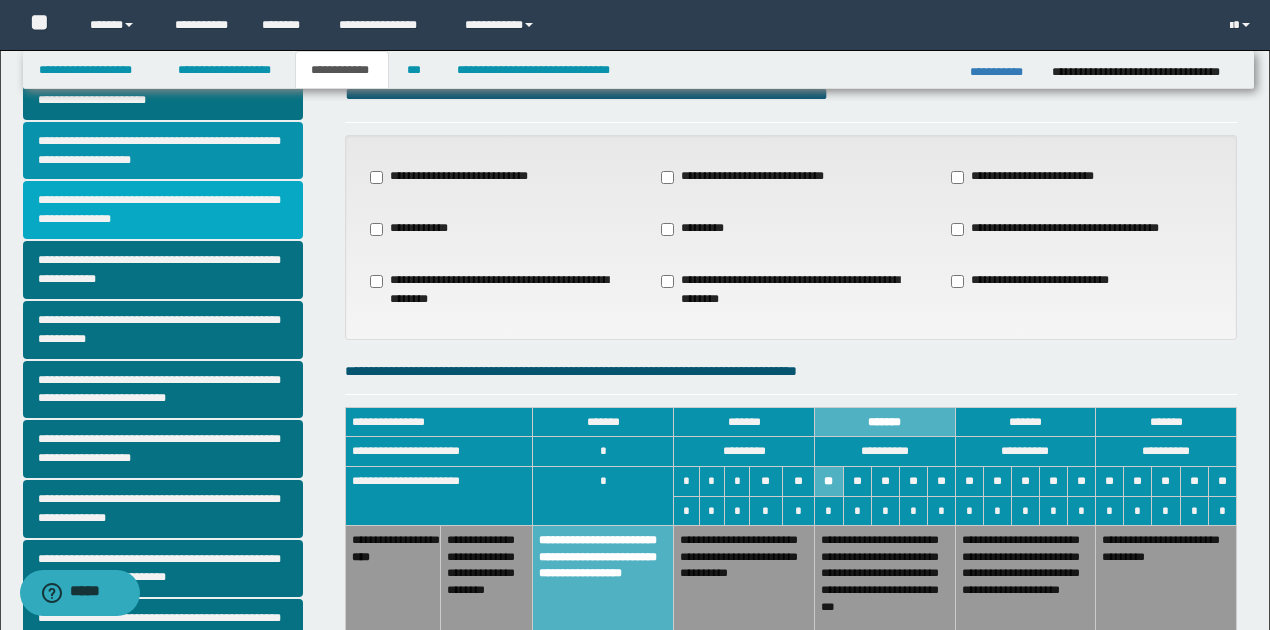scroll, scrollTop: 0, scrollLeft: 0, axis: both 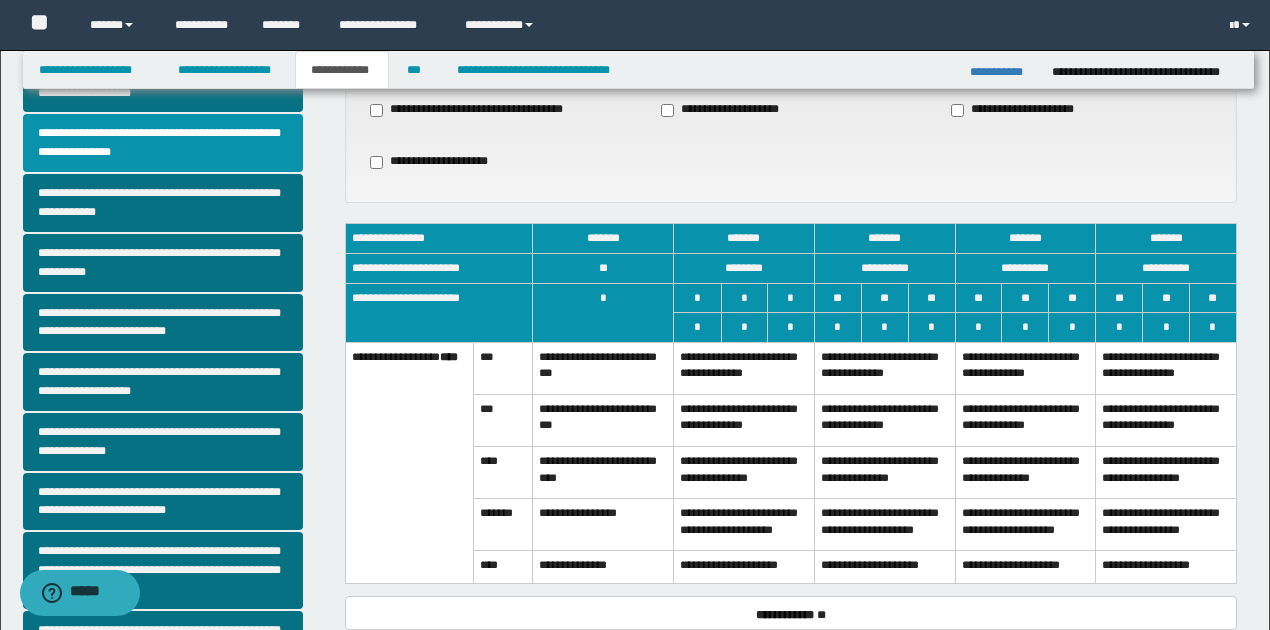 click on "**********" at bounding box center (744, 368) 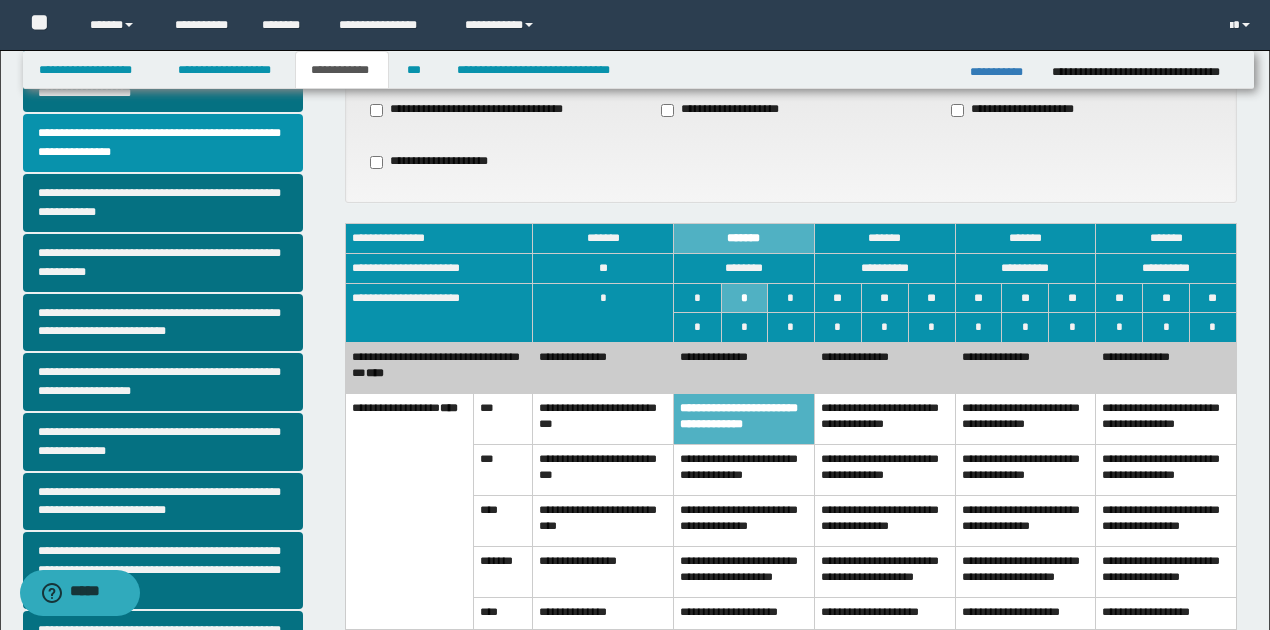 click on "**********" at bounding box center [884, 367] 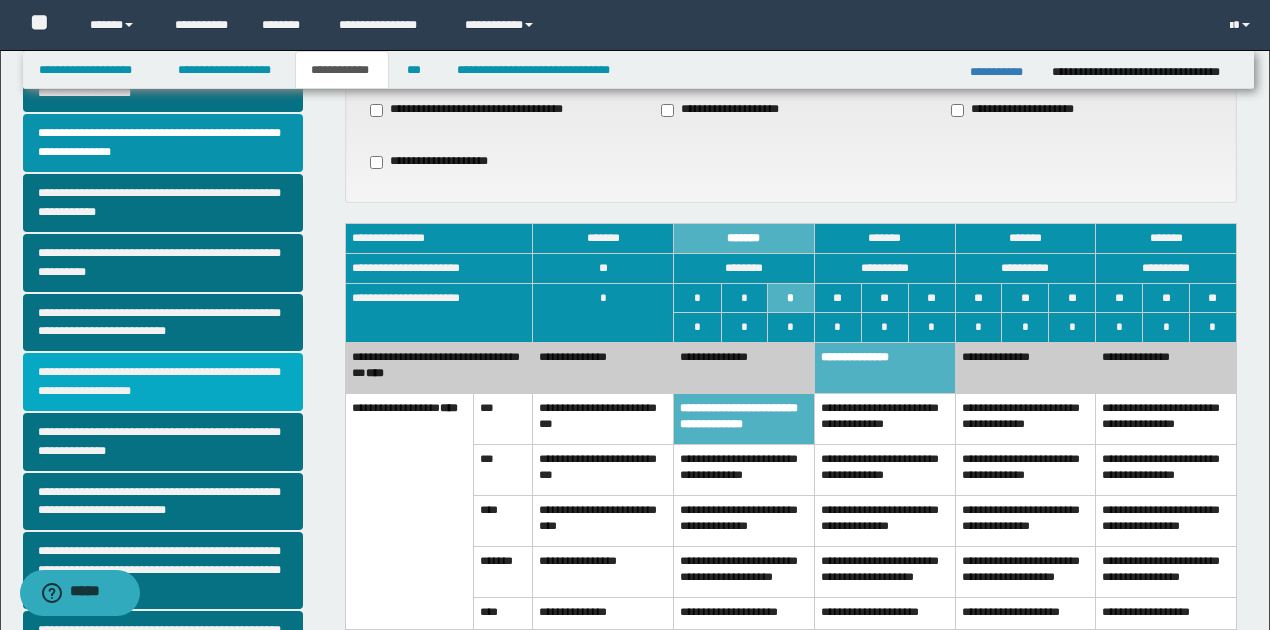 click on "**********" at bounding box center (163, 382) 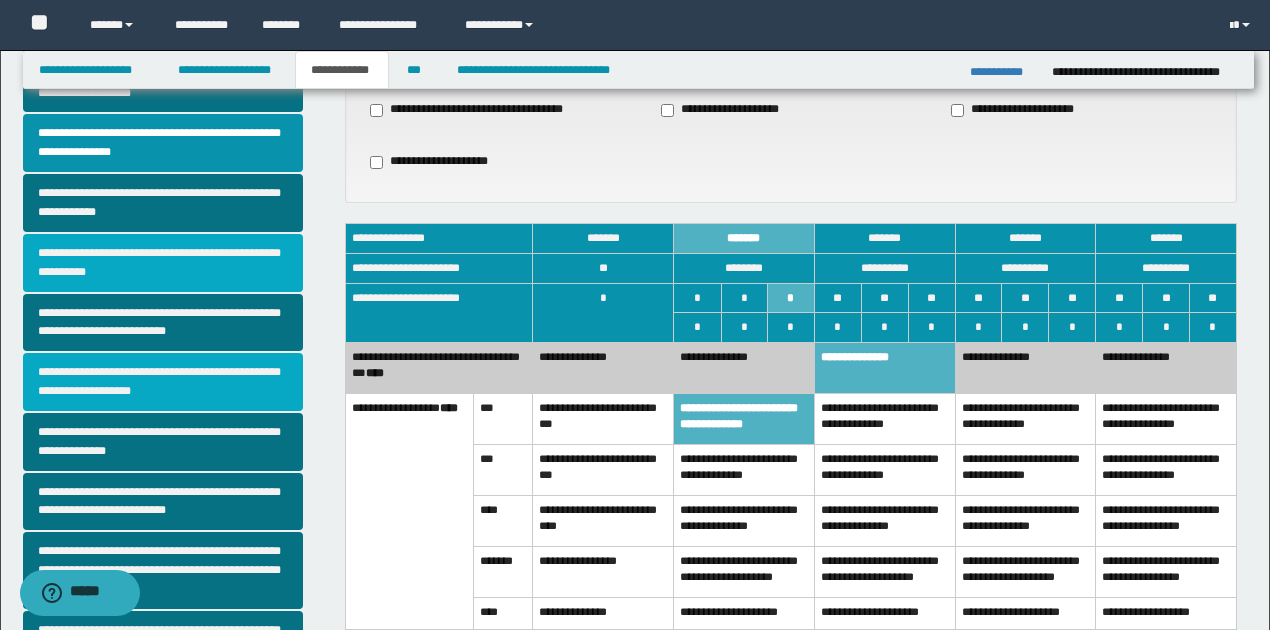 scroll, scrollTop: 0, scrollLeft: 0, axis: both 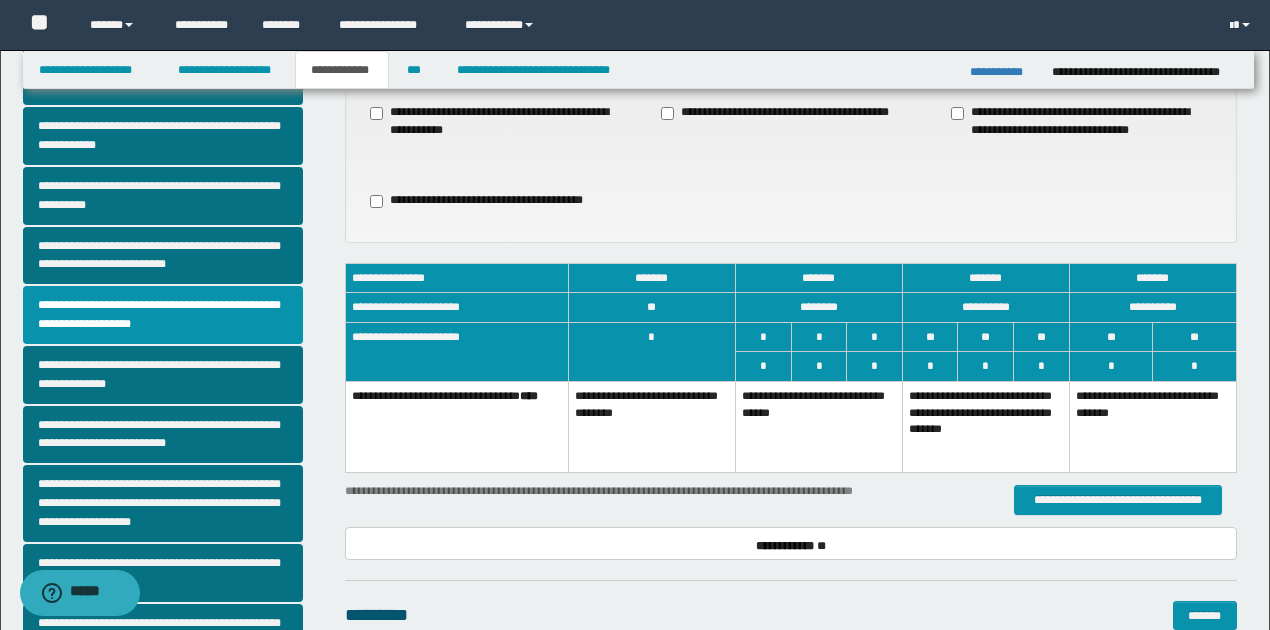 click on "**********" at bounding box center [985, 427] 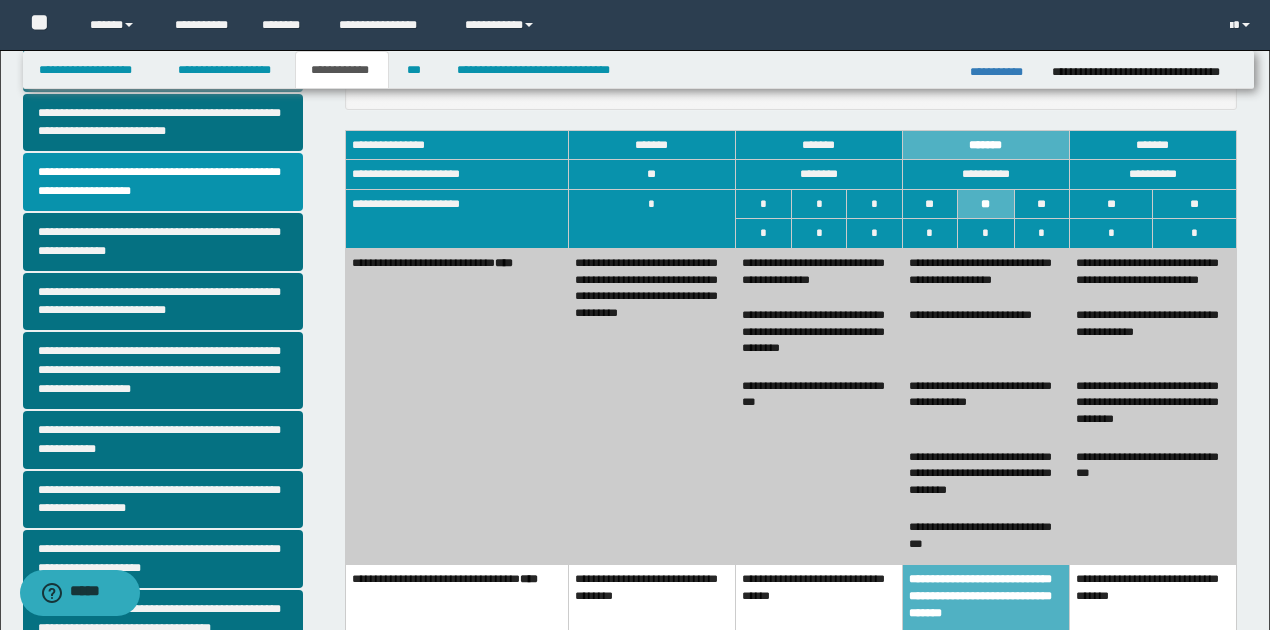 scroll, scrollTop: 400, scrollLeft: 0, axis: vertical 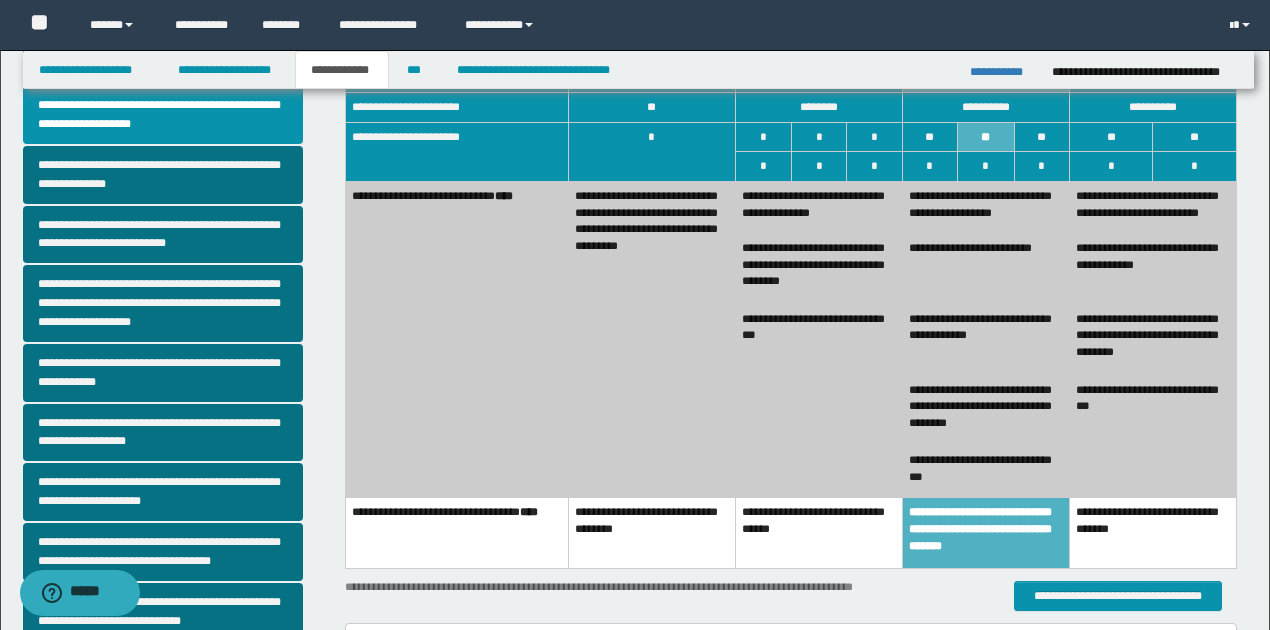 click on "**********" at bounding box center (985, 472) 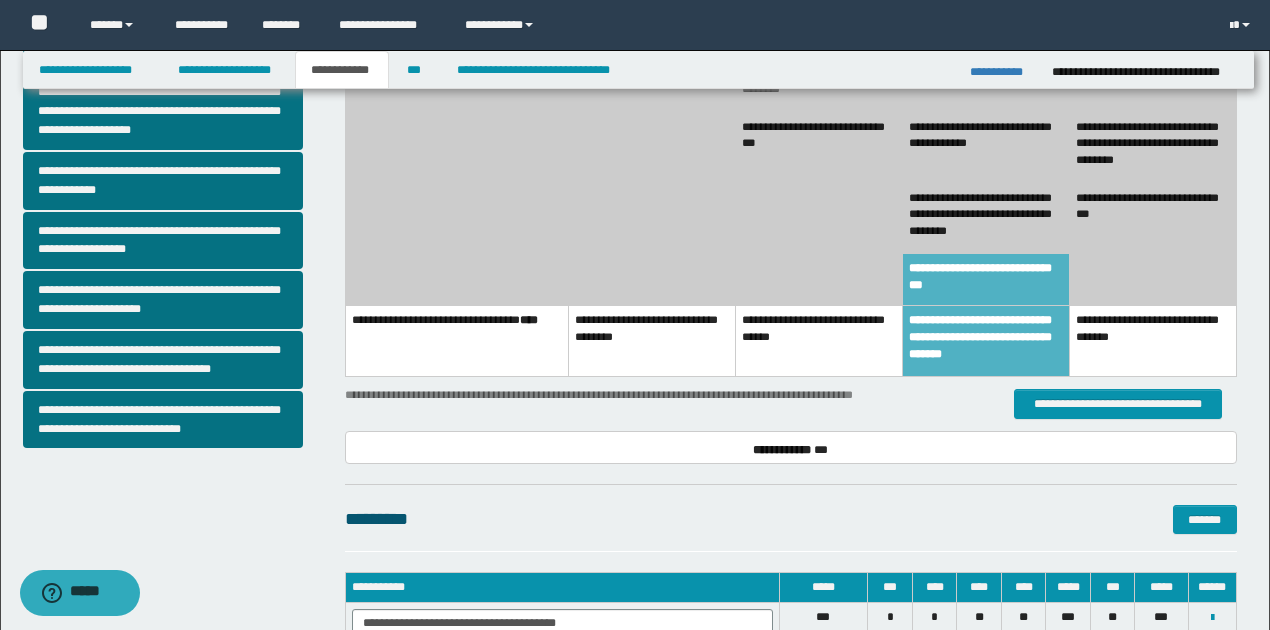 scroll, scrollTop: 666, scrollLeft: 0, axis: vertical 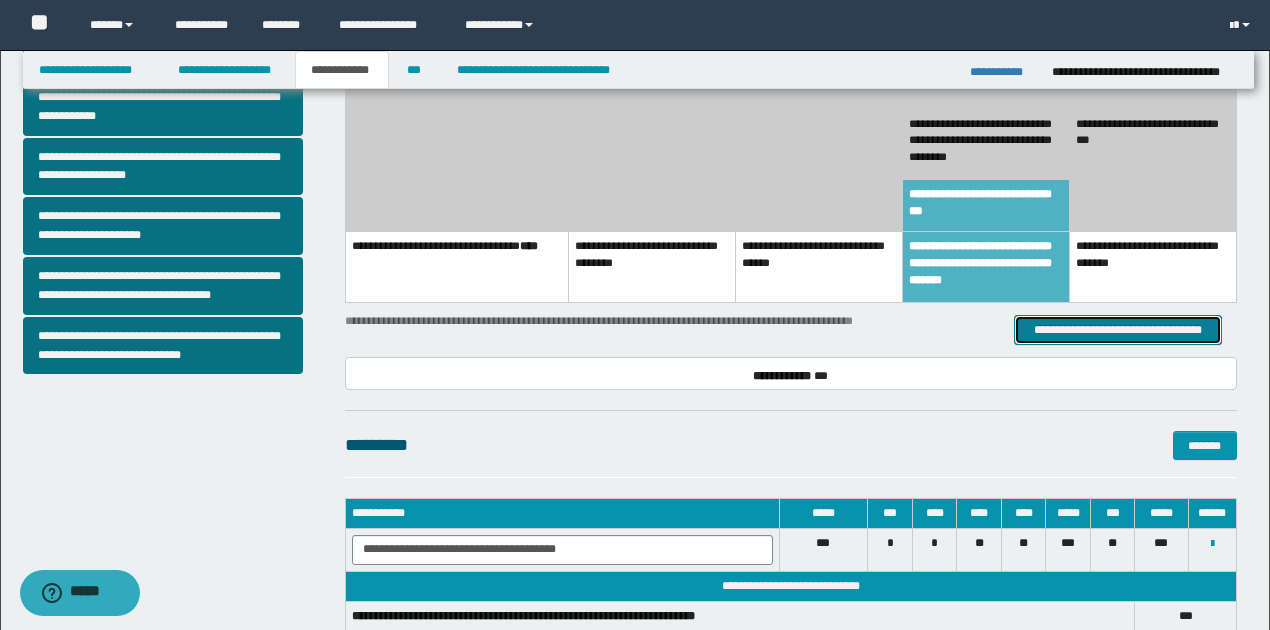 click on "**********" at bounding box center (1118, 329) 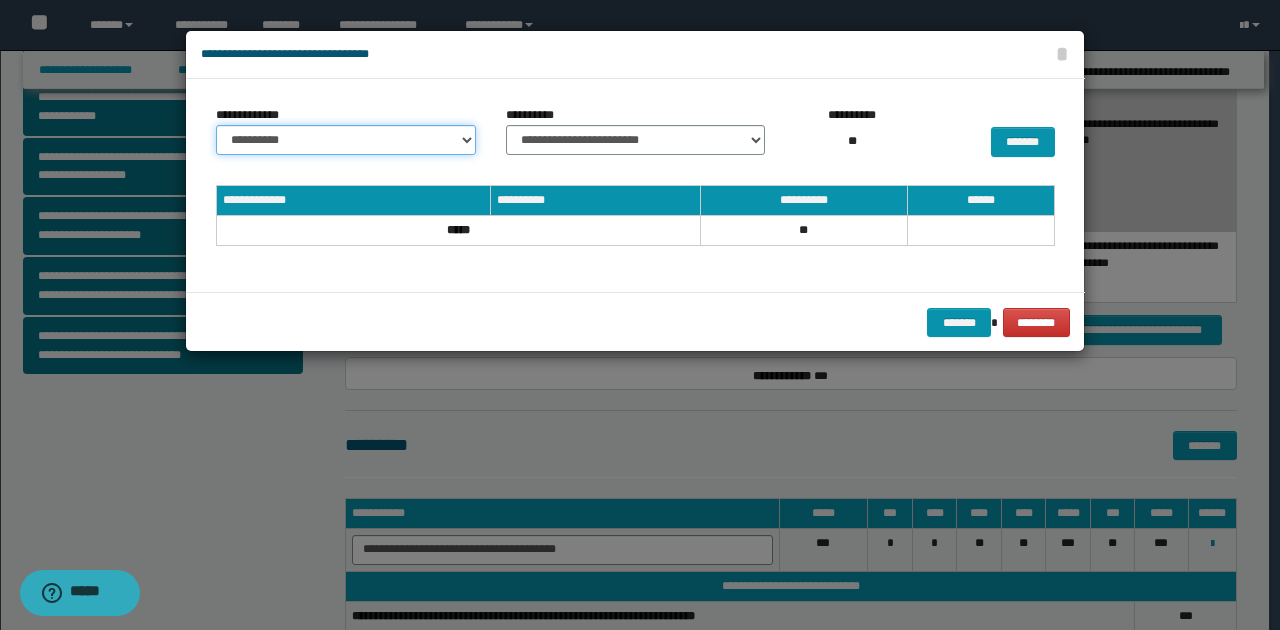click on "**********" at bounding box center [346, 140] 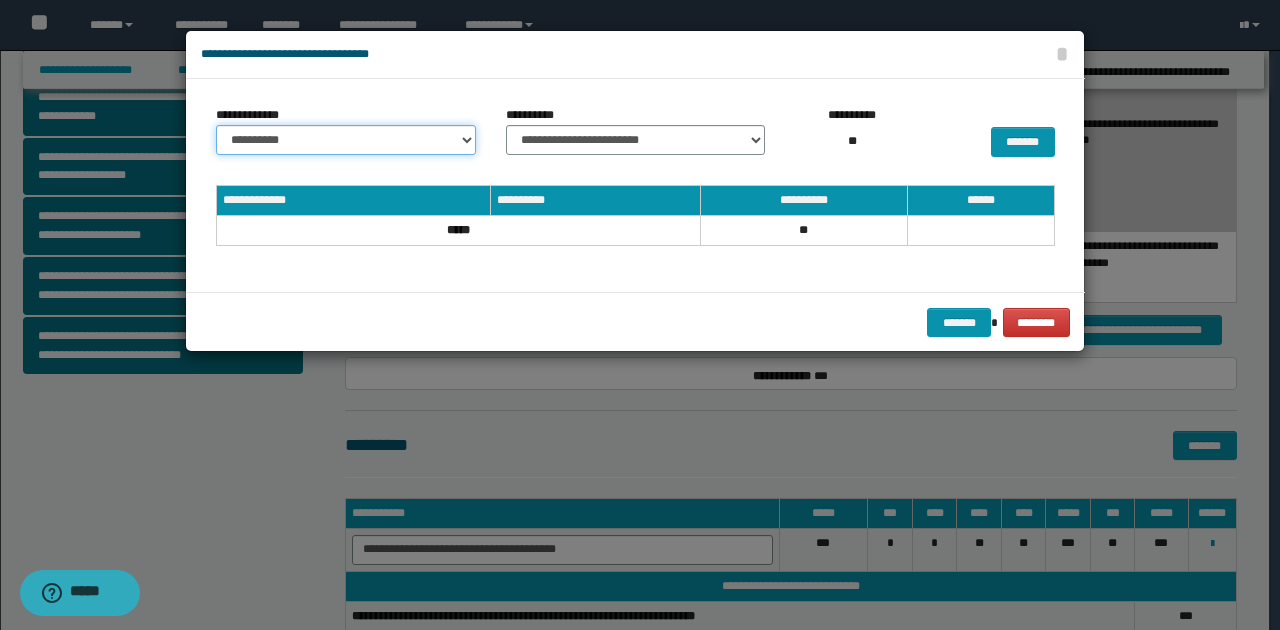select on "*" 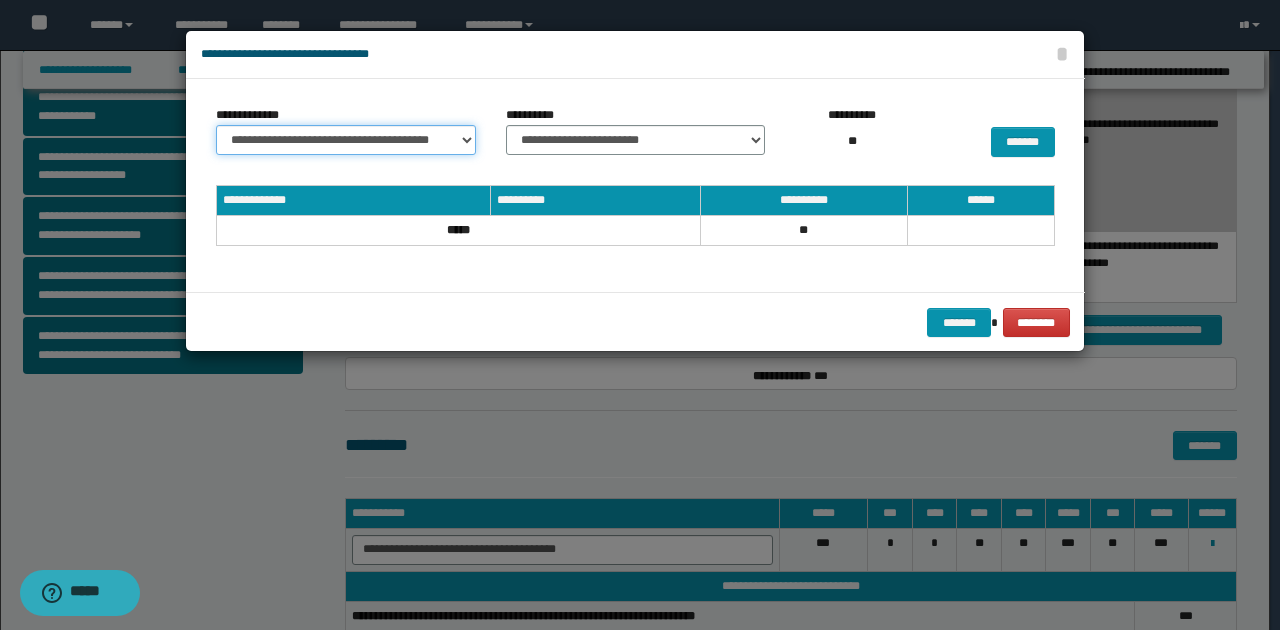 click on "**********" at bounding box center [346, 140] 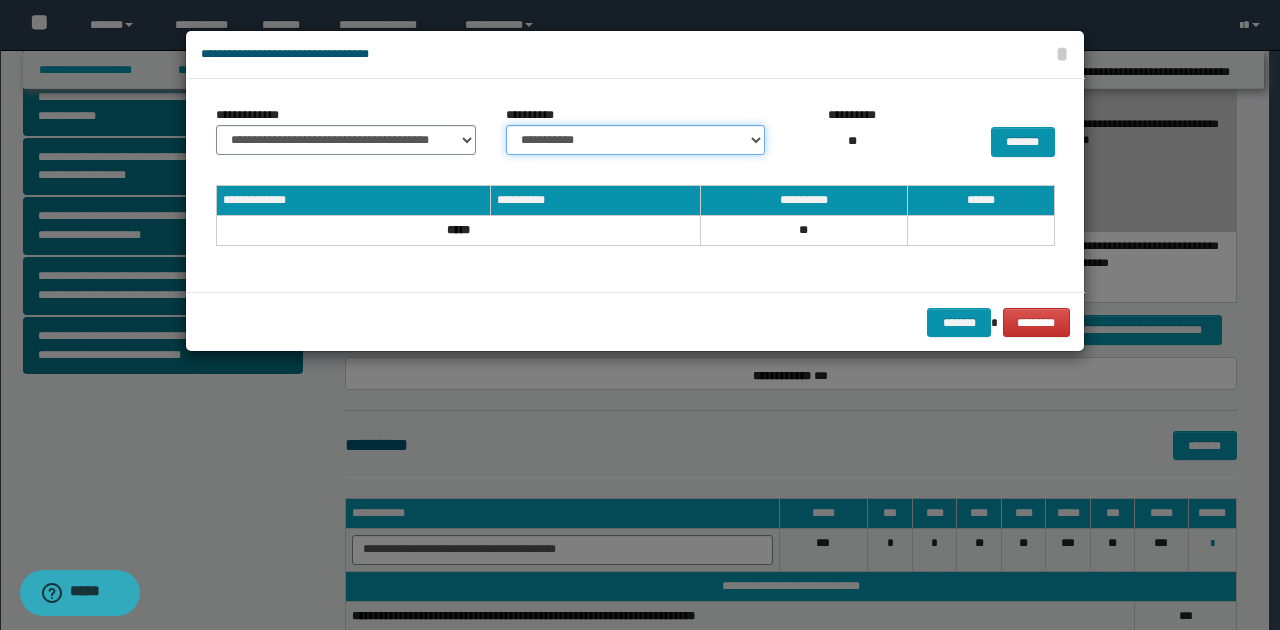 click on "**********" at bounding box center (636, 140) 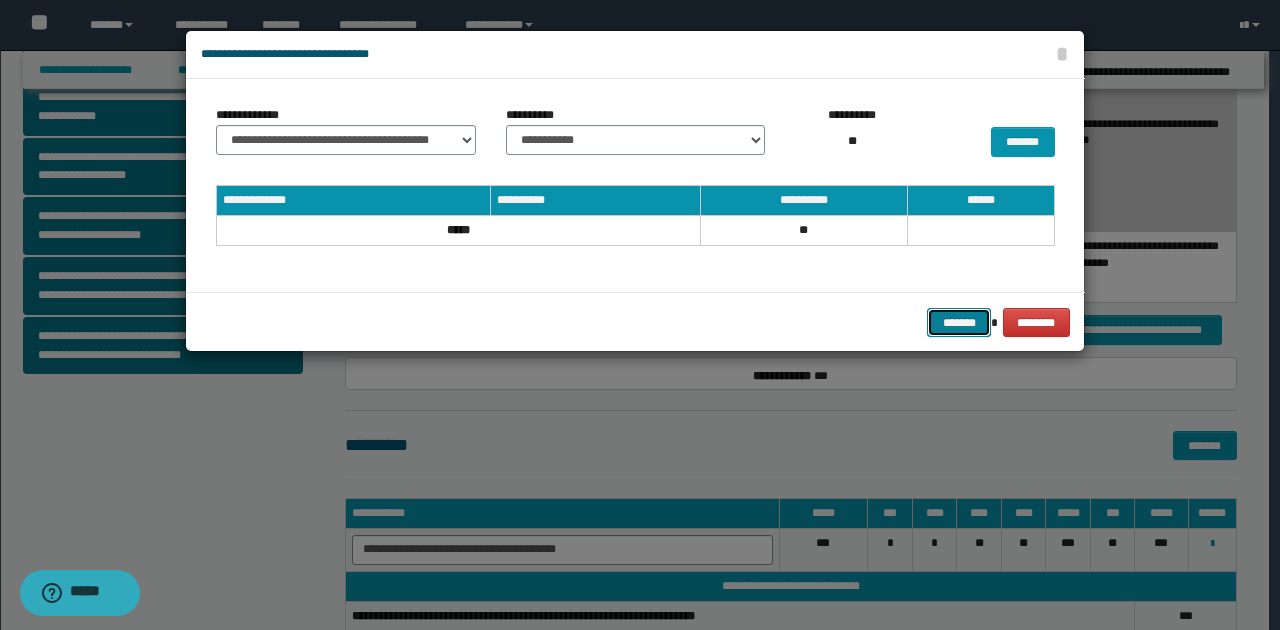 click on "*******" at bounding box center (959, 322) 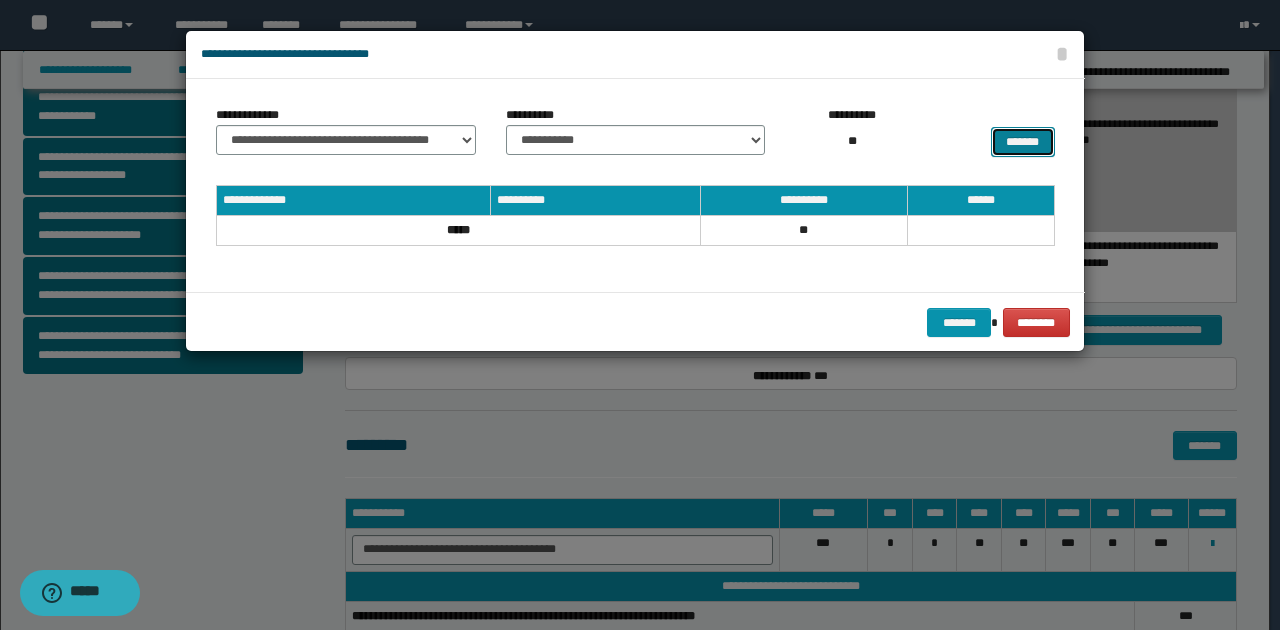 click on "*******" at bounding box center [1023, 141] 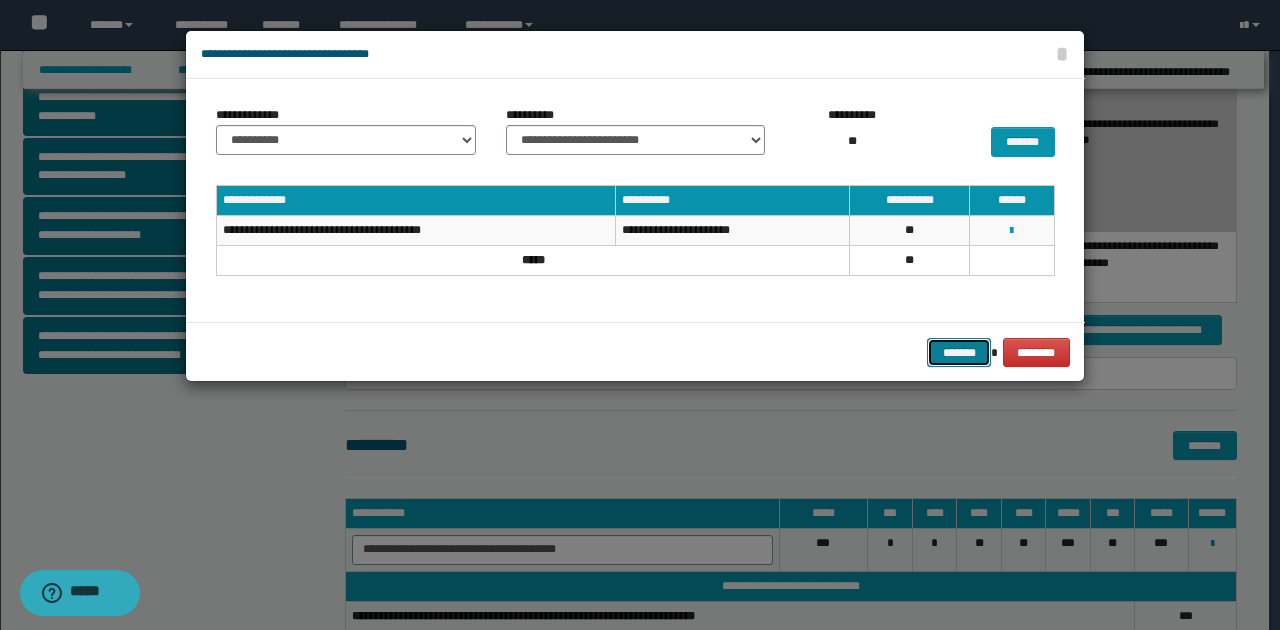 click on "*******" at bounding box center [959, 352] 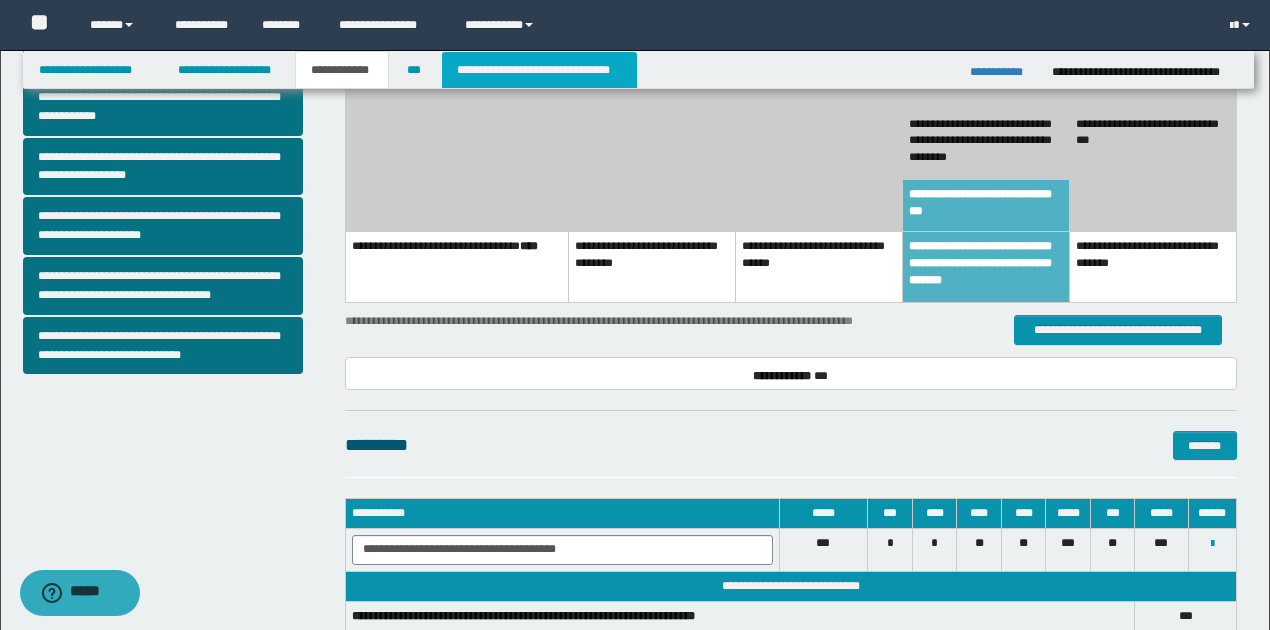 click on "**********" at bounding box center (539, 70) 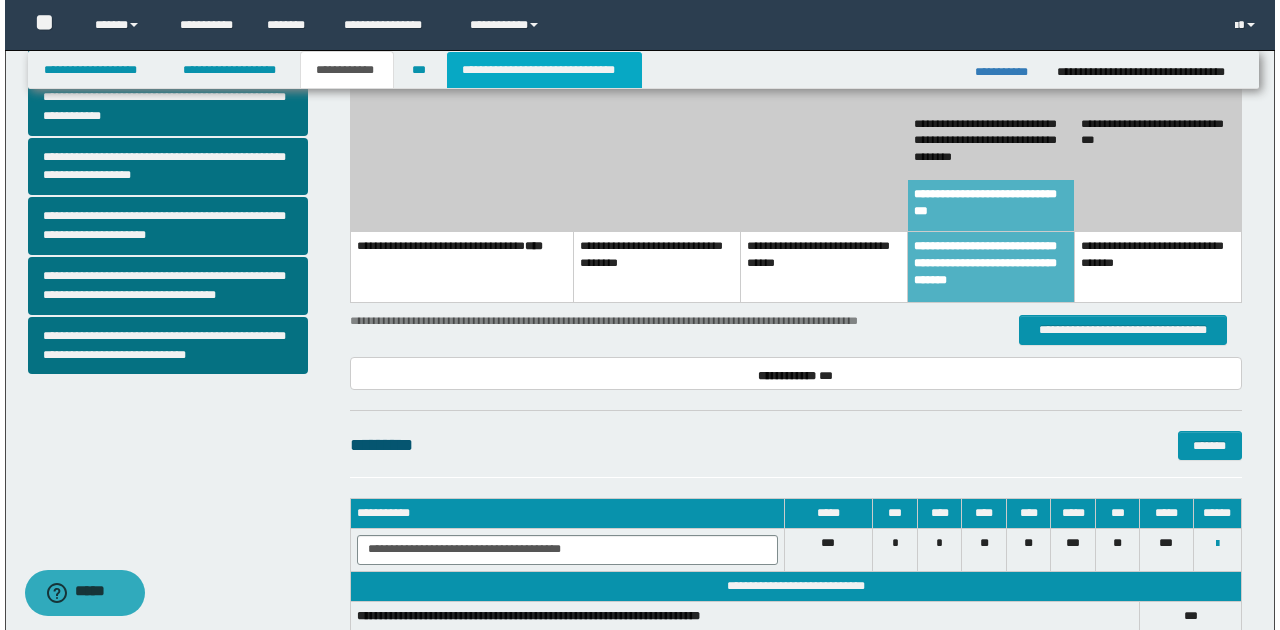 scroll, scrollTop: 0, scrollLeft: 0, axis: both 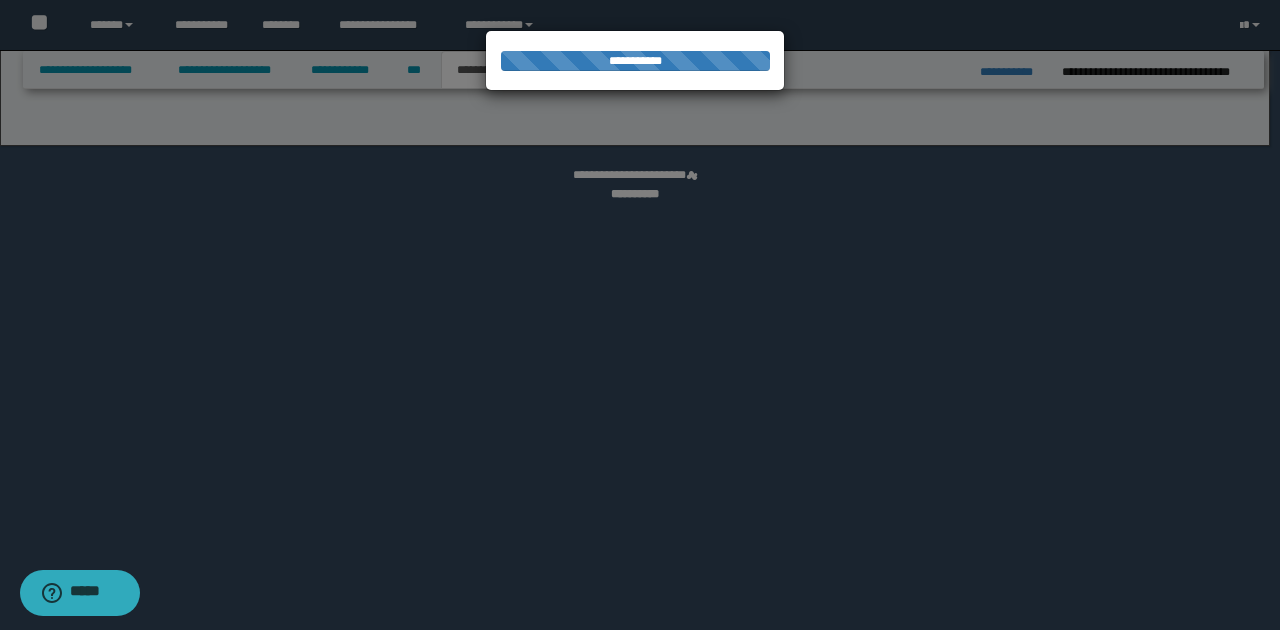 select on "*" 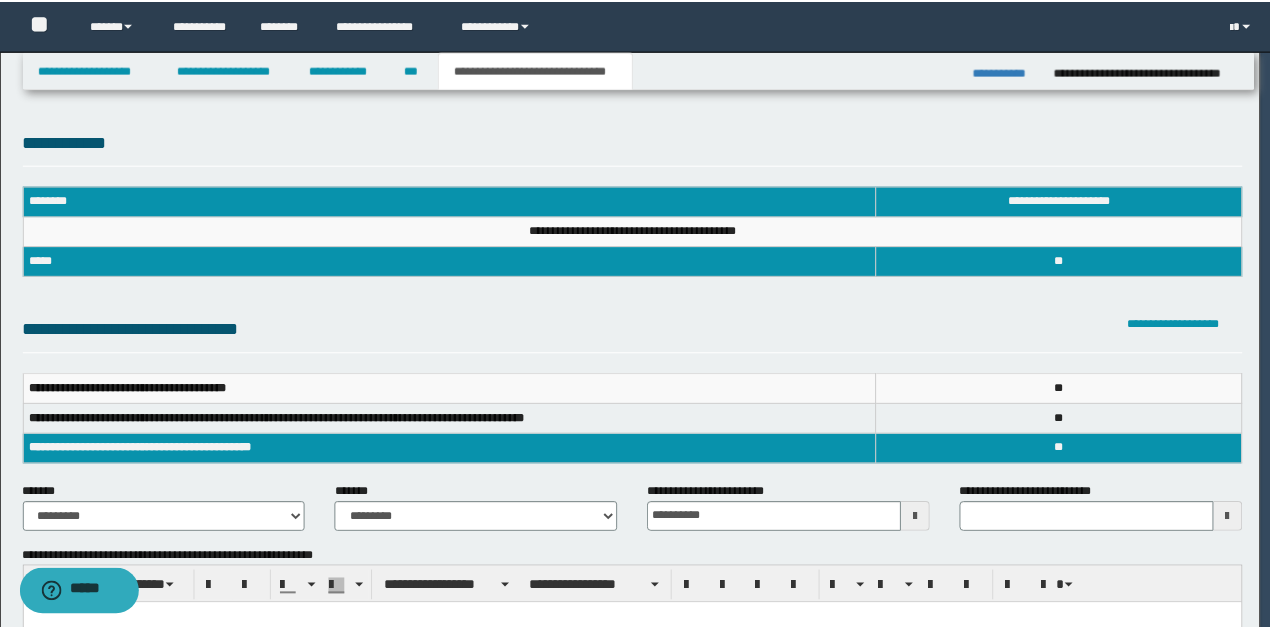 scroll, scrollTop: 0, scrollLeft: 0, axis: both 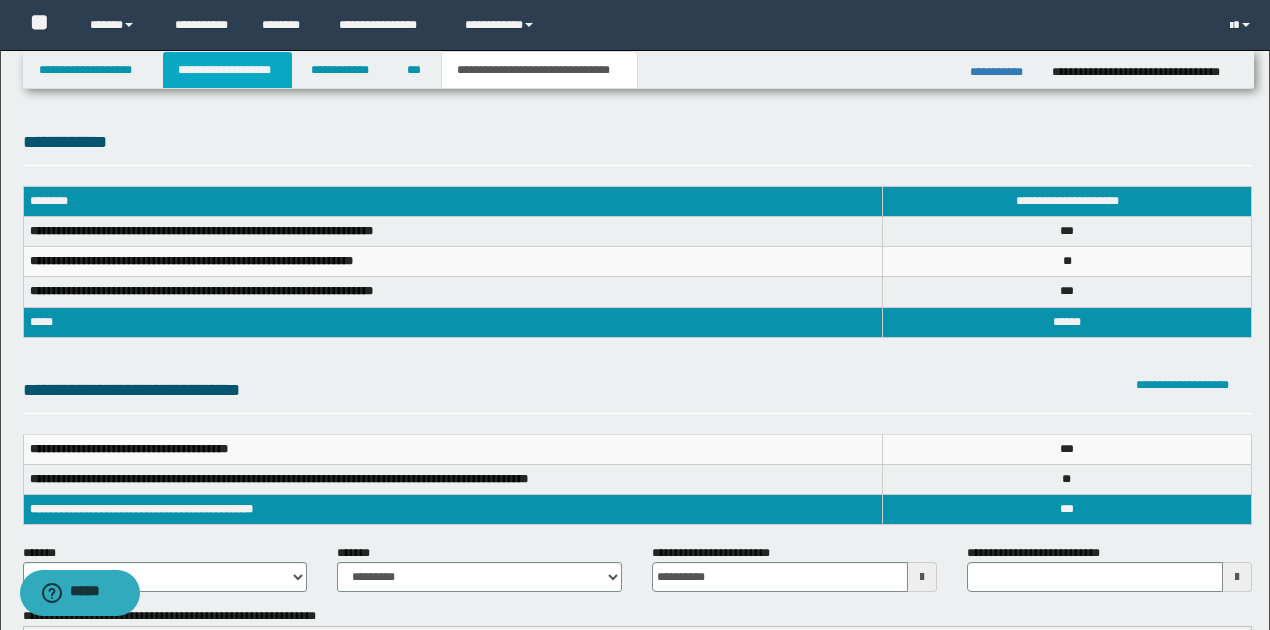 click on "**********" at bounding box center (227, 70) 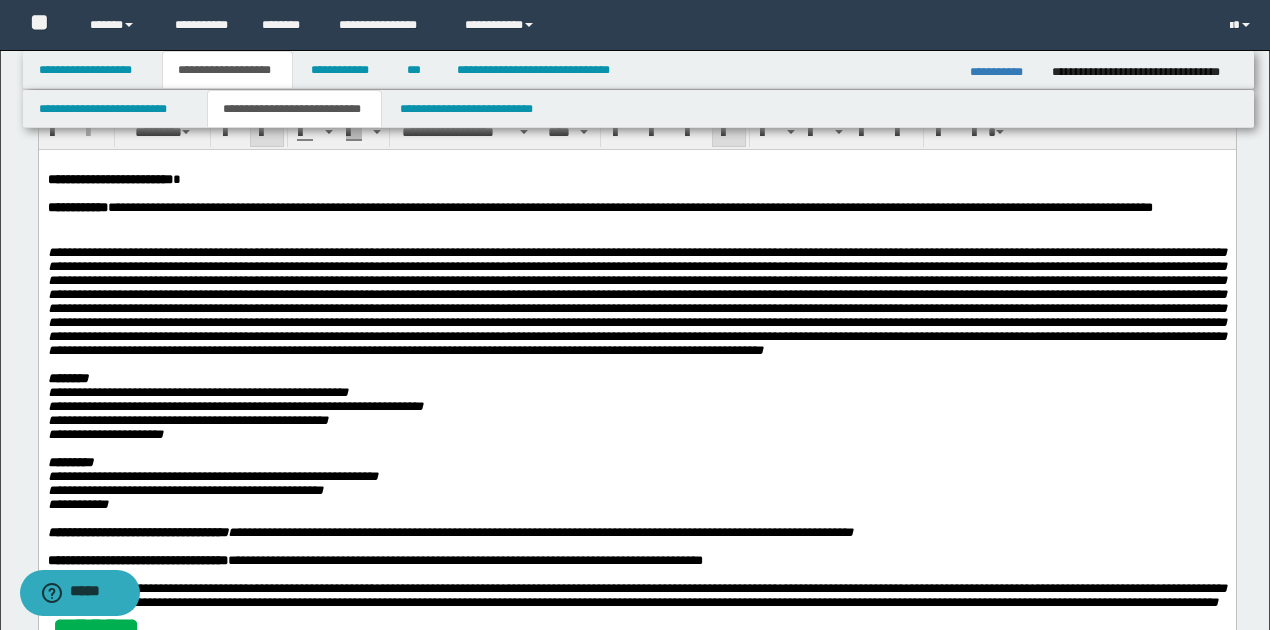 scroll, scrollTop: 133, scrollLeft: 0, axis: vertical 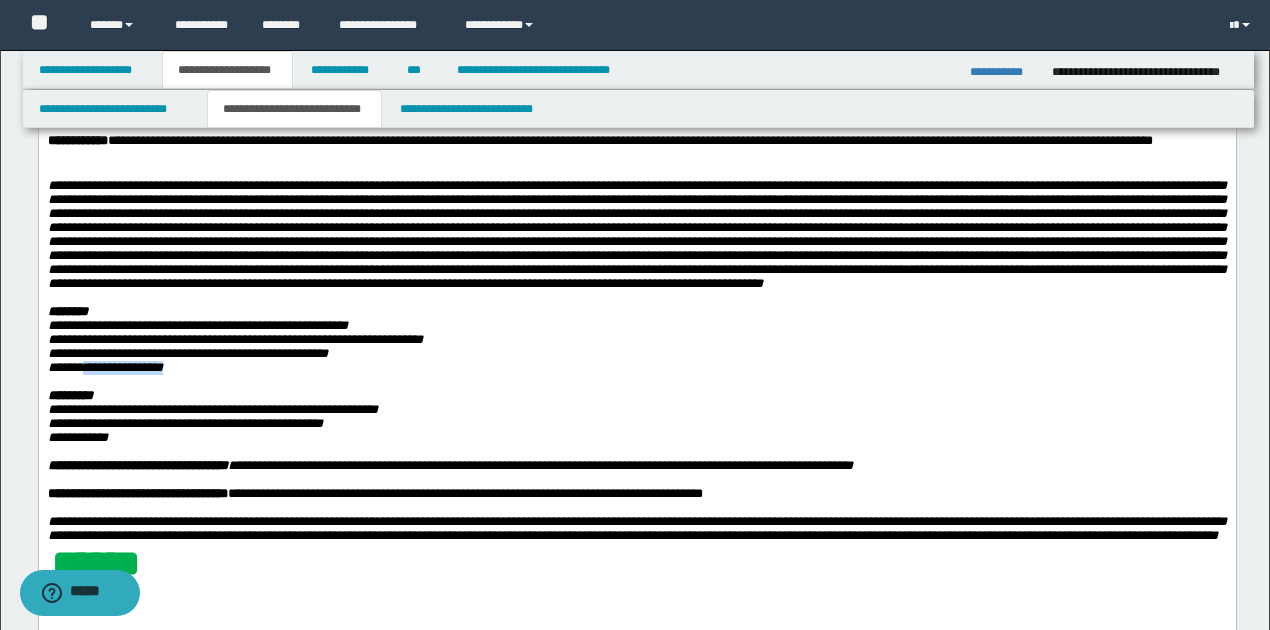 drag, startPoint x: 81, startPoint y: 406, endPoint x: 182, endPoint y: 398, distance: 101.31634 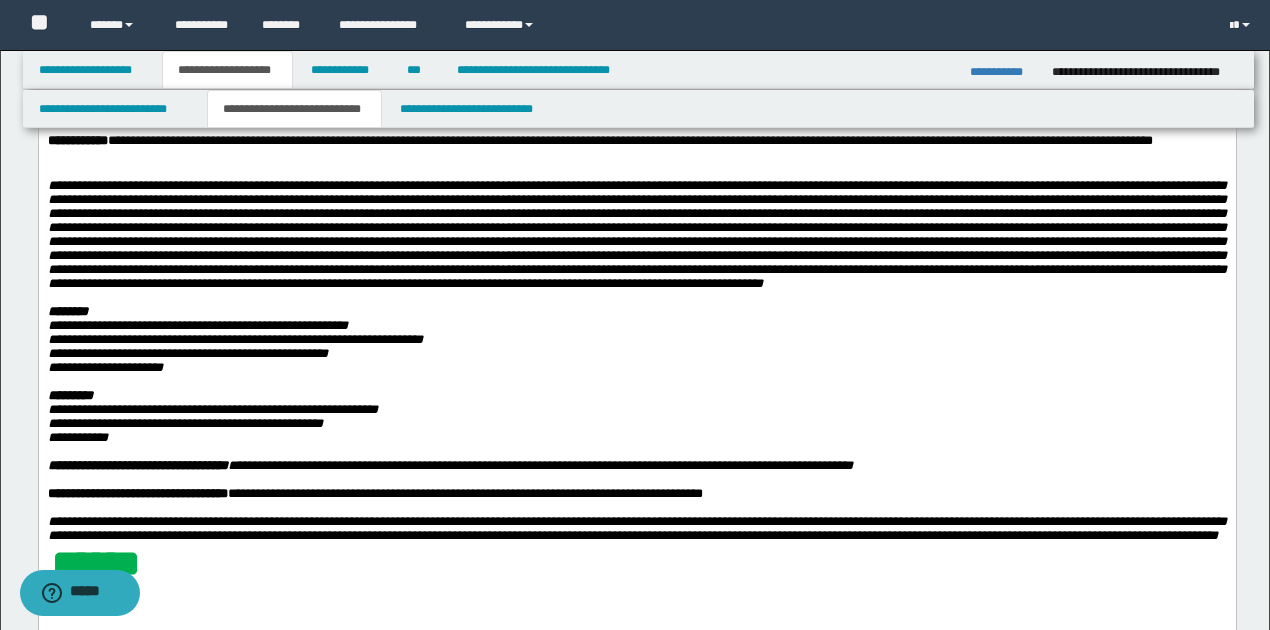 click on "*********" at bounding box center [636, 395] 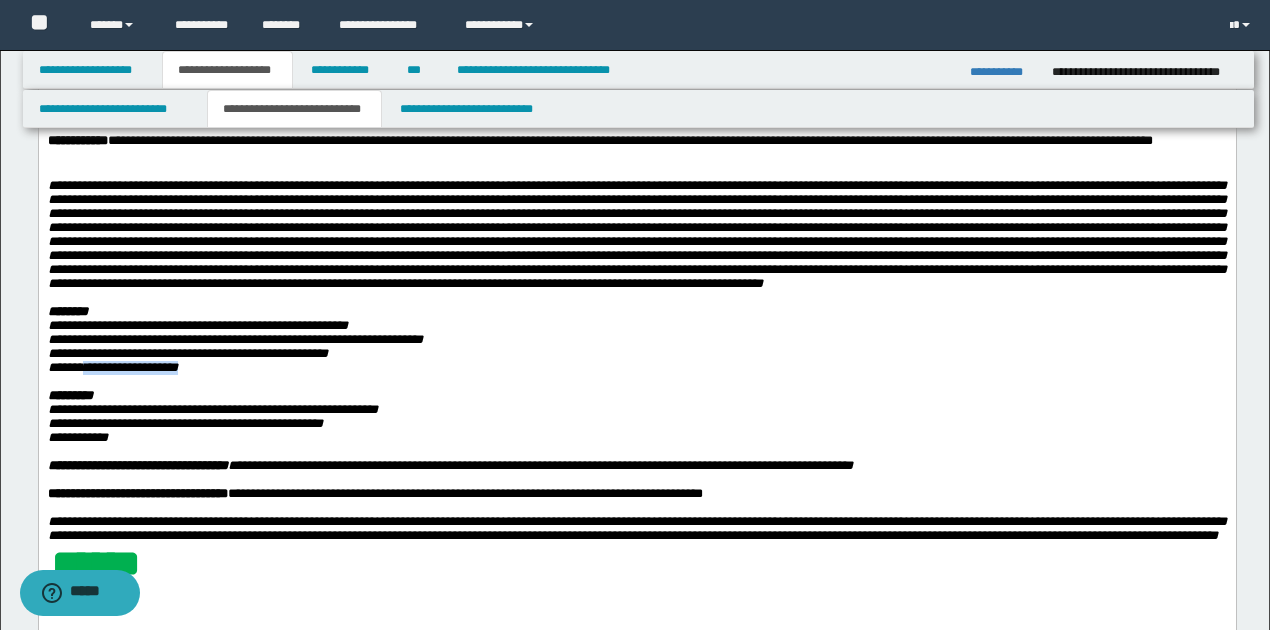 drag, startPoint x: 82, startPoint y: 403, endPoint x: 200, endPoint y: 404, distance: 118.004234 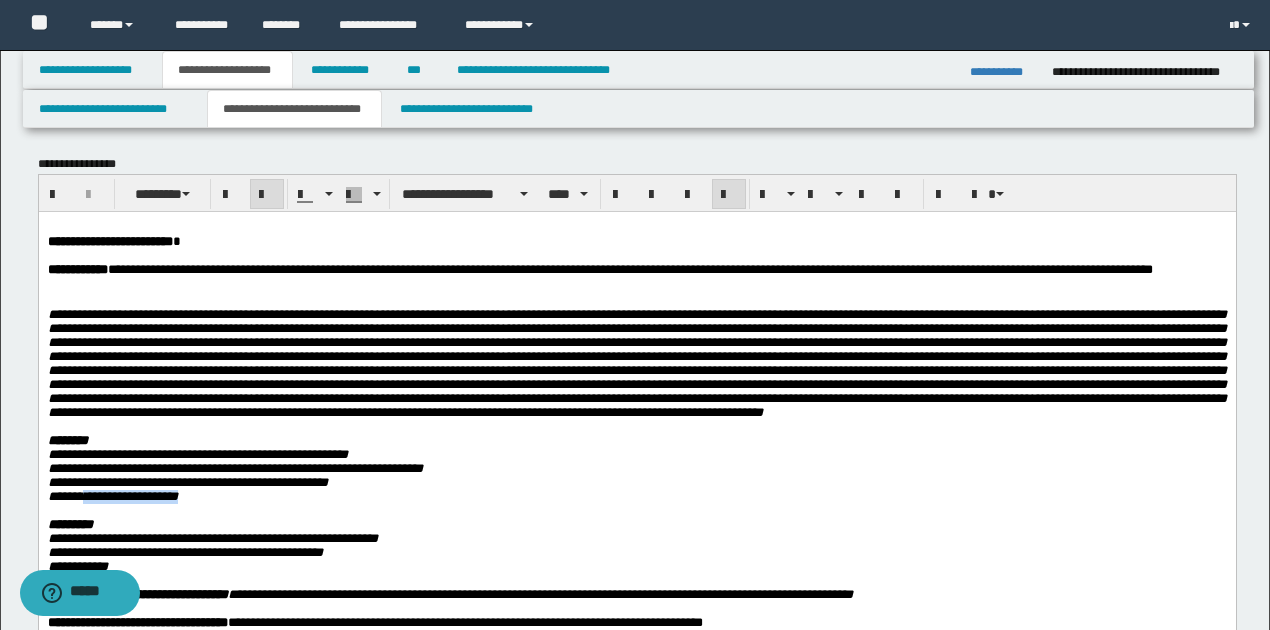 scroll, scrollTop: 0, scrollLeft: 0, axis: both 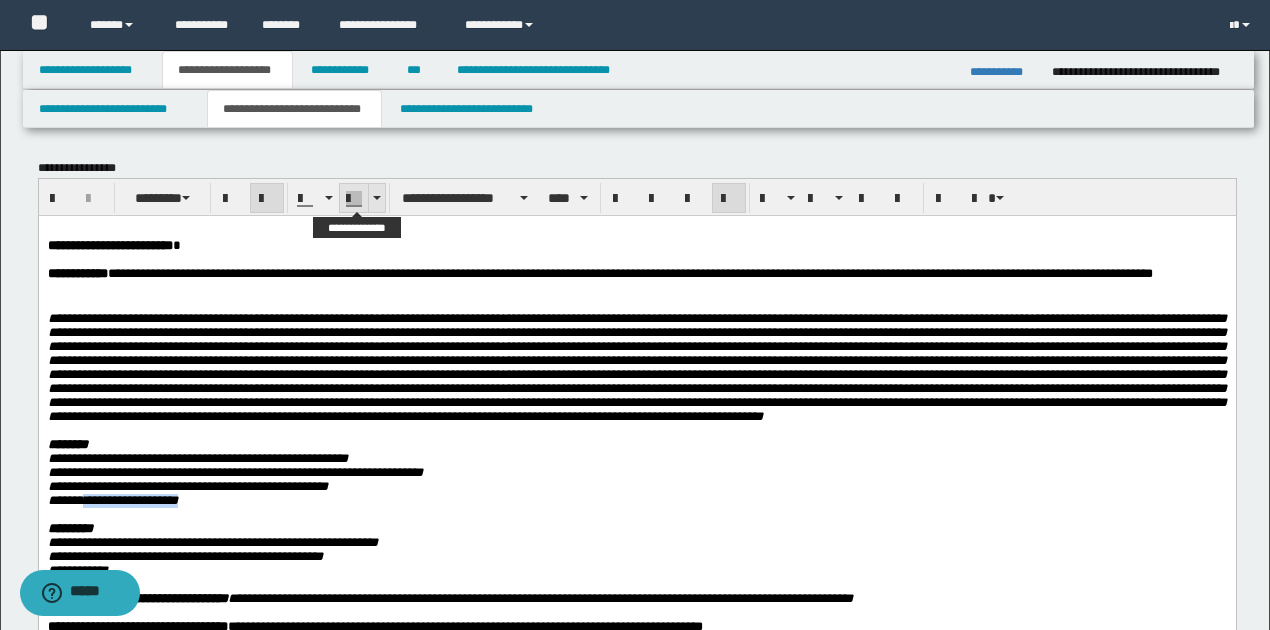 click at bounding box center (377, 198) 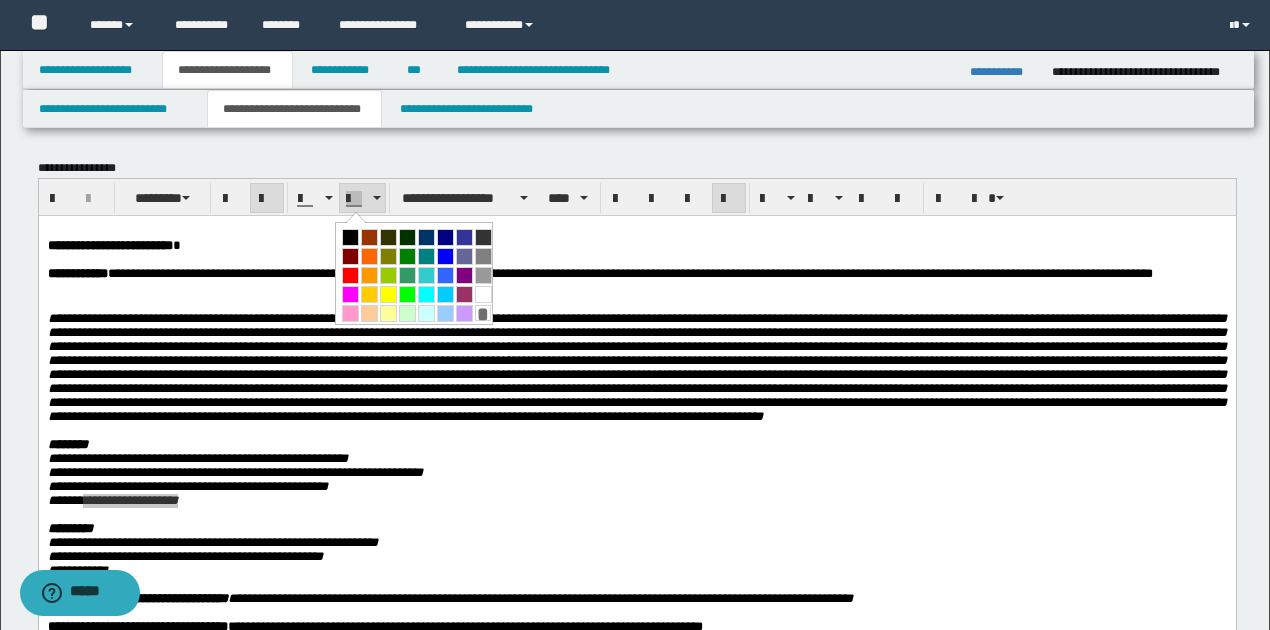 drag, startPoint x: 350, startPoint y: 290, endPoint x: 285, endPoint y: 153, distance: 151.63773 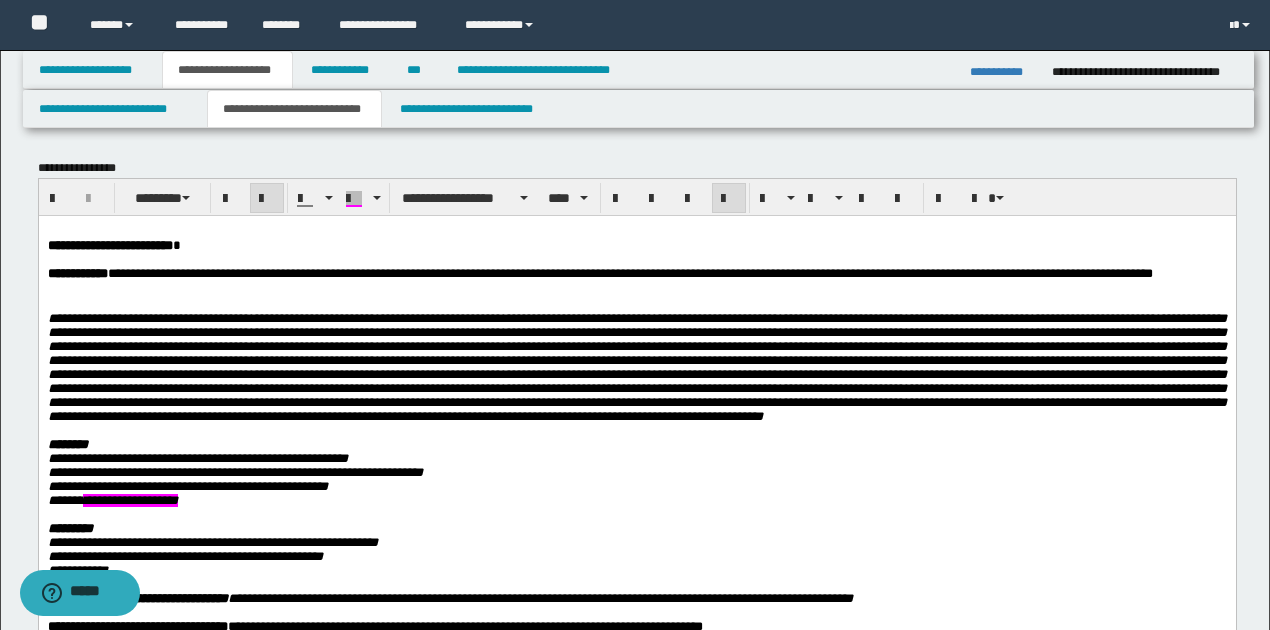 click on "**********" at bounding box center (636, 500) 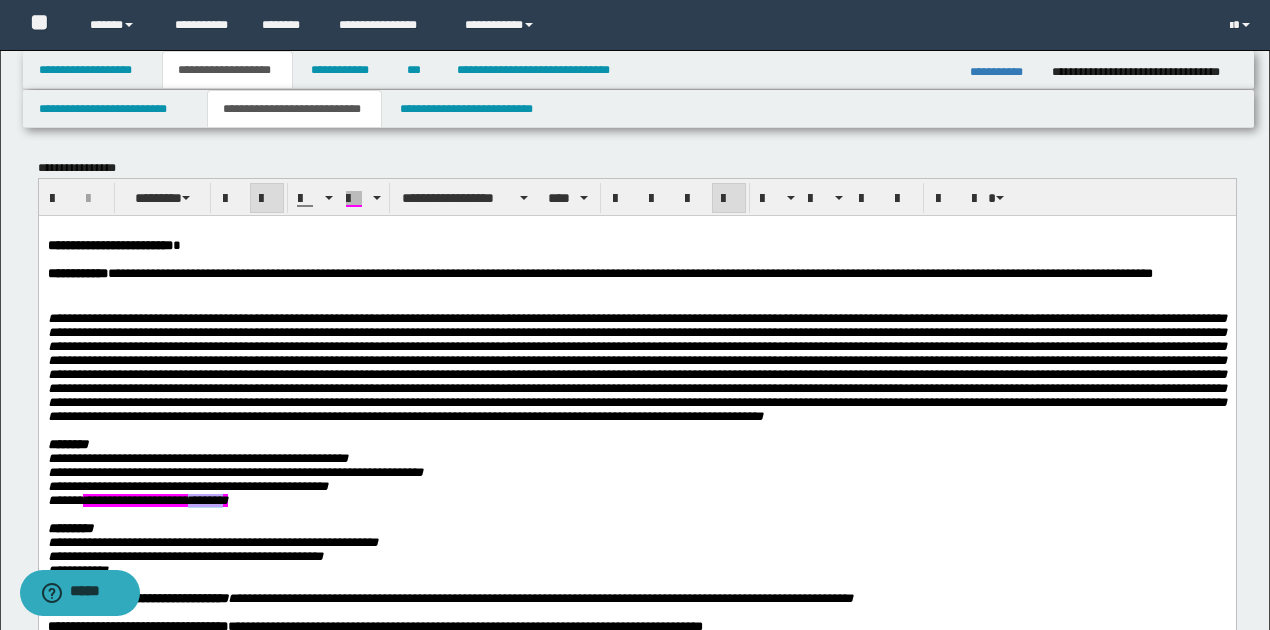 drag, startPoint x: 202, startPoint y: 538, endPoint x: 239, endPoint y: 534, distance: 37.215588 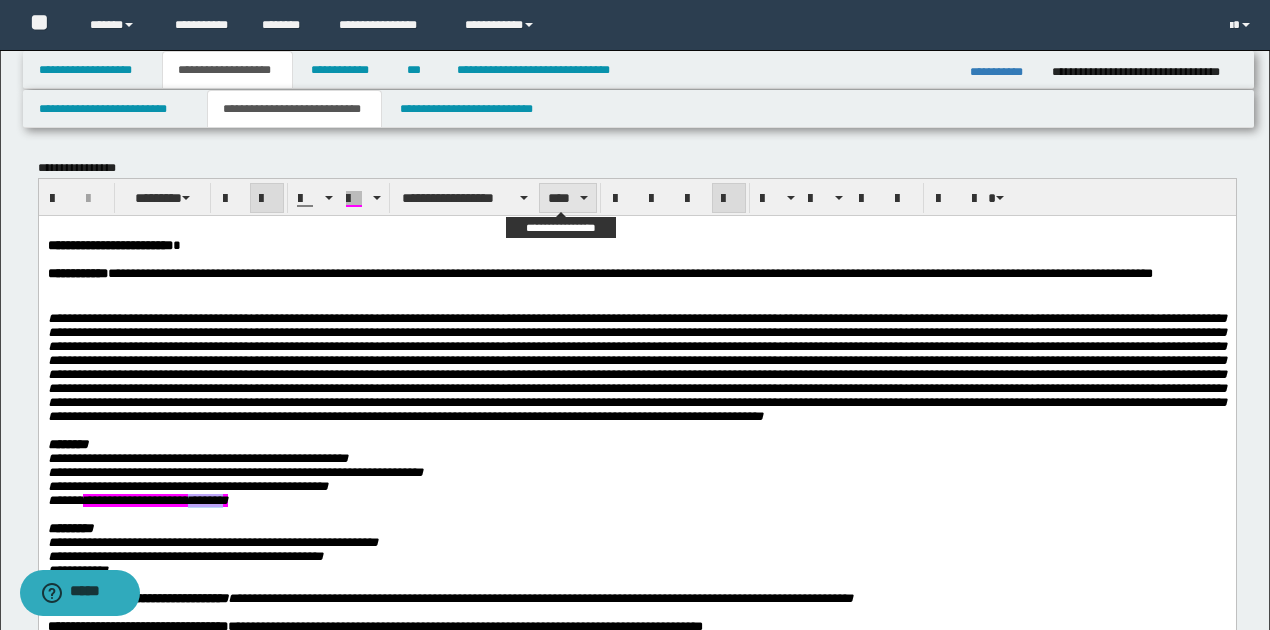 click at bounding box center (584, 198) 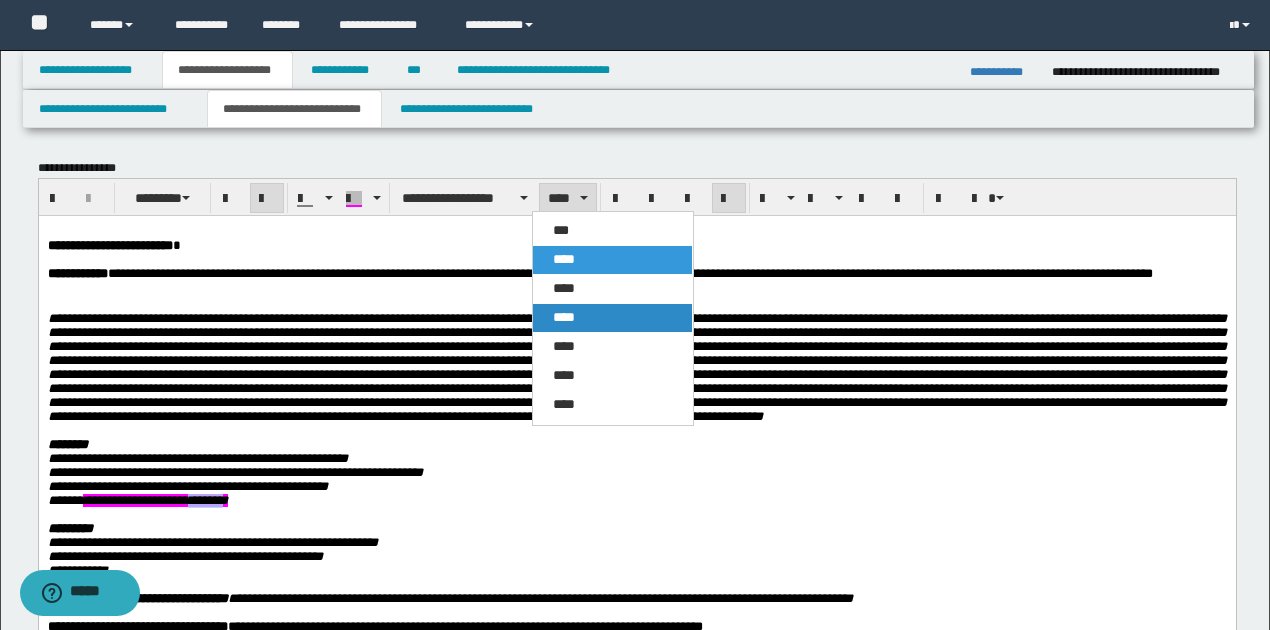 drag, startPoint x: 590, startPoint y: 314, endPoint x: 550, endPoint y: 198, distance: 122.702896 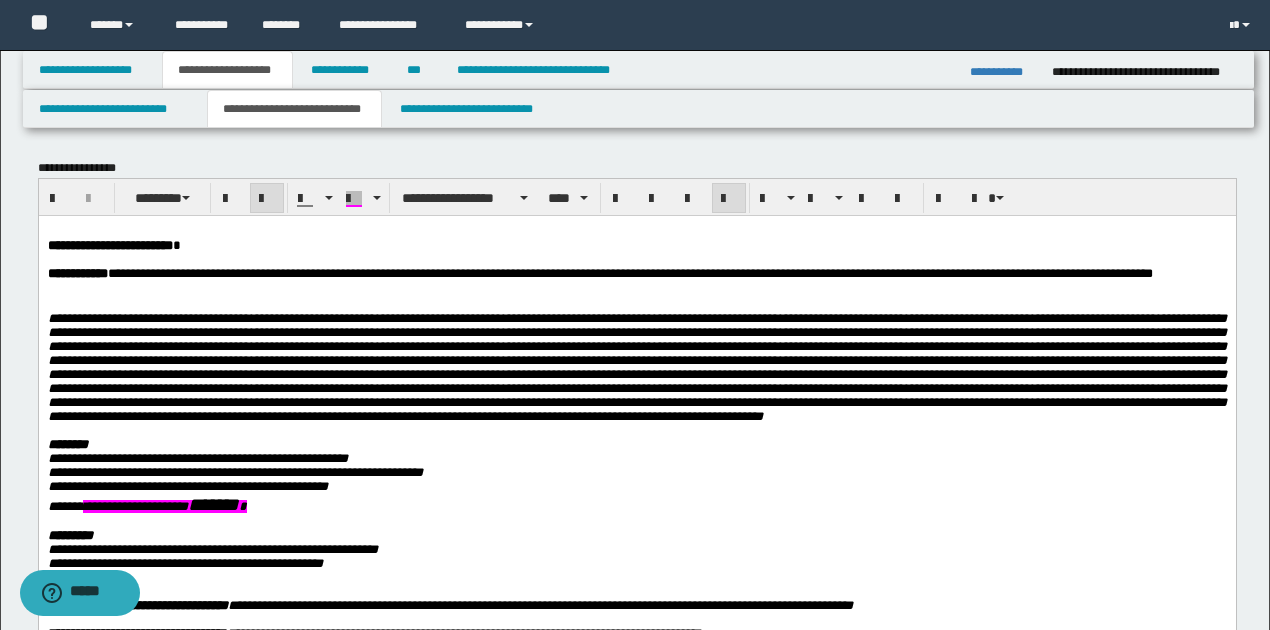 click on "********" at bounding box center [636, 444] 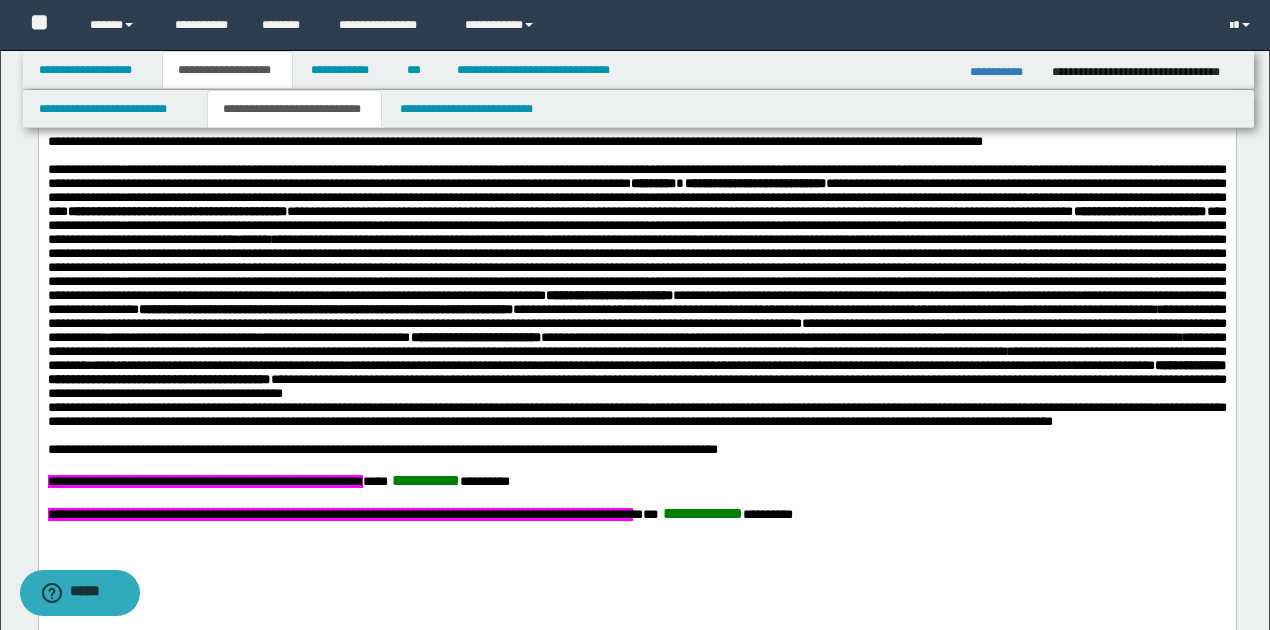 scroll, scrollTop: 933, scrollLeft: 0, axis: vertical 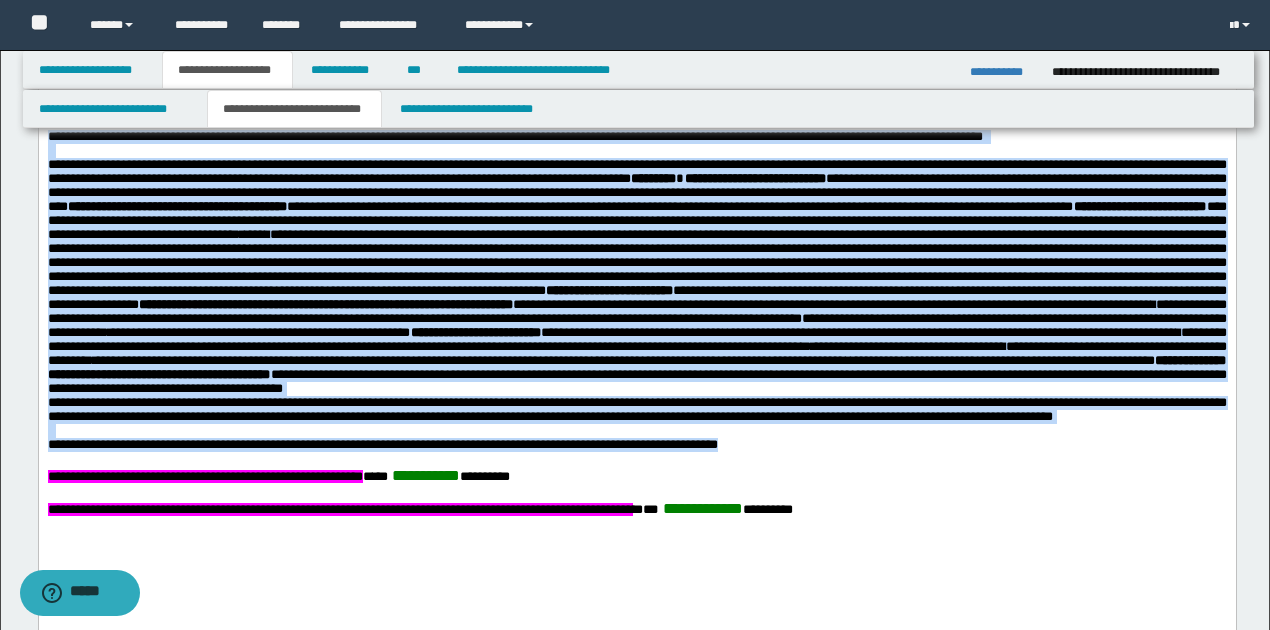 drag, startPoint x: 48, startPoint y: 144, endPoint x: 806, endPoint y: 515, distance: 843.92236 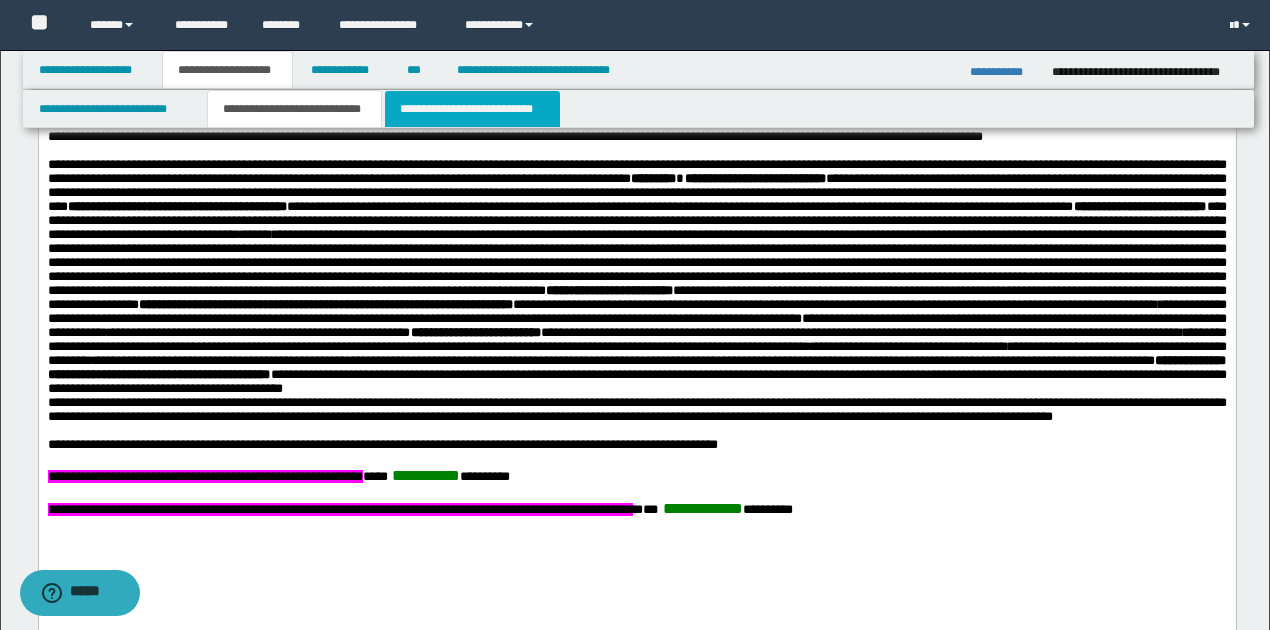 click on "**********" at bounding box center (472, 109) 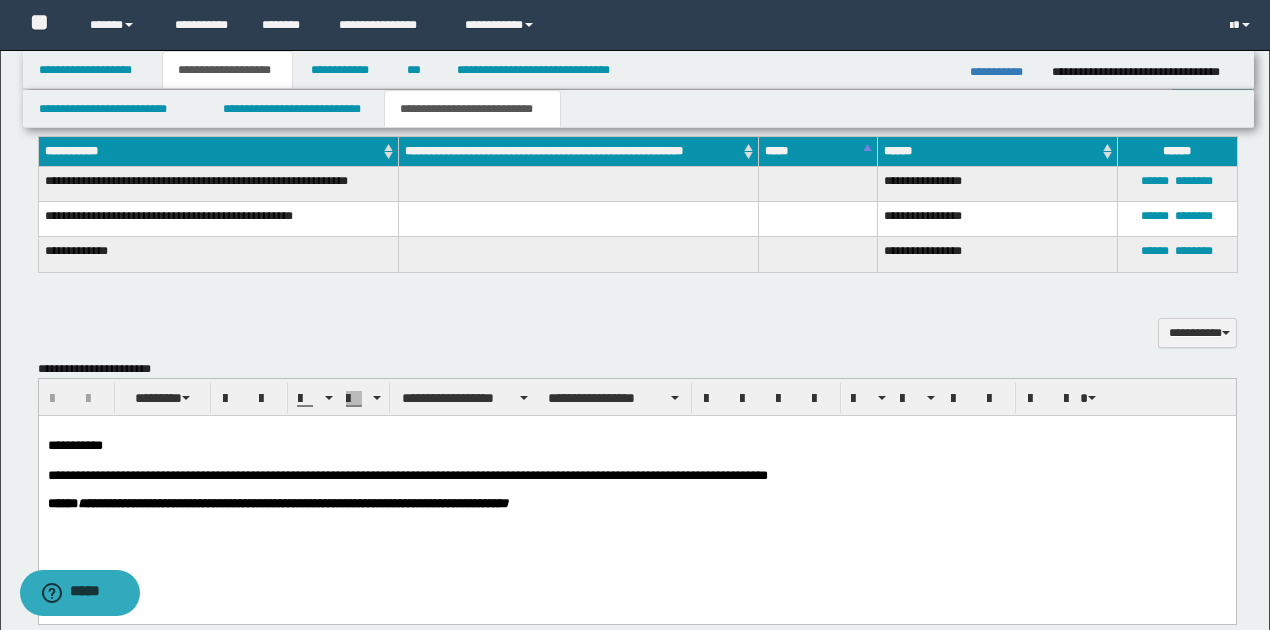 scroll, scrollTop: 1133, scrollLeft: 0, axis: vertical 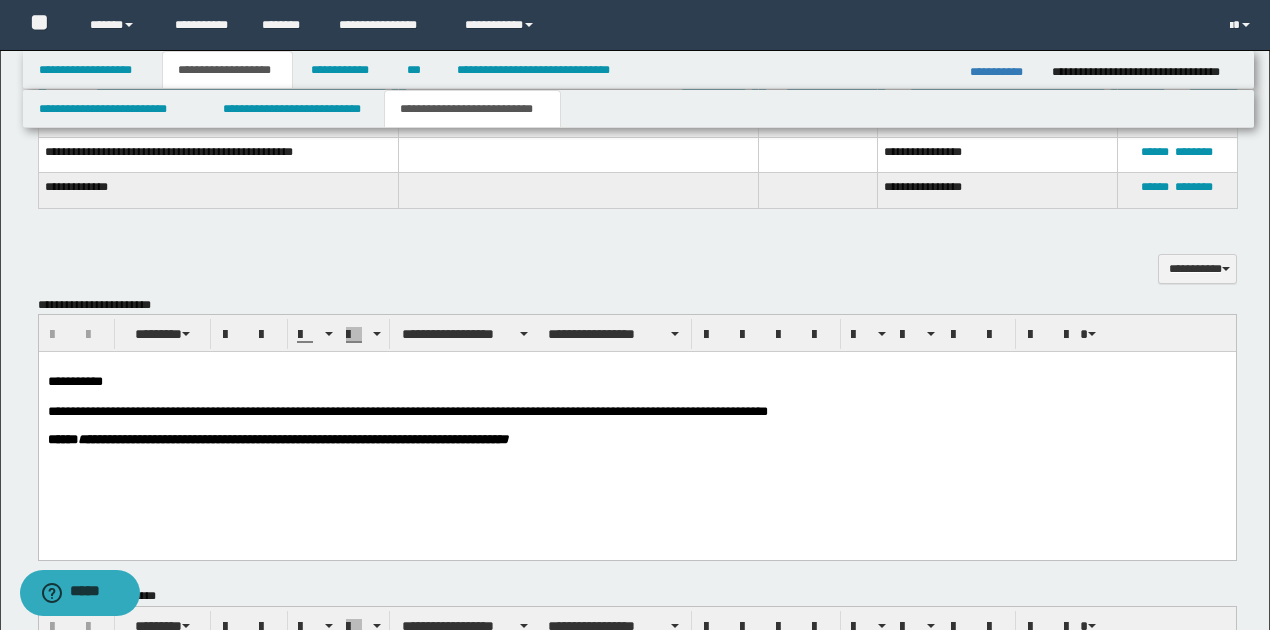 click on "**********" at bounding box center (636, 382) 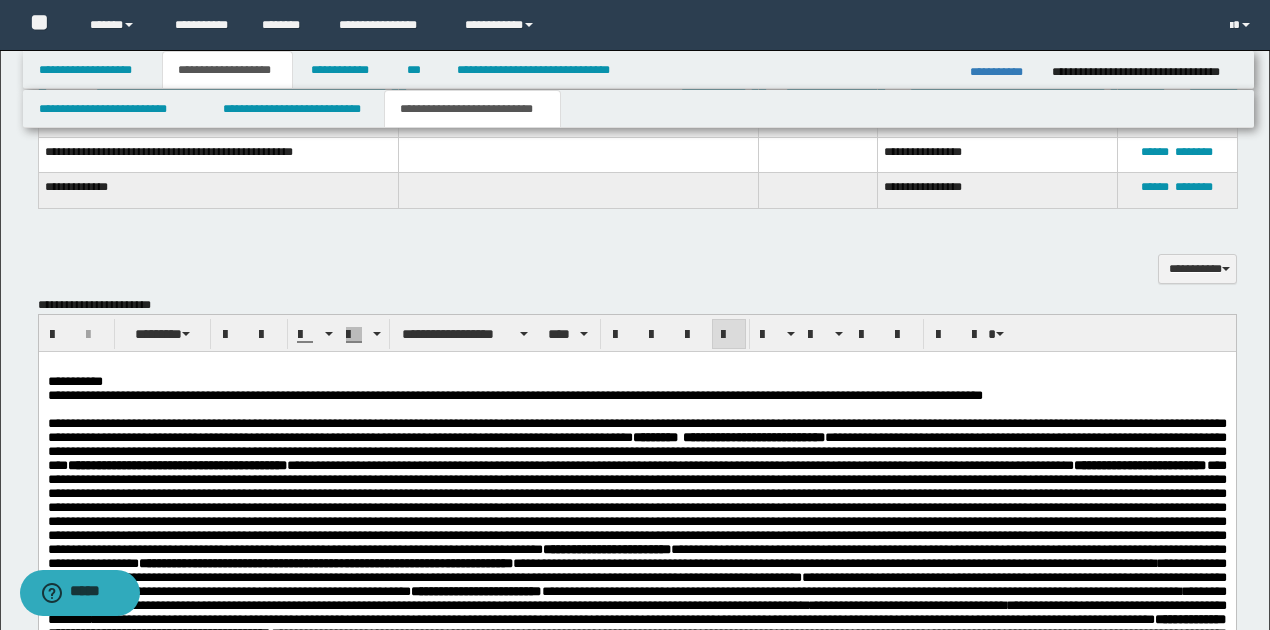 click on "**********" at bounding box center [636, 382] 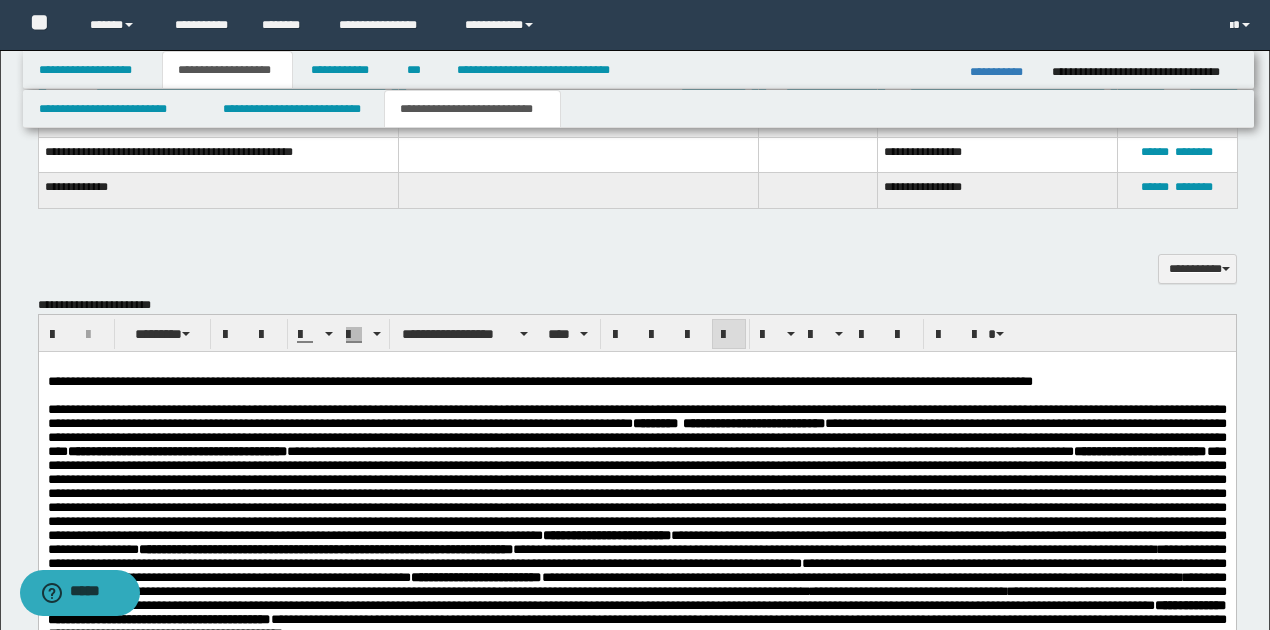 click on "**********" at bounding box center [636, 382] 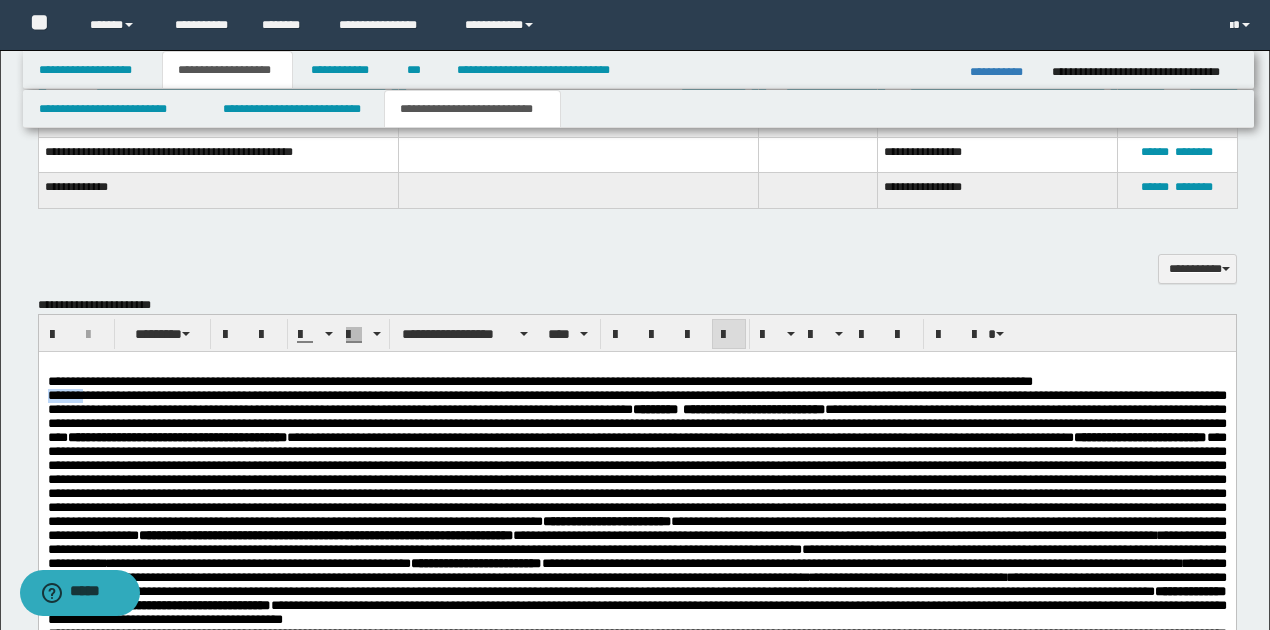 drag, startPoint x: 46, startPoint y: 398, endPoint x: 84, endPoint y: 402, distance: 38.209946 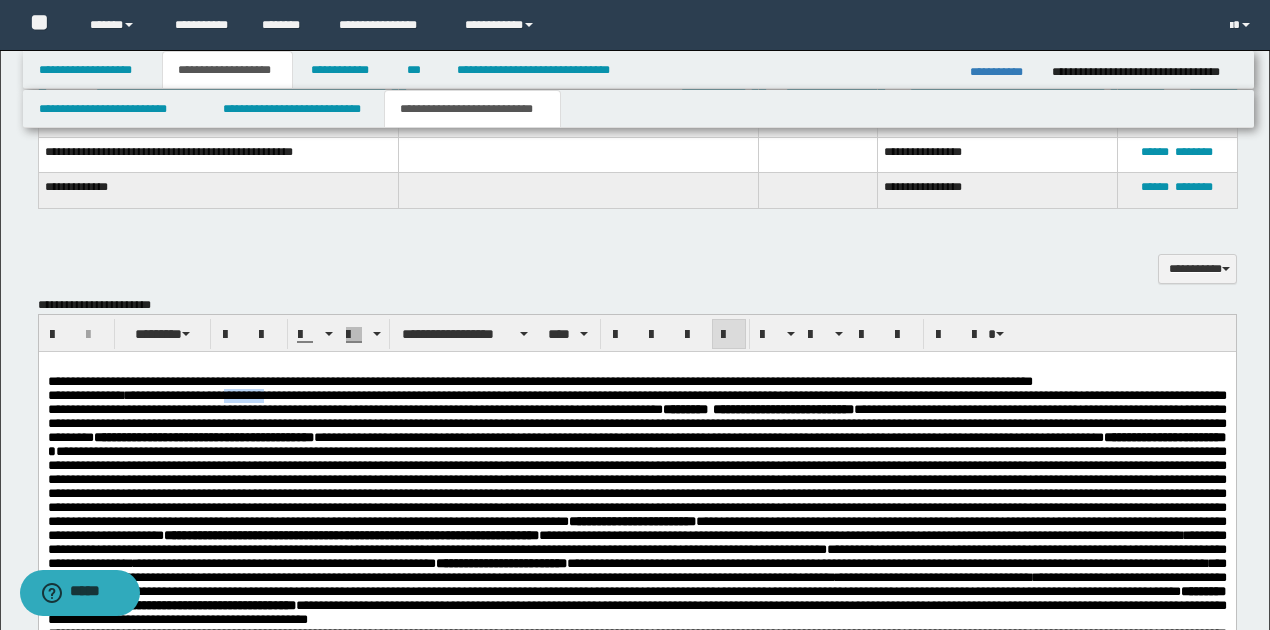 drag, startPoint x: 252, startPoint y: 398, endPoint x: 294, endPoint y: 399, distance: 42.0119 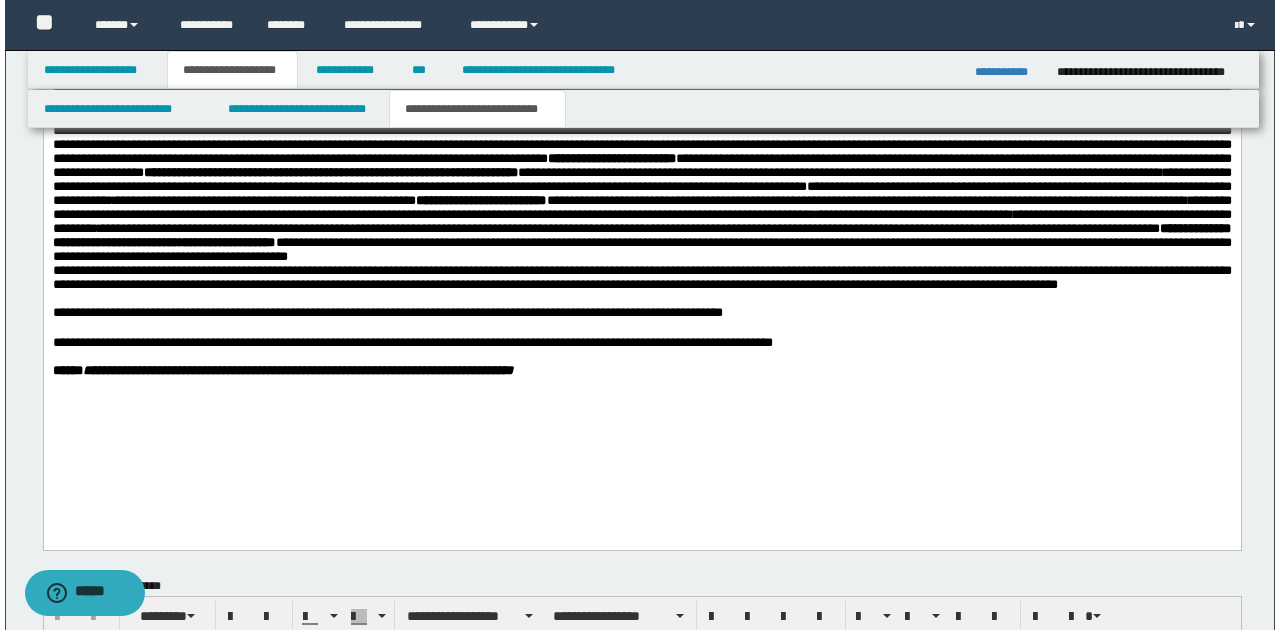 scroll, scrollTop: 1533, scrollLeft: 0, axis: vertical 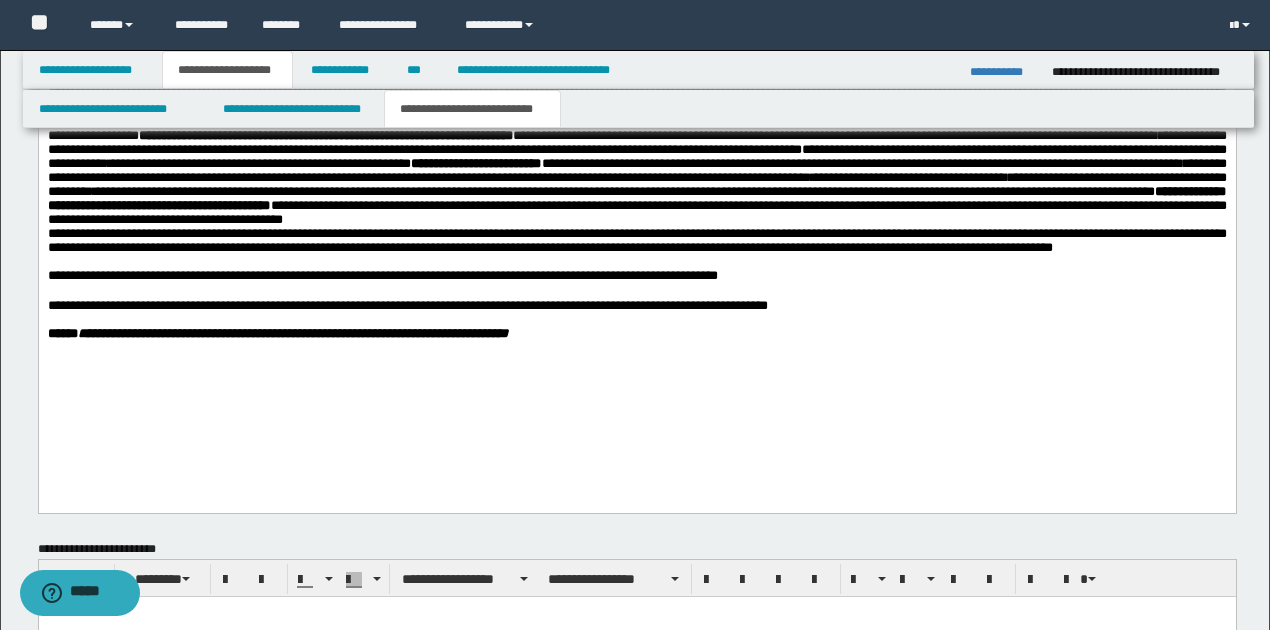 click on "**********" at bounding box center (636, 242) 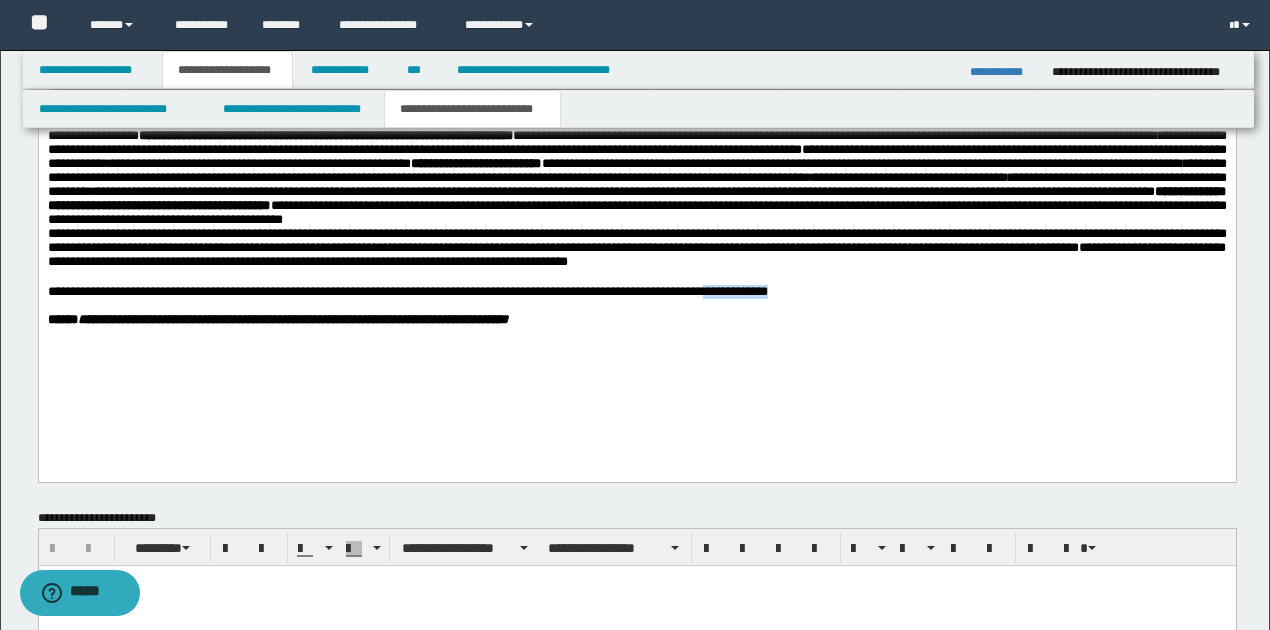 drag, startPoint x: 740, startPoint y: 335, endPoint x: 816, endPoint y: 335, distance: 76 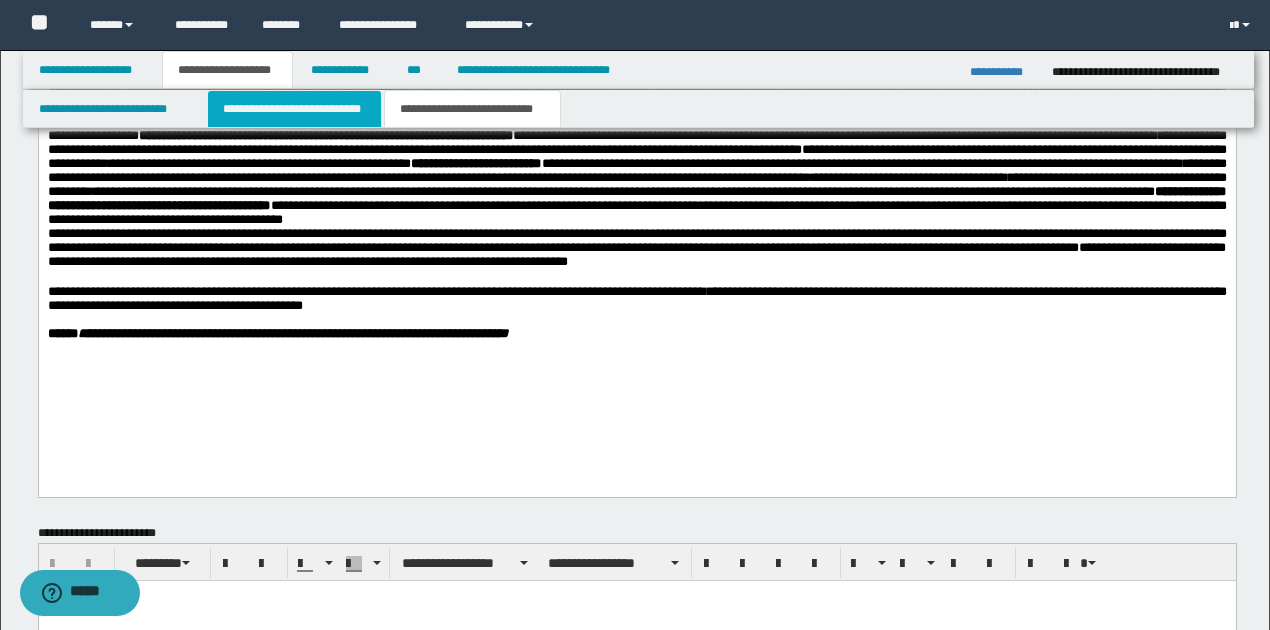 click on "**********" at bounding box center (294, 109) 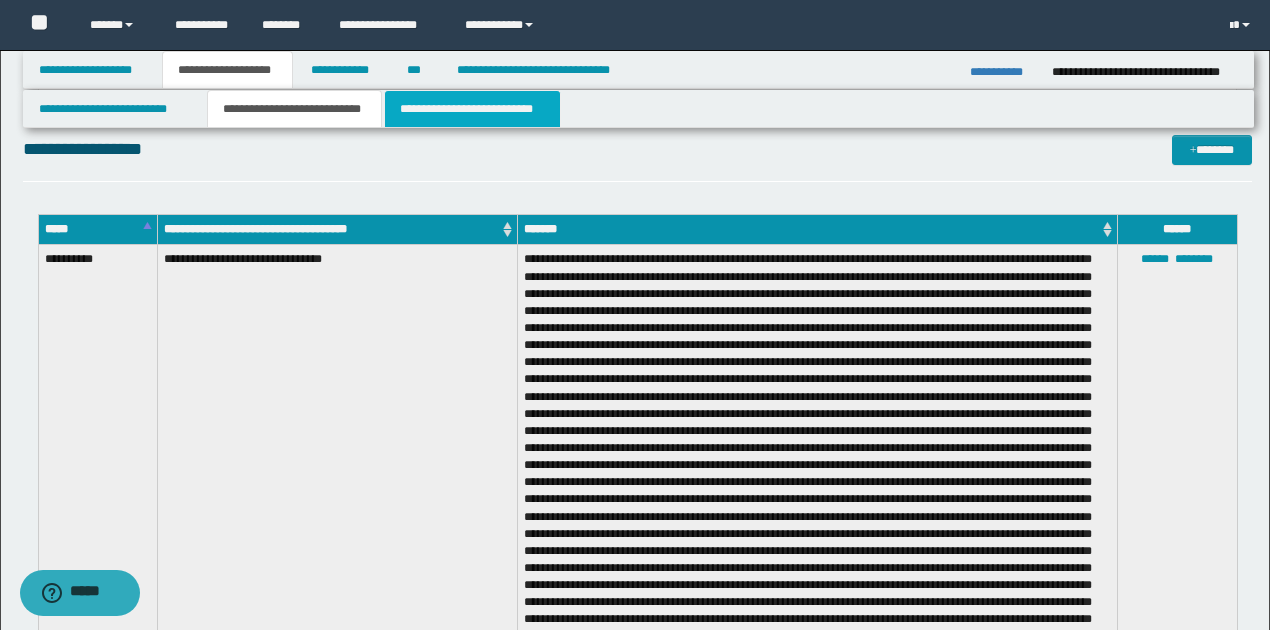 click on "**********" at bounding box center [472, 109] 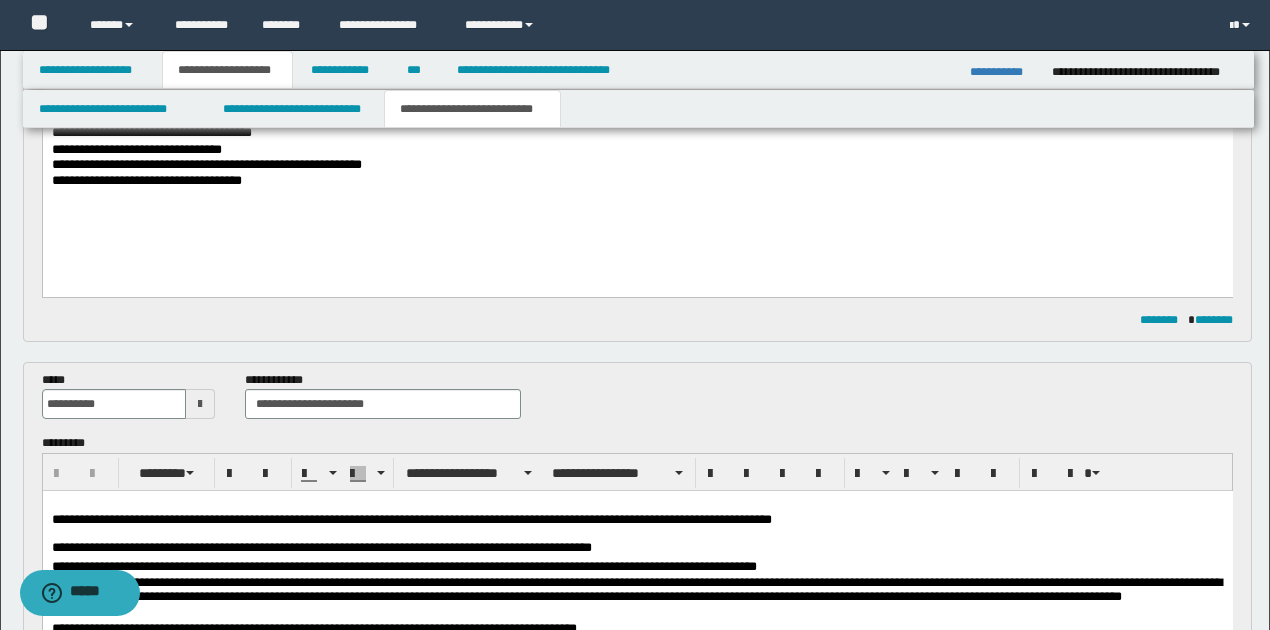 scroll, scrollTop: 0, scrollLeft: 0, axis: both 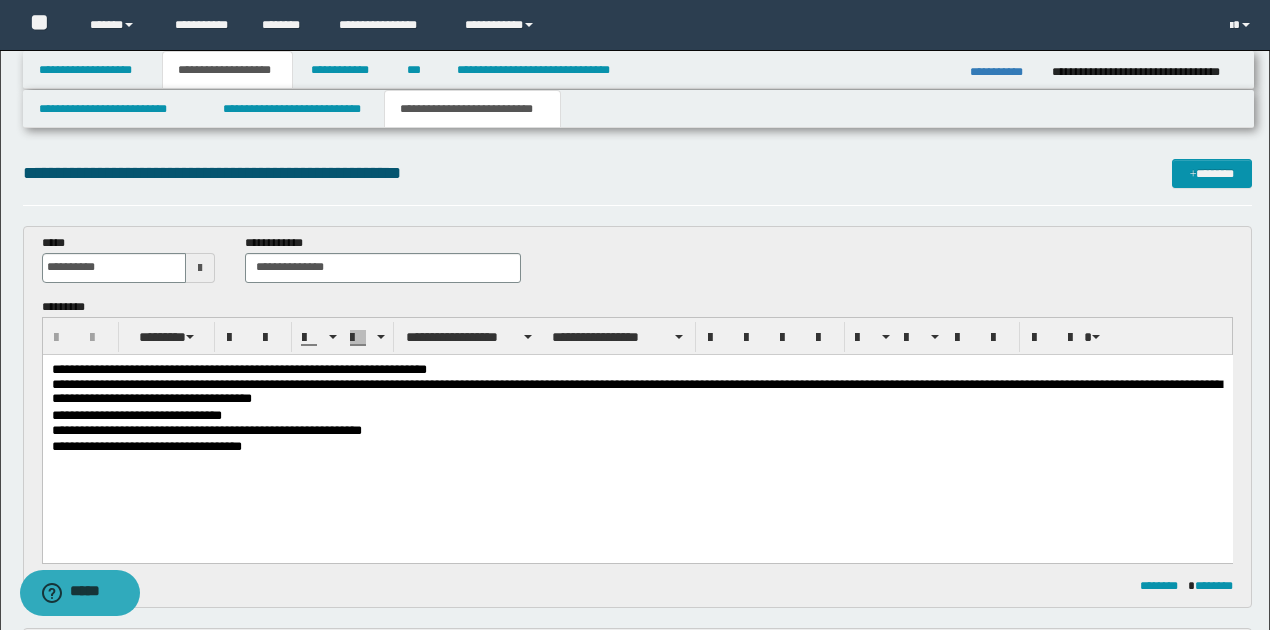 click on "**********" at bounding box center [637, 369] 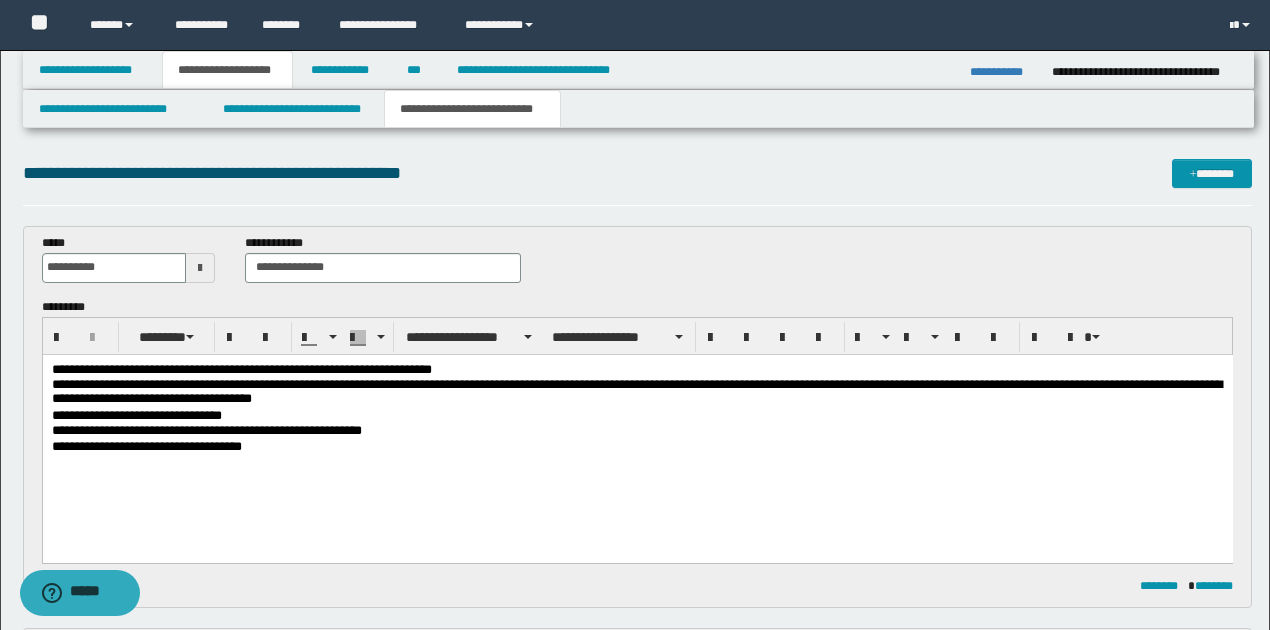 click on "**********" at bounding box center (637, 369) 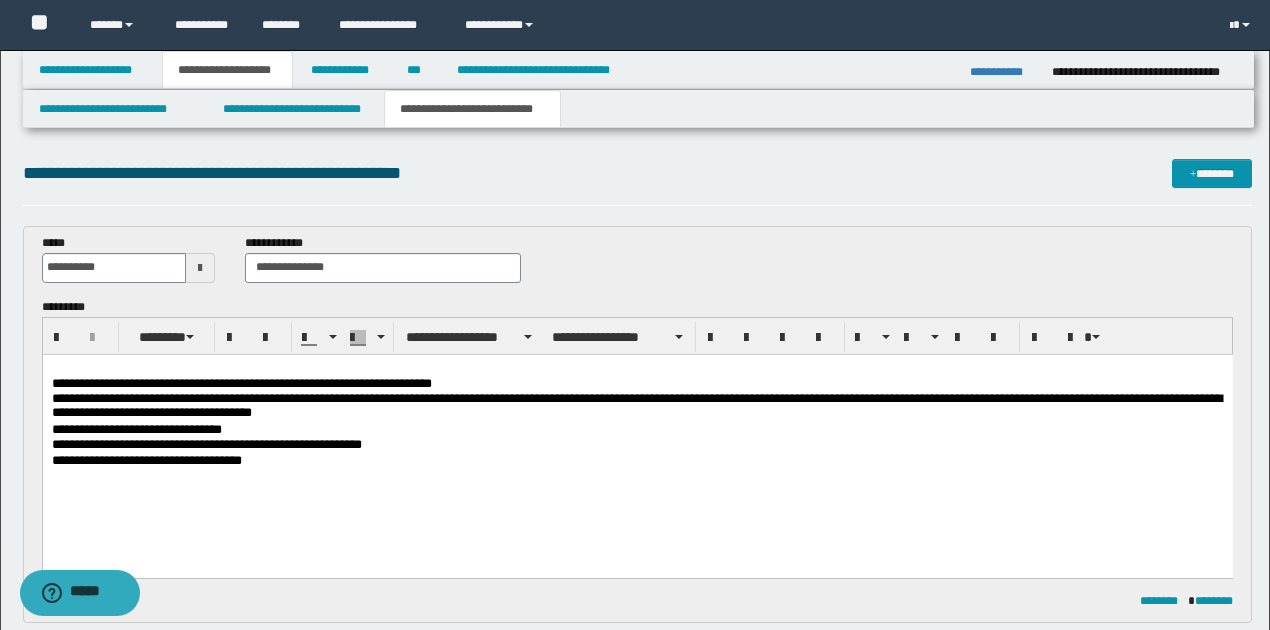 click on "**********" at bounding box center (637, 460) 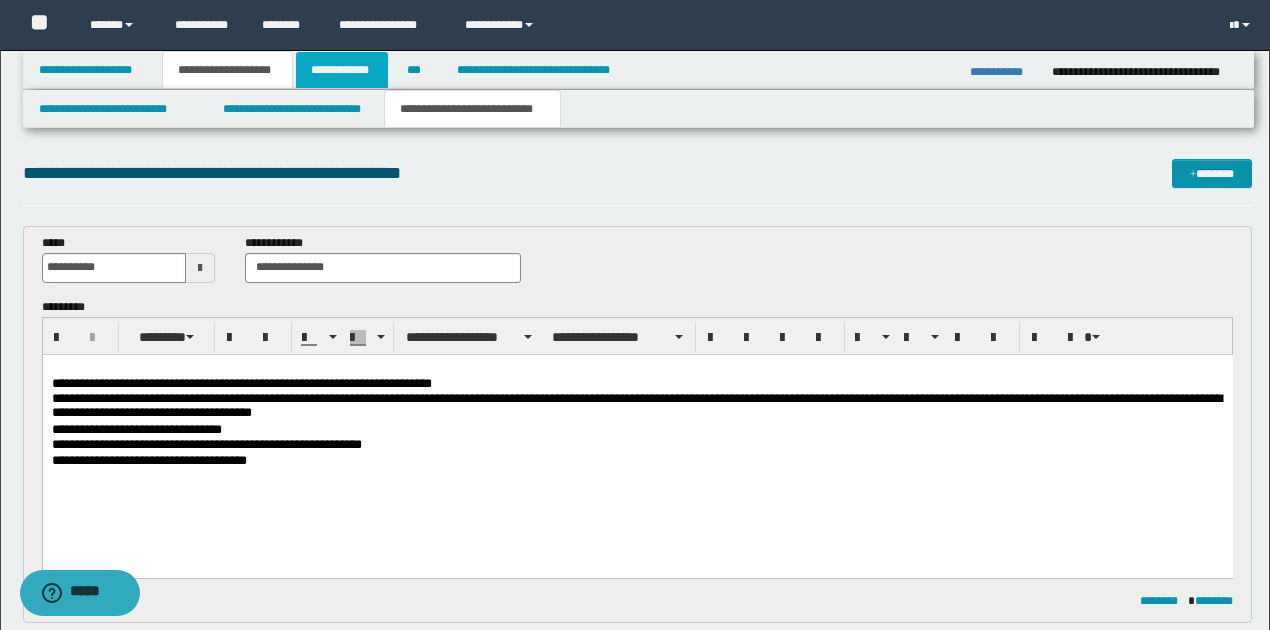 click on "**********" at bounding box center [342, 70] 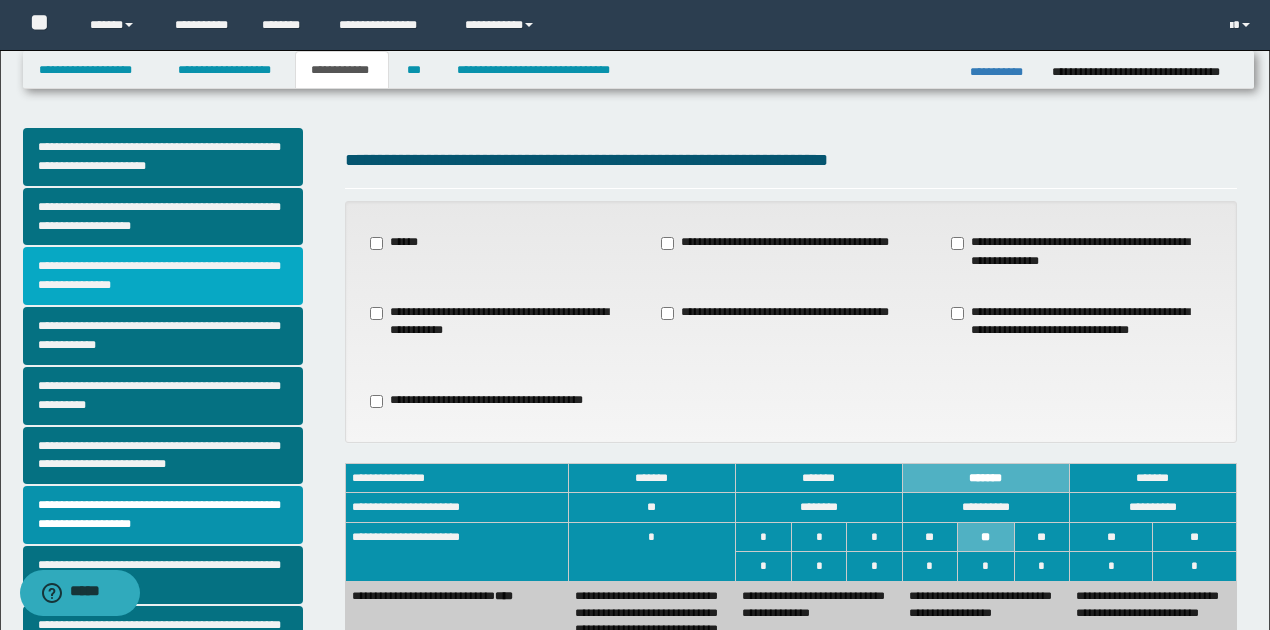 click on "**********" at bounding box center [163, 276] 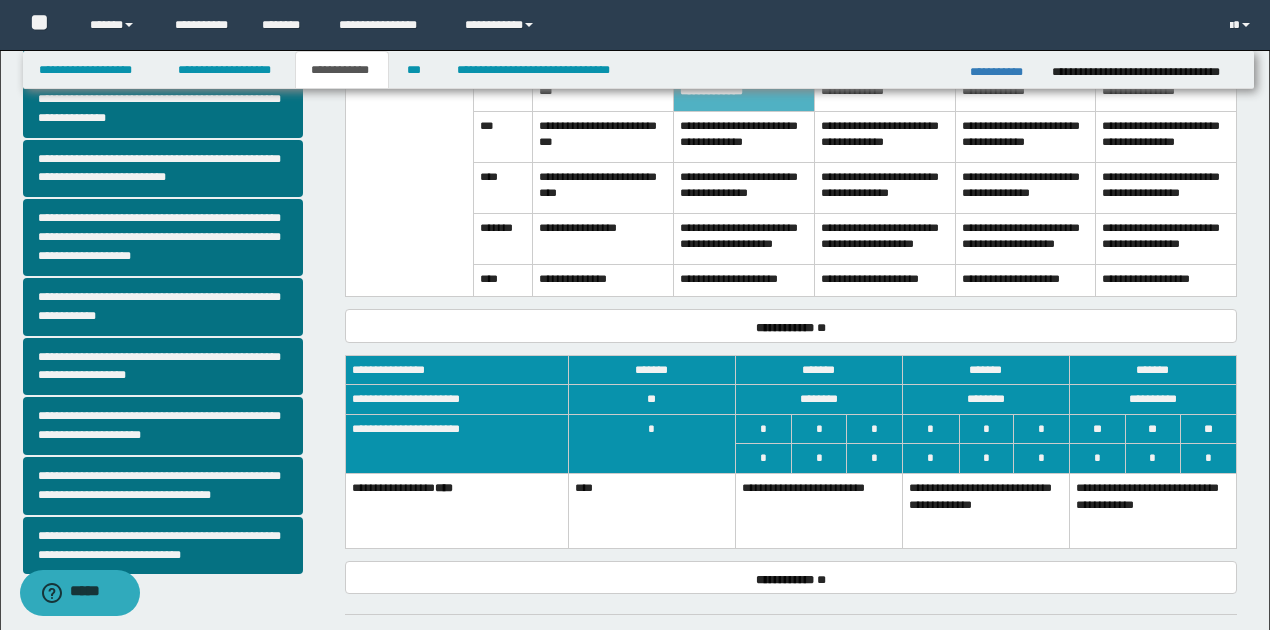 scroll, scrollTop: 666, scrollLeft: 0, axis: vertical 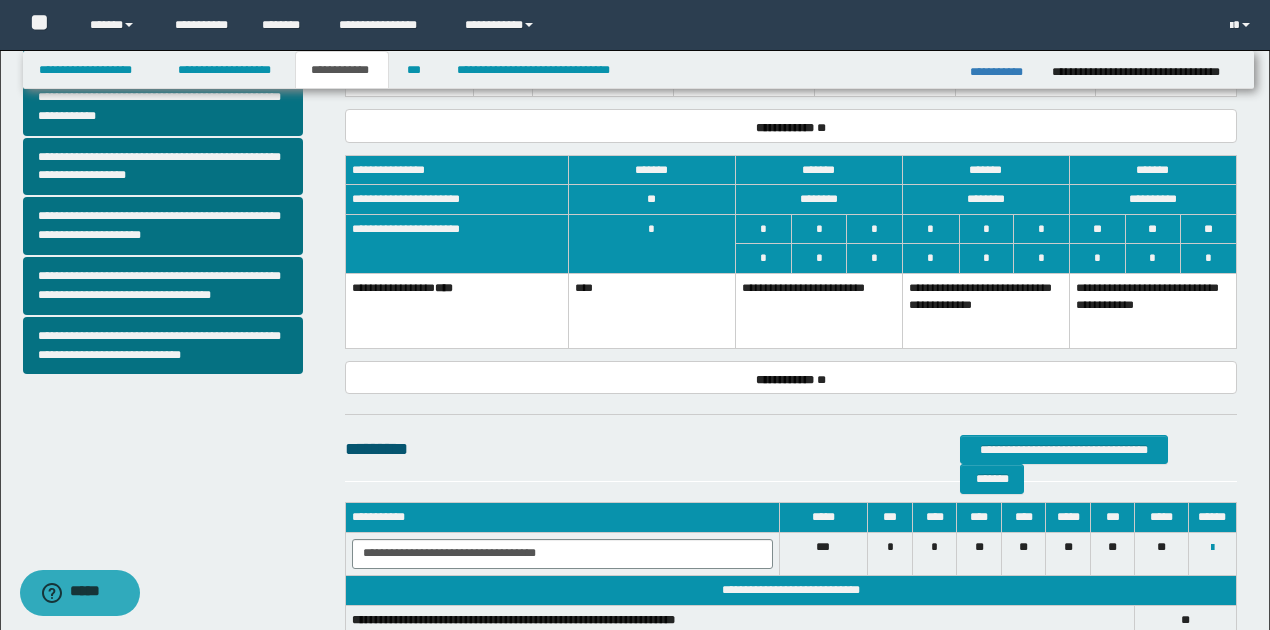 click on "**********" at bounding box center [1152, 311] 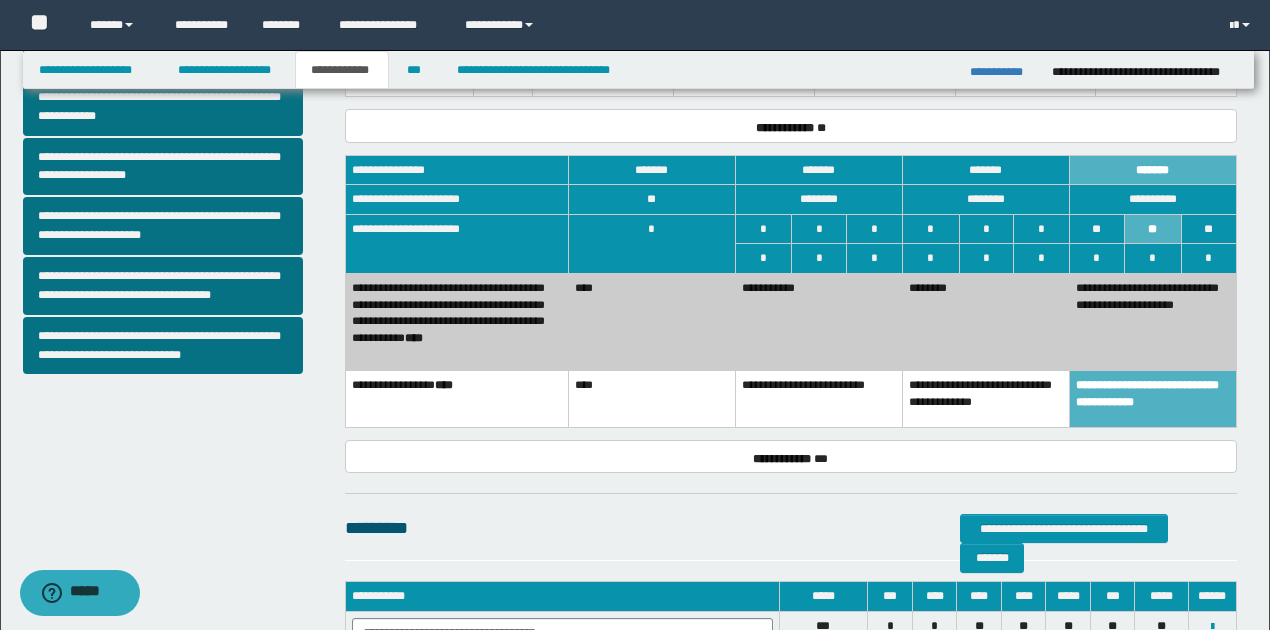 click on "**********" at bounding box center (818, 322) 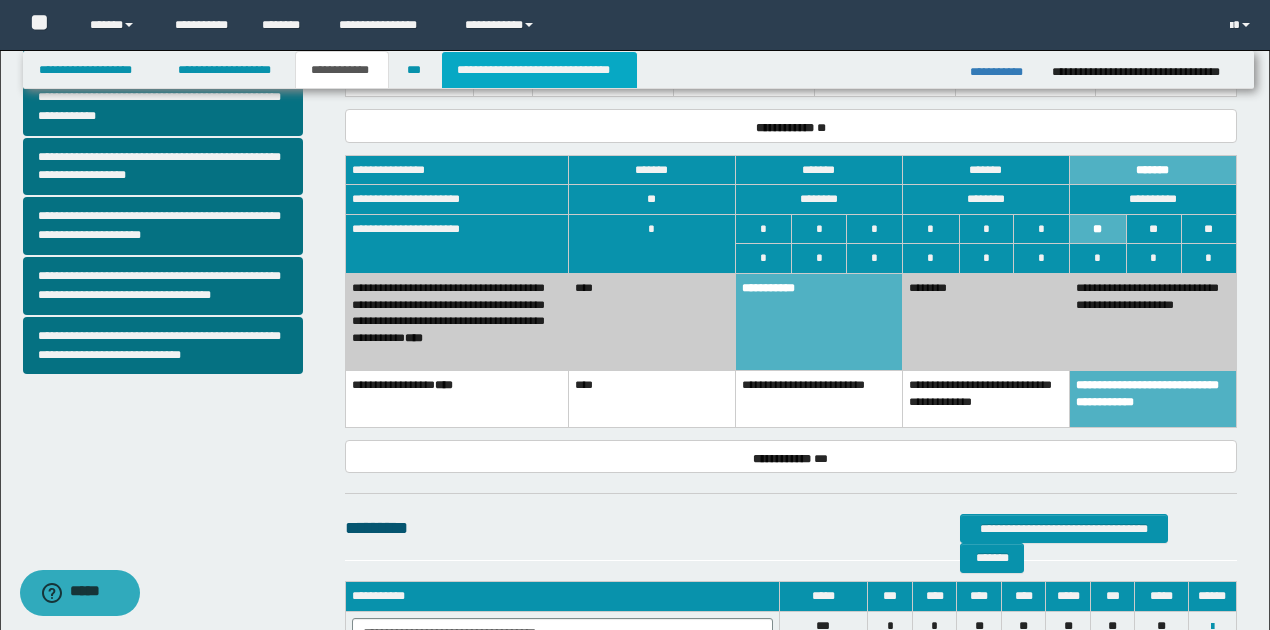 click on "**********" at bounding box center [539, 70] 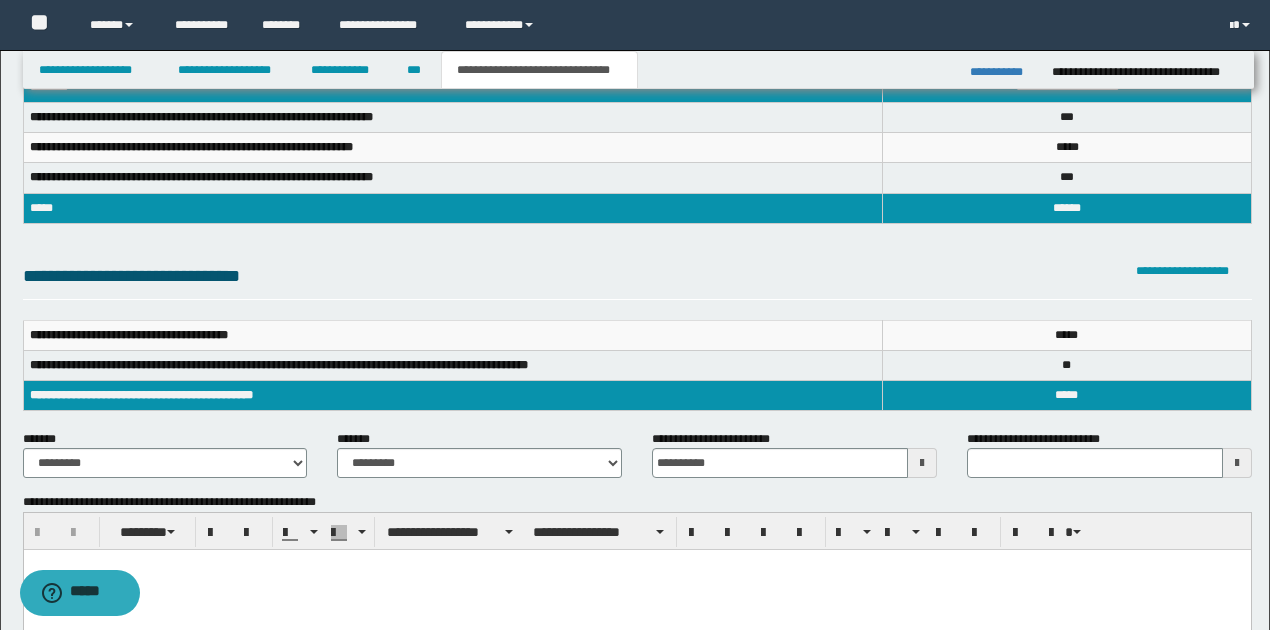 scroll, scrollTop: 66, scrollLeft: 0, axis: vertical 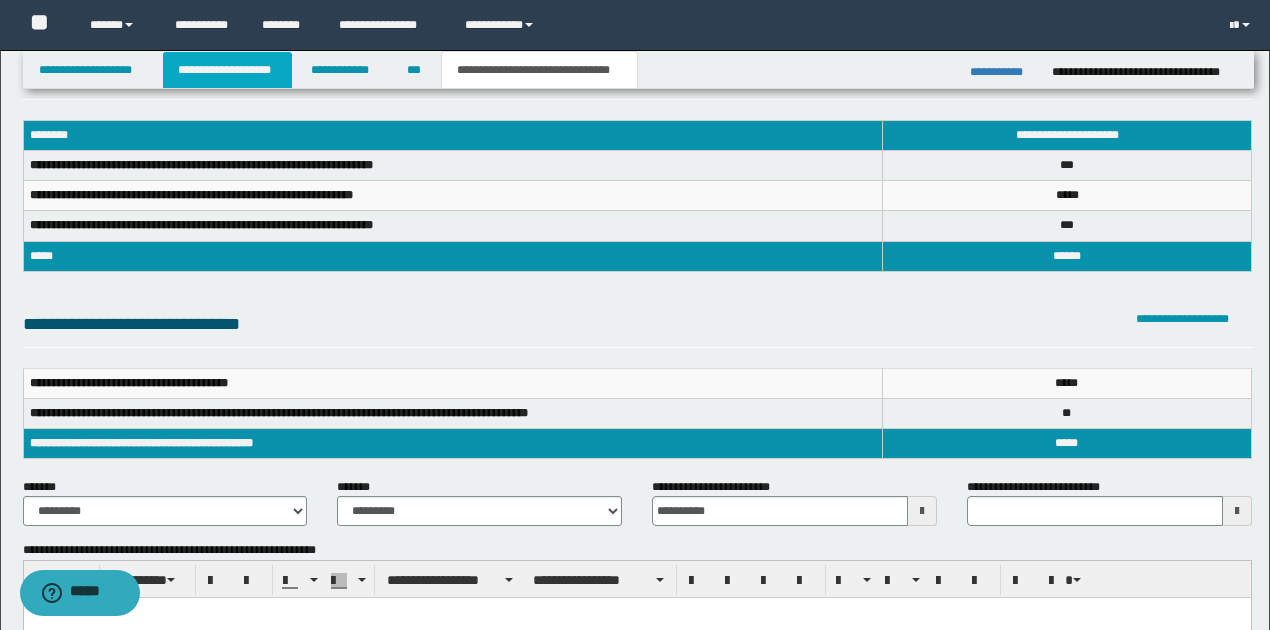 click on "**********" at bounding box center [227, 70] 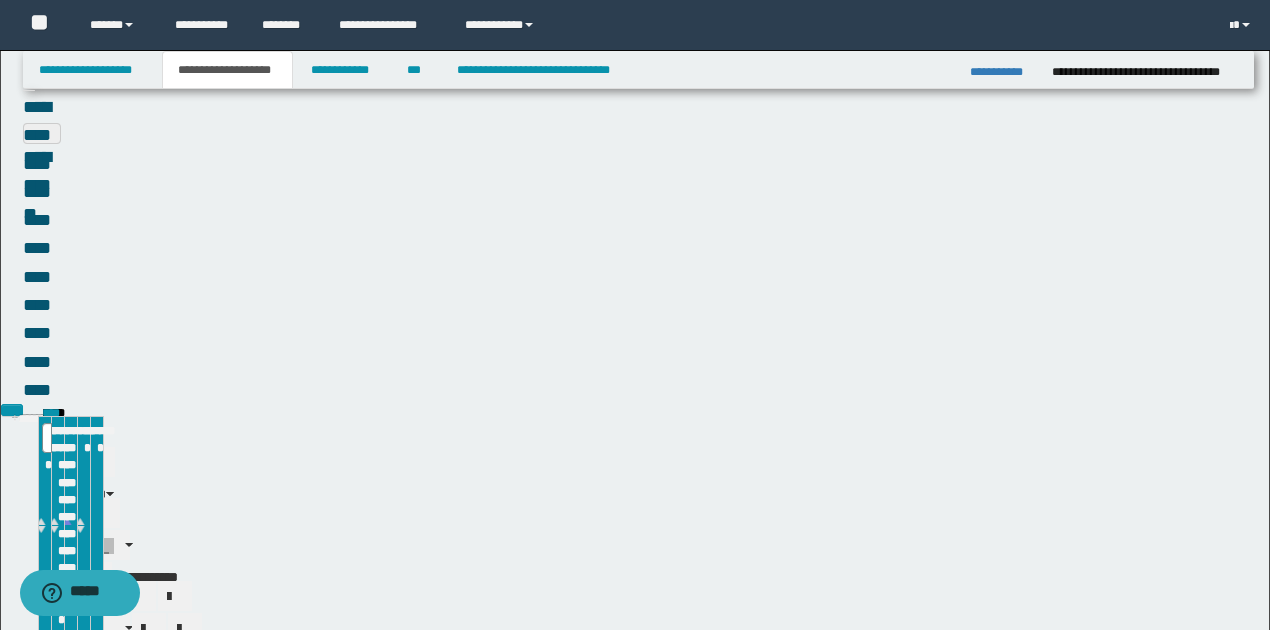 scroll, scrollTop: 97, scrollLeft: 0, axis: vertical 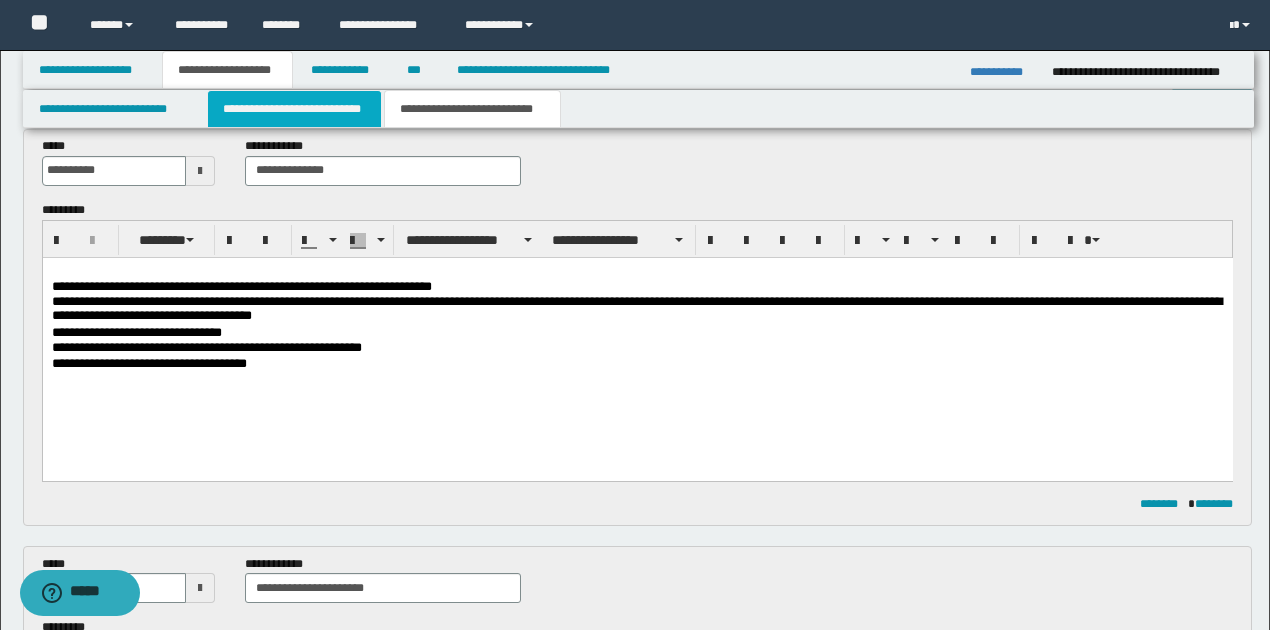 click on "**********" at bounding box center [294, 109] 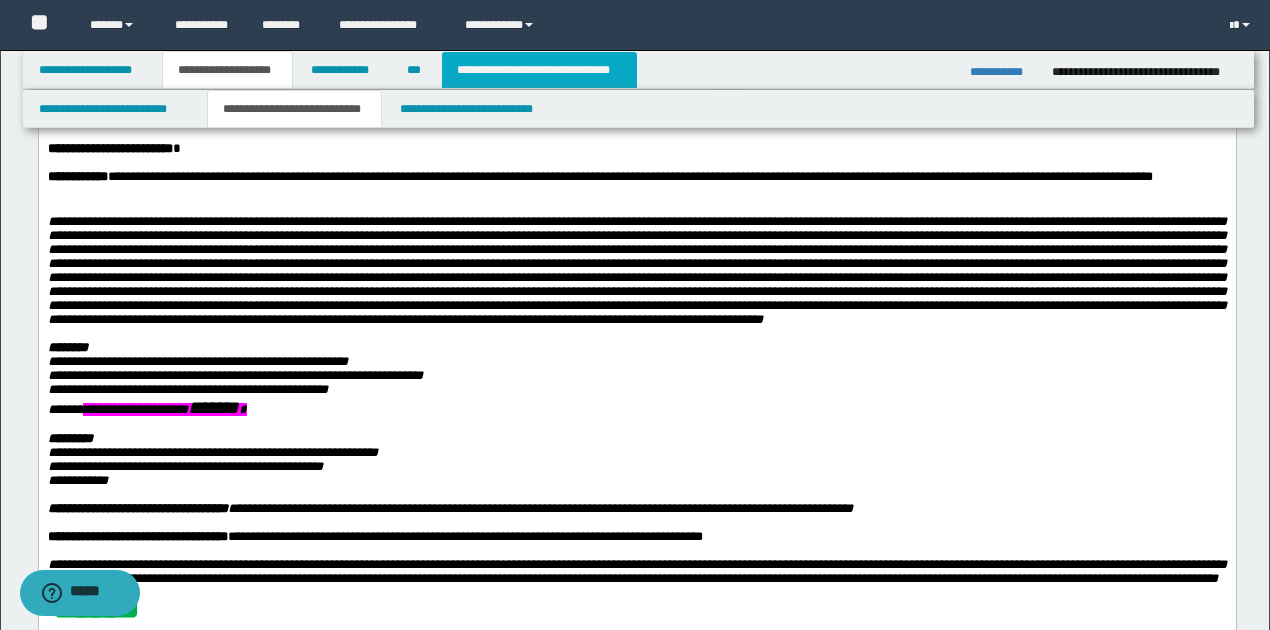 click on "**********" at bounding box center (539, 70) 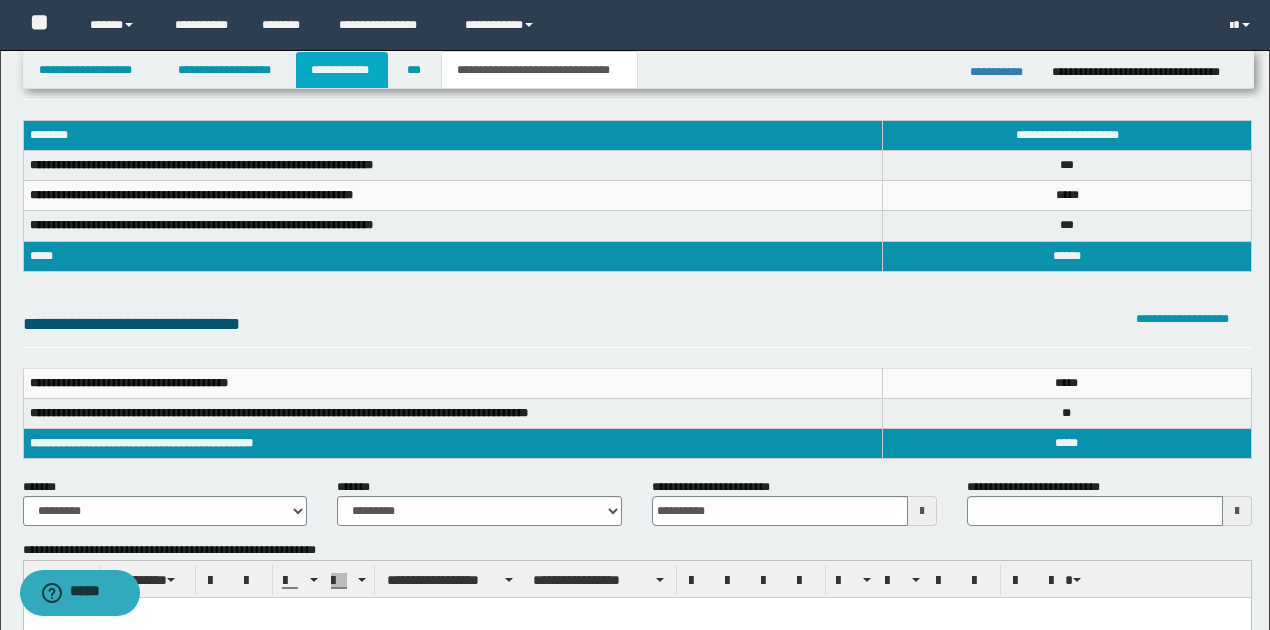 click on "**********" at bounding box center [342, 70] 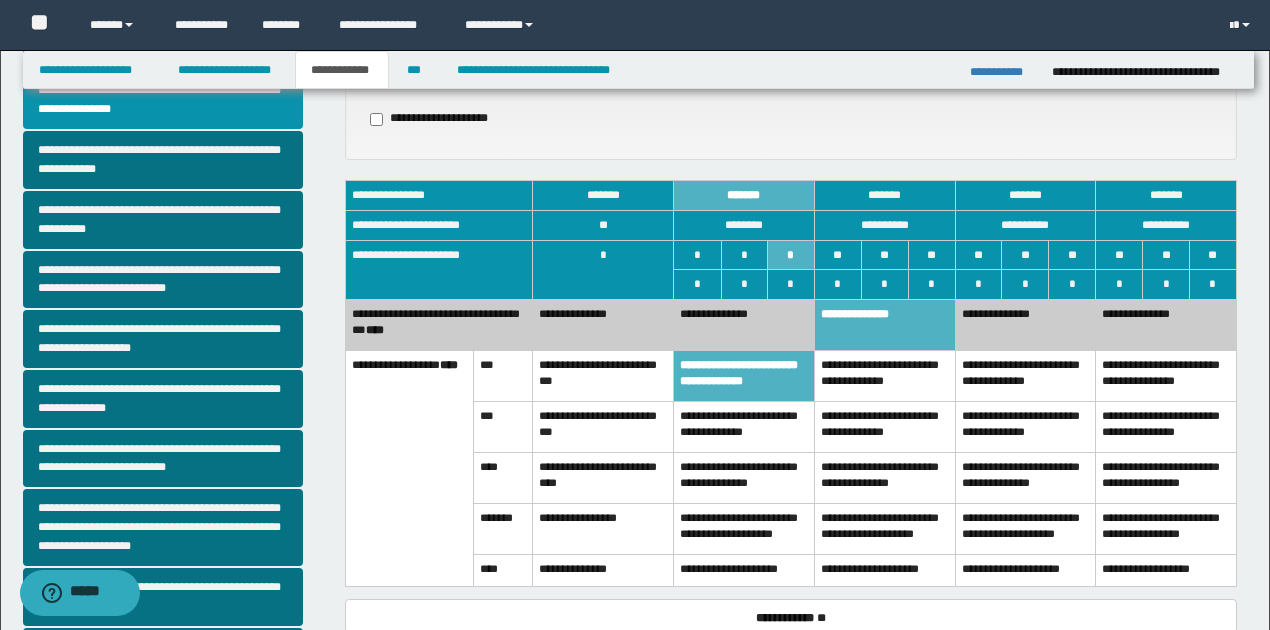 scroll, scrollTop: 200, scrollLeft: 0, axis: vertical 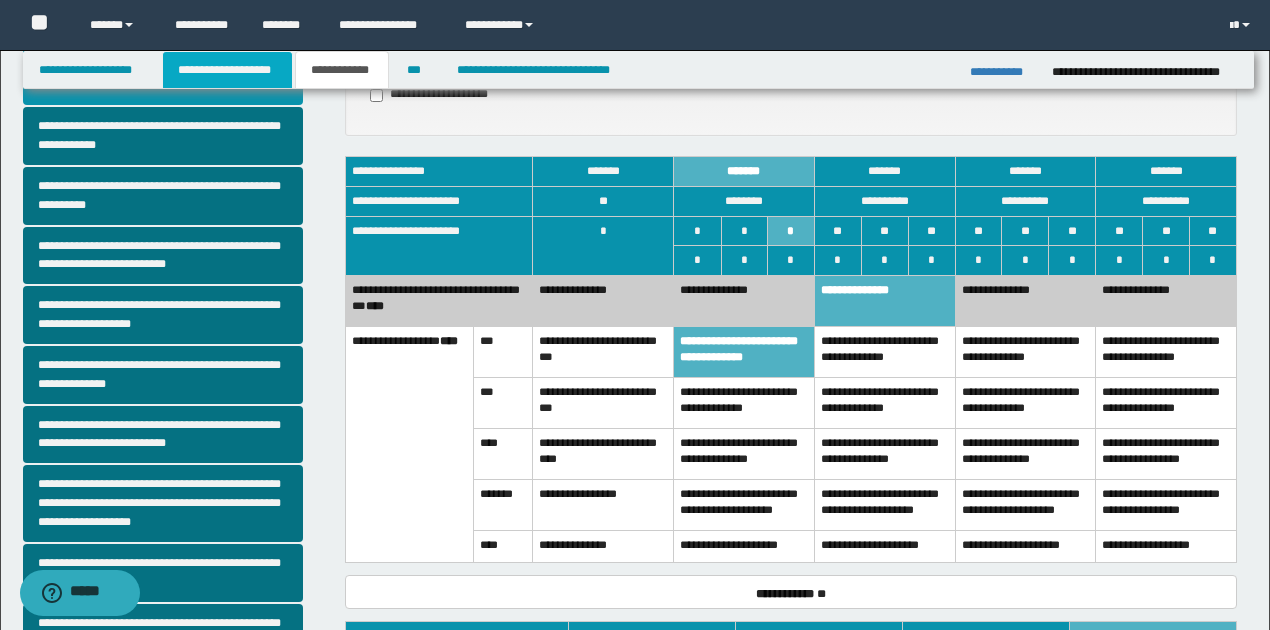 click on "**********" at bounding box center [227, 70] 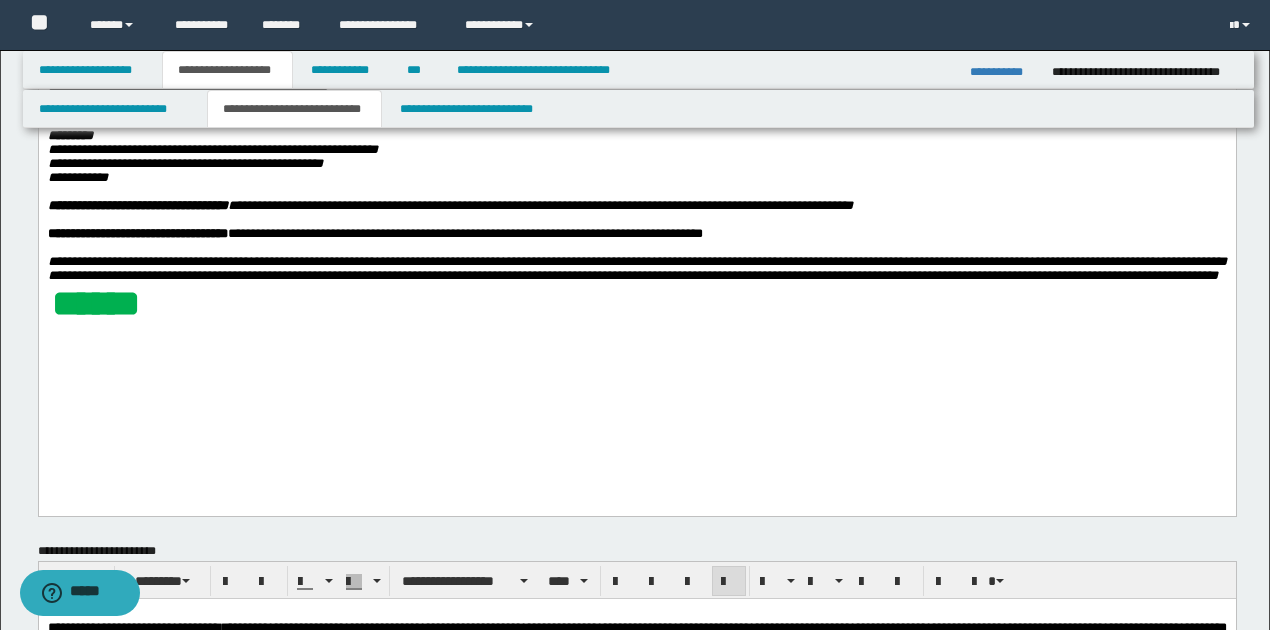 scroll, scrollTop: 733, scrollLeft: 0, axis: vertical 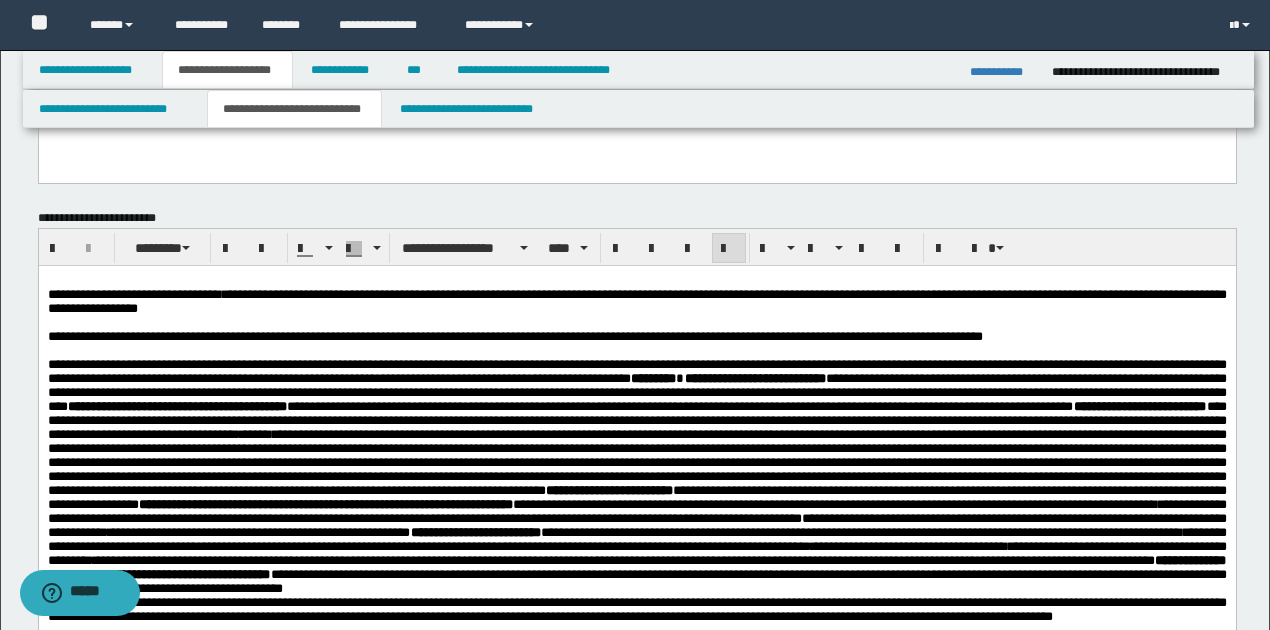 click on "**********" at bounding box center [514, 336] 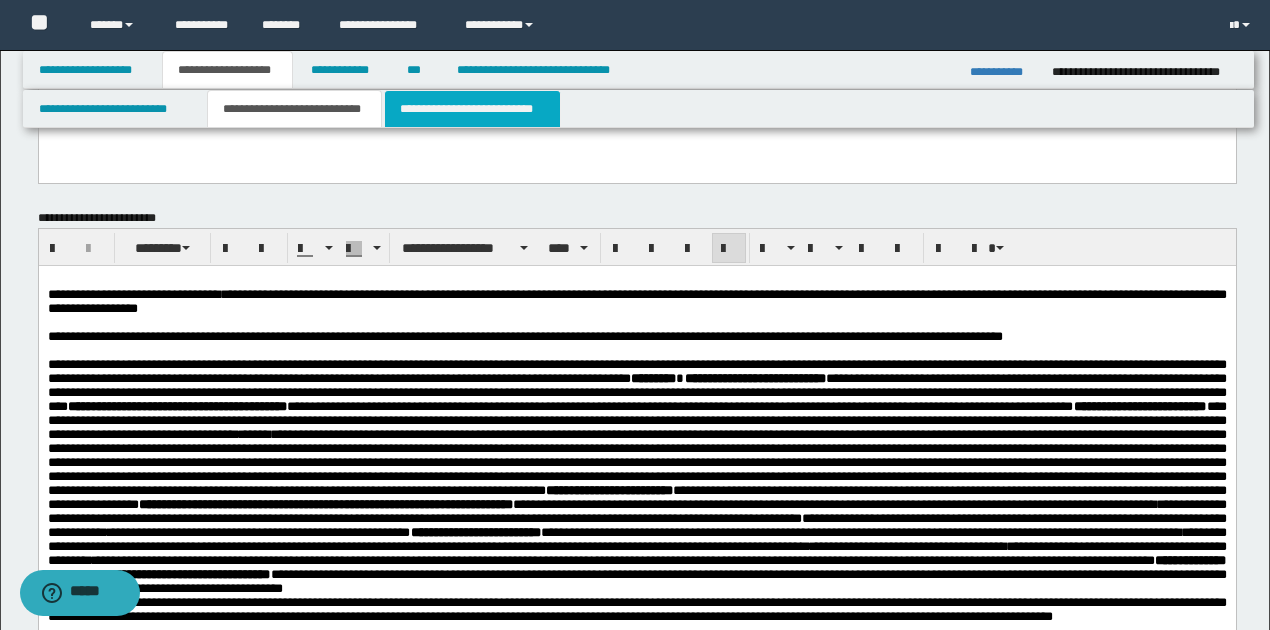click on "**********" at bounding box center (472, 109) 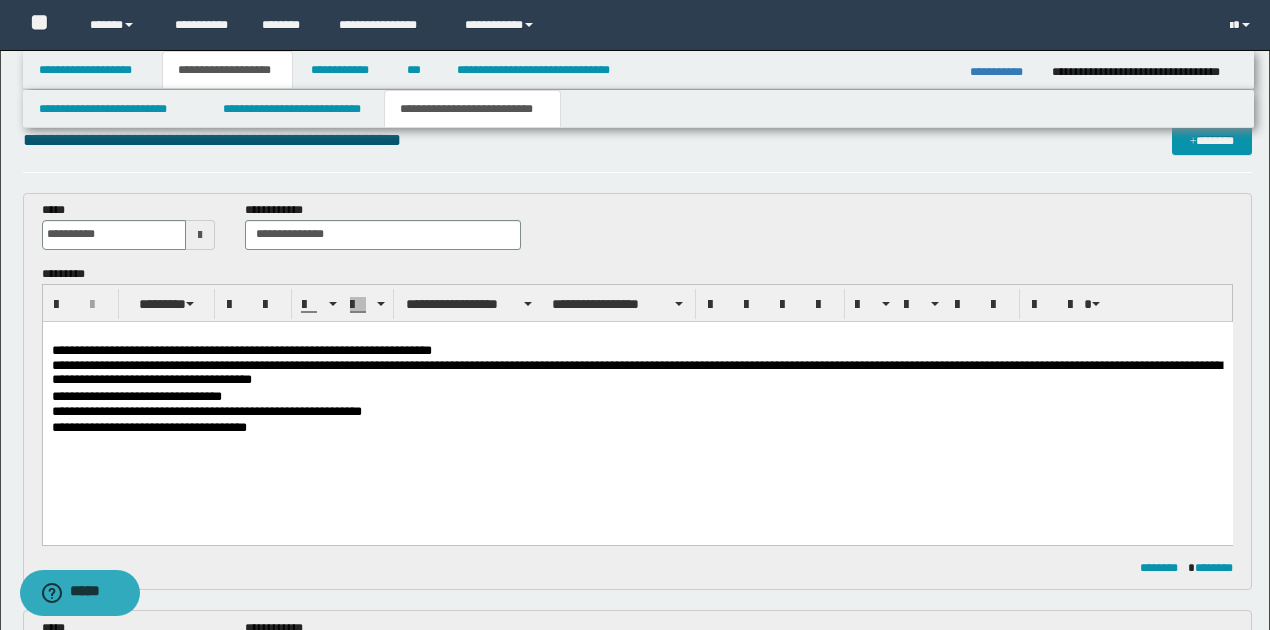 scroll, scrollTop: 0, scrollLeft: 0, axis: both 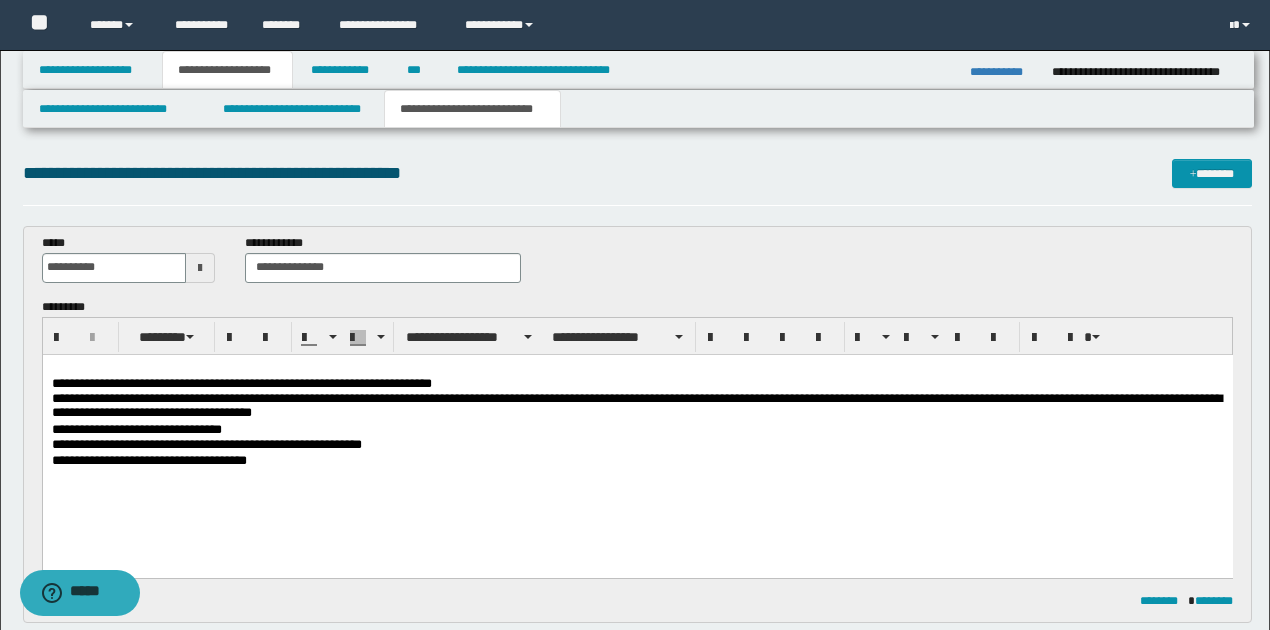 click on "**********" at bounding box center (637, 460) 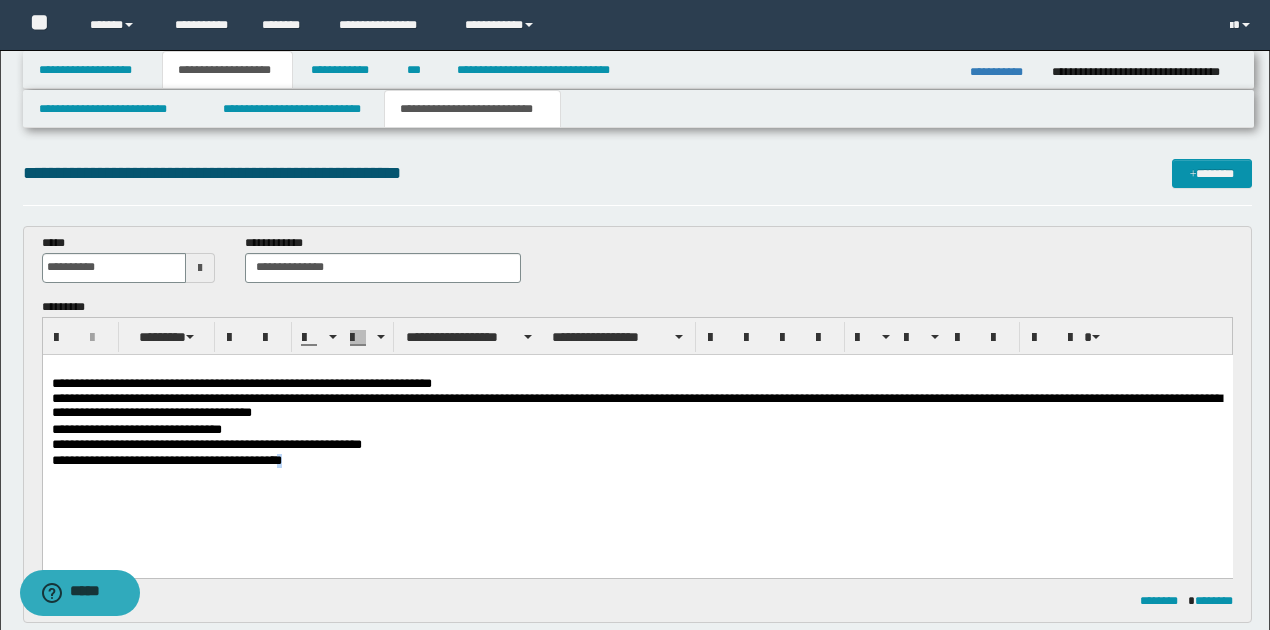 click on "**********" at bounding box center [637, 460] 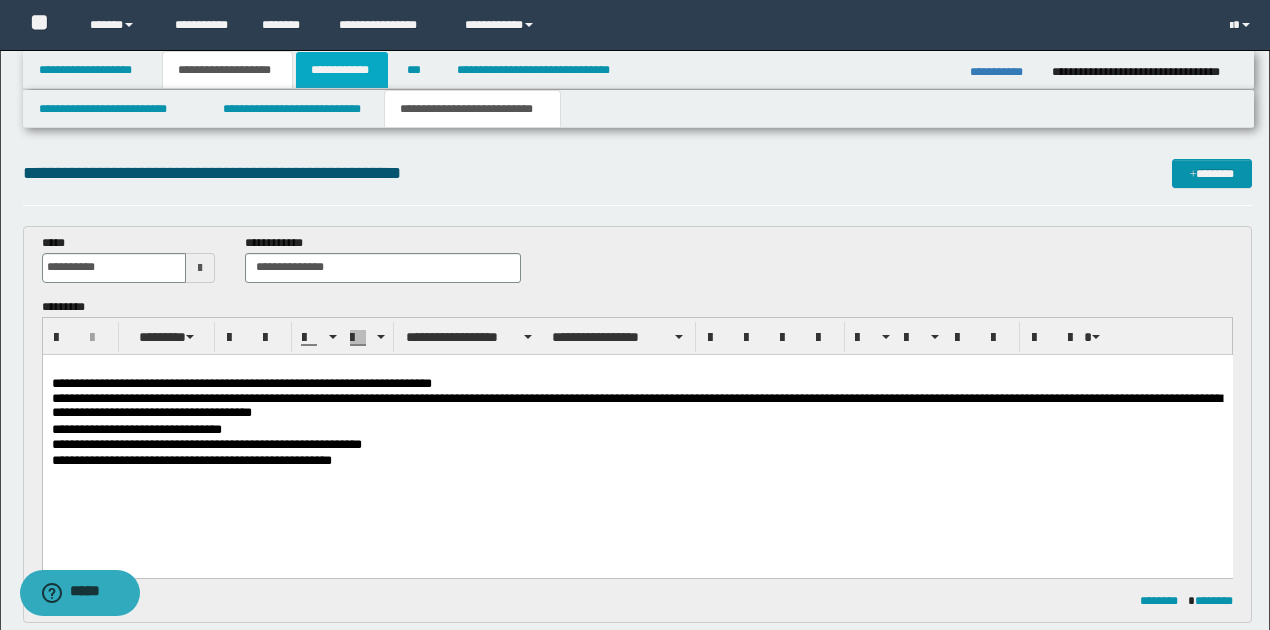 click on "**********" at bounding box center (342, 70) 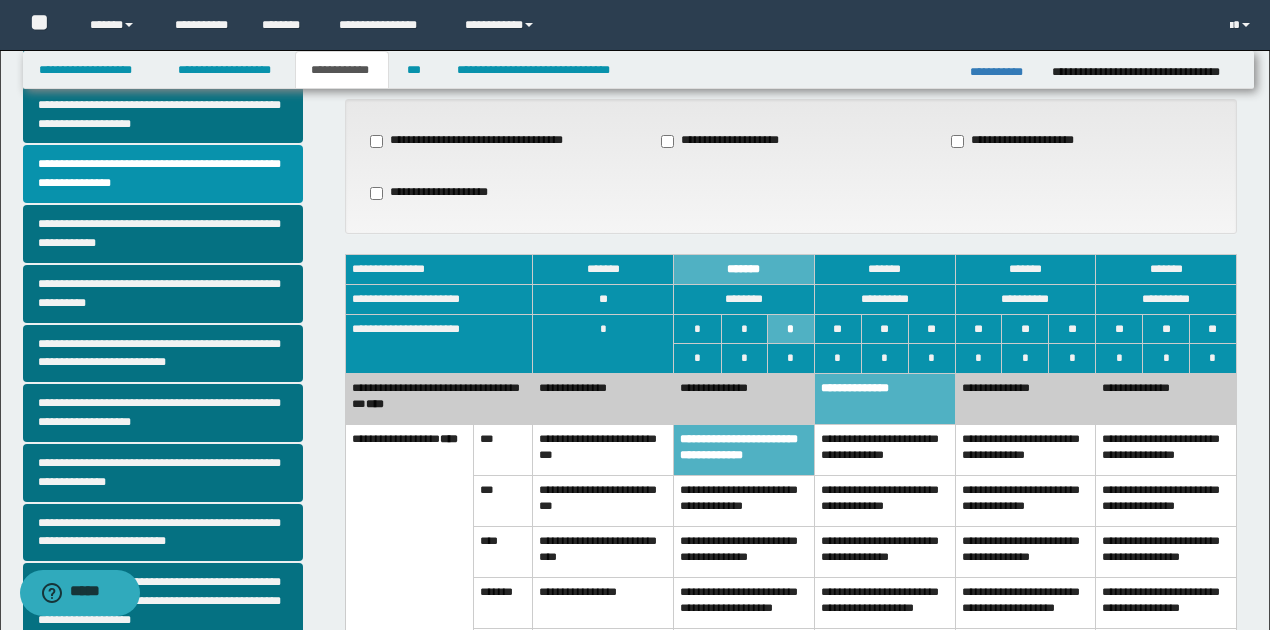scroll, scrollTop: 133, scrollLeft: 0, axis: vertical 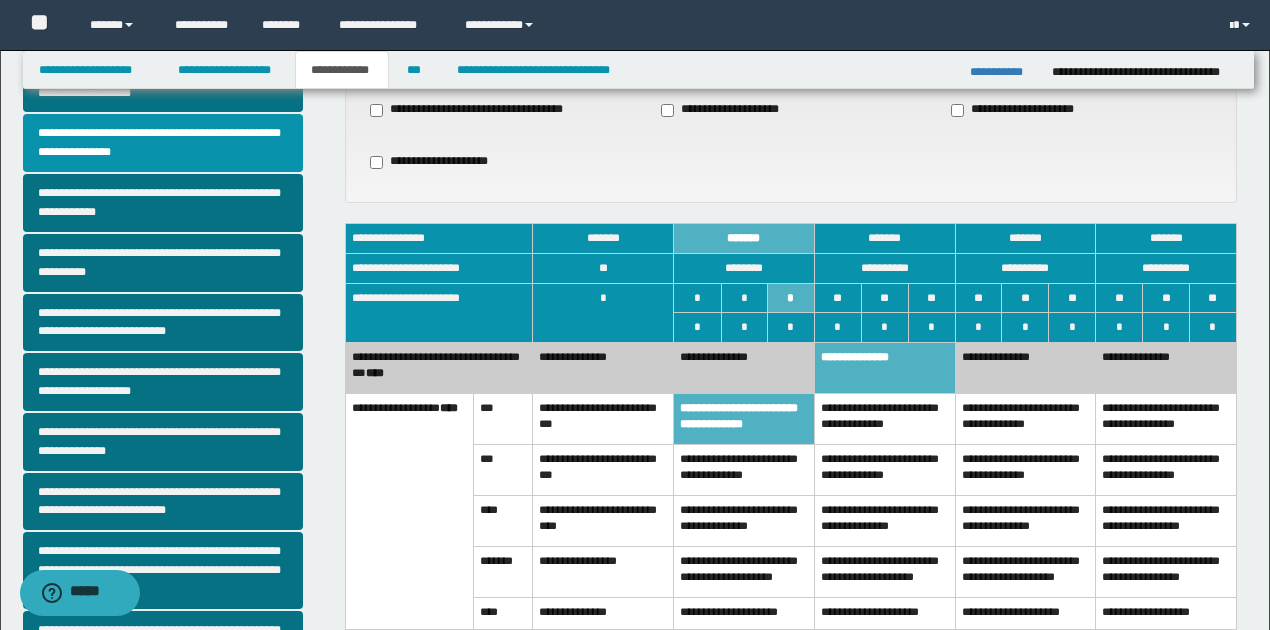 click on "**********" at bounding box center [744, 367] 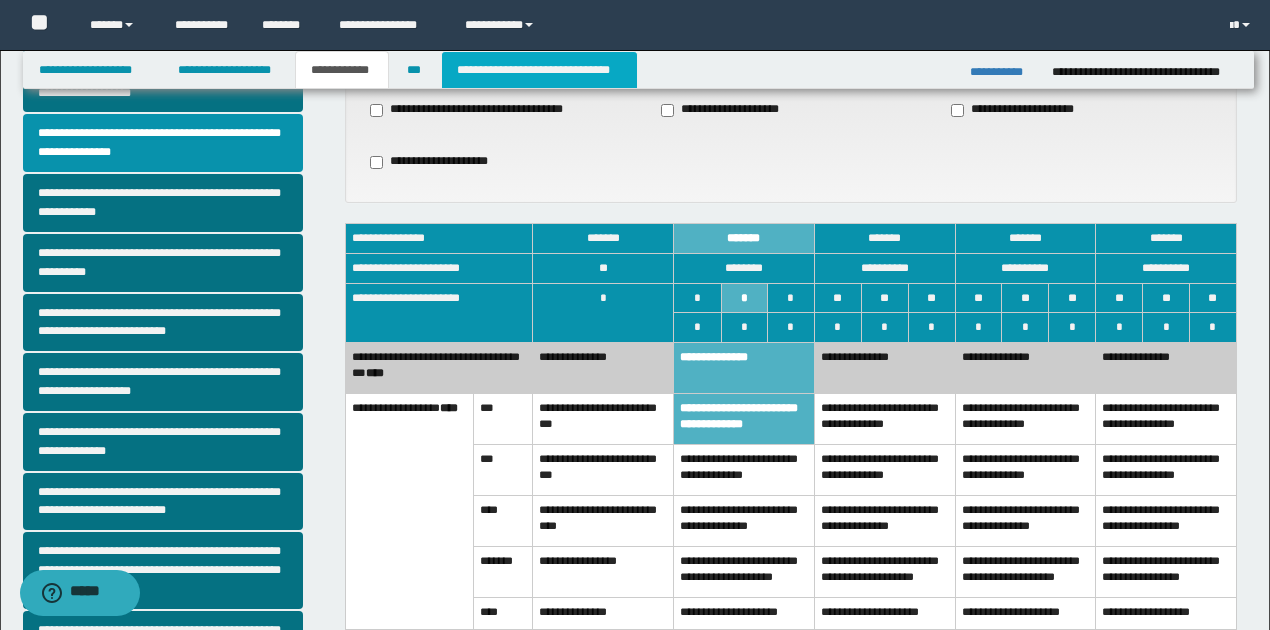 click on "**********" at bounding box center (539, 70) 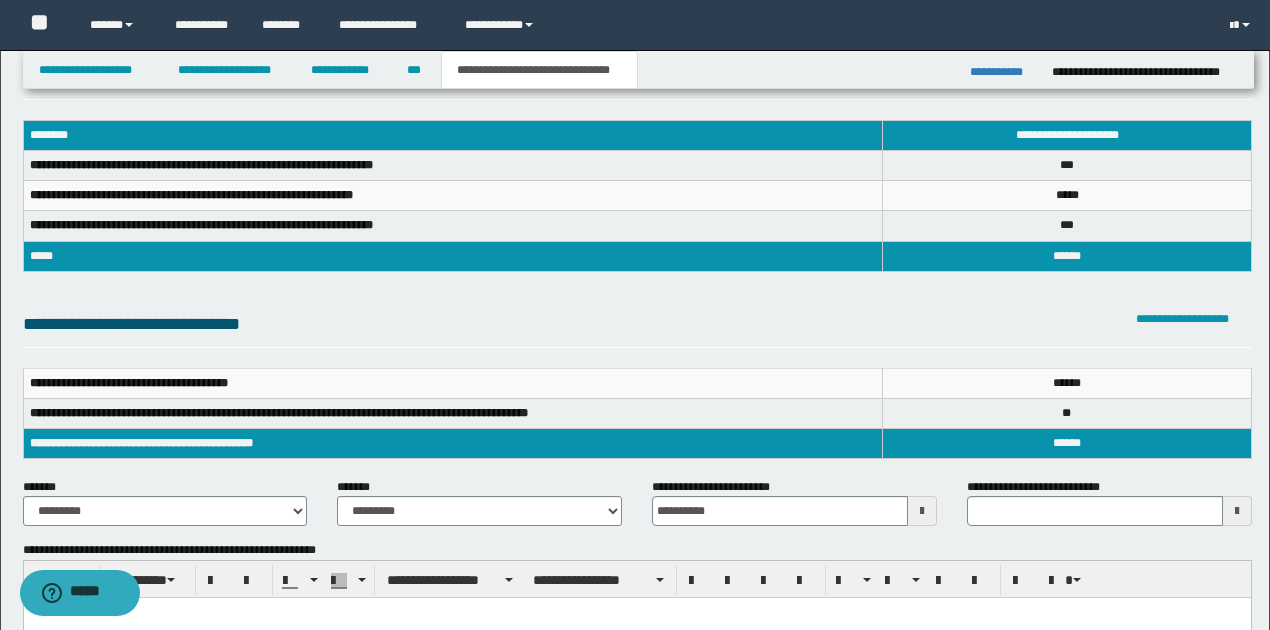 scroll, scrollTop: 0, scrollLeft: 0, axis: both 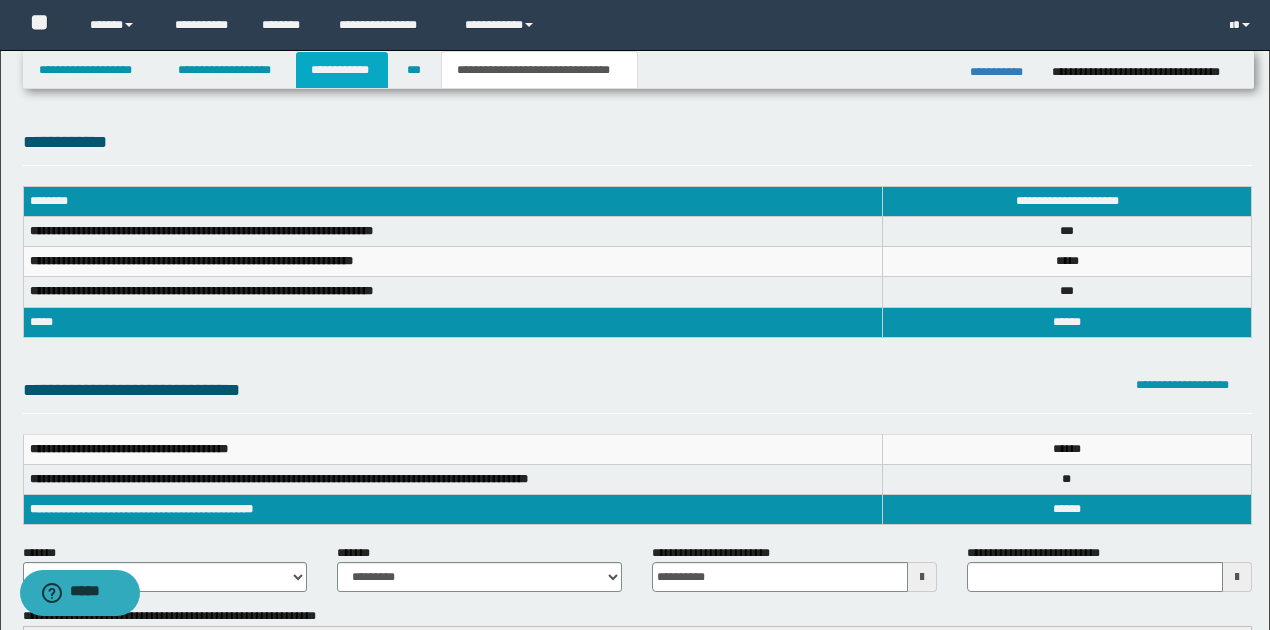 click on "**********" at bounding box center (342, 70) 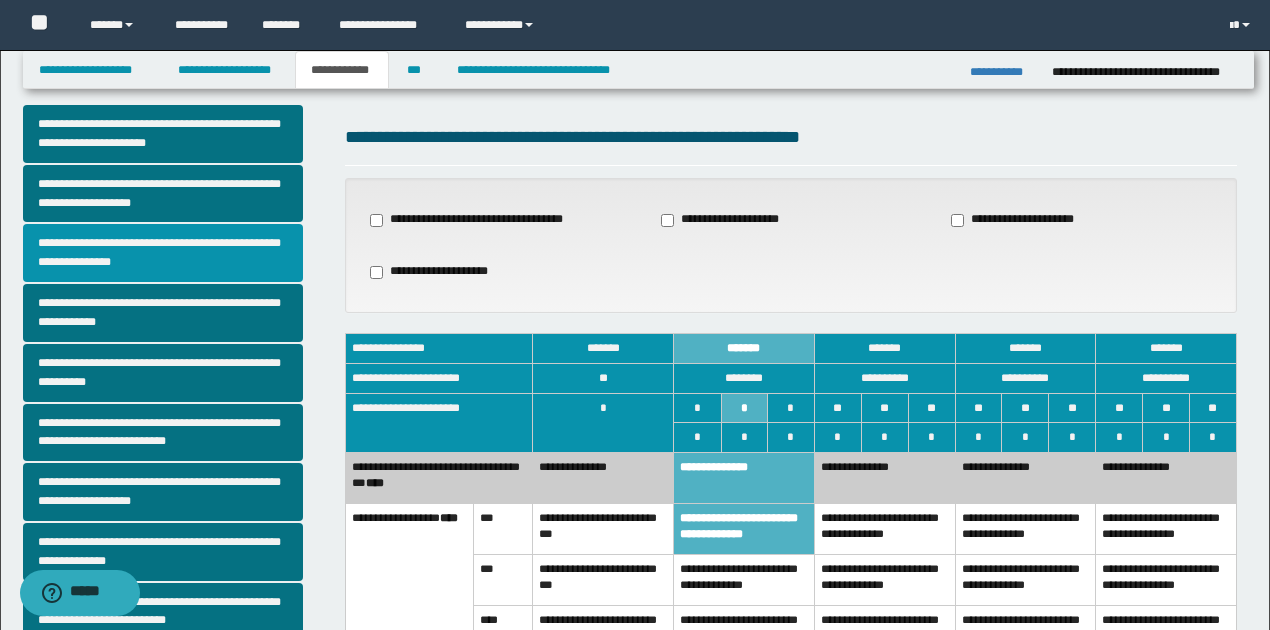 scroll, scrollTop: 0, scrollLeft: 0, axis: both 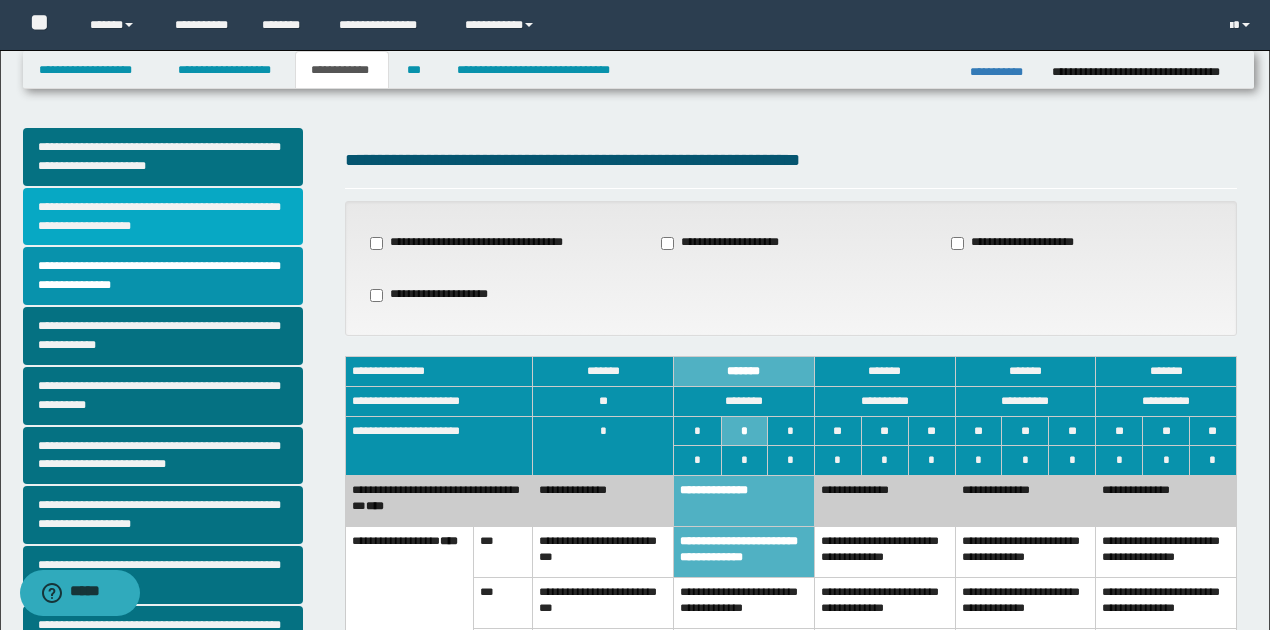 click on "**********" at bounding box center [163, 217] 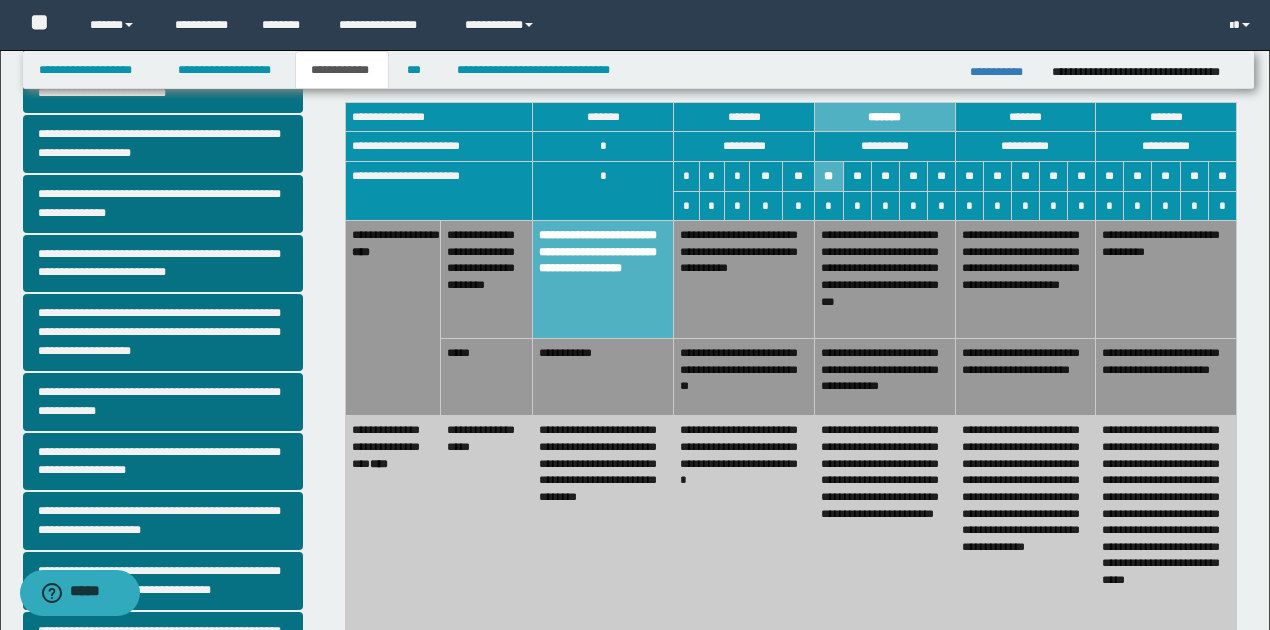 scroll, scrollTop: 333, scrollLeft: 0, axis: vertical 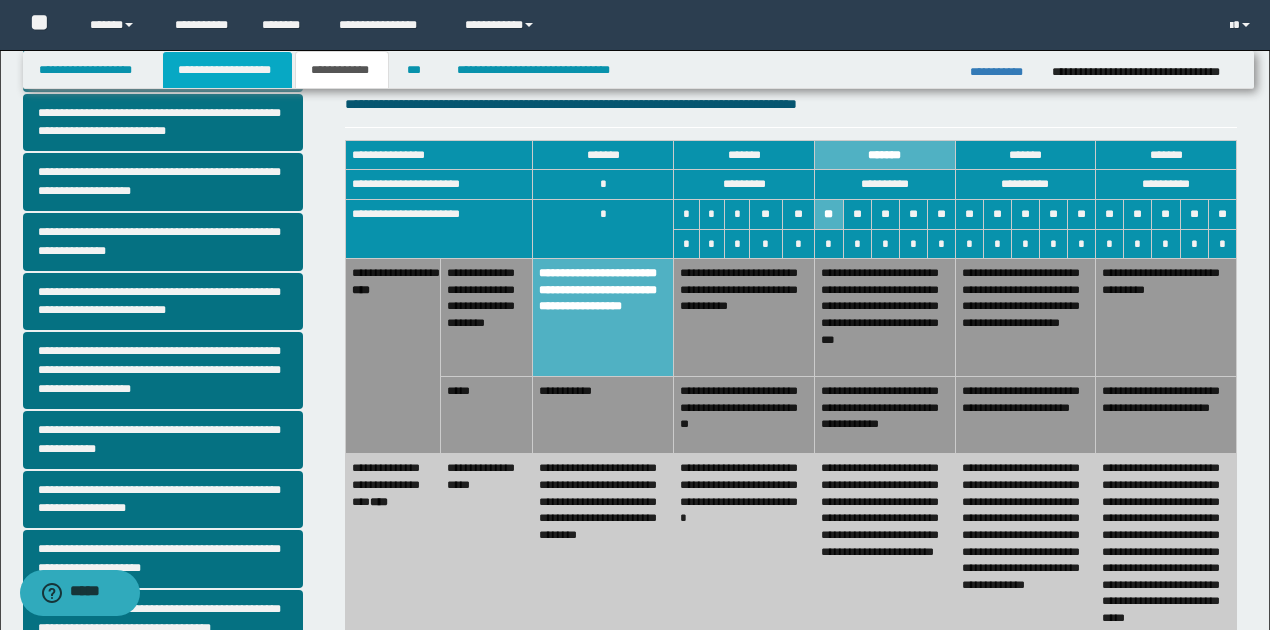click on "**********" at bounding box center (227, 70) 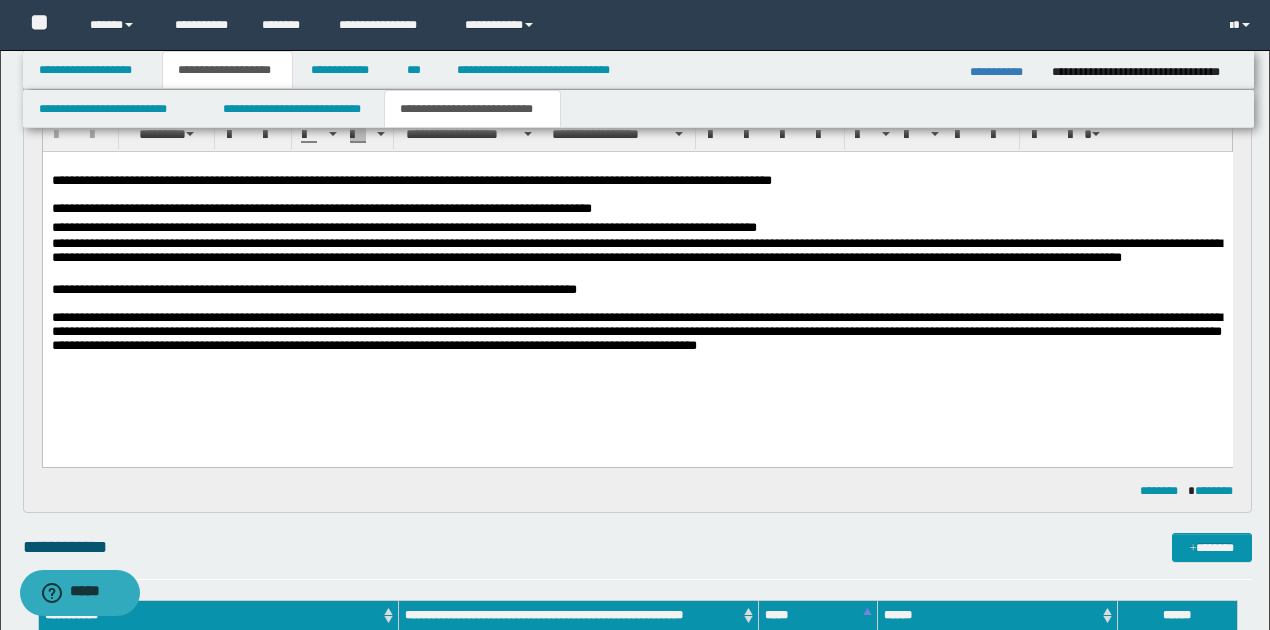 scroll, scrollTop: 630, scrollLeft: 0, axis: vertical 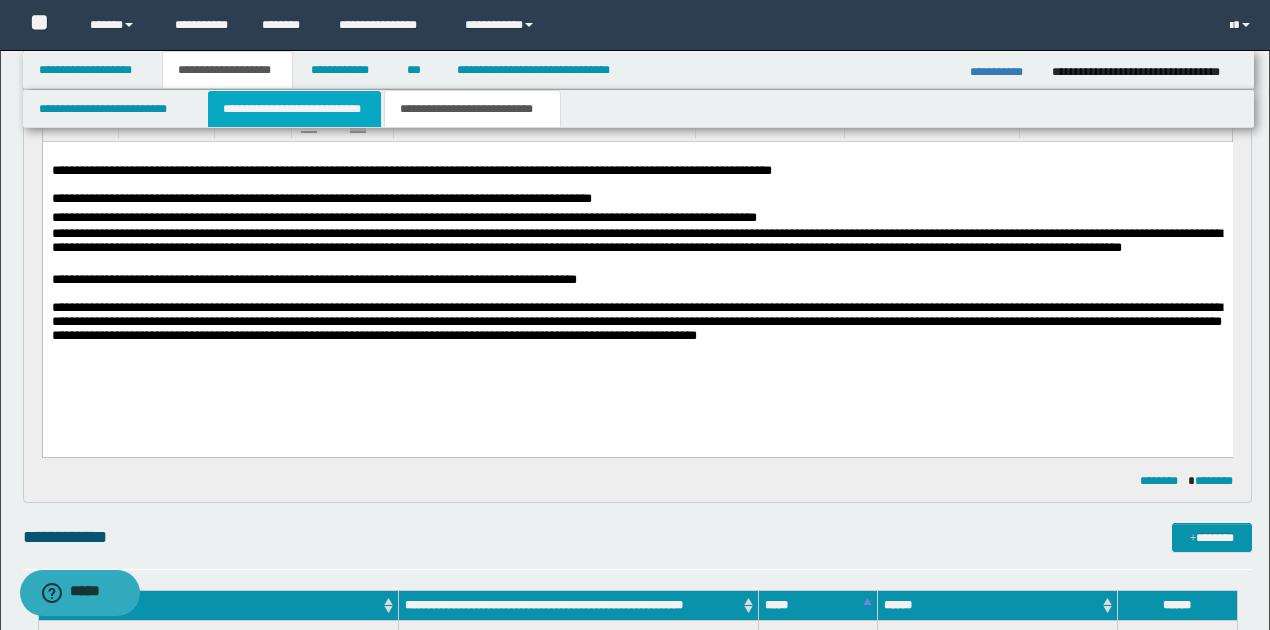 click on "**********" at bounding box center (294, 109) 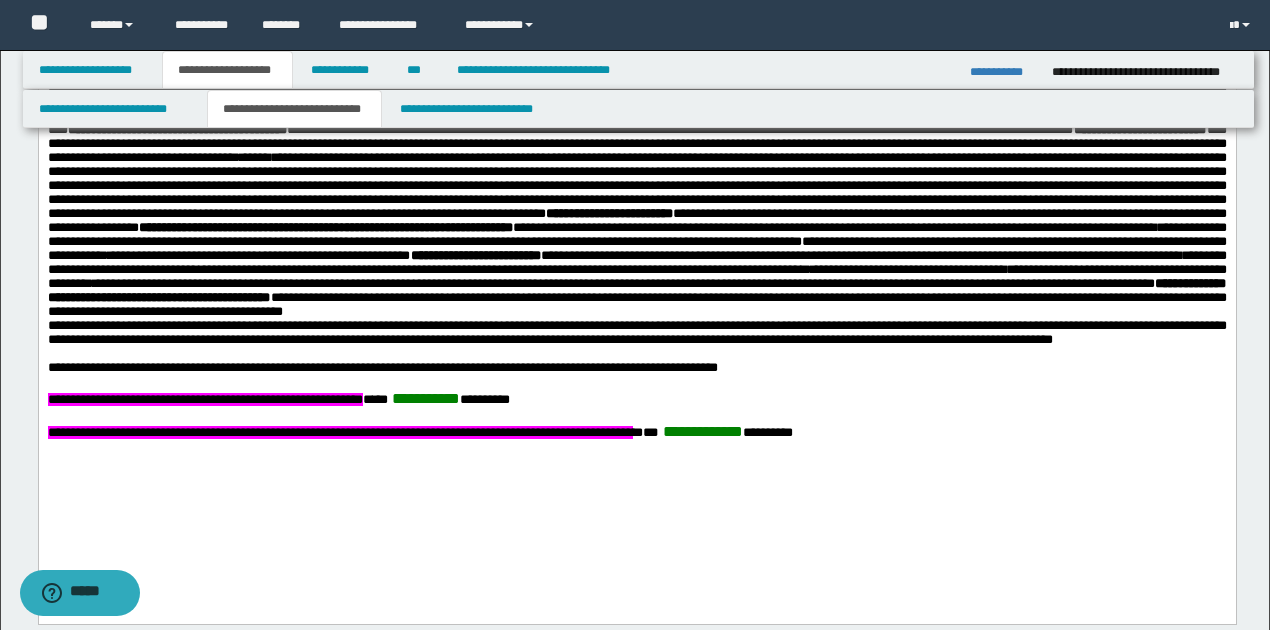 scroll, scrollTop: 1030, scrollLeft: 0, axis: vertical 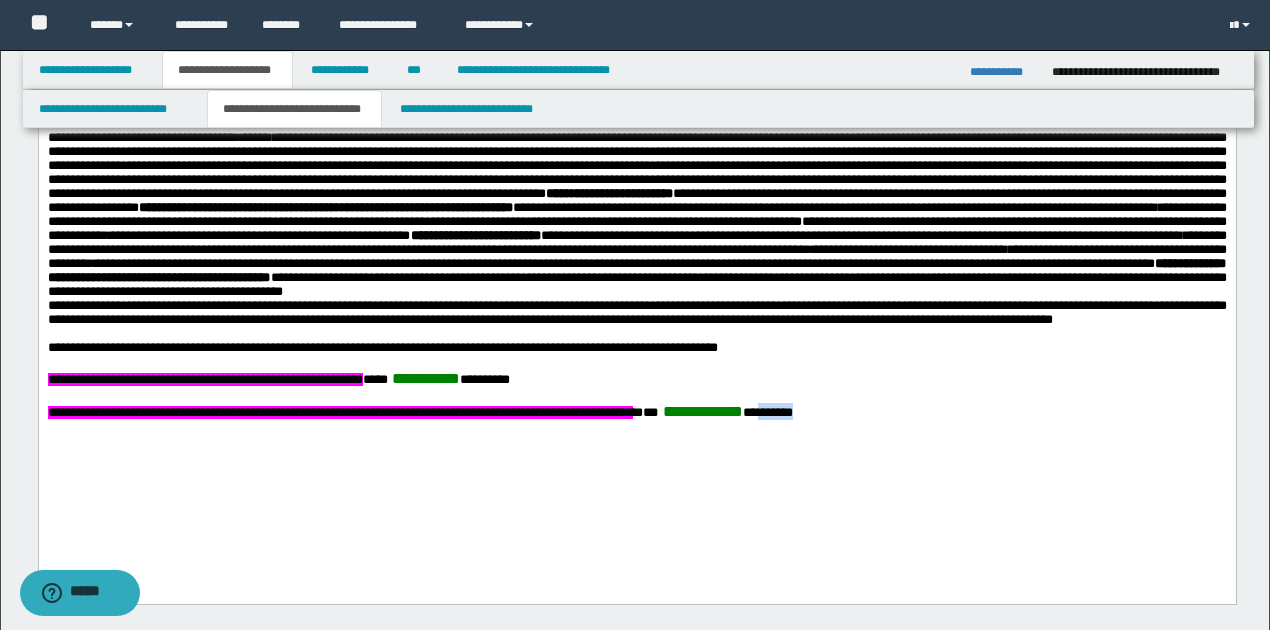 drag, startPoint x: 1072, startPoint y: 491, endPoint x: 1109, endPoint y: 490, distance: 37.01351 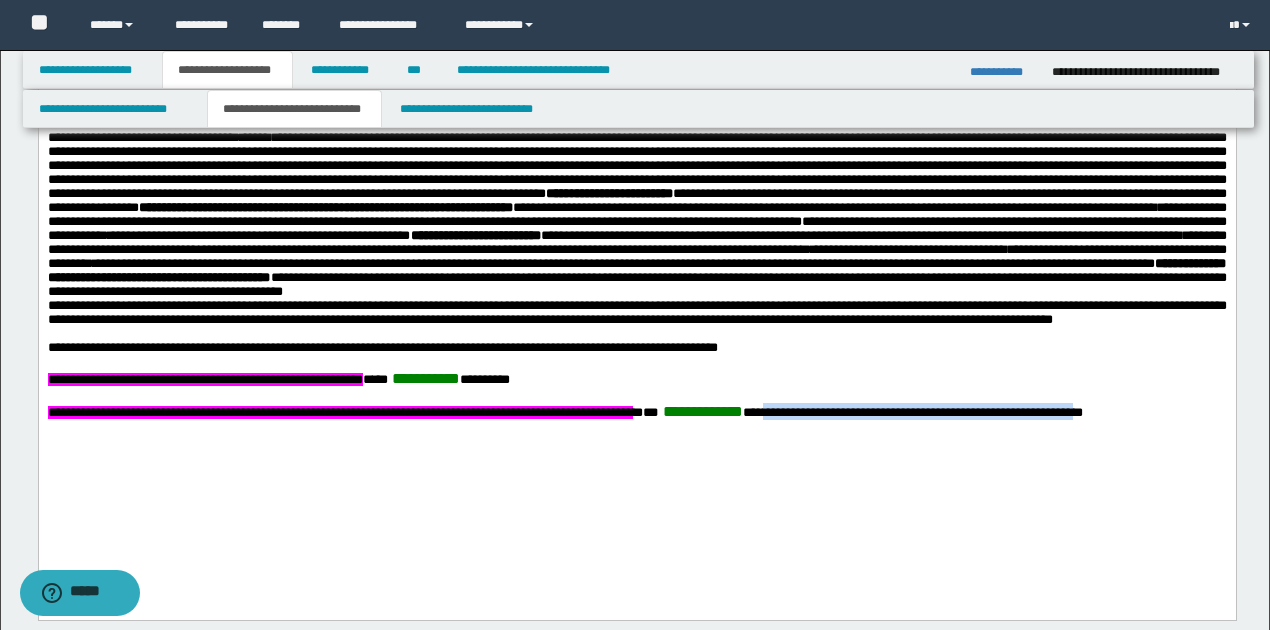 drag, startPoint x: 1114, startPoint y: 491, endPoint x: 252, endPoint y: 509, distance: 862.1879 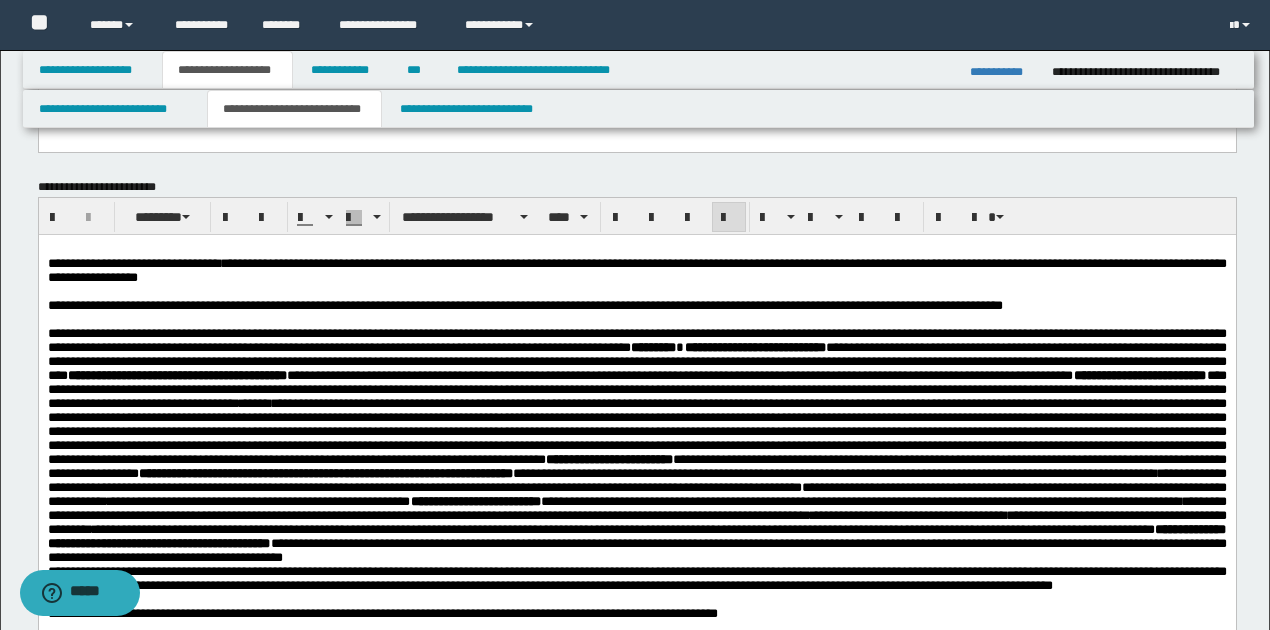 scroll, scrollTop: 764, scrollLeft: 0, axis: vertical 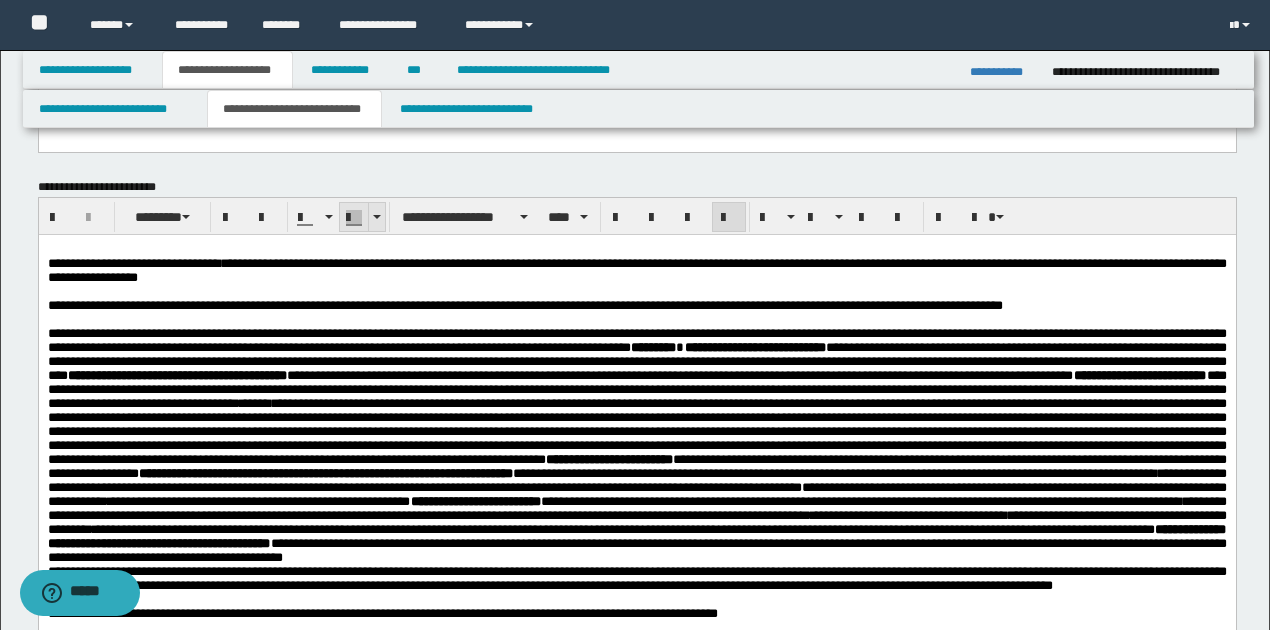 click at bounding box center (376, 217) 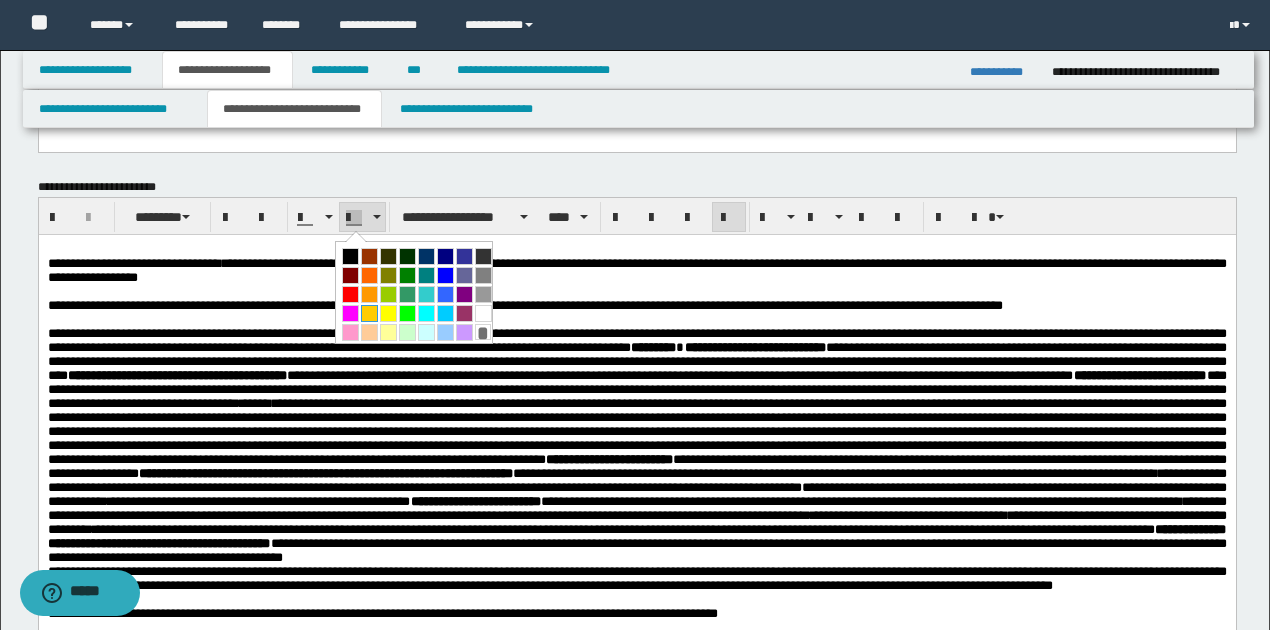 drag, startPoint x: 369, startPoint y: 314, endPoint x: 344, endPoint y: 90, distance: 225.39078 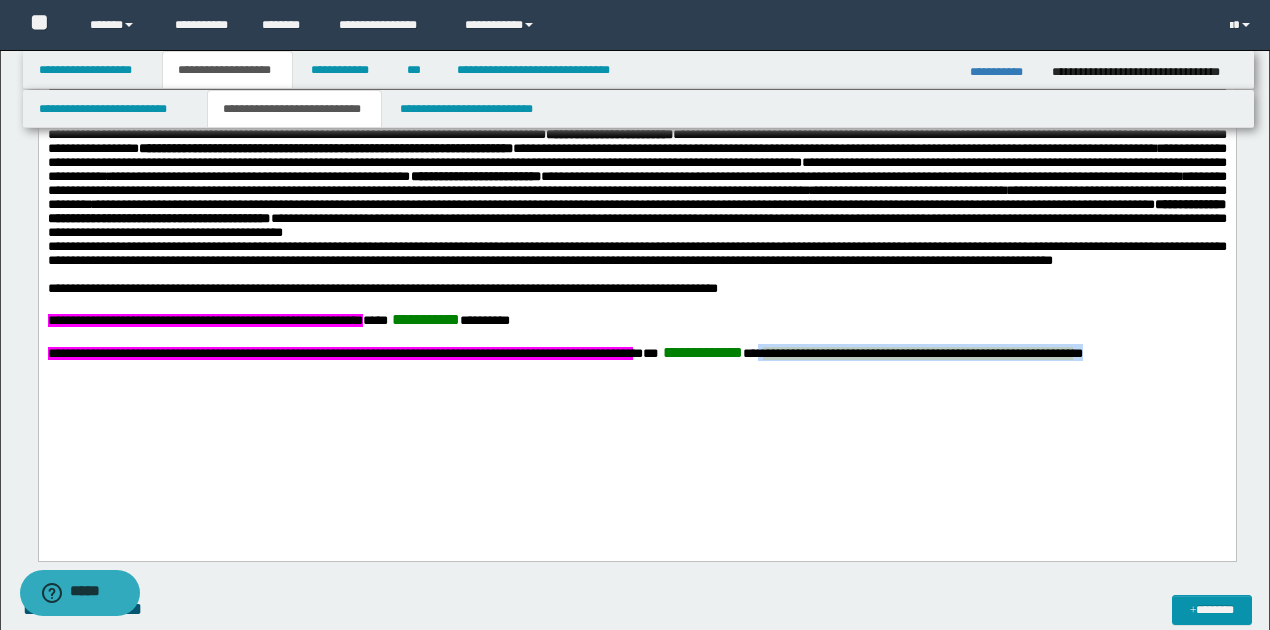 scroll, scrollTop: 1097, scrollLeft: 0, axis: vertical 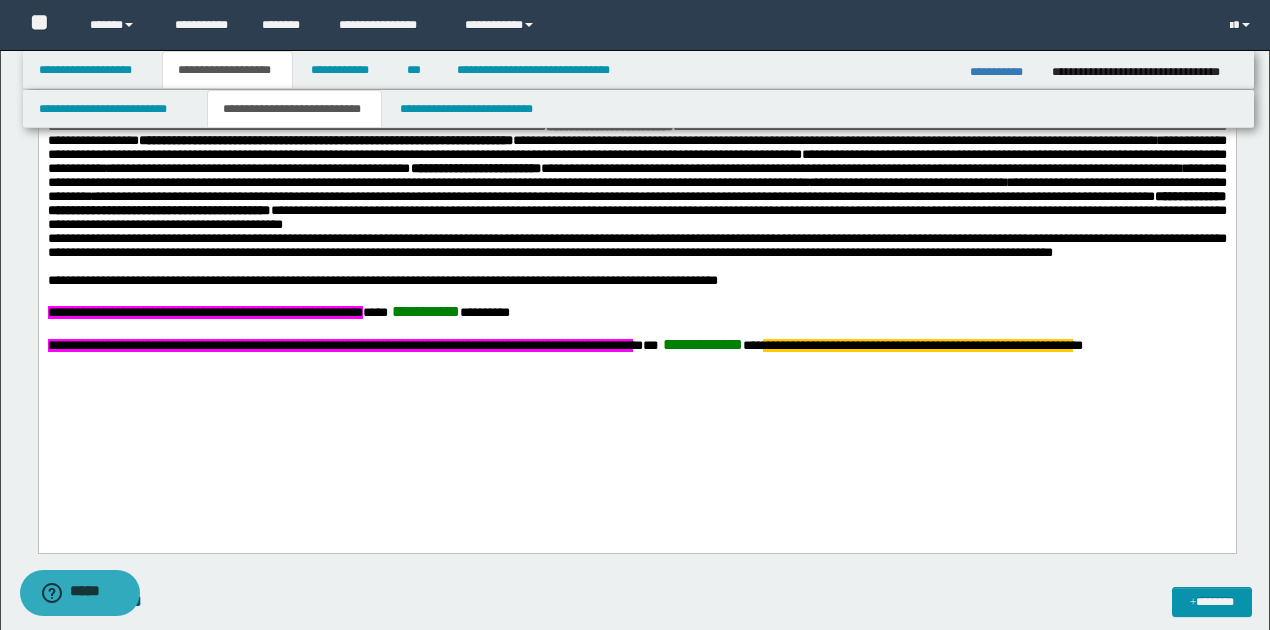click on "**********" at bounding box center [636, 345] 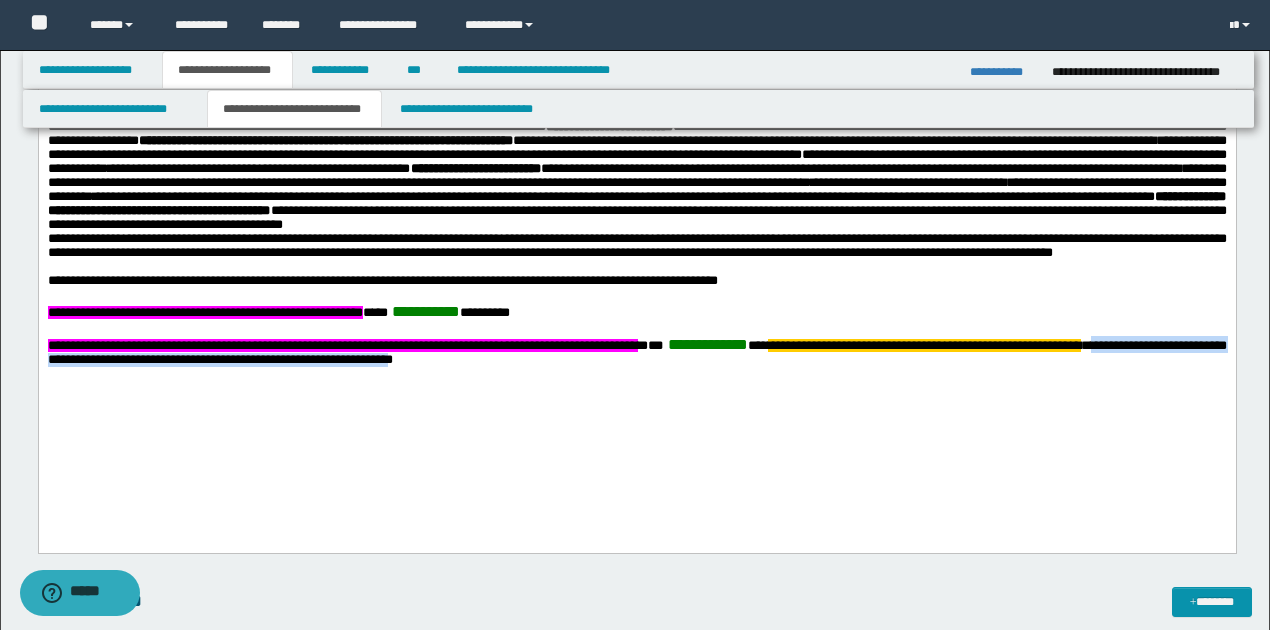 drag, startPoint x: 262, startPoint y: 441, endPoint x: 970, endPoint y: 442, distance: 708.00073 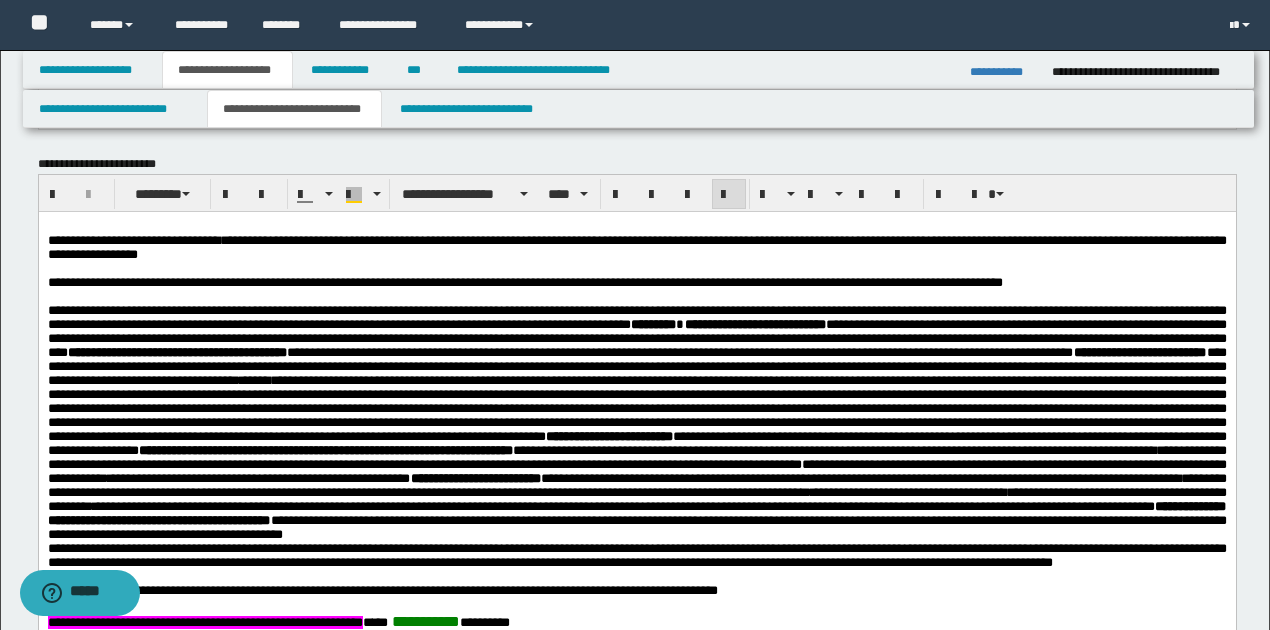scroll, scrollTop: 764, scrollLeft: 0, axis: vertical 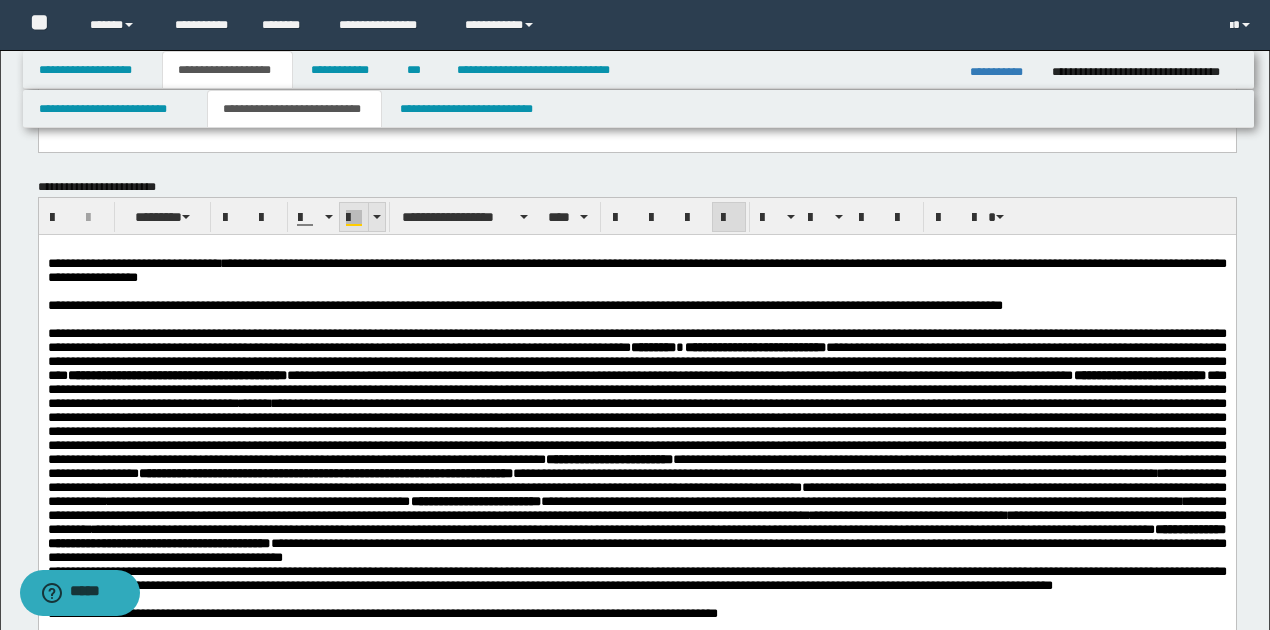 click at bounding box center (354, 225) 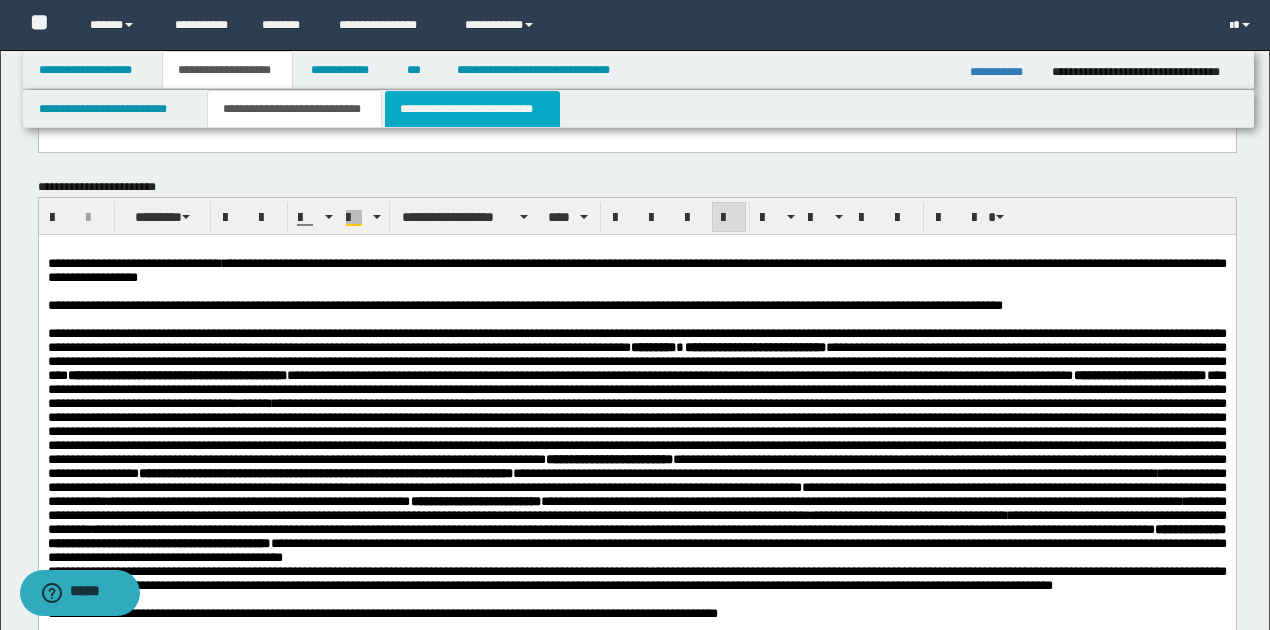 click on "**********" at bounding box center (472, 109) 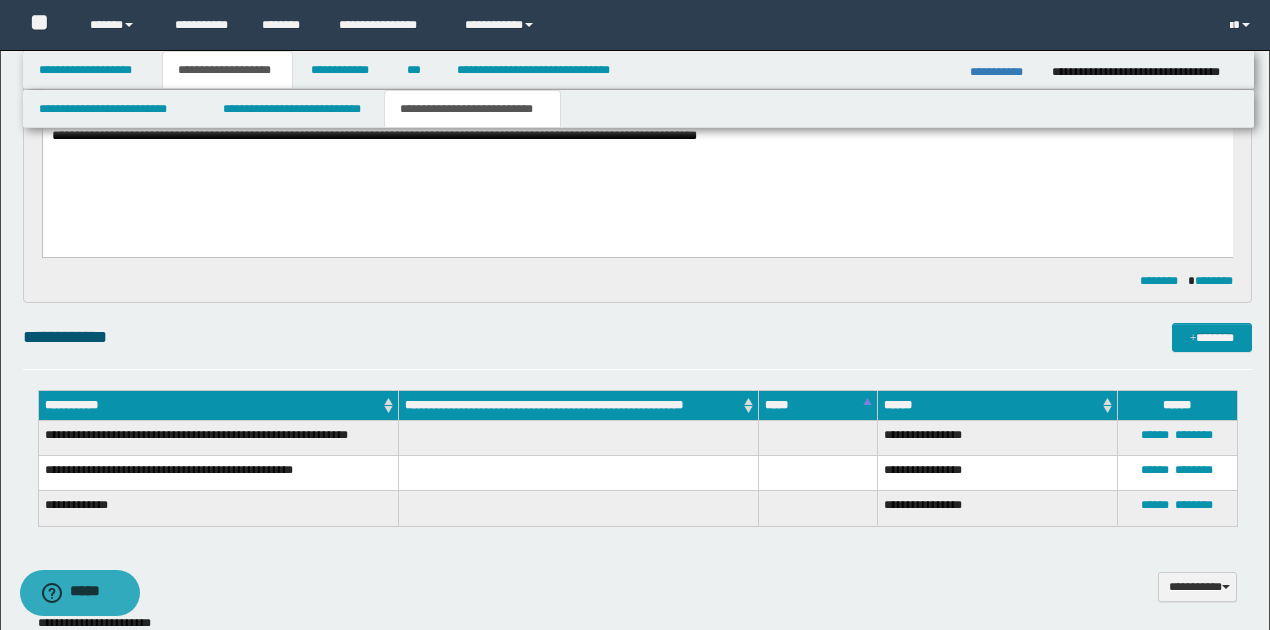 scroll, scrollTop: 964, scrollLeft: 0, axis: vertical 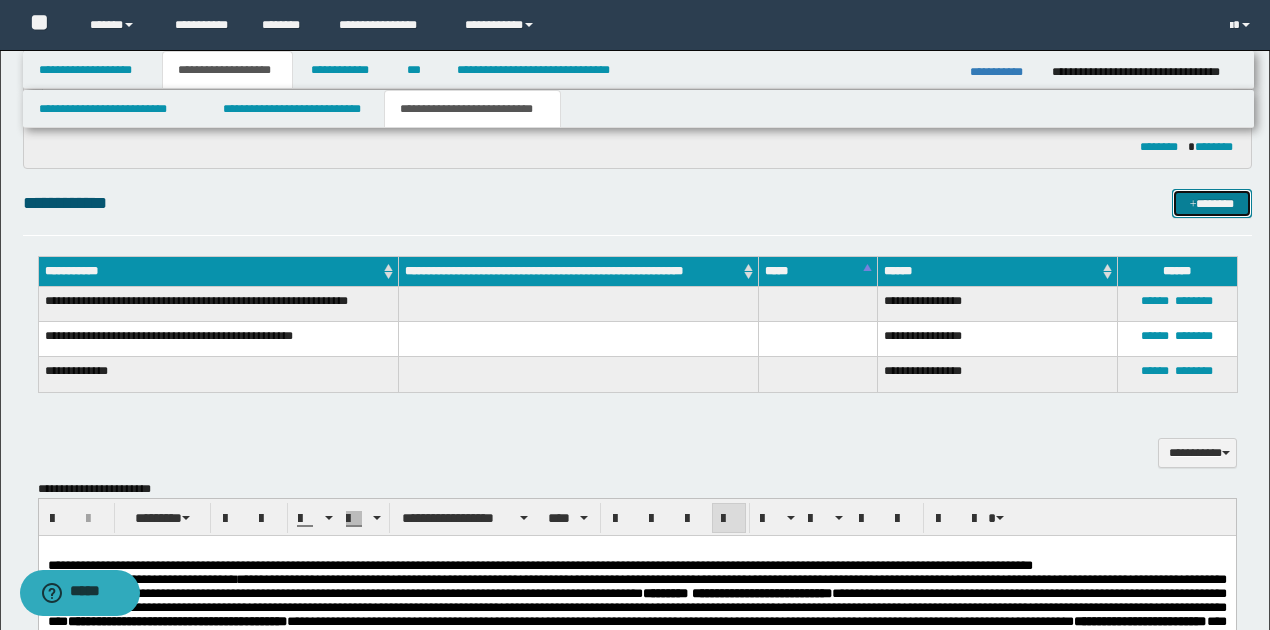click on "*******" at bounding box center [1211, 203] 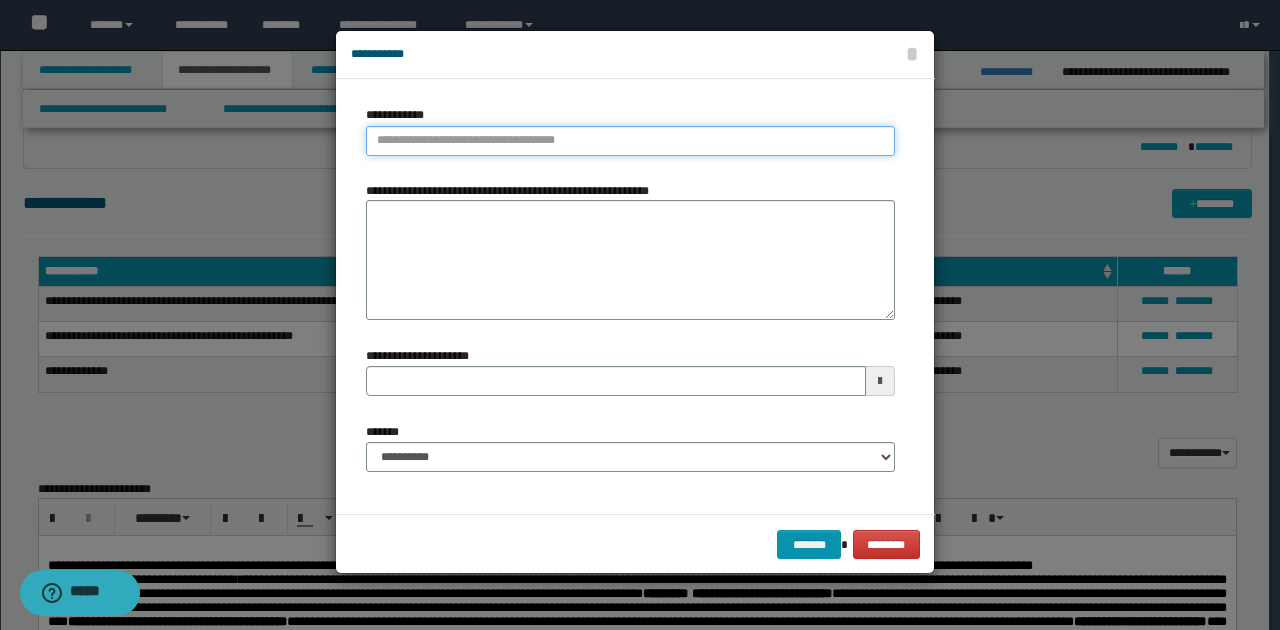 click on "**********" at bounding box center (630, 141) 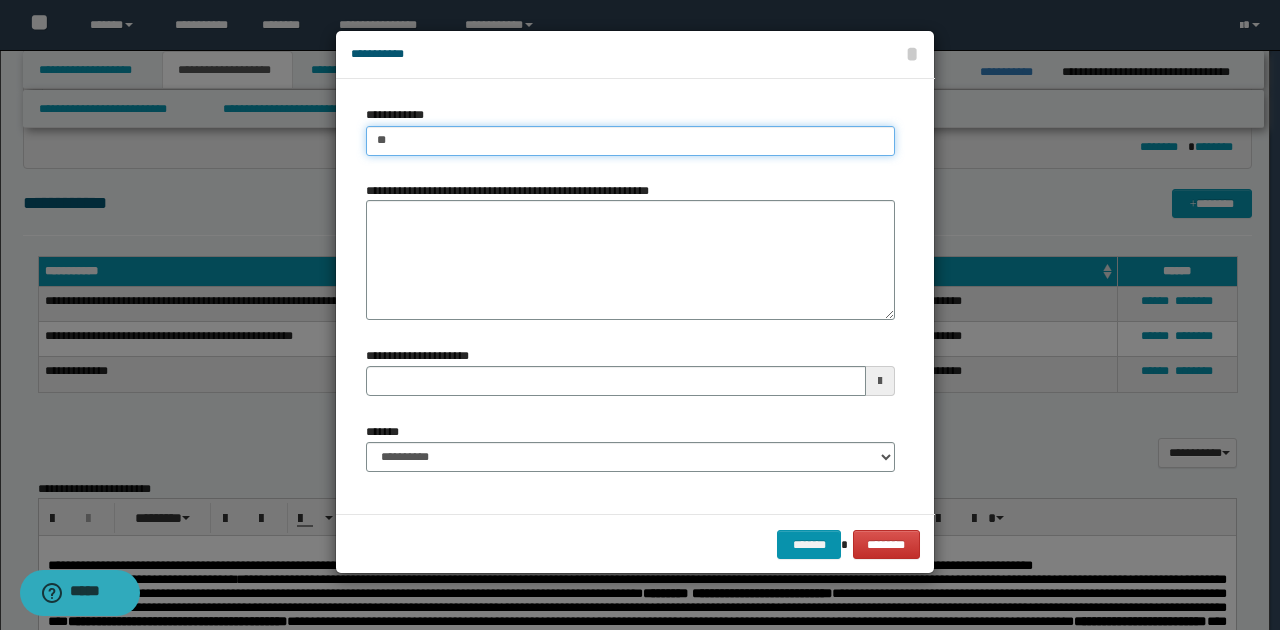 type on "*" 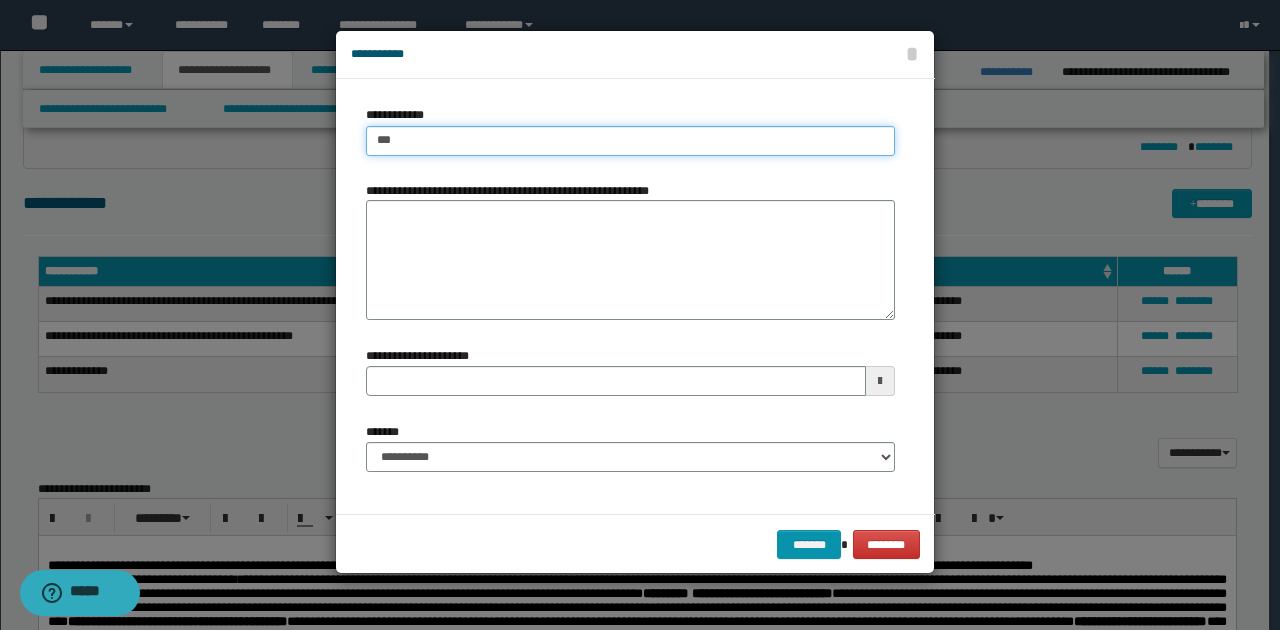 type on "****" 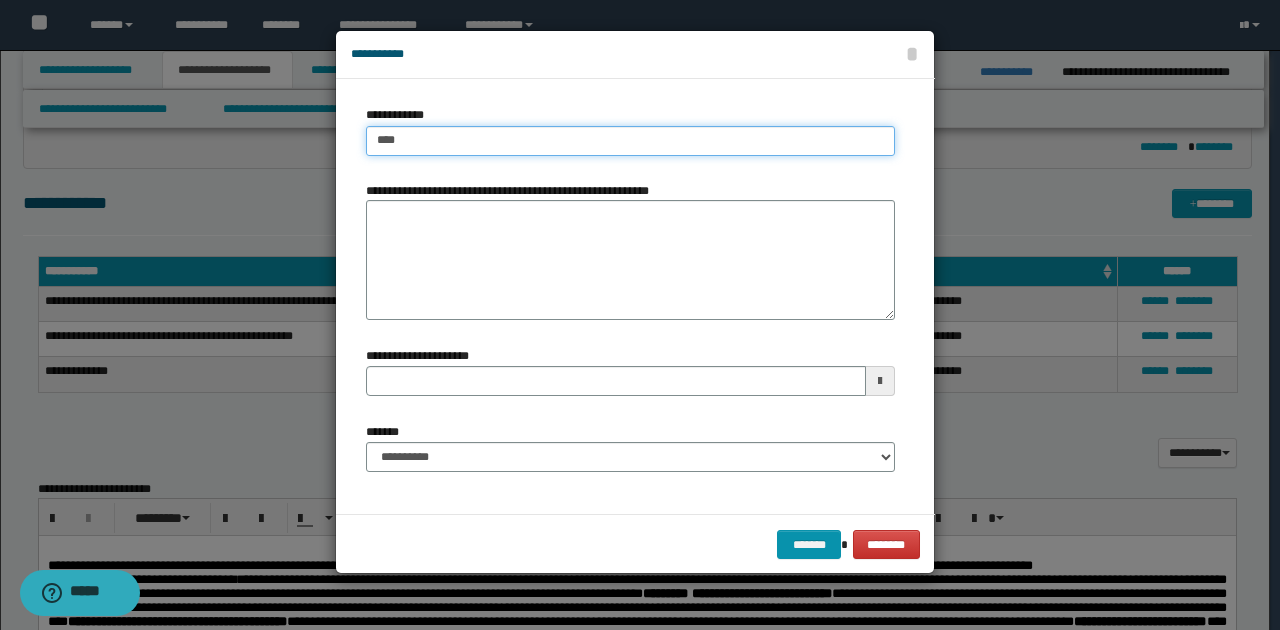 type on "**********" 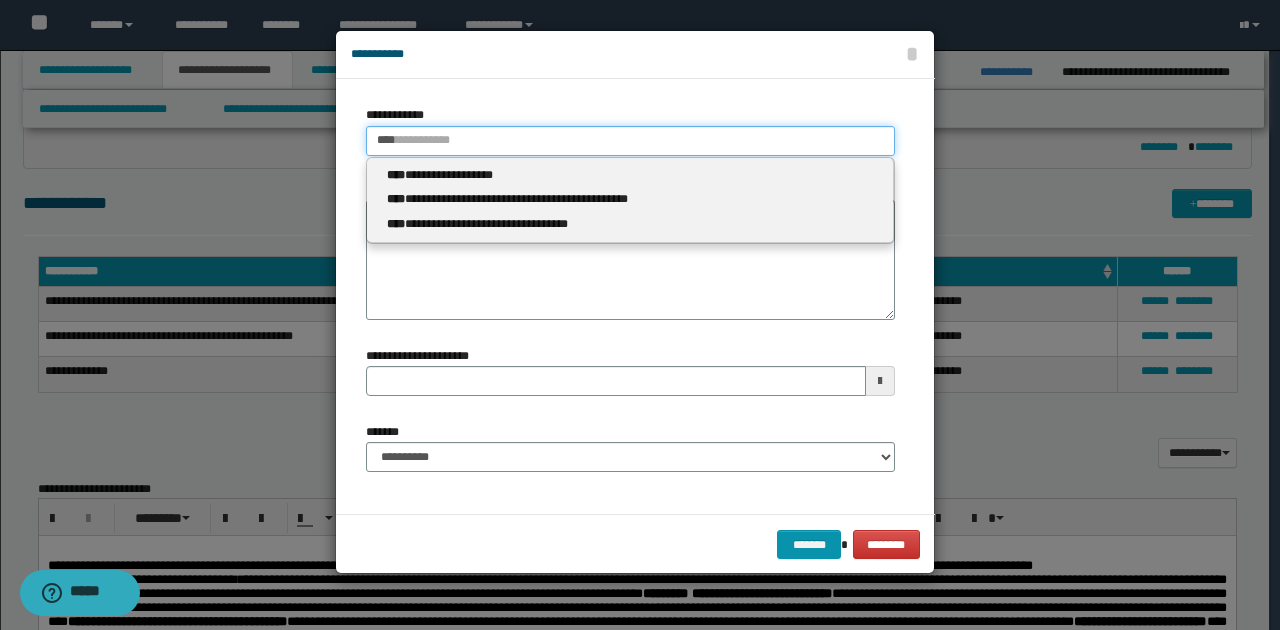 type 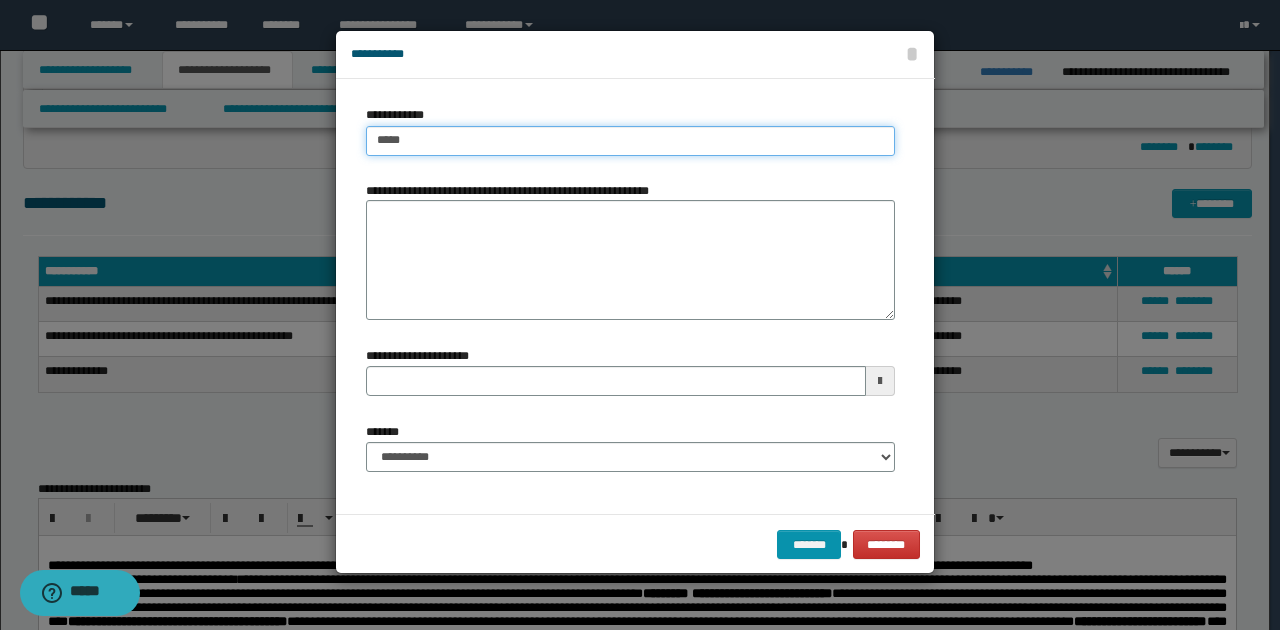 type on "**********" 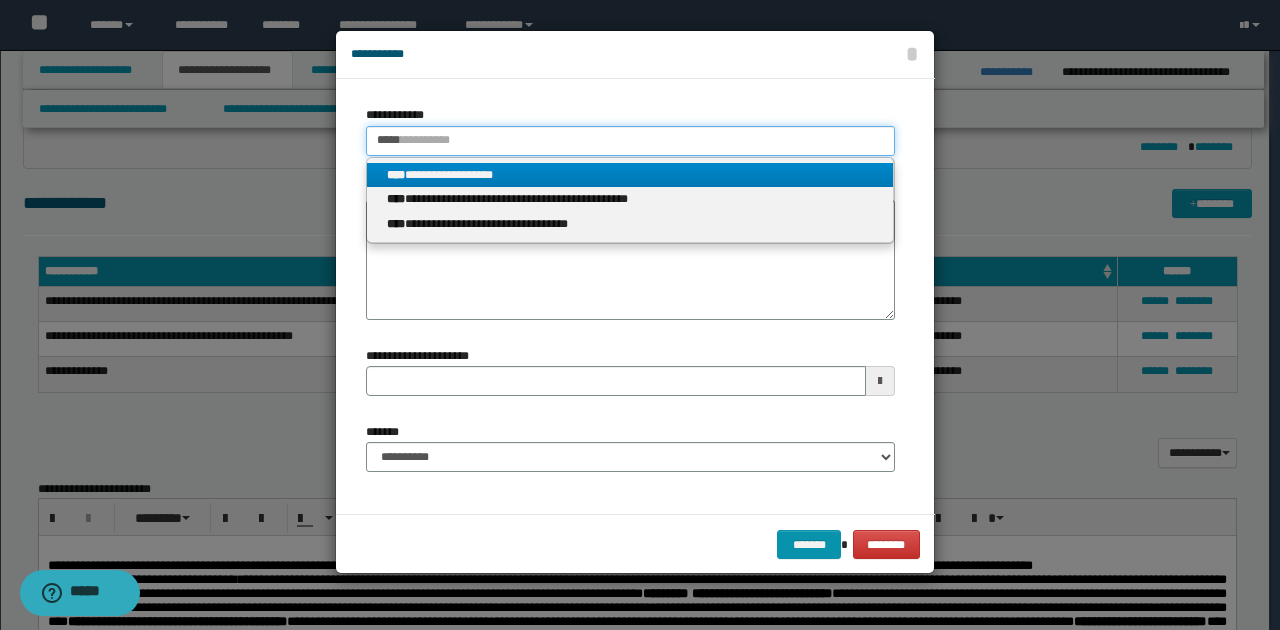 type on "*****" 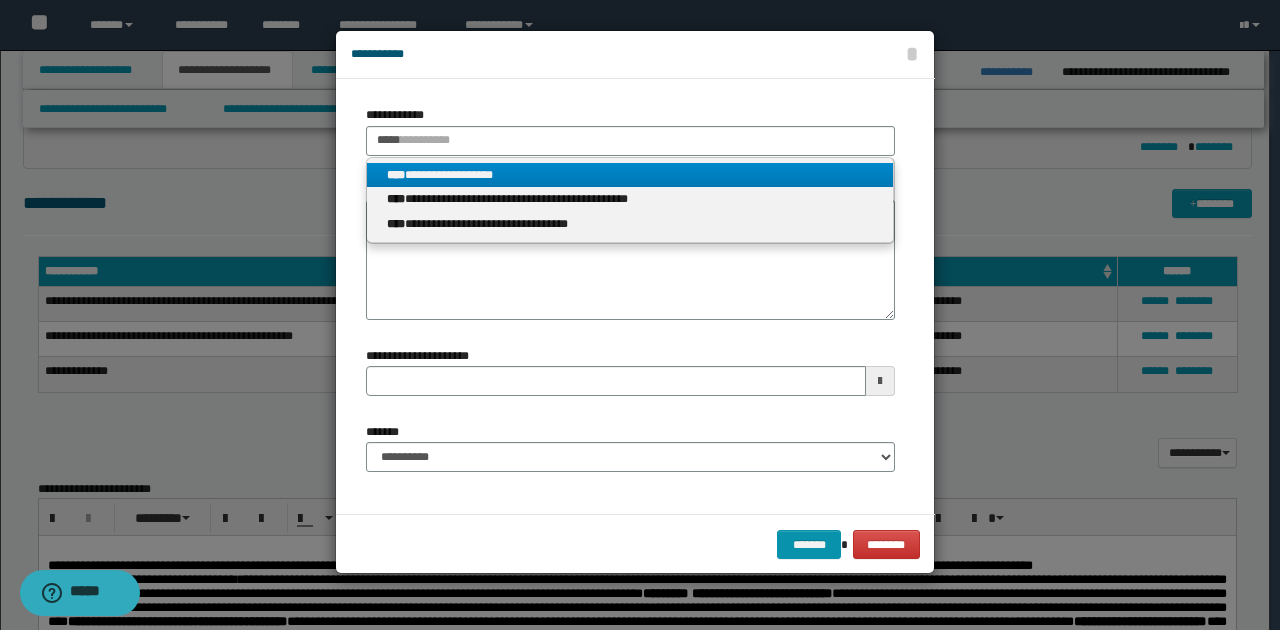 click on "**********" at bounding box center (630, 175) 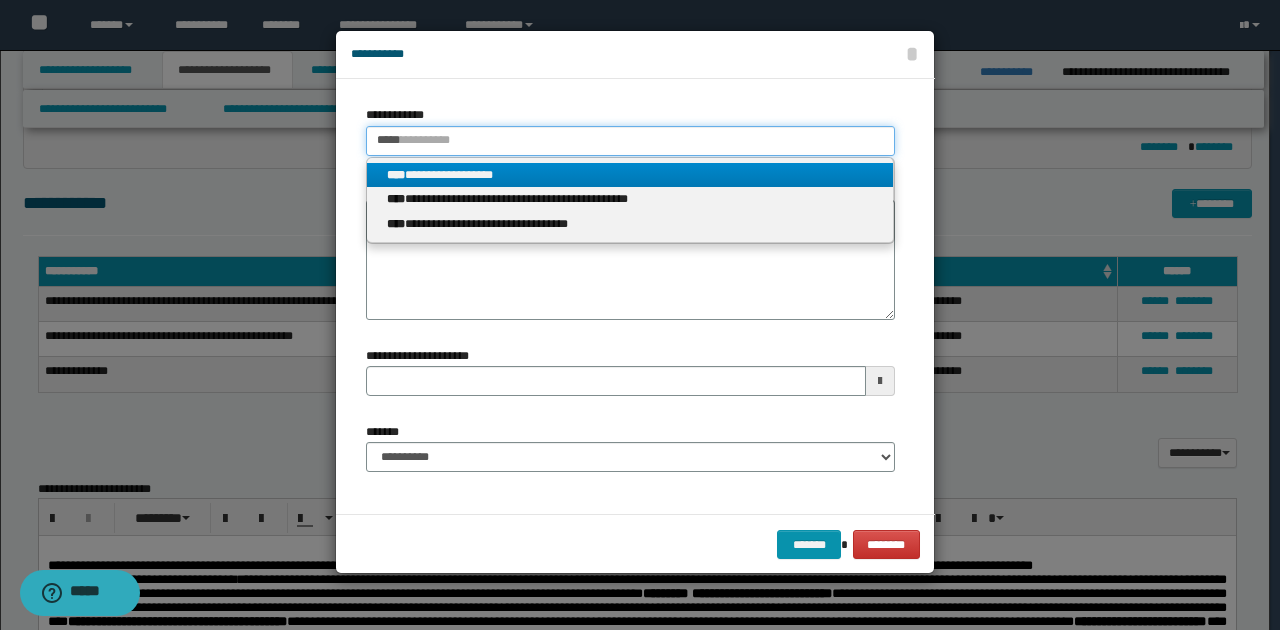 type 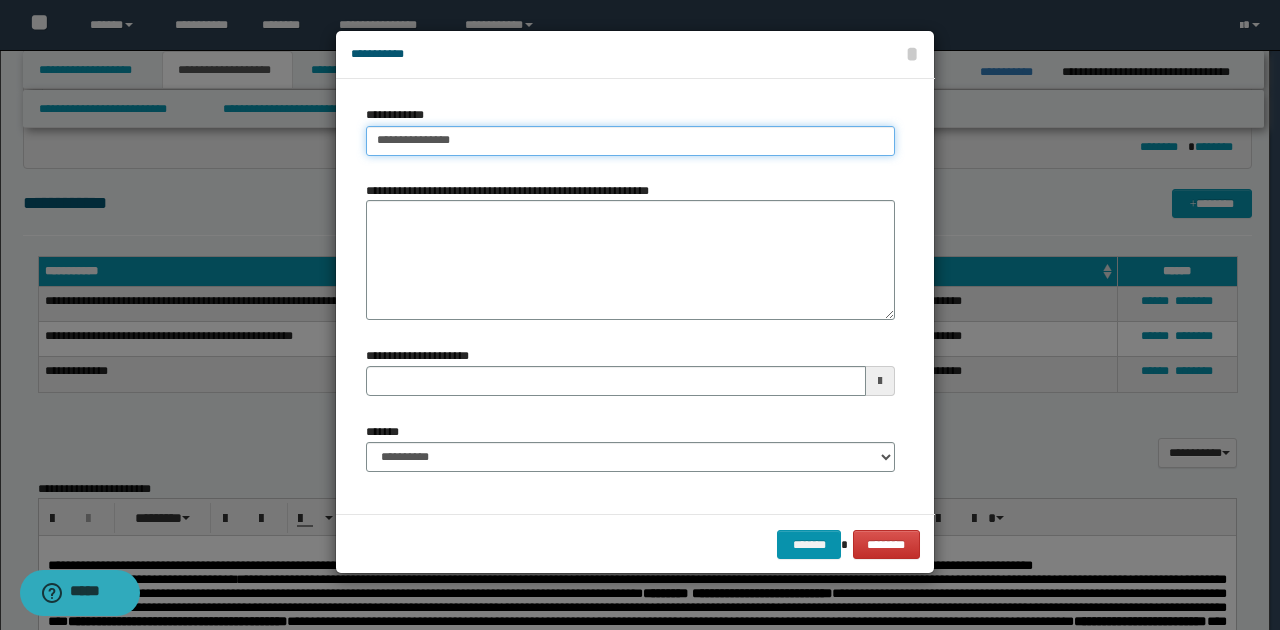 type 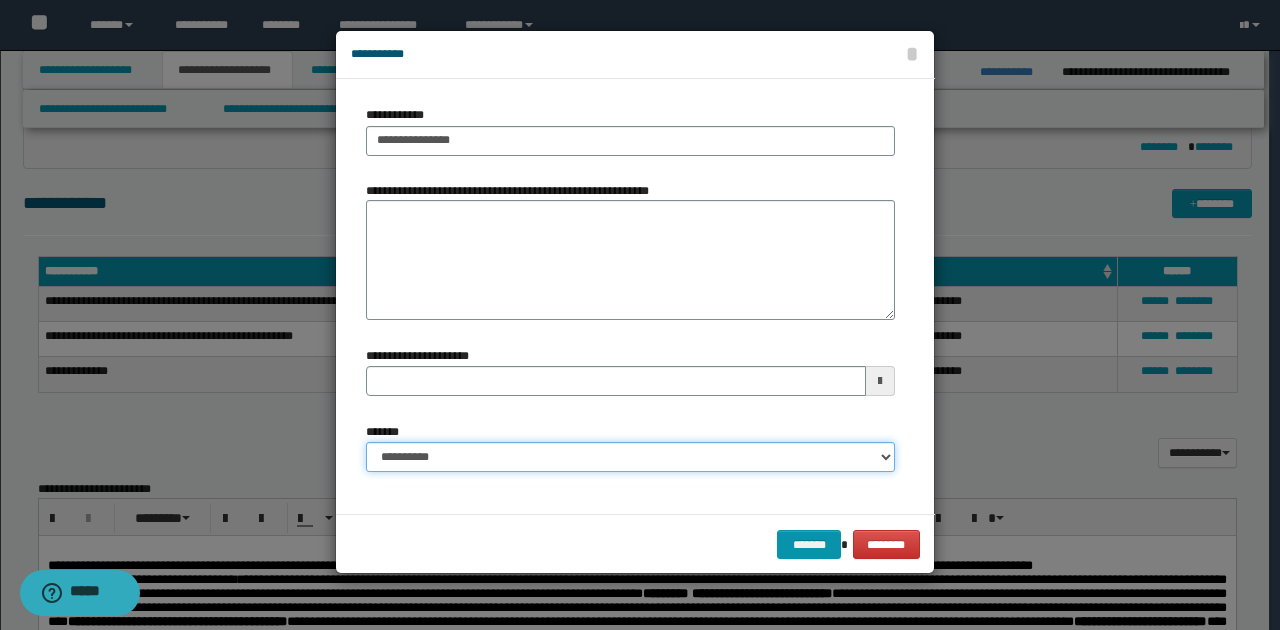 click on "**********" at bounding box center (630, 457) 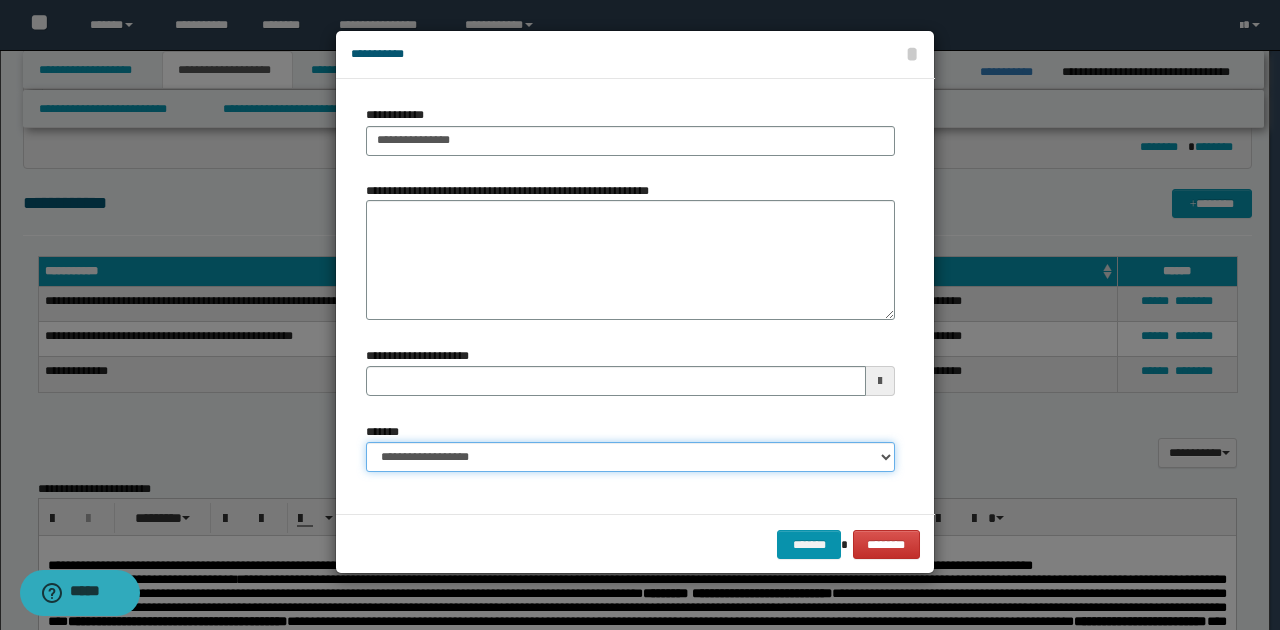 type 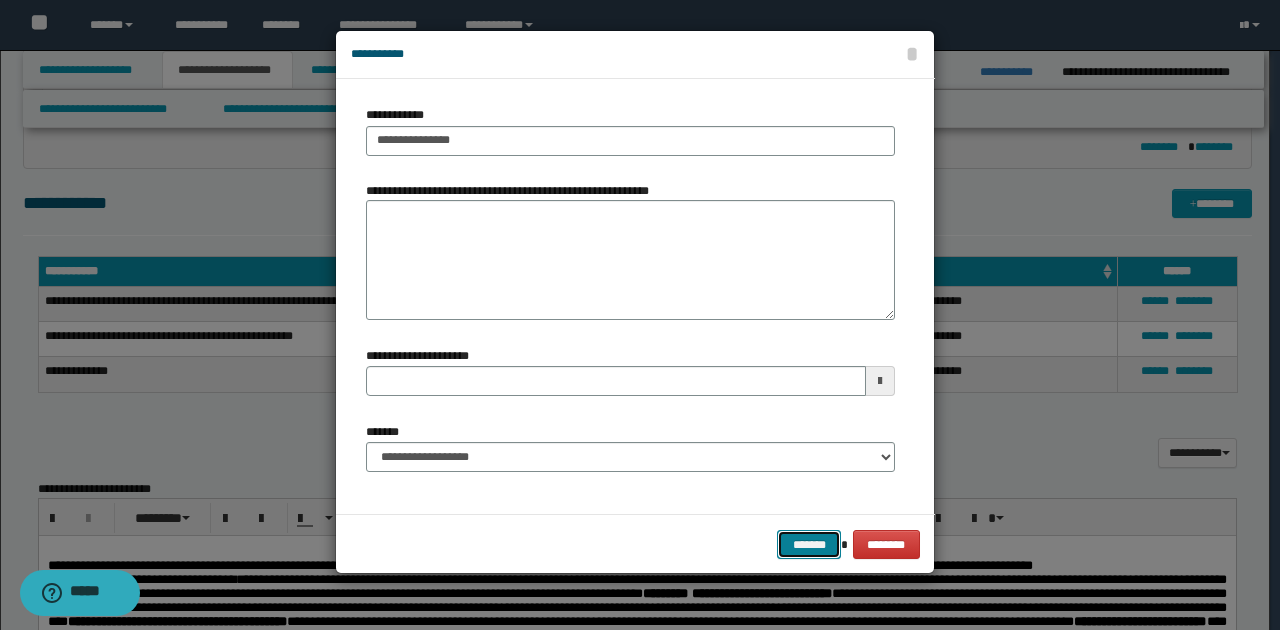 click on "*******" at bounding box center (809, 544) 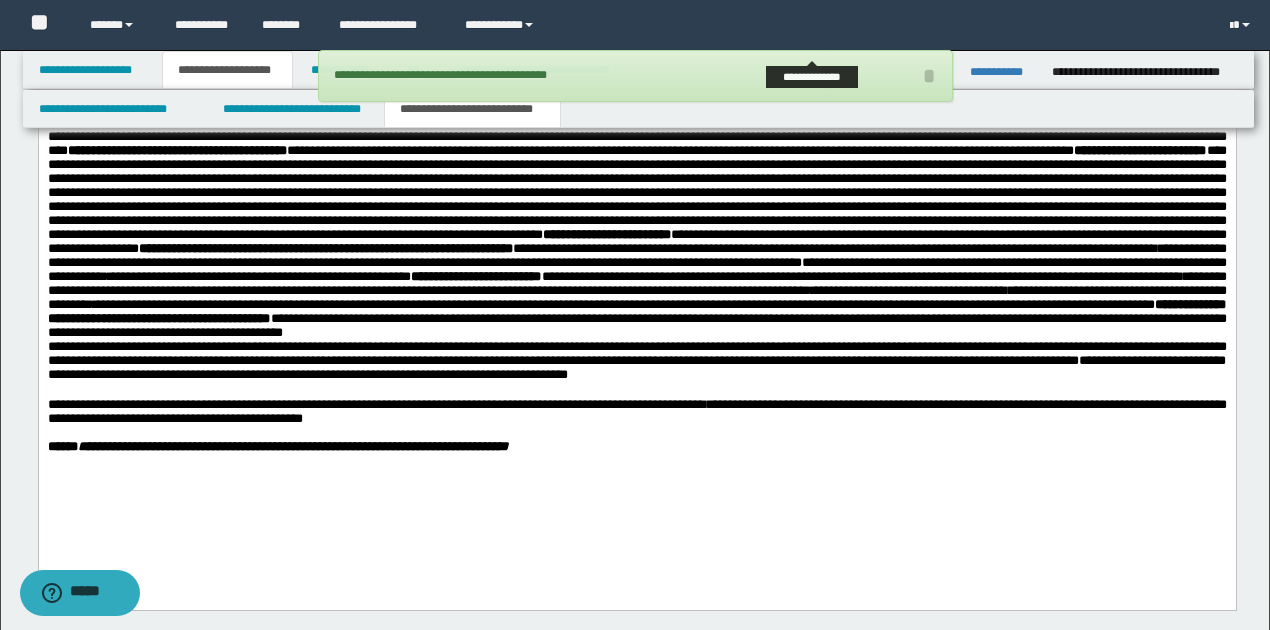 scroll, scrollTop: 1497, scrollLeft: 0, axis: vertical 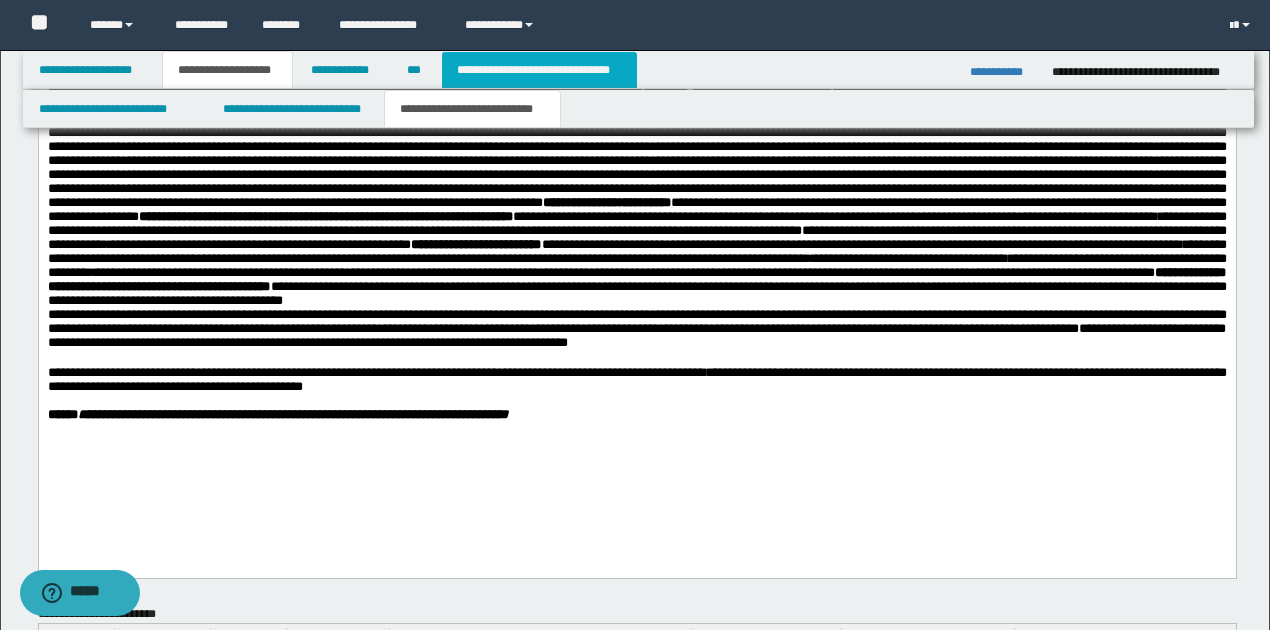 click on "**********" at bounding box center (539, 70) 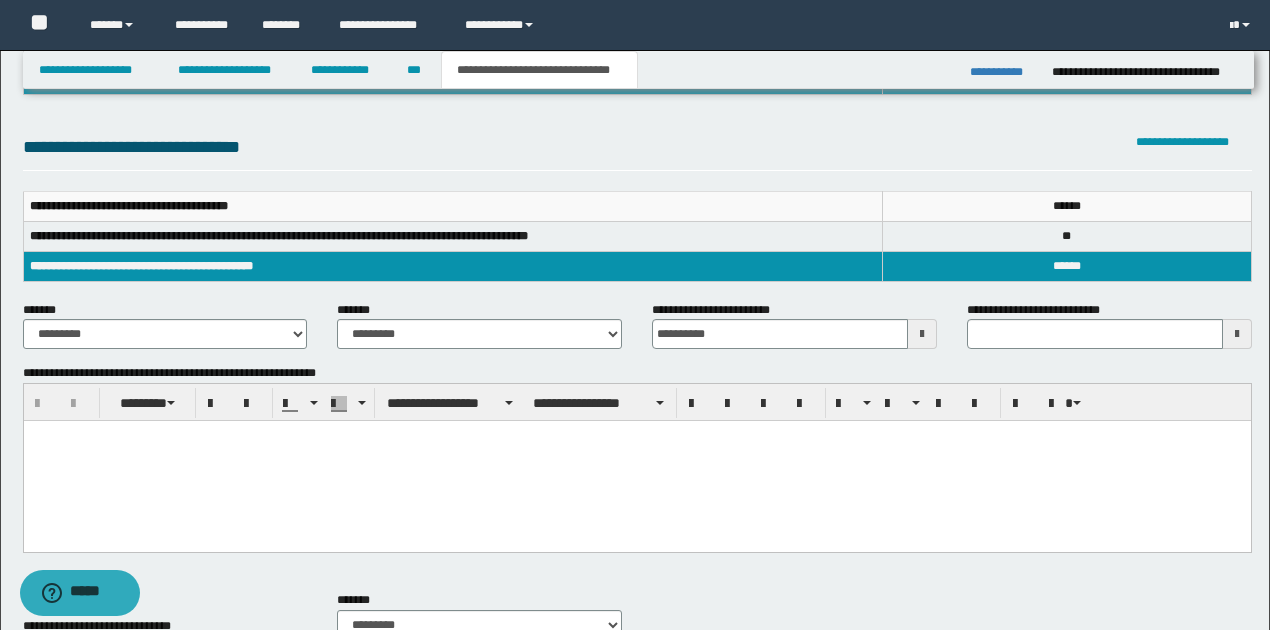 scroll, scrollTop: 187, scrollLeft: 0, axis: vertical 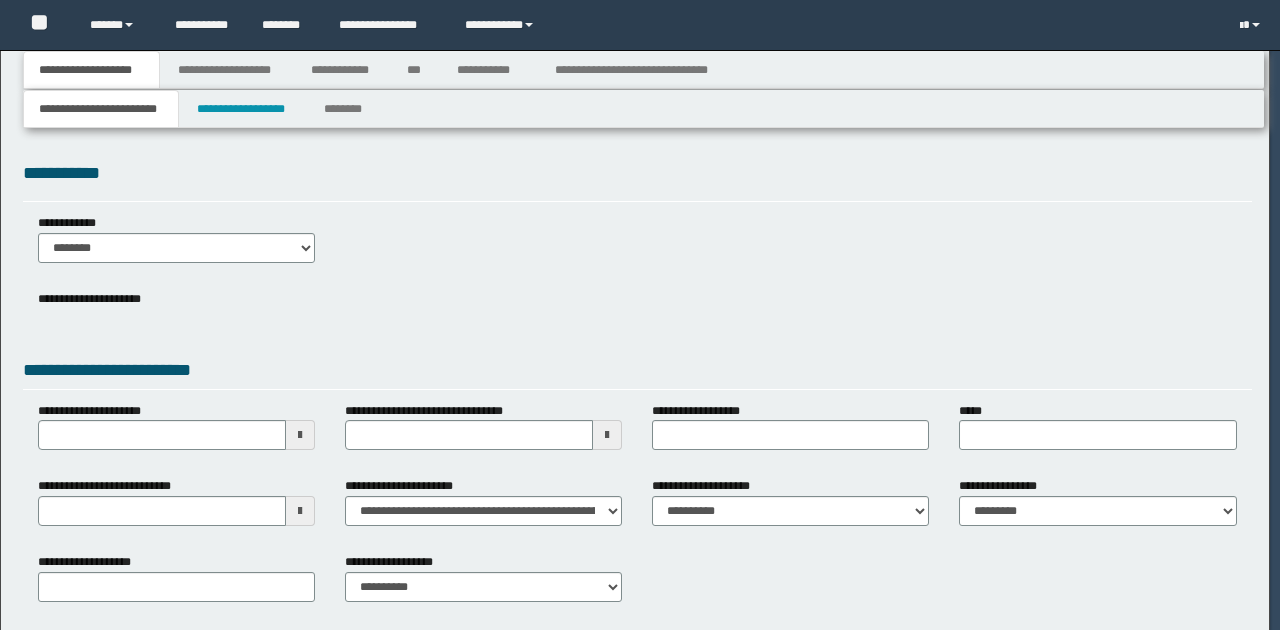 type on "**********" 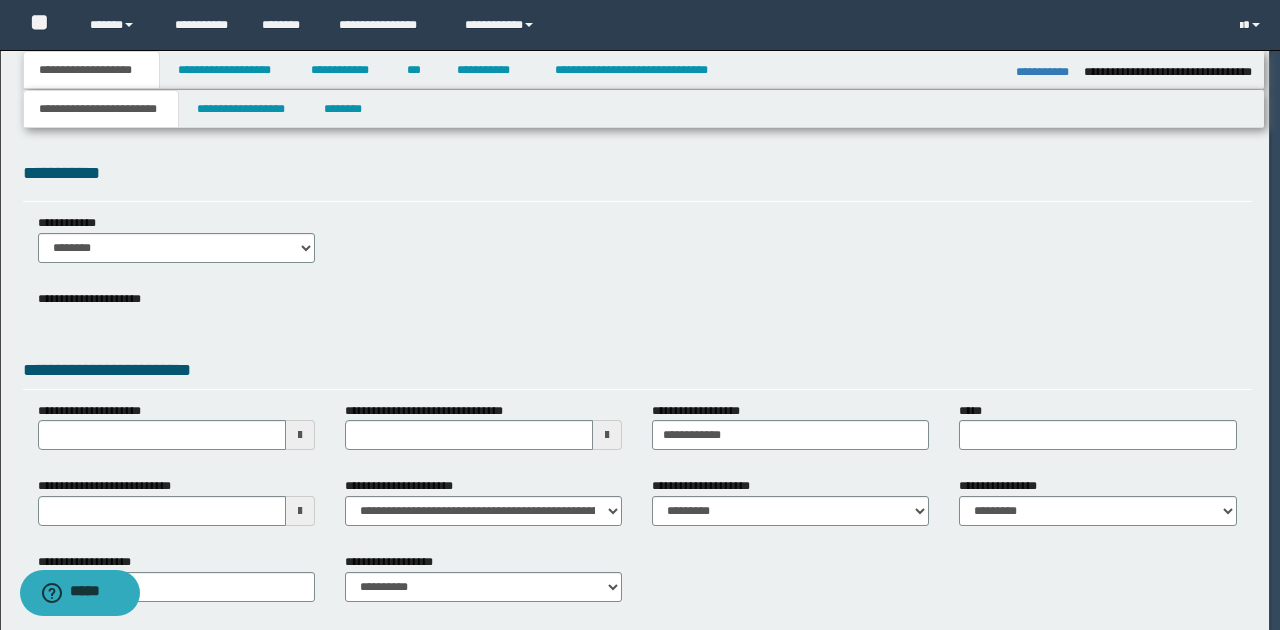 scroll, scrollTop: 0, scrollLeft: 0, axis: both 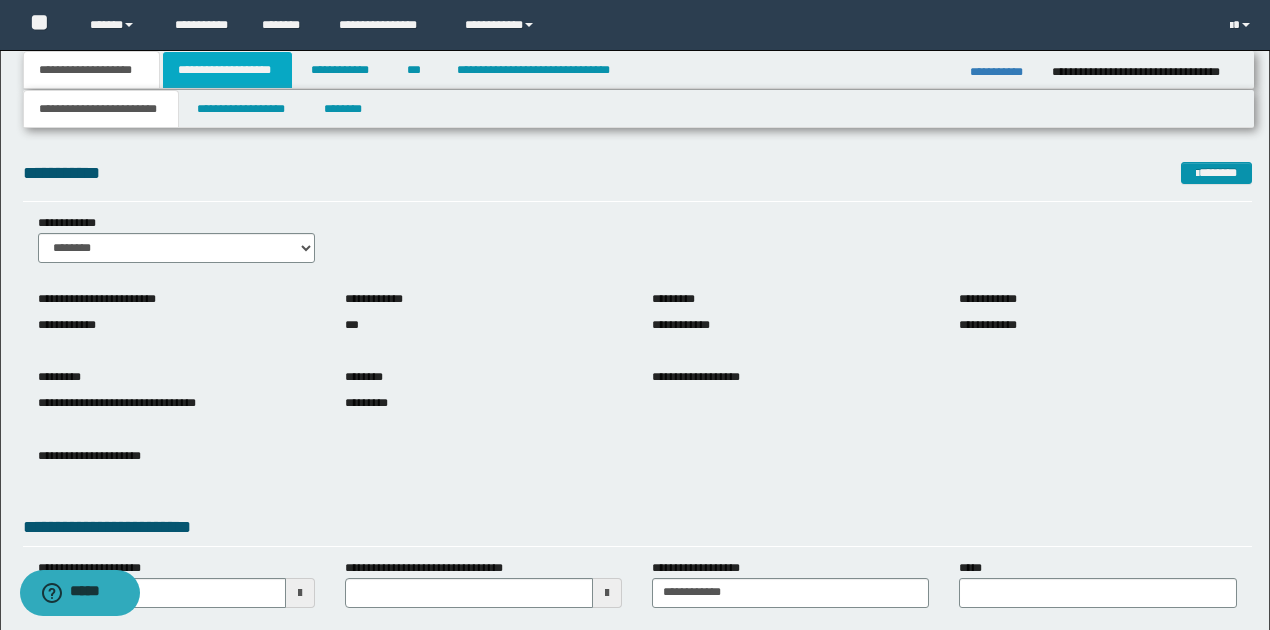 click on "**********" at bounding box center (227, 70) 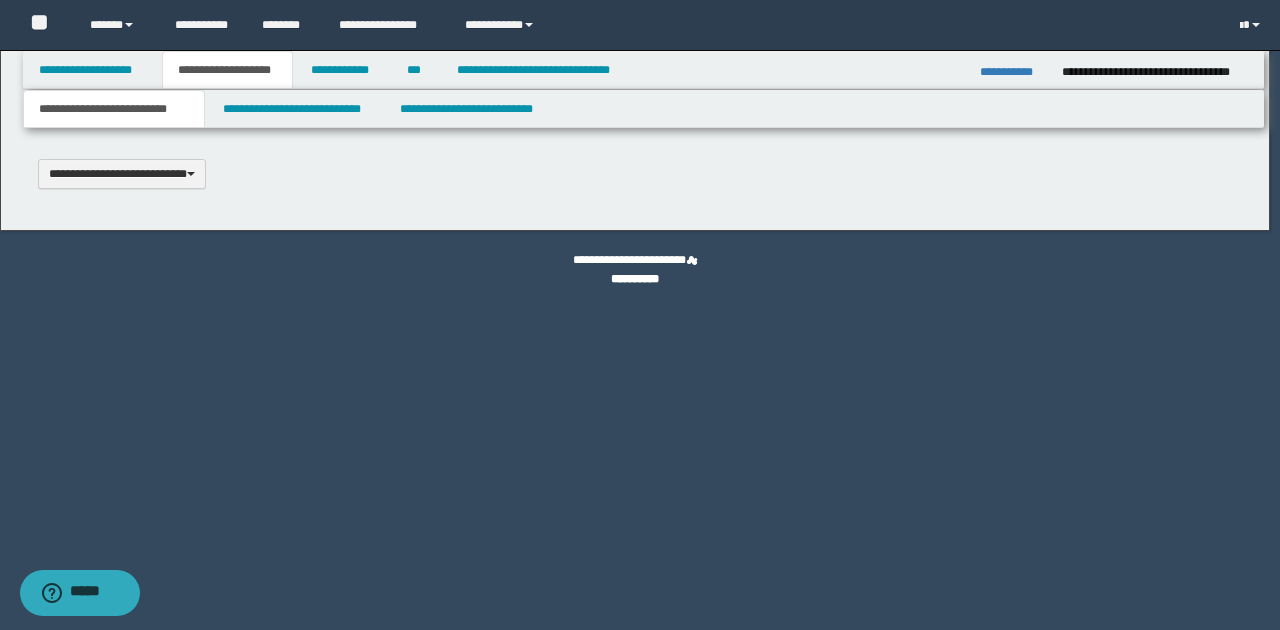 type 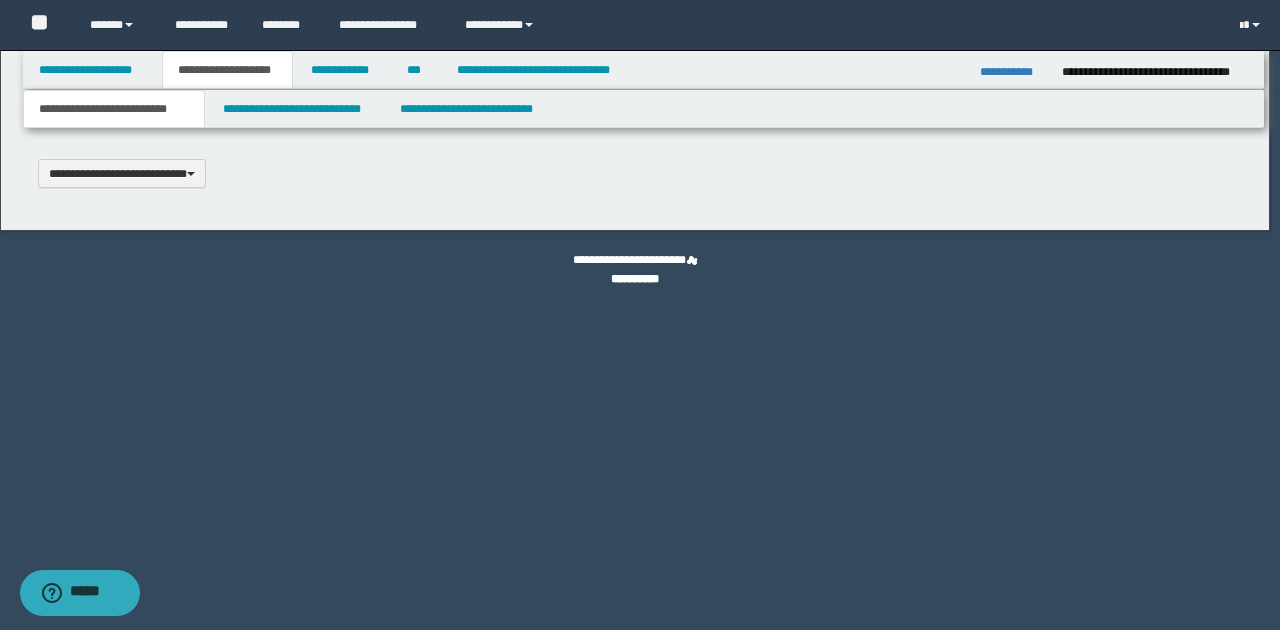 scroll, scrollTop: 0, scrollLeft: 0, axis: both 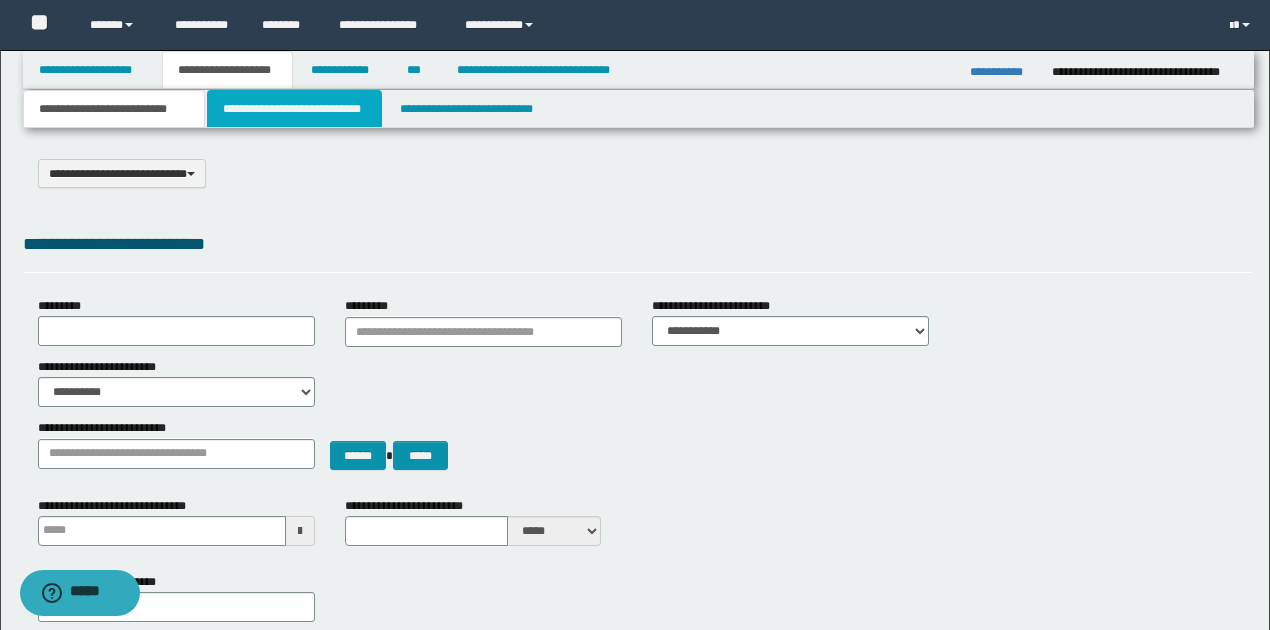click on "**********" at bounding box center (294, 109) 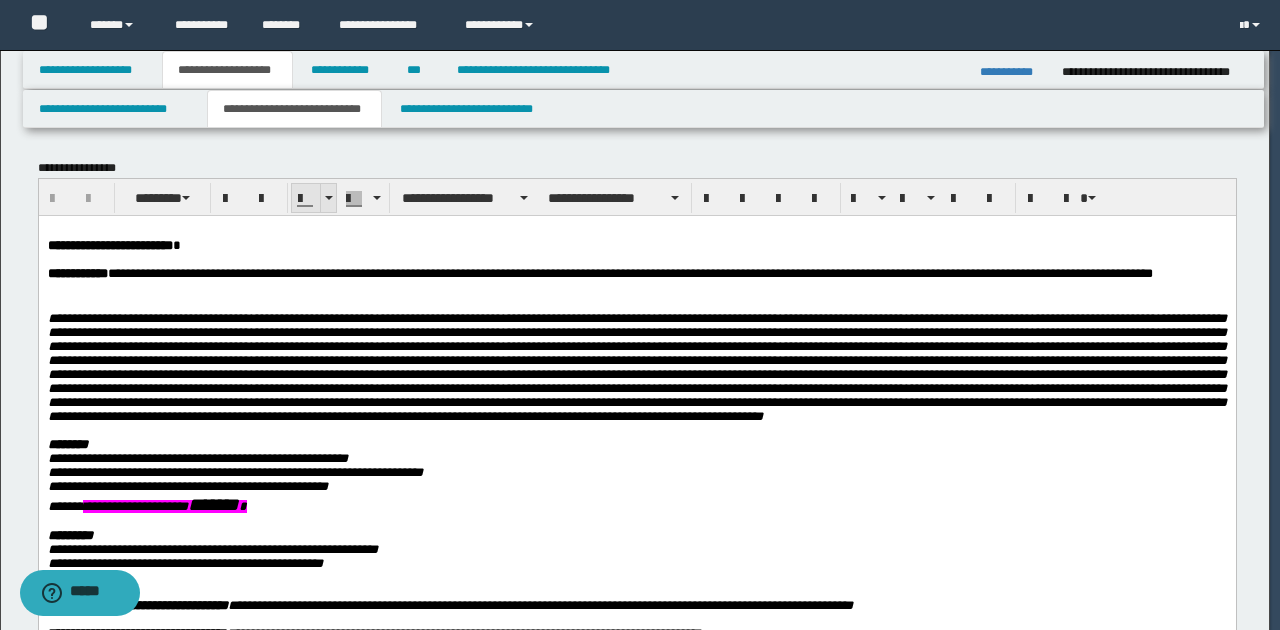 scroll, scrollTop: 0, scrollLeft: 0, axis: both 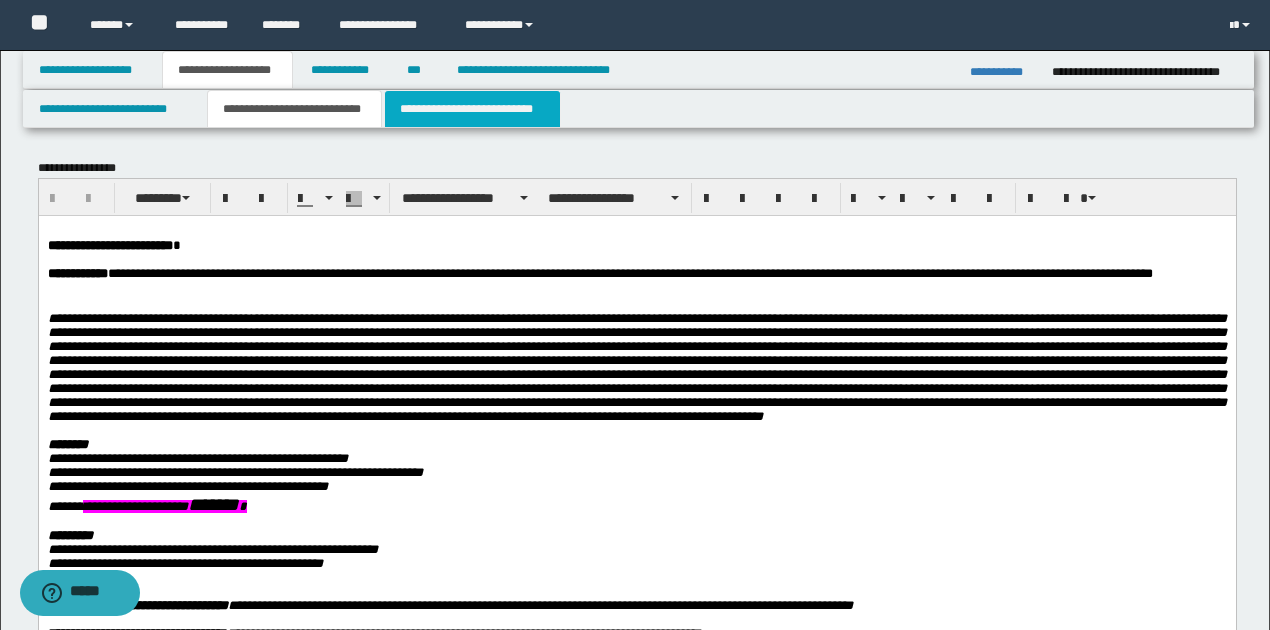 click on "**********" at bounding box center (472, 109) 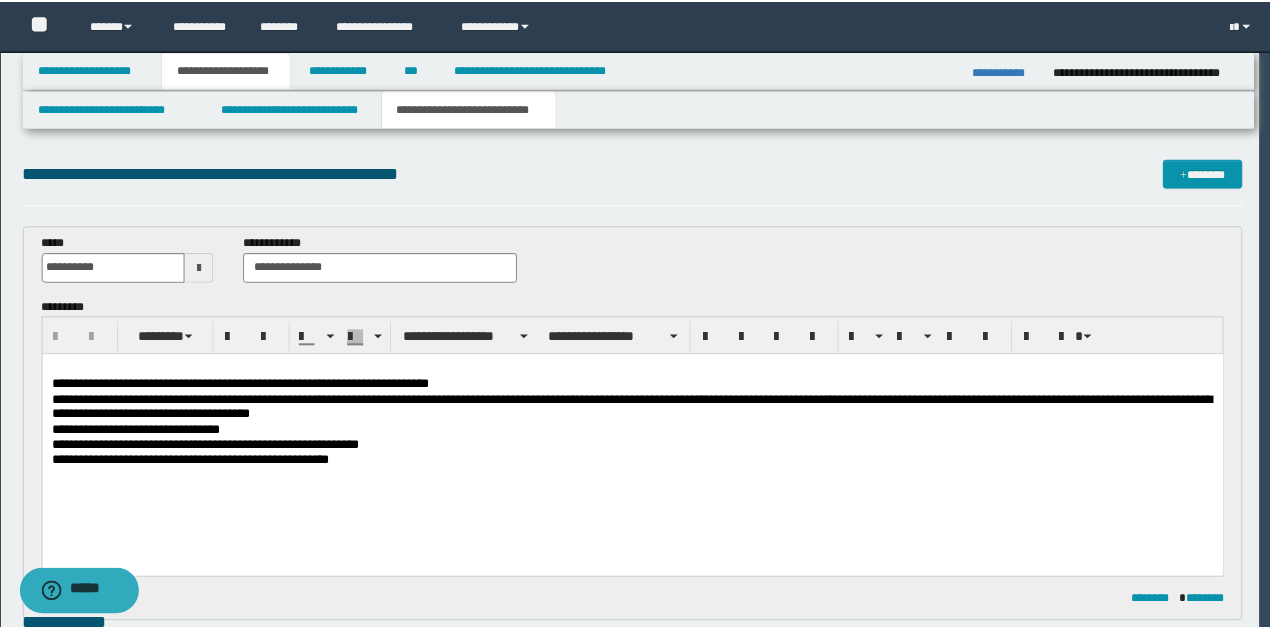 scroll, scrollTop: 0, scrollLeft: 0, axis: both 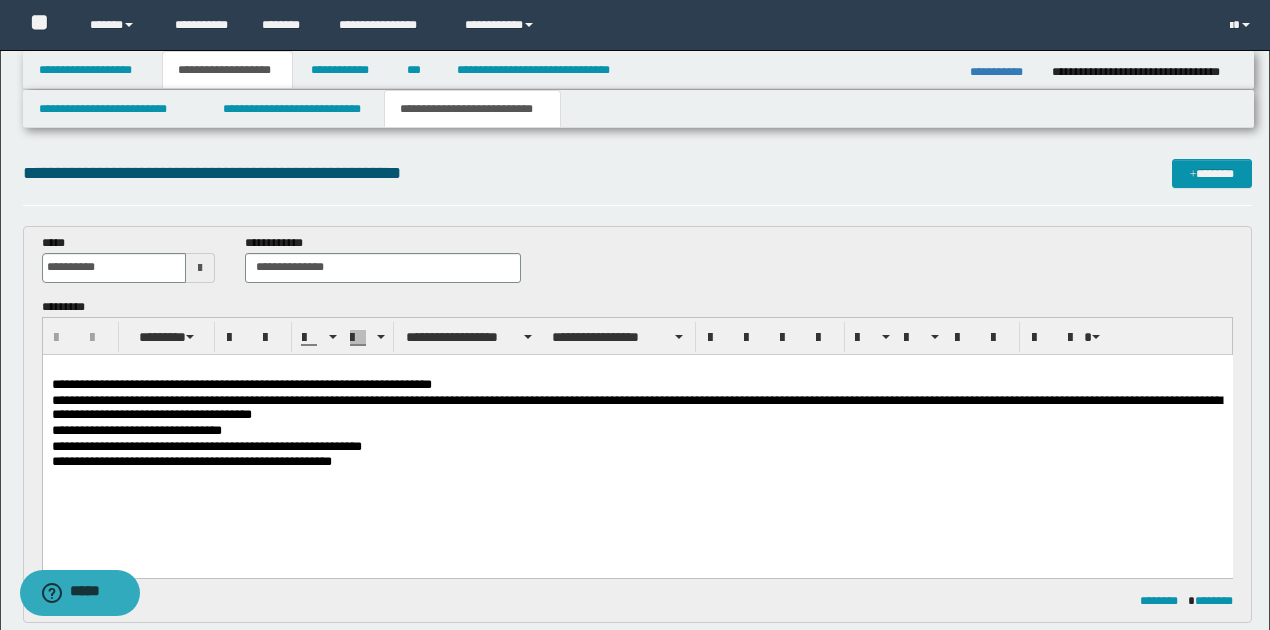 click on "**********" at bounding box center (637, 384) 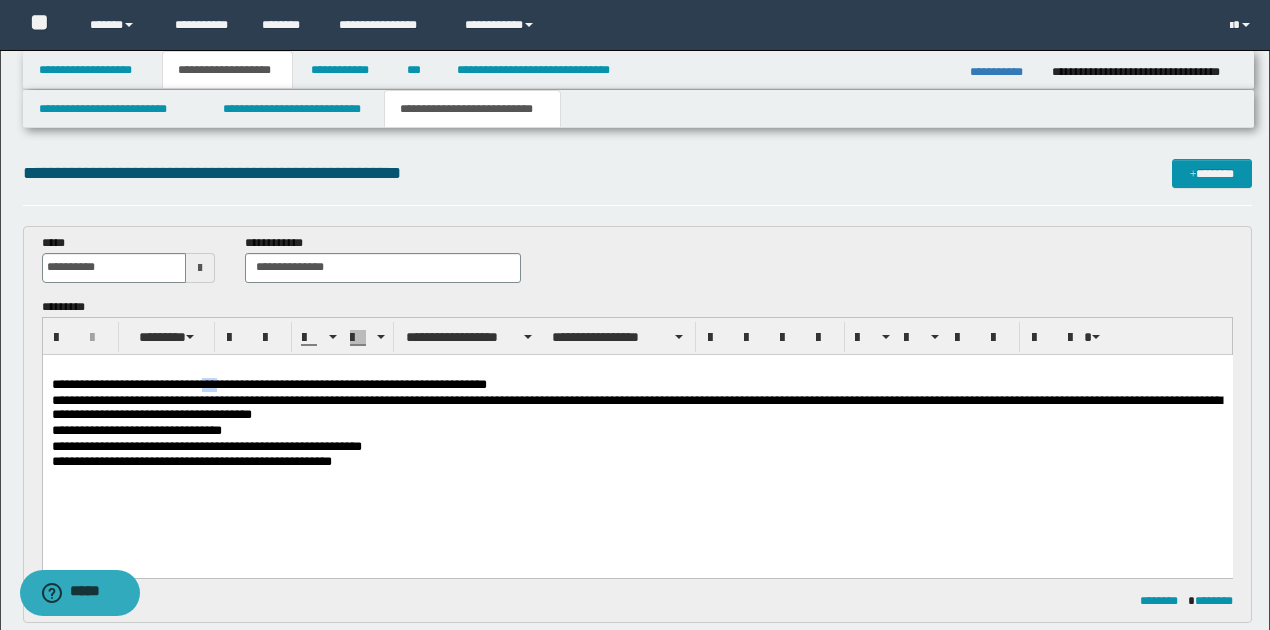 drag, startPoint x: 205, startPoint y: 385, endPoint x: 223, endPoint y: 388, distance: 18.248287 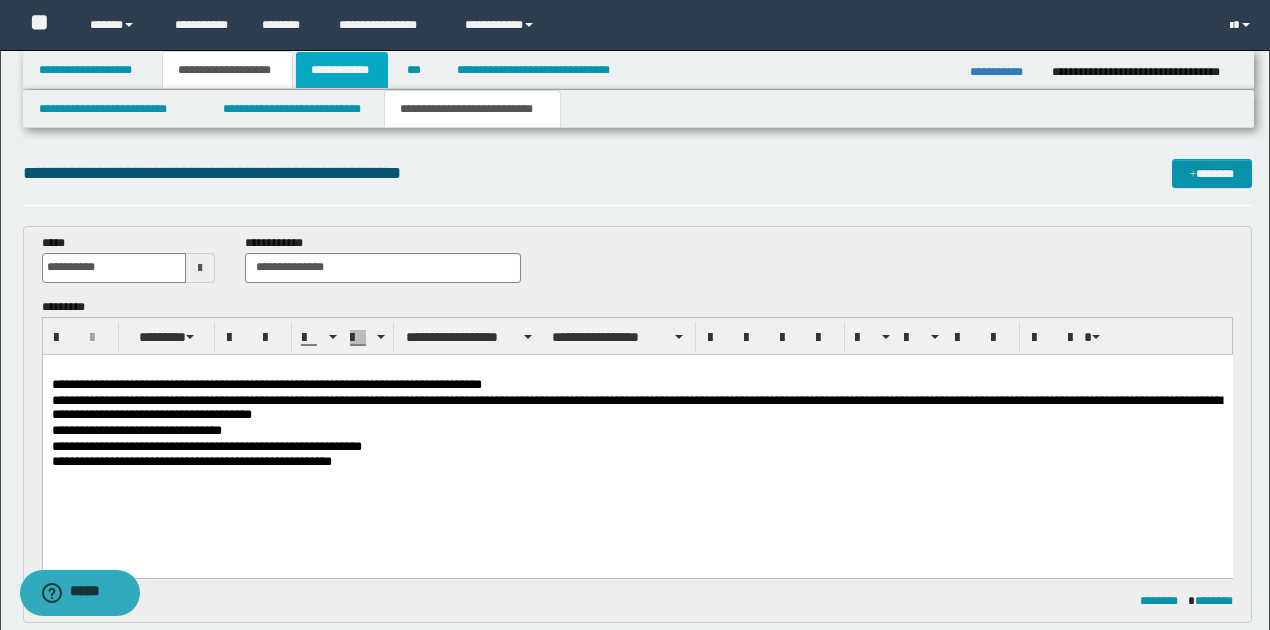 click on "**********" at bounding box center [342, 70] 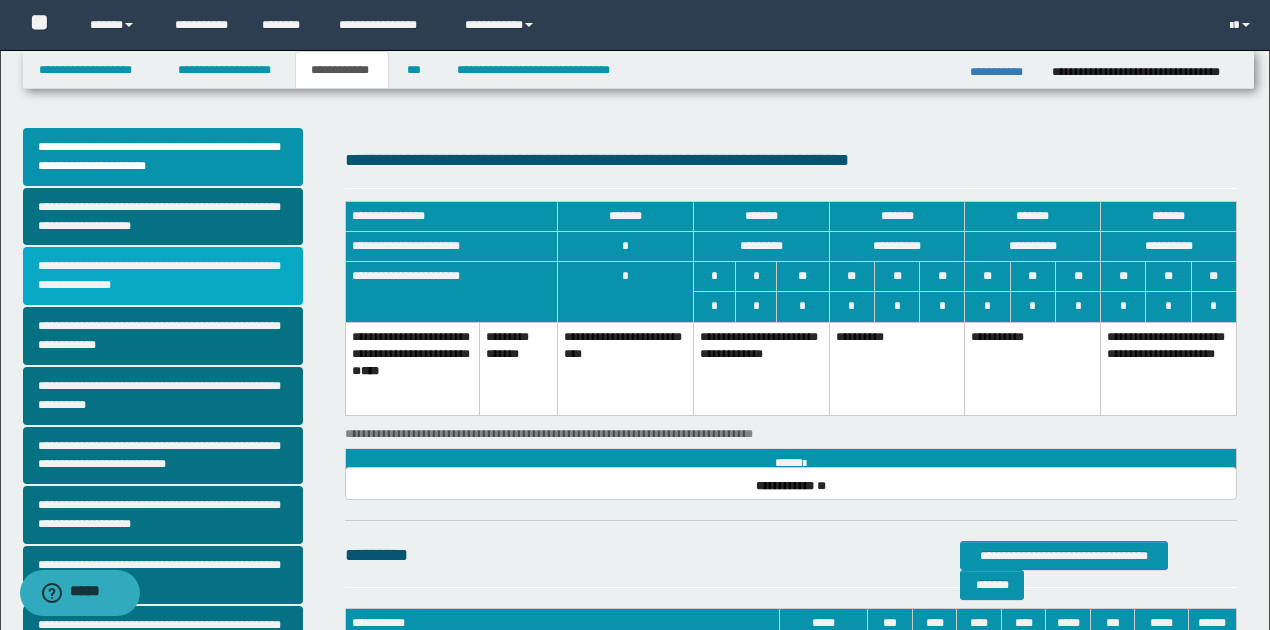 click on "**********" at bounding box center (163, 276) 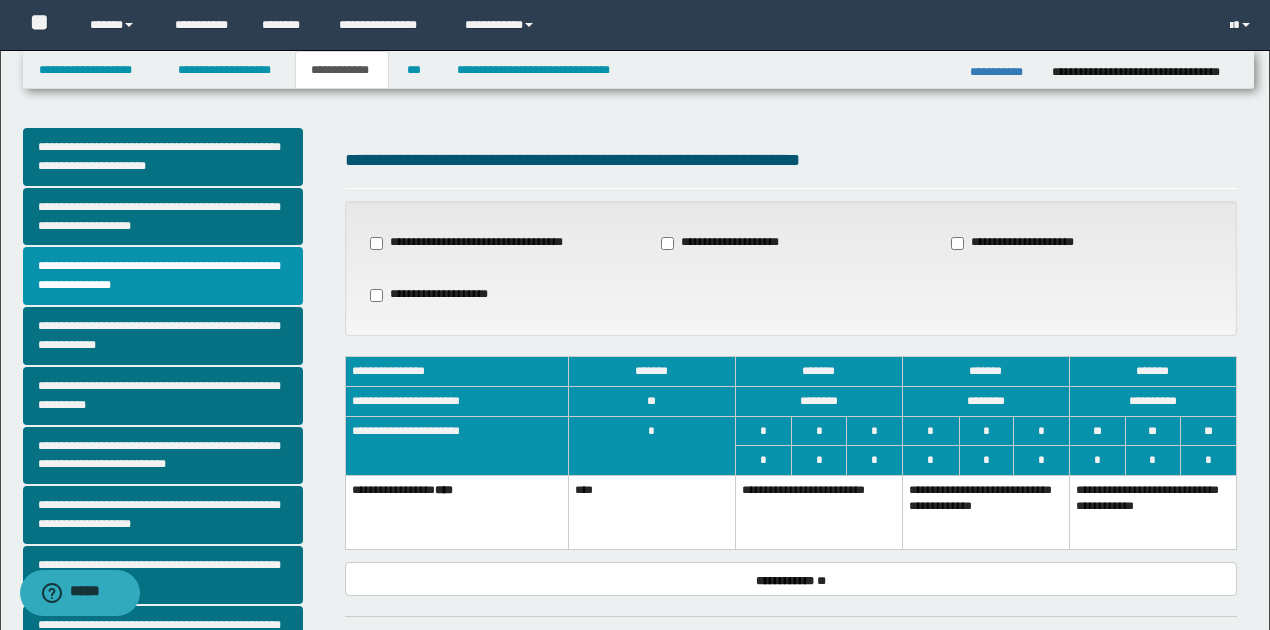 click on "**********" at bounding box center (1152, 512) 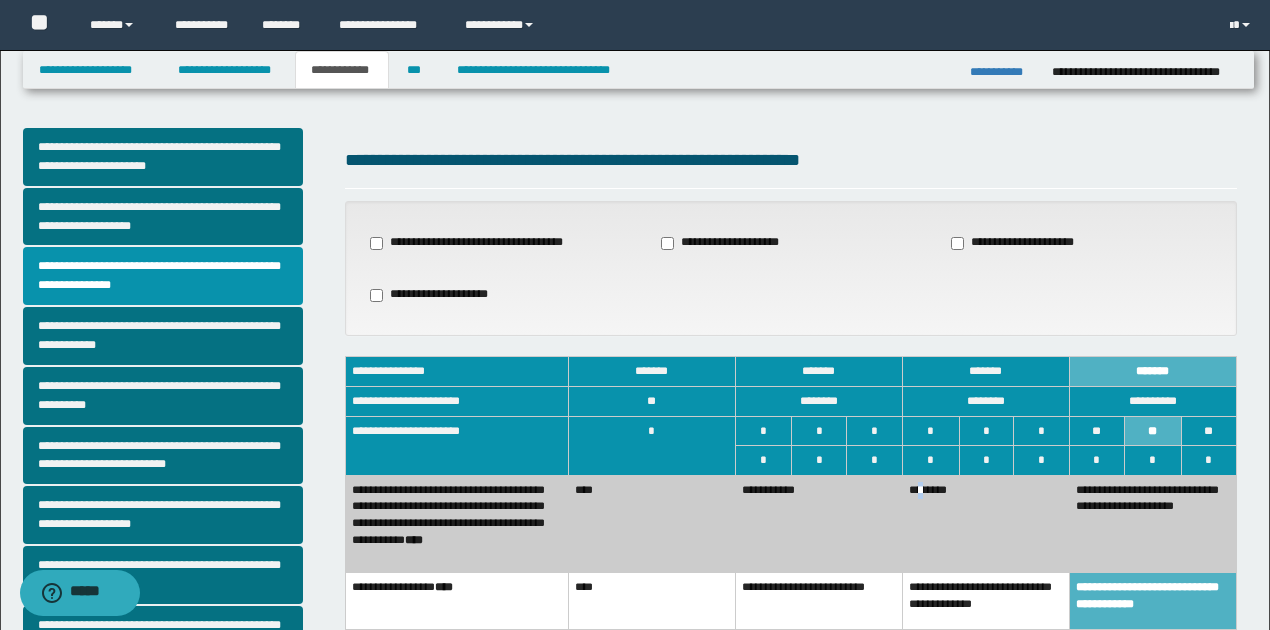 click on "********" at bounding box center (985, 523) 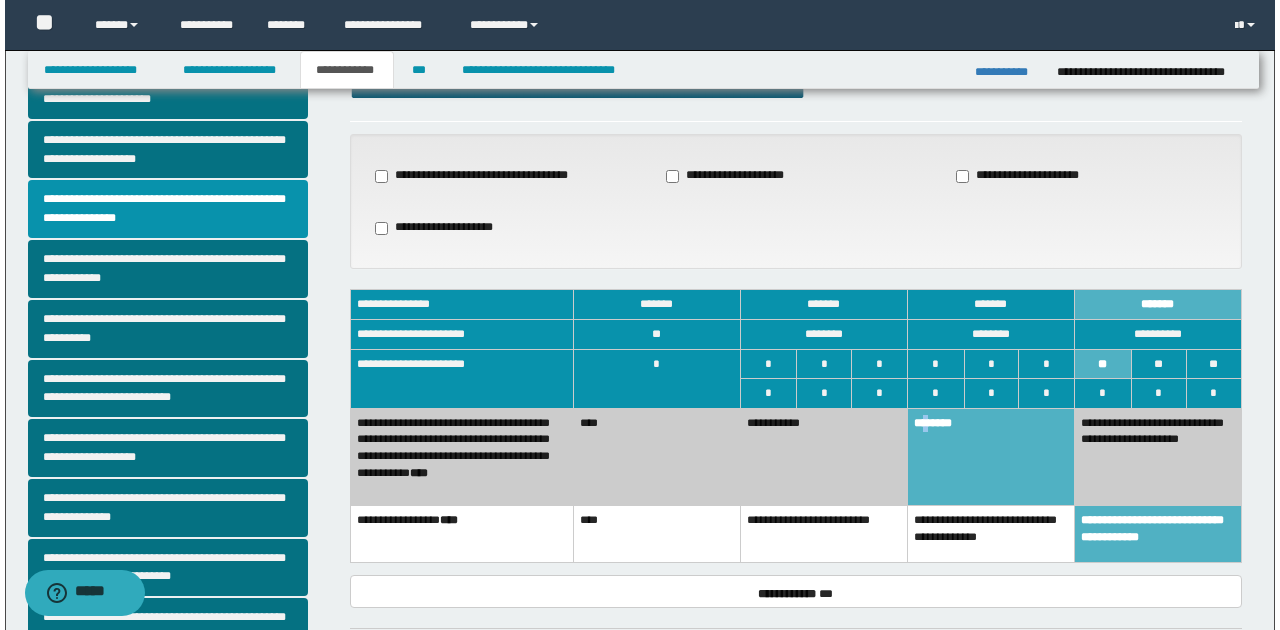 scroll, scrollTop: 0, scrollLeft: 0, axis: both 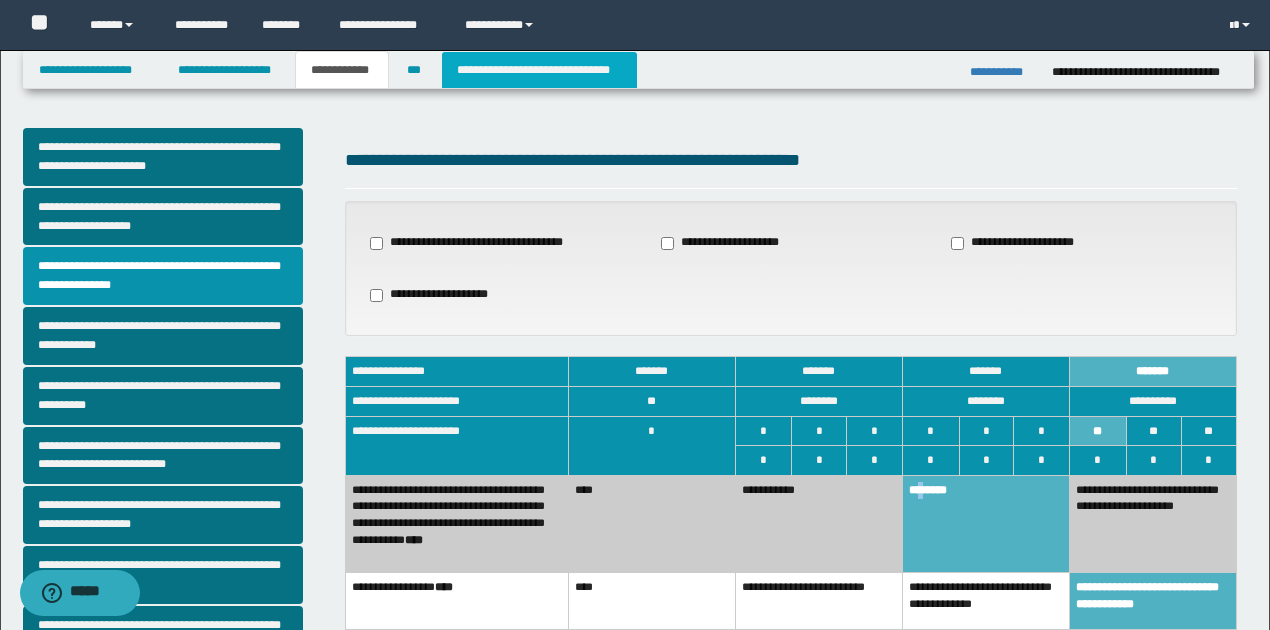 click on "**********" at bounding box center [539, 70] 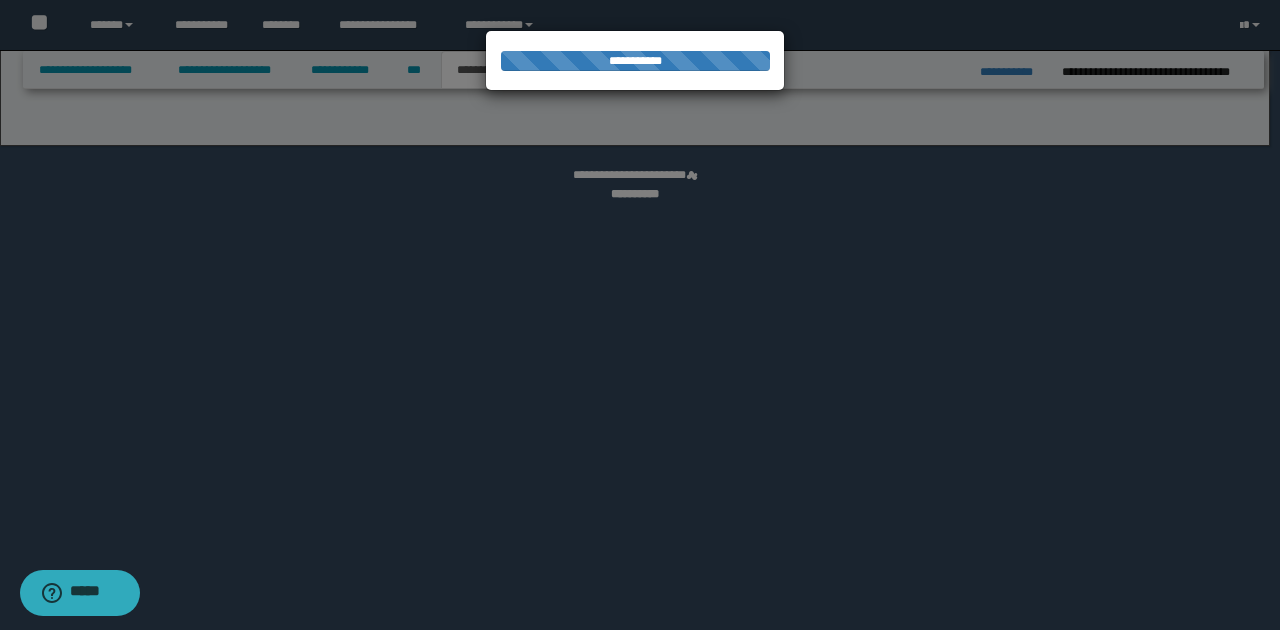 select on "*" 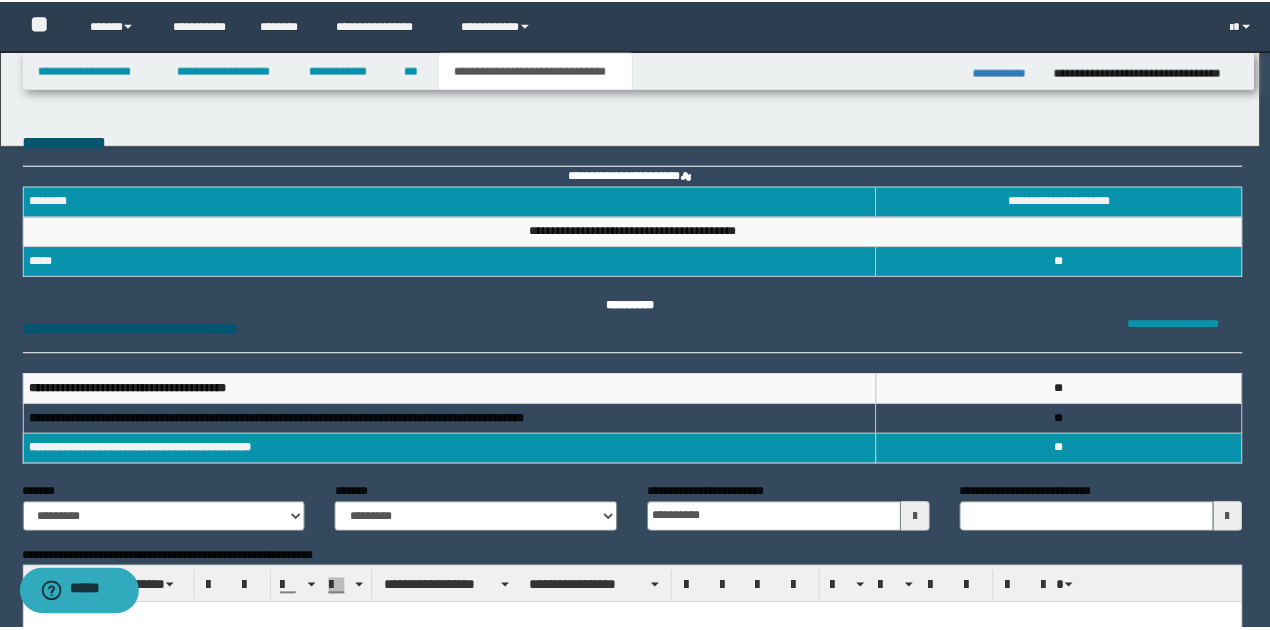 scroll, scrollTop: 0, scrollLeft: 0, axis: both 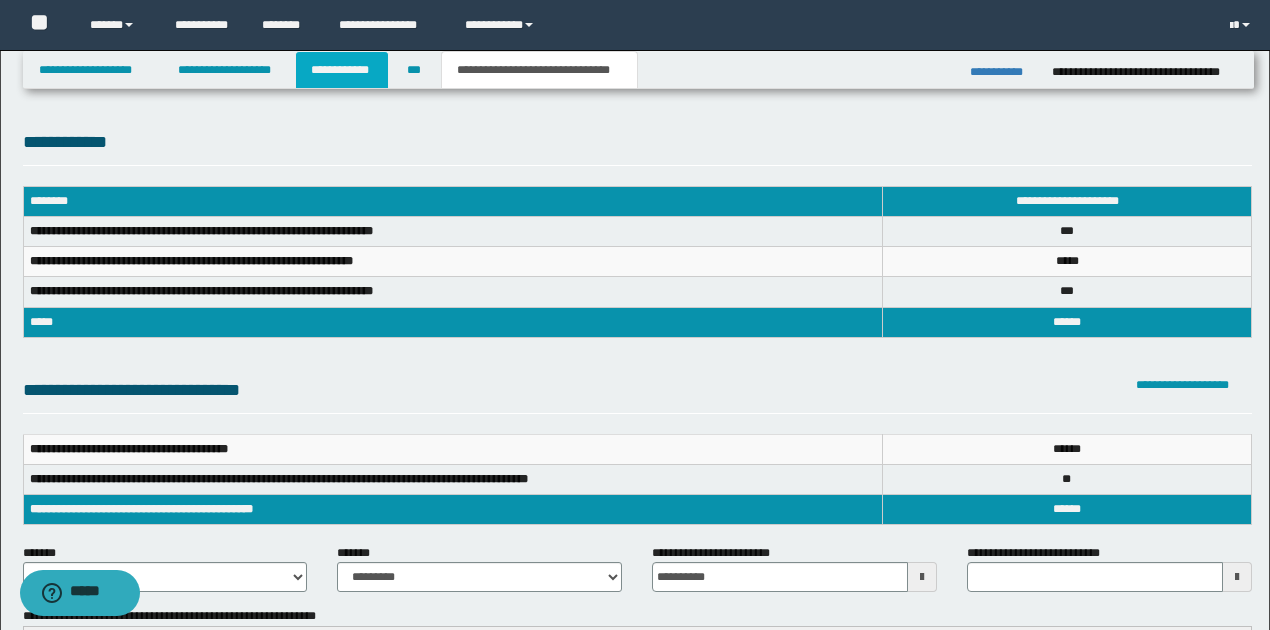 click on "**********" at bounding box center [342, 70] 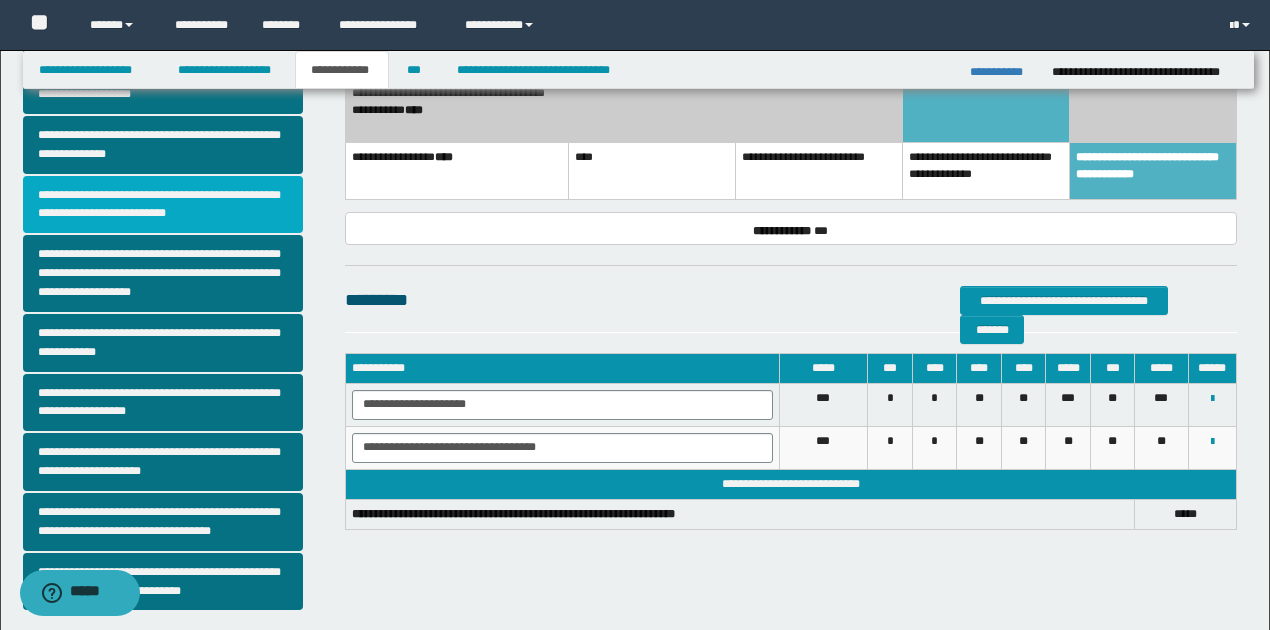 scroll, scrollTop: 400, scrollLeft: 0, axis: vertical 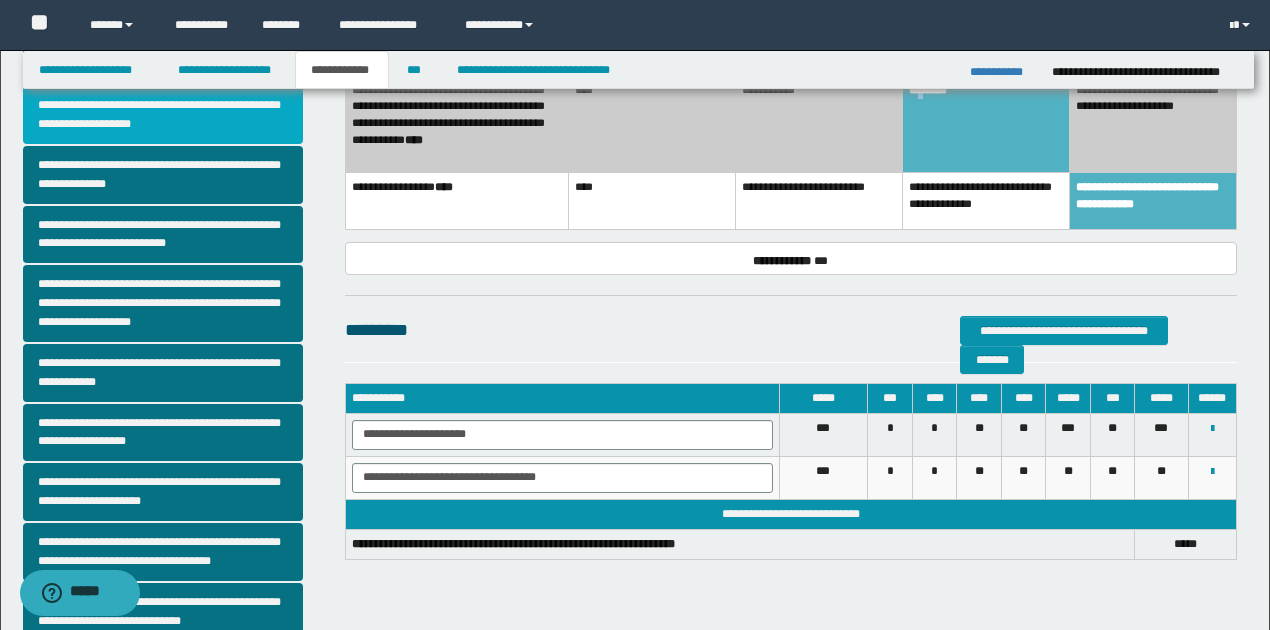 click on "**********" at bounding box center (163, 115) 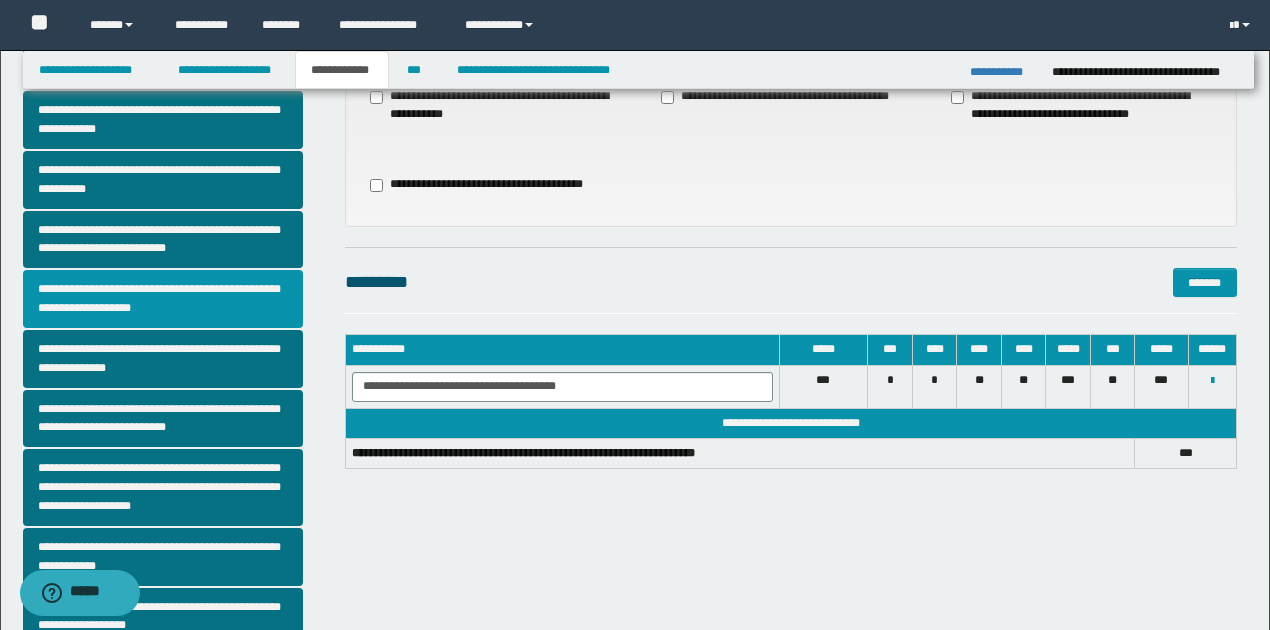scroll, scrollTop: 266, scrollLeft: 0, axis: vertical 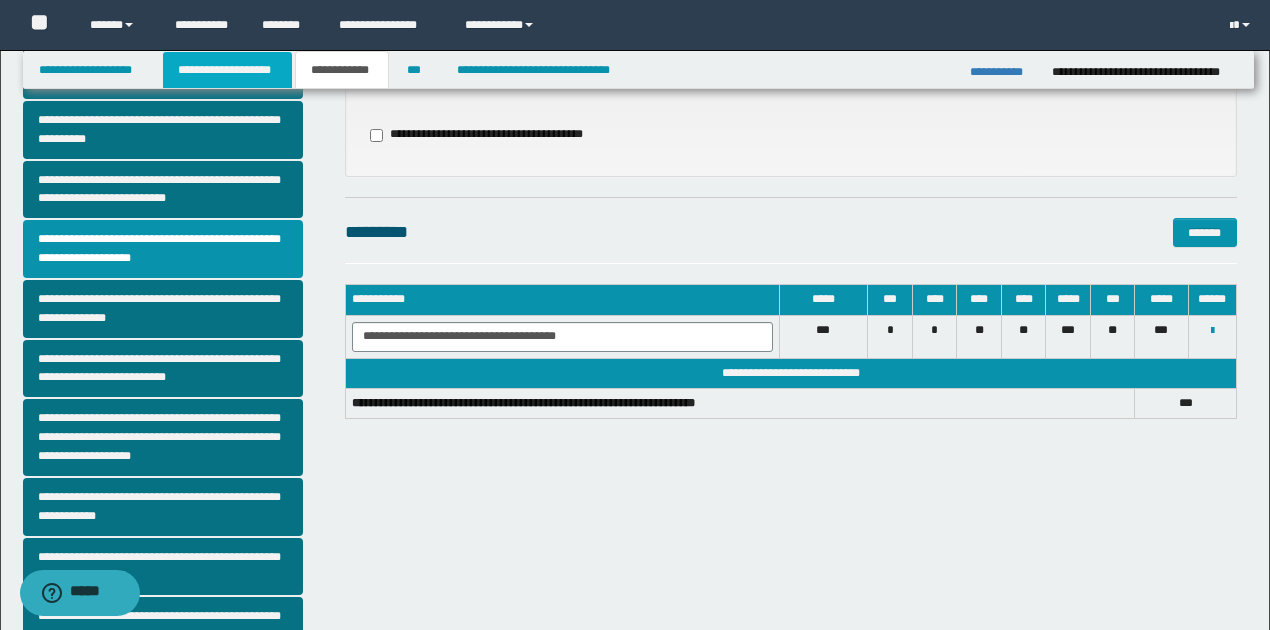 click on "**********" at bounding box center (227, 70) 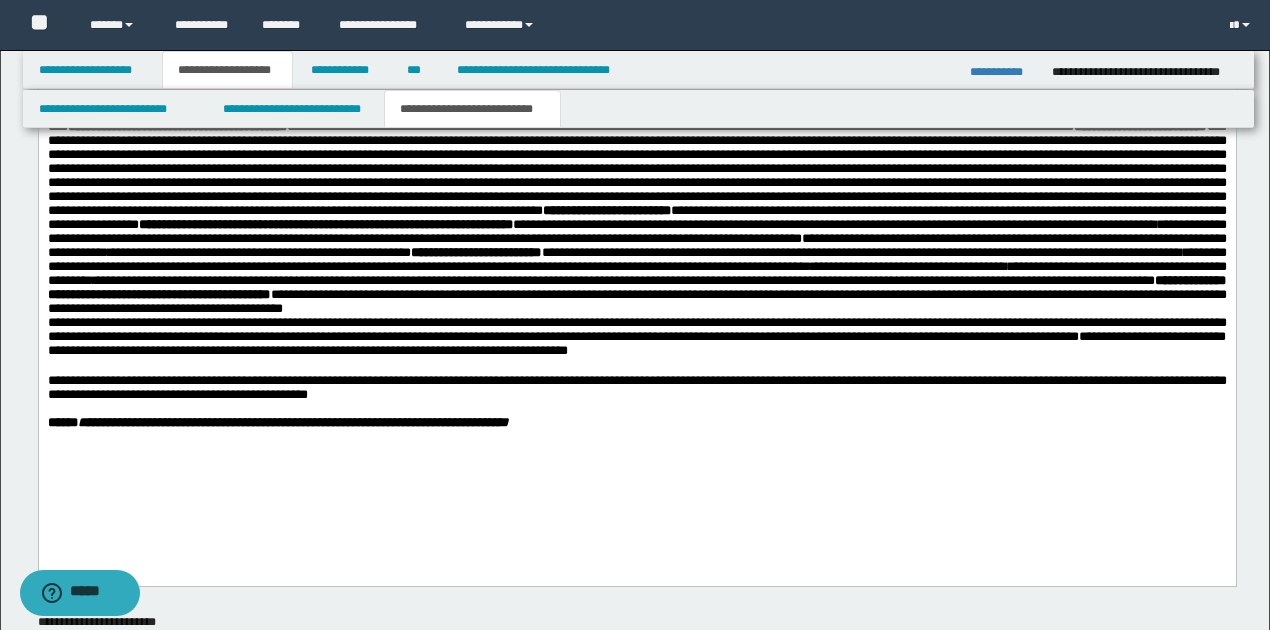 scroll, scrollTop: 1497, scrollLeft: 0, axis: vertical 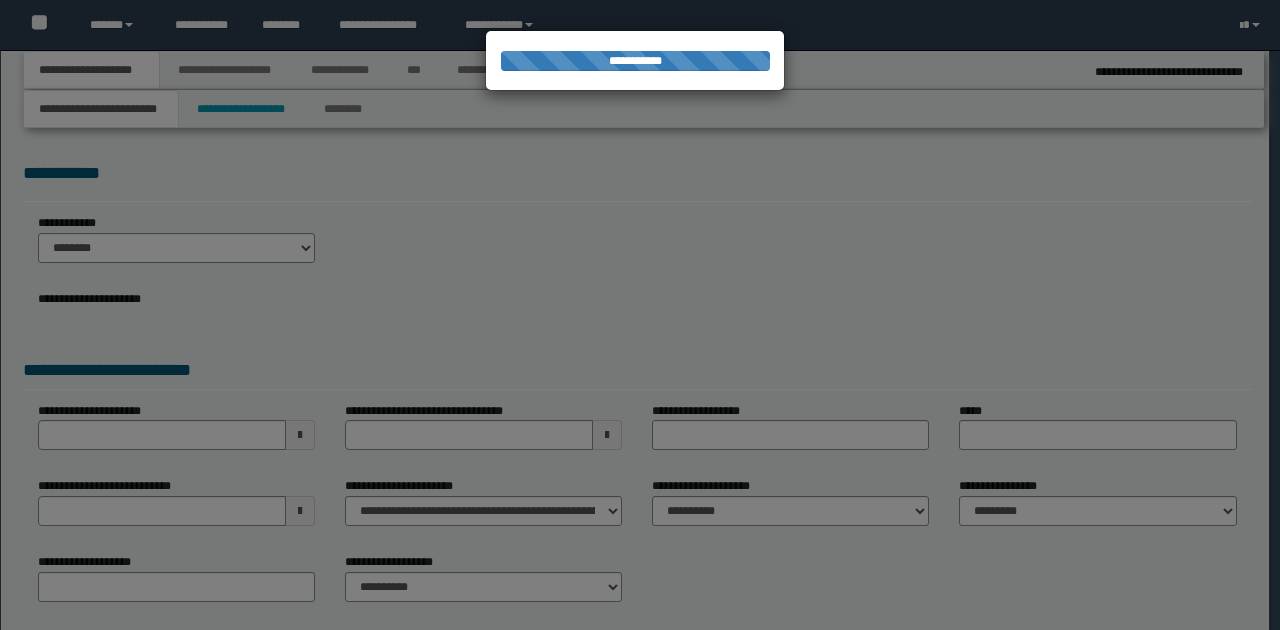 type on "********" 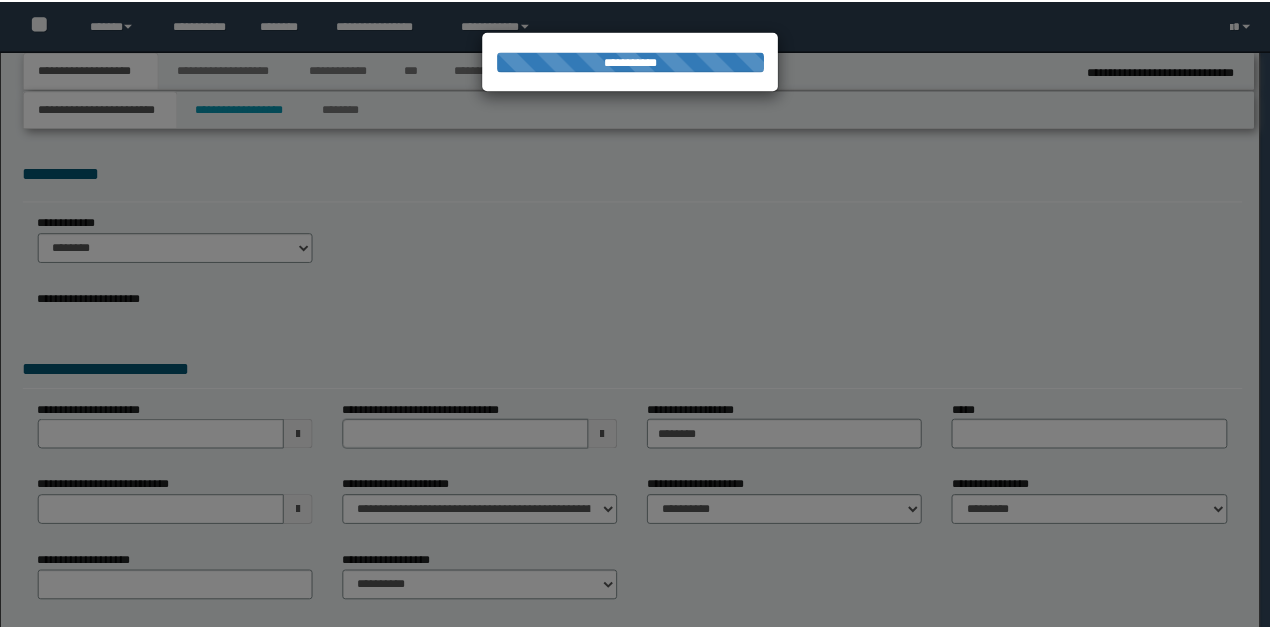 scroll, scrollTop: 0, scrollLeft: 0, axis: both 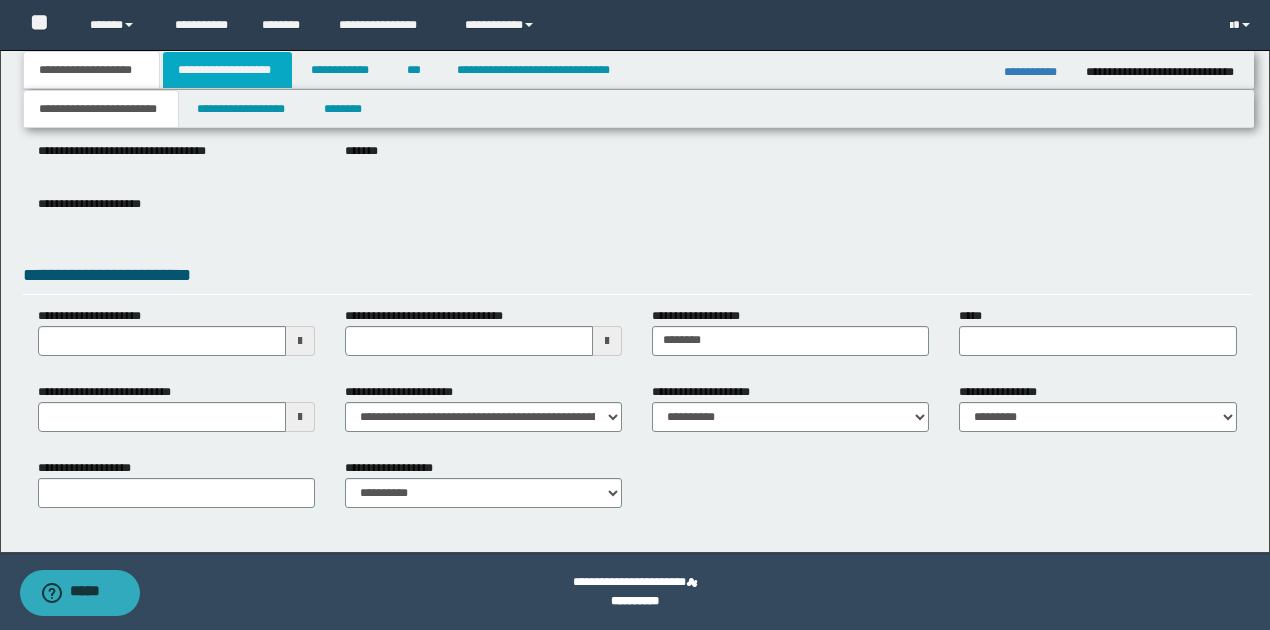 click on "**********" at bounding box center (227, 70) 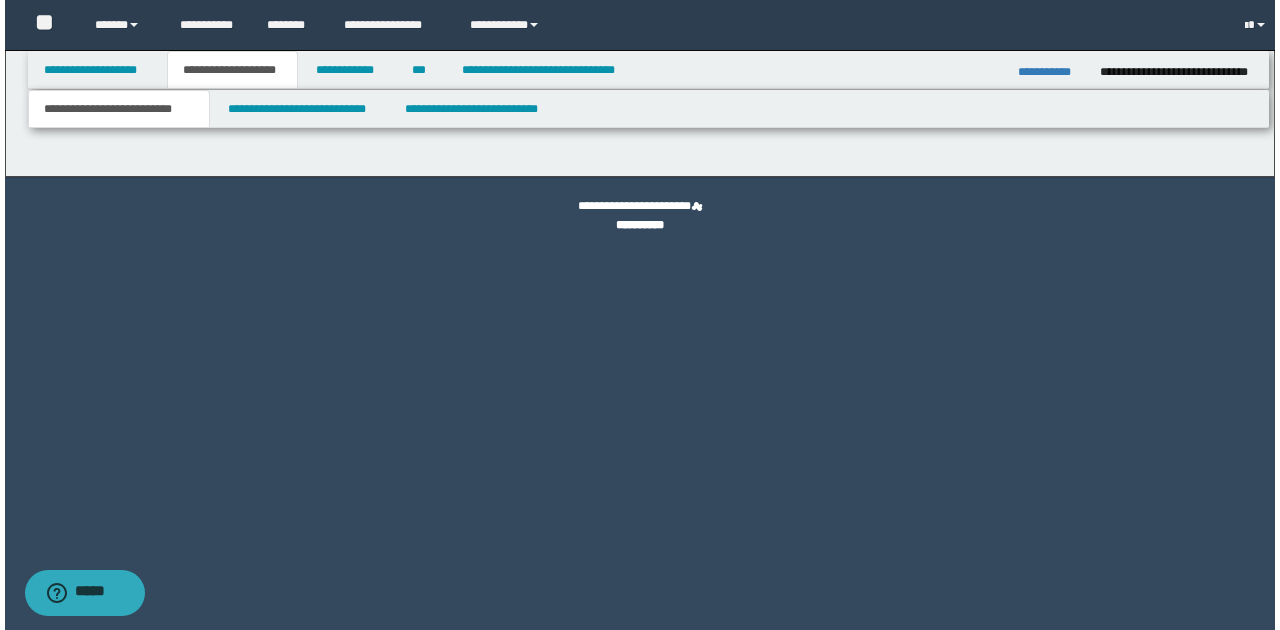 scroll, scrollTop: 0, scrollLeft: 0, axis: both 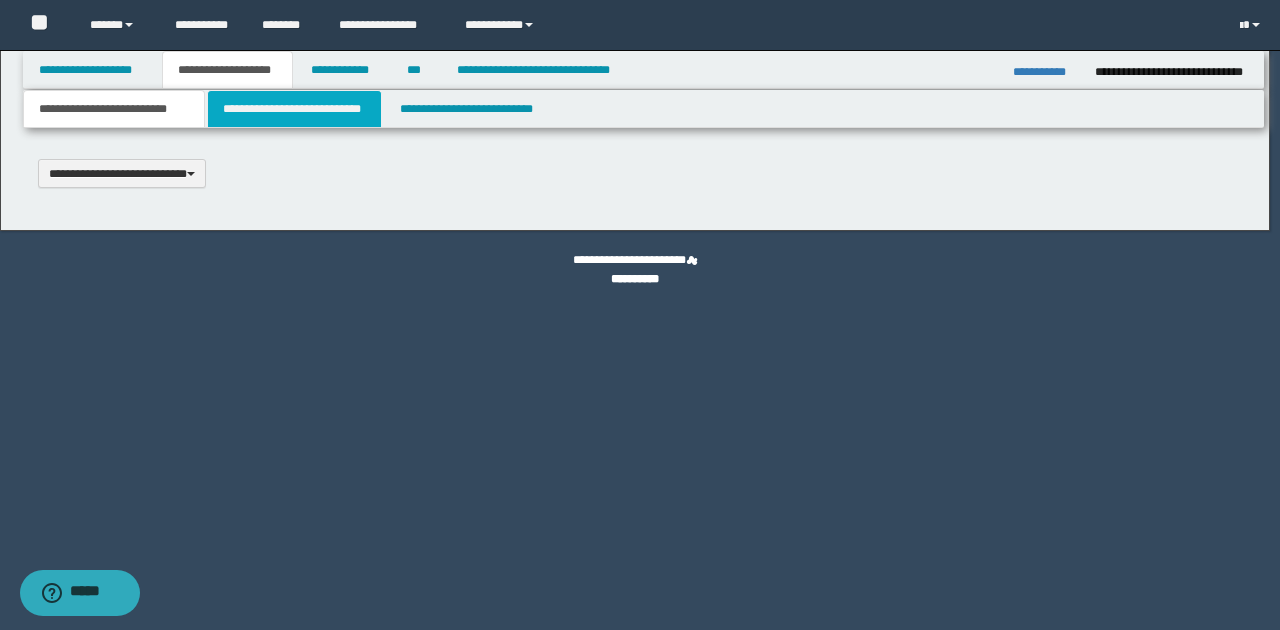 type 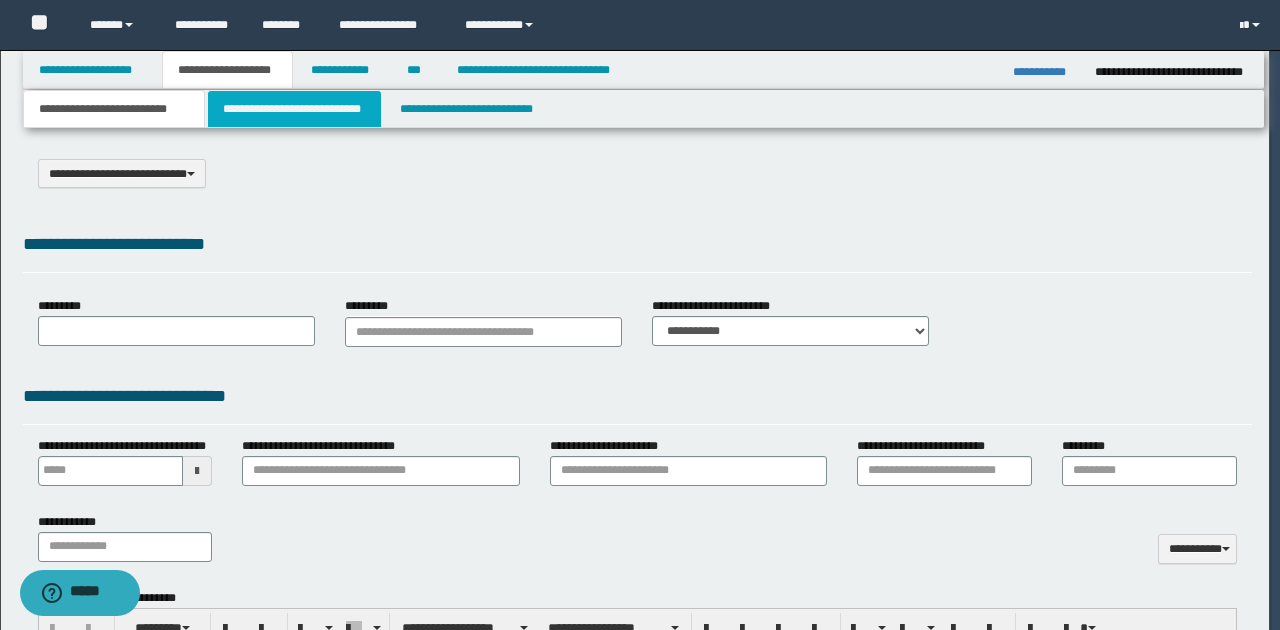 select on "*" 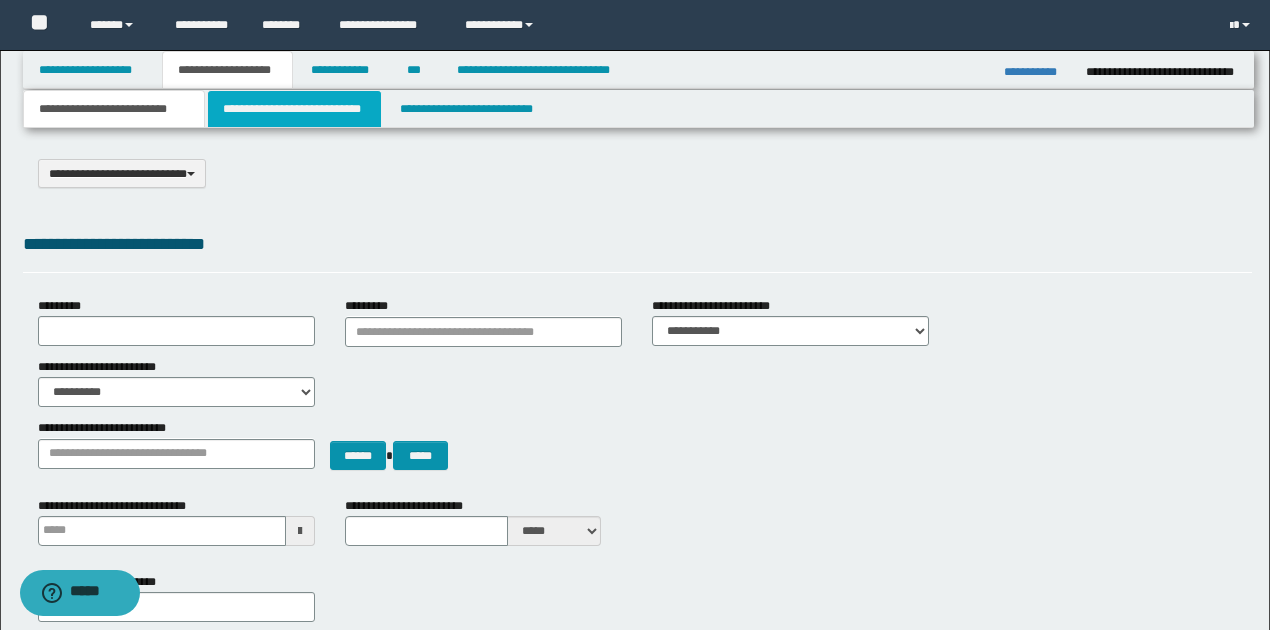 click on "**********" at bounding box center [294, 109] 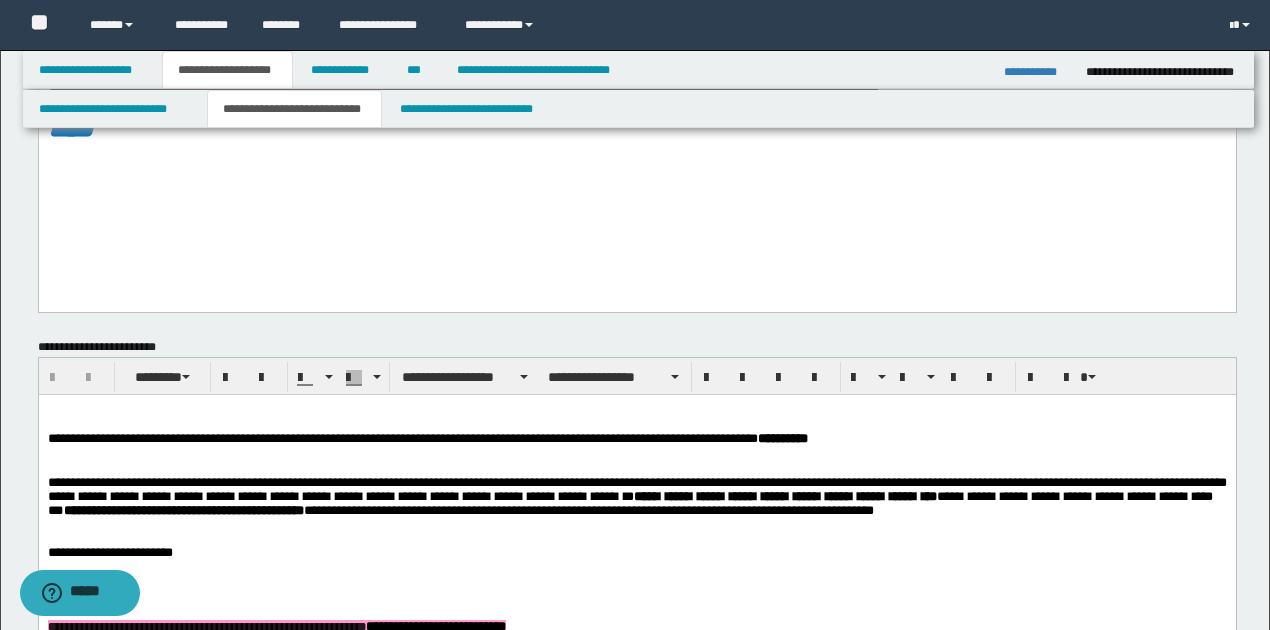 scroll, scrollTop: 533, scrollLeft: 0, axis: vertical 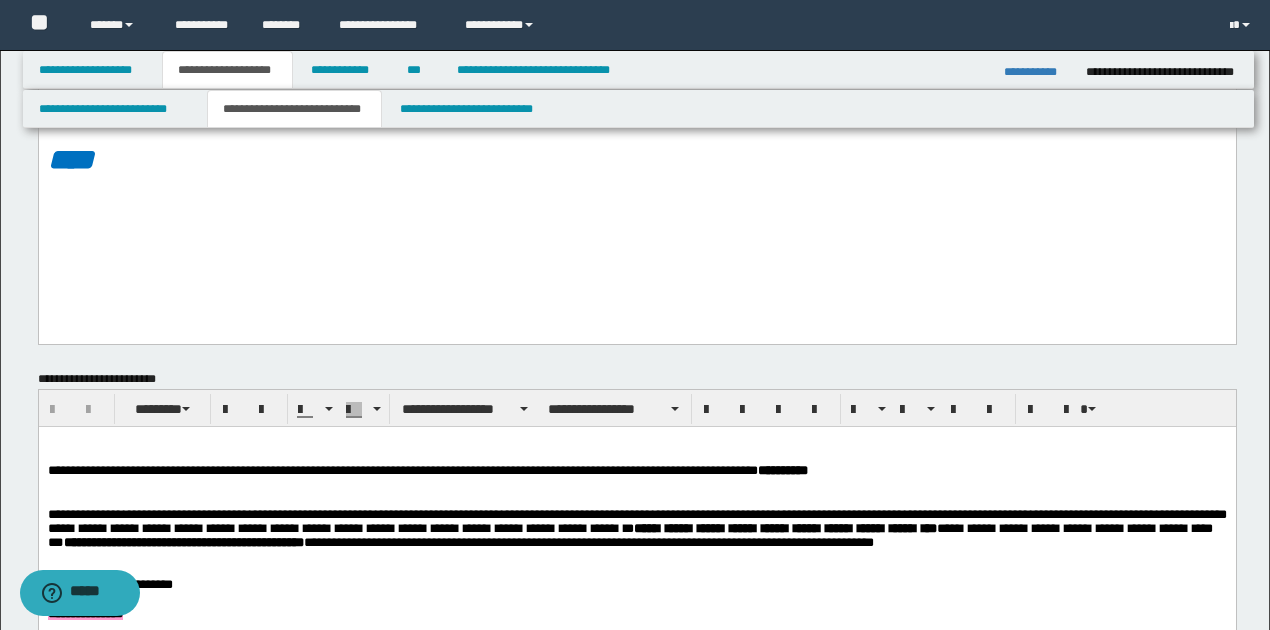 click at bounding box center (637, 456) 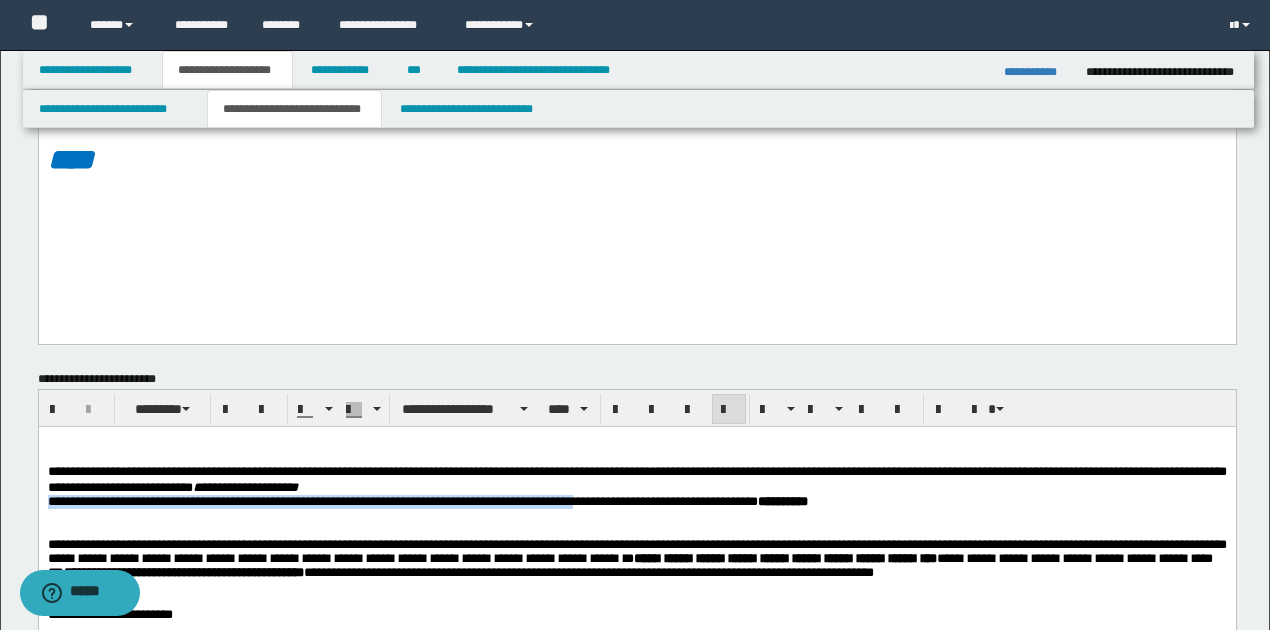 drag, startPoint x: 49, startPoint y: 507, endPoint x: 600, endPoint y: 510, distance: 551.0082 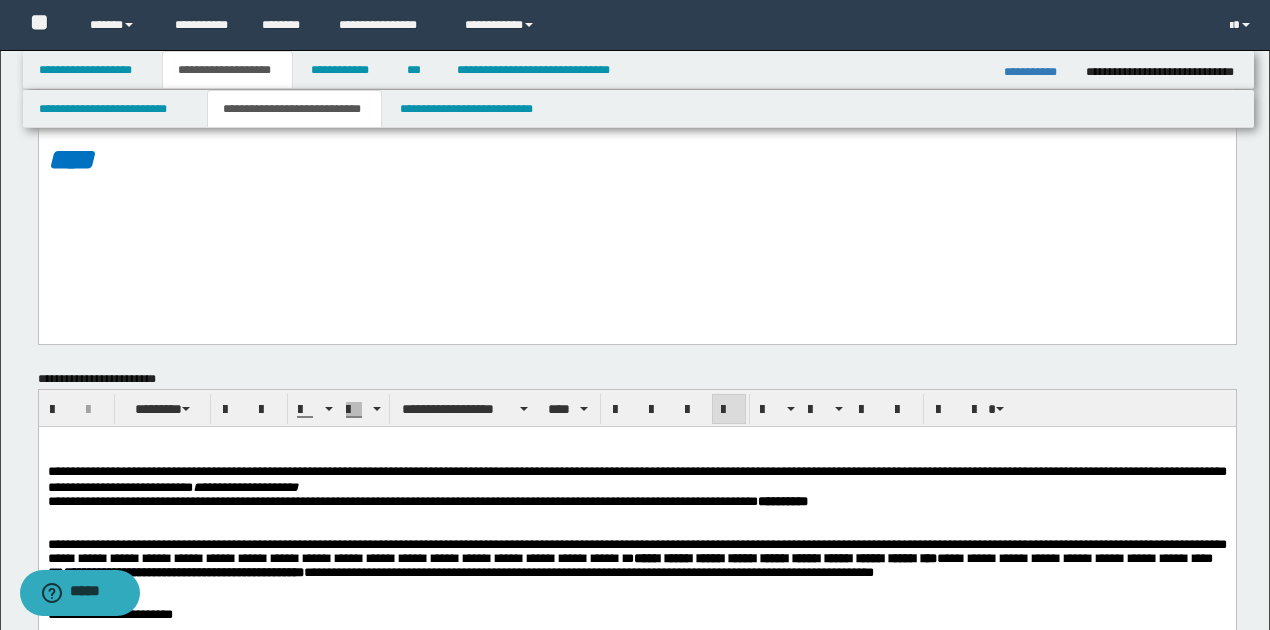 click at bounding box center [636, 531] 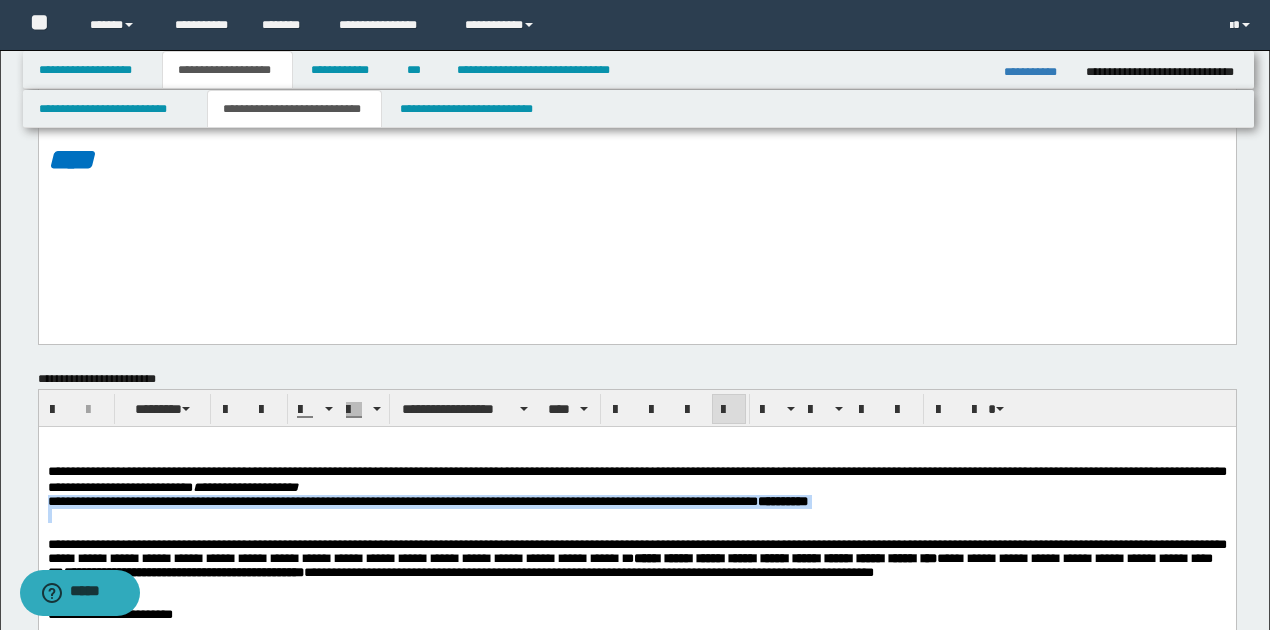 drag, startPoint x: 61, startPoint y: 509, endPoint x: 722, endPoint y: 515, distance: 661.0272 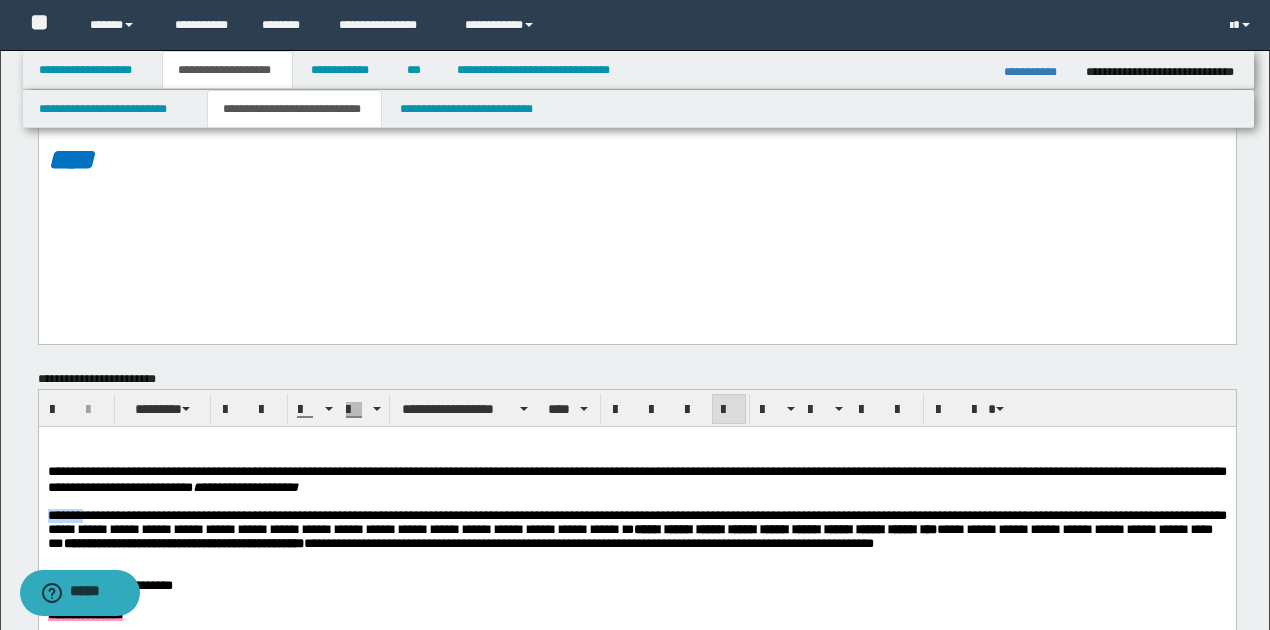 drag, startPoint x: 48, startPoint y: 521, endPoint x: 88, endPoint y: 523, distance: 40.04997 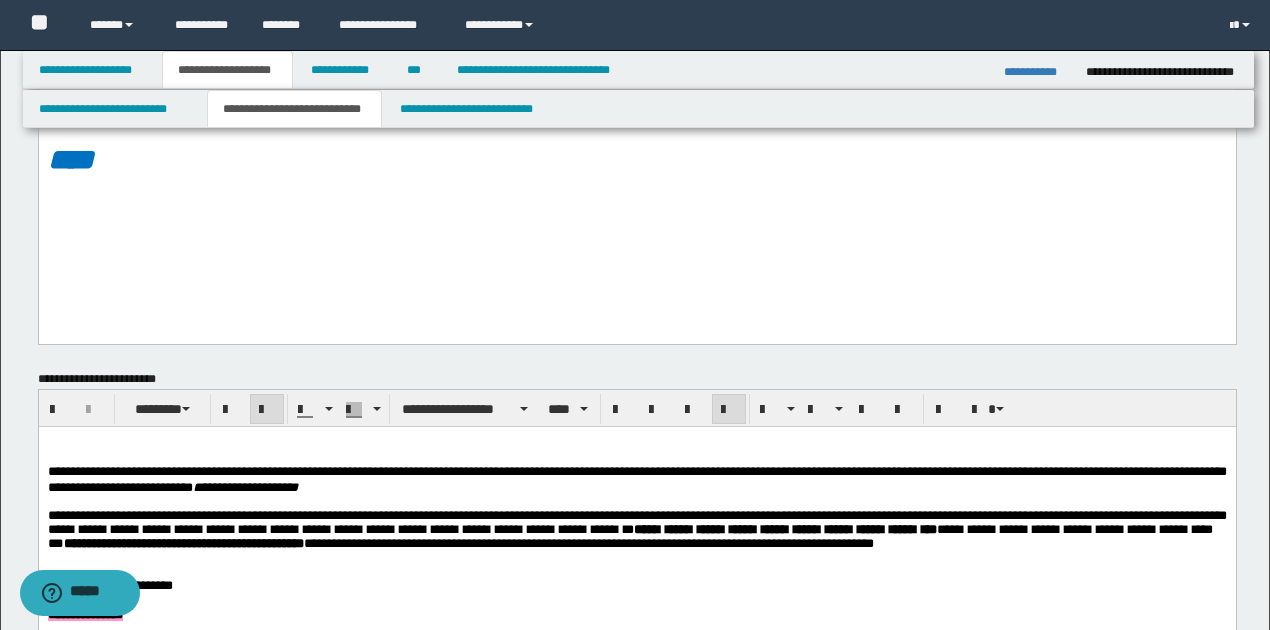 click on "**********" at bounding box center [636, 479] 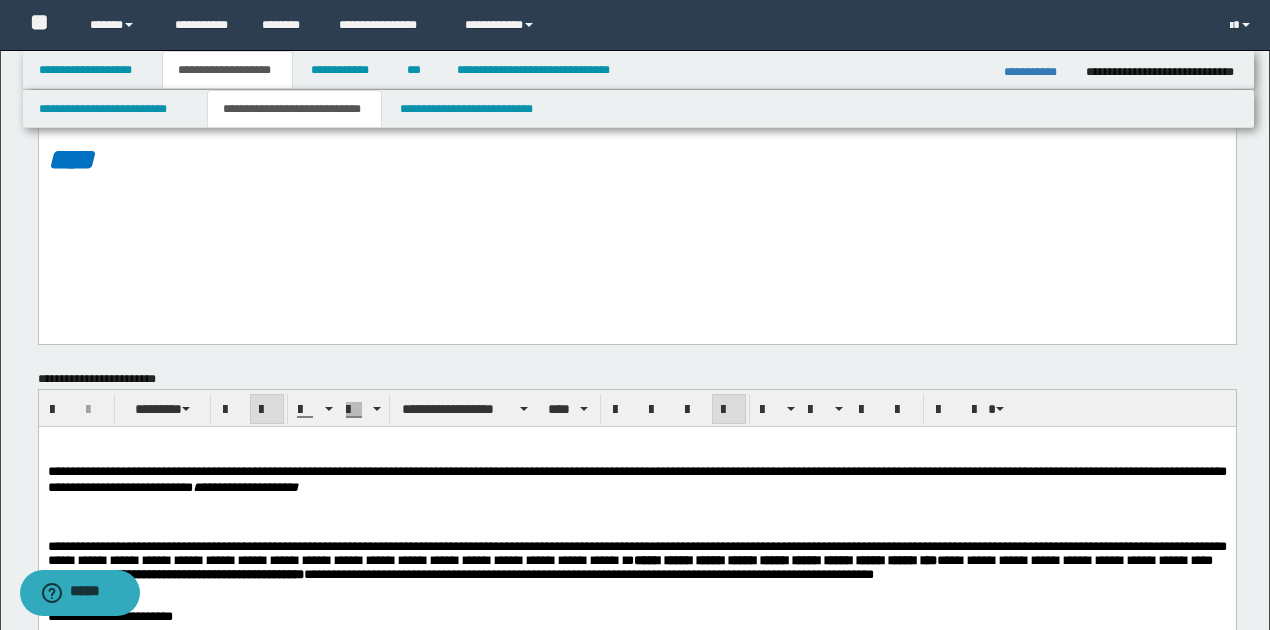 click on "****" at bounding box center [636, 160] 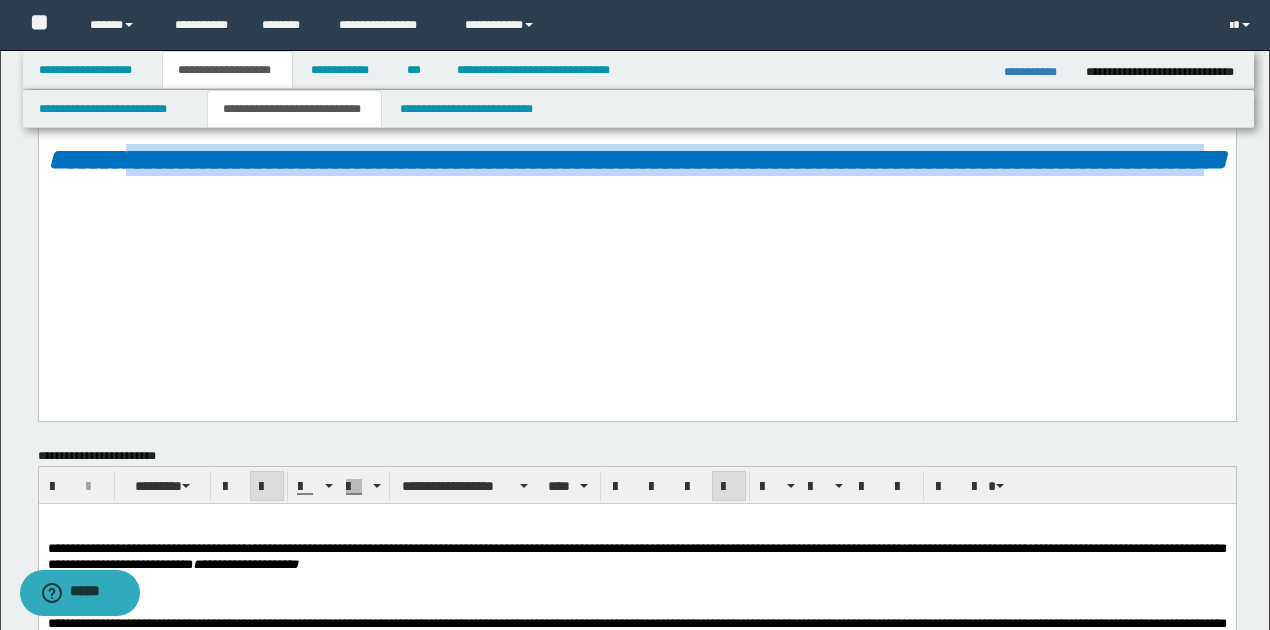 drag, startPoint x: 183, startPoint y: 212, endPoint x: 236, endPoint y: 287, distance: 91.836815 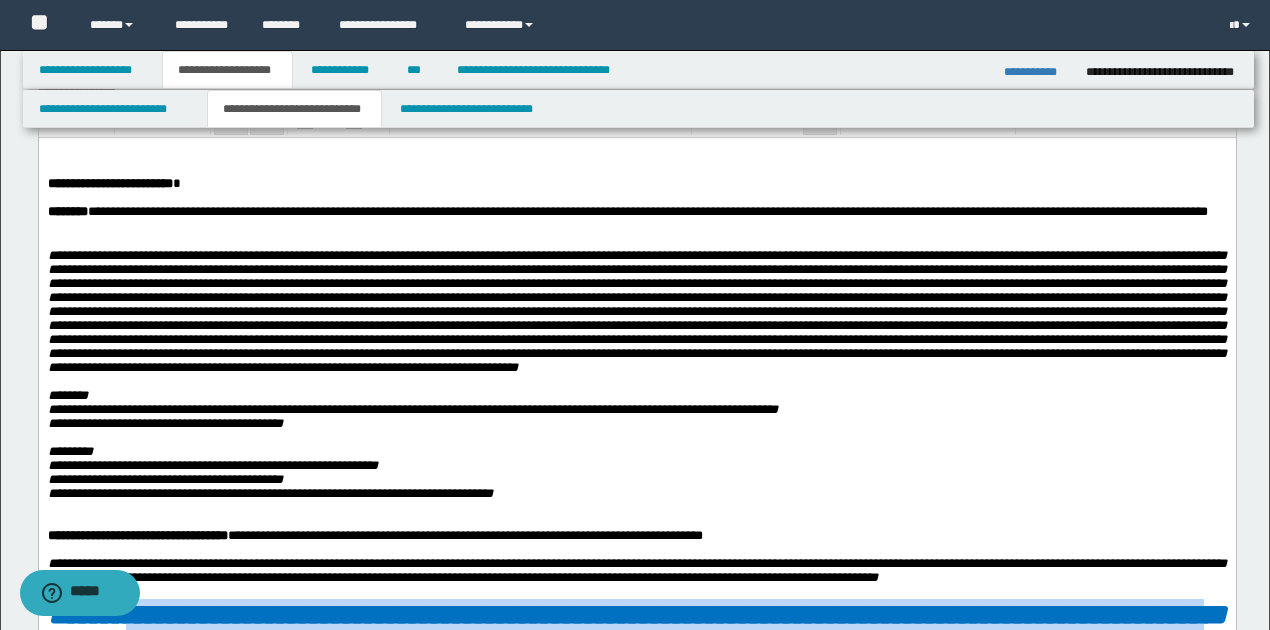 scroll, scrollTop: 0, scrollLeft: 0, axis: both 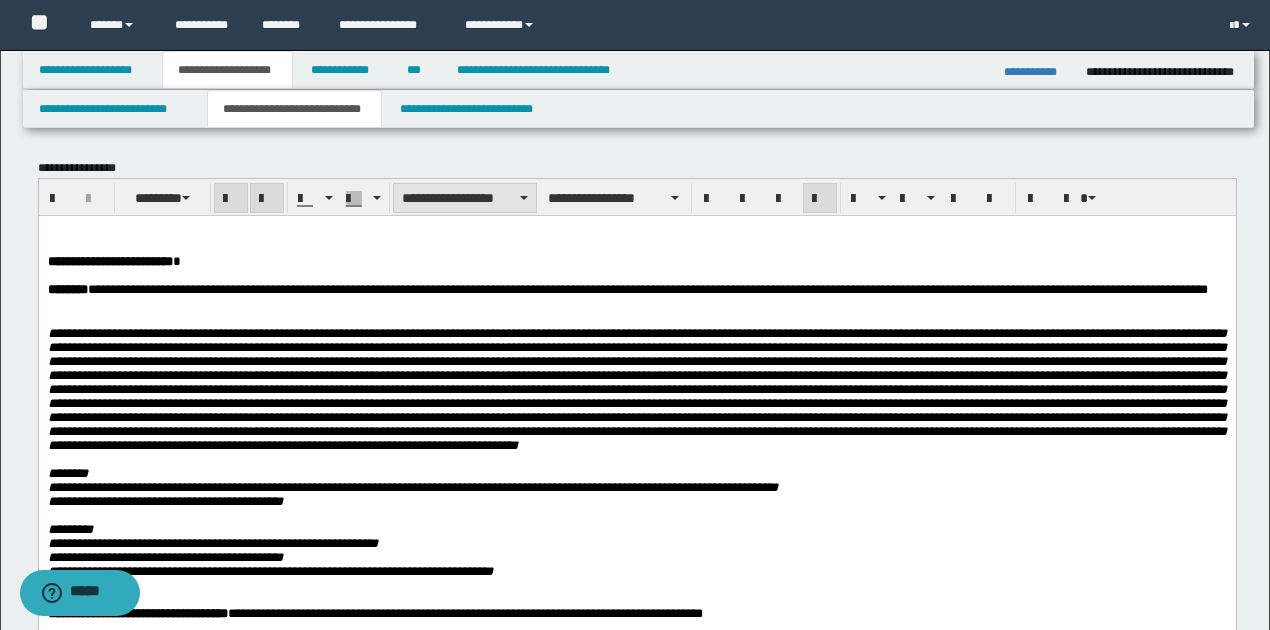 click on "**********" at bounding box center [465, 198] 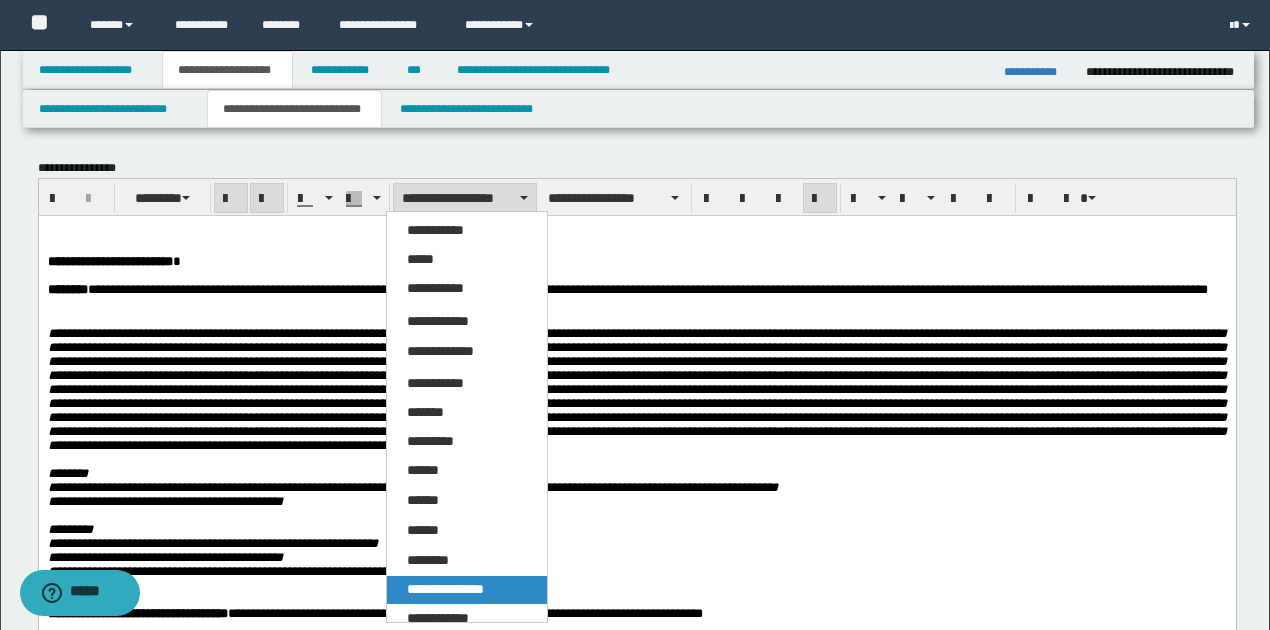 click on "**********" at bounding box center [445, 589] 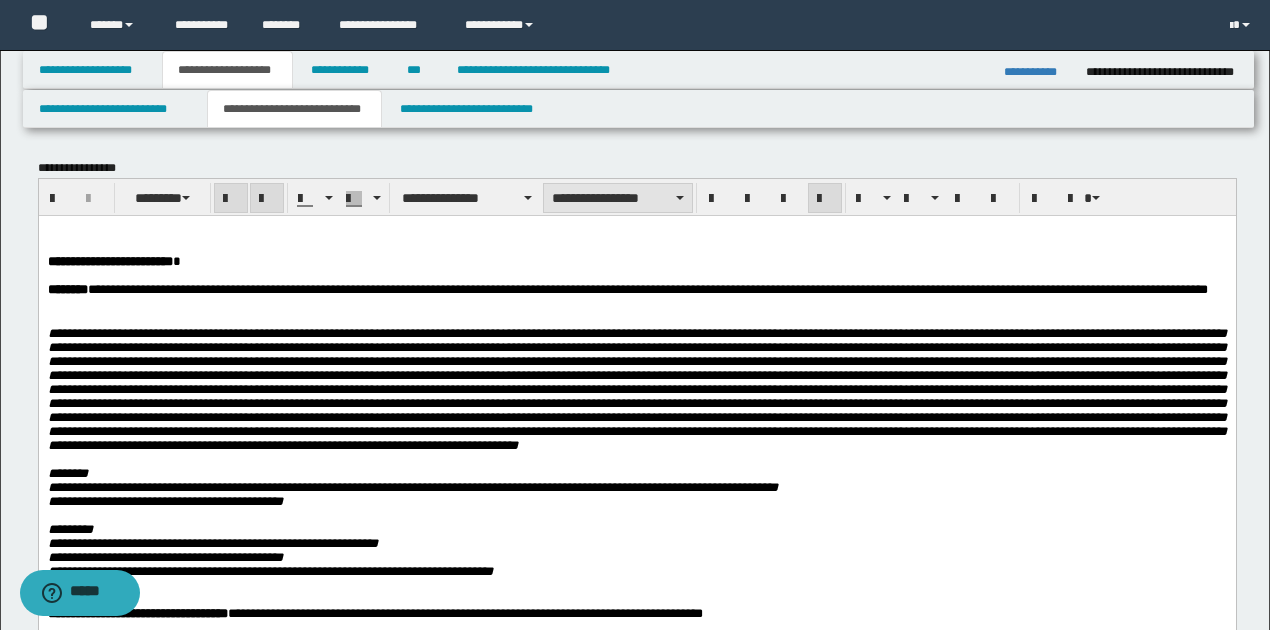 click on "**********" at bounding box center (617, 198) 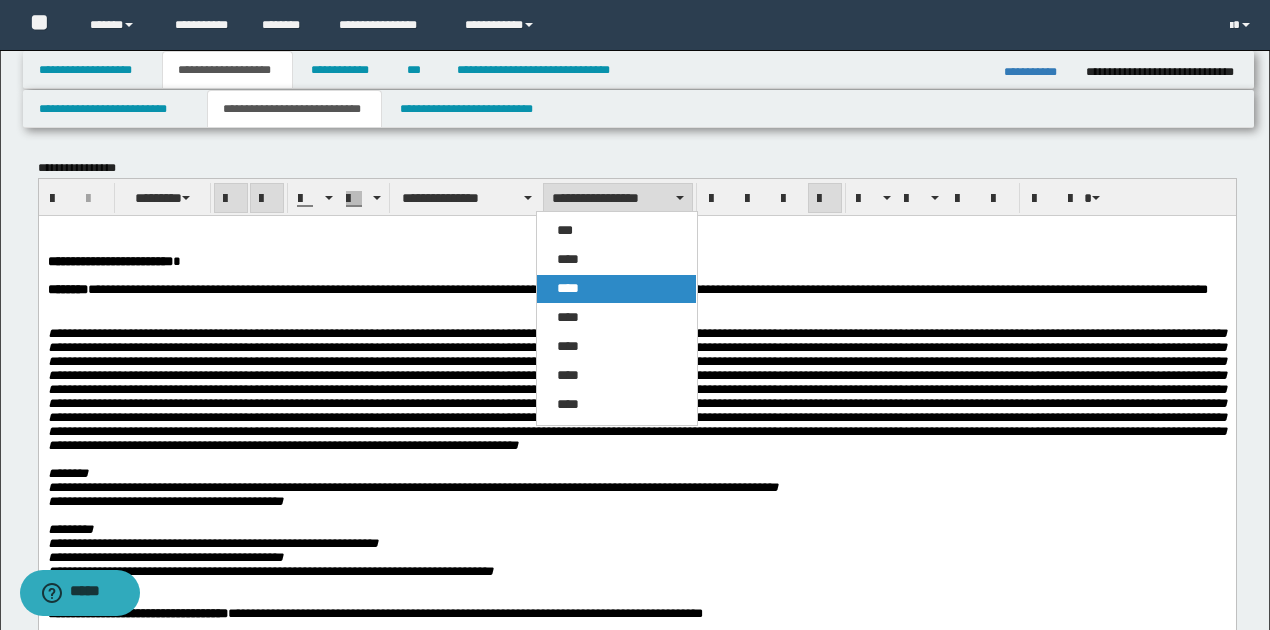 click on "****" at bounding box center [616, 289] 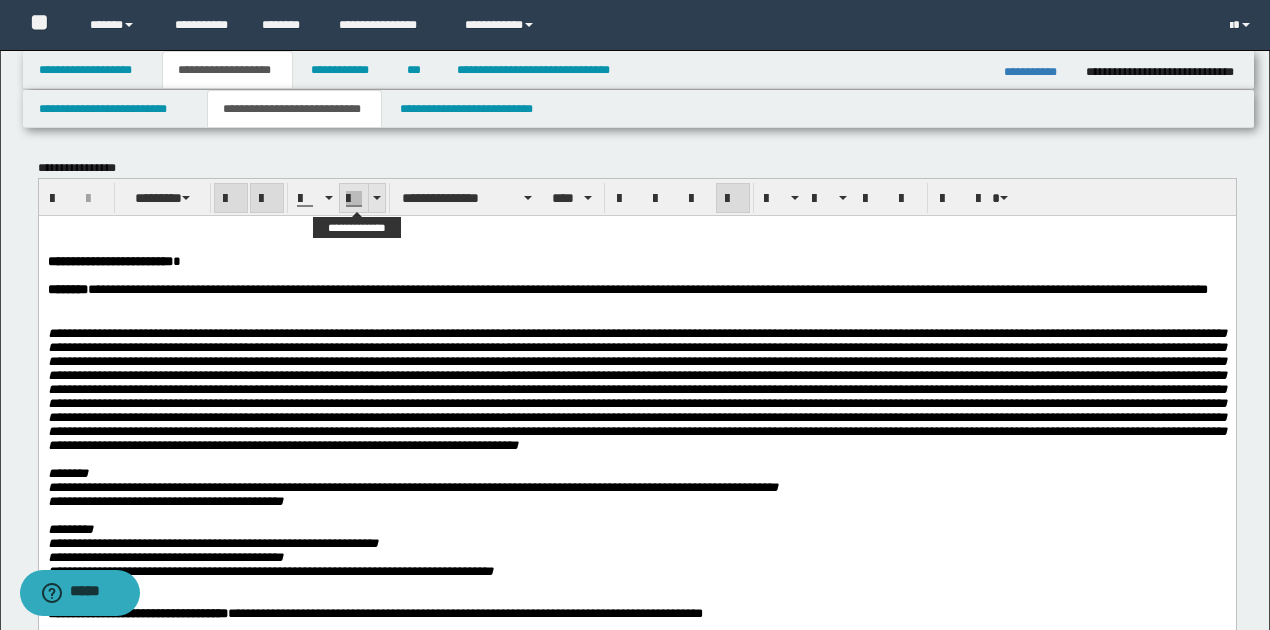 click at bounding box center (377, 198) 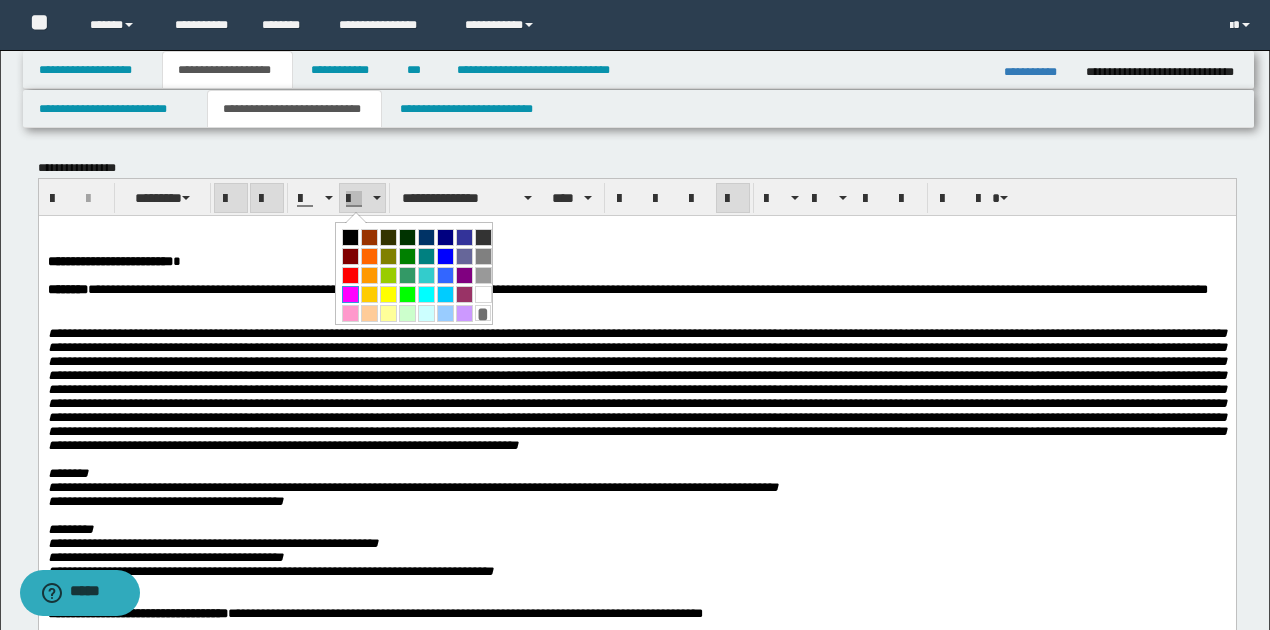 click at bounding box center [350, 294] 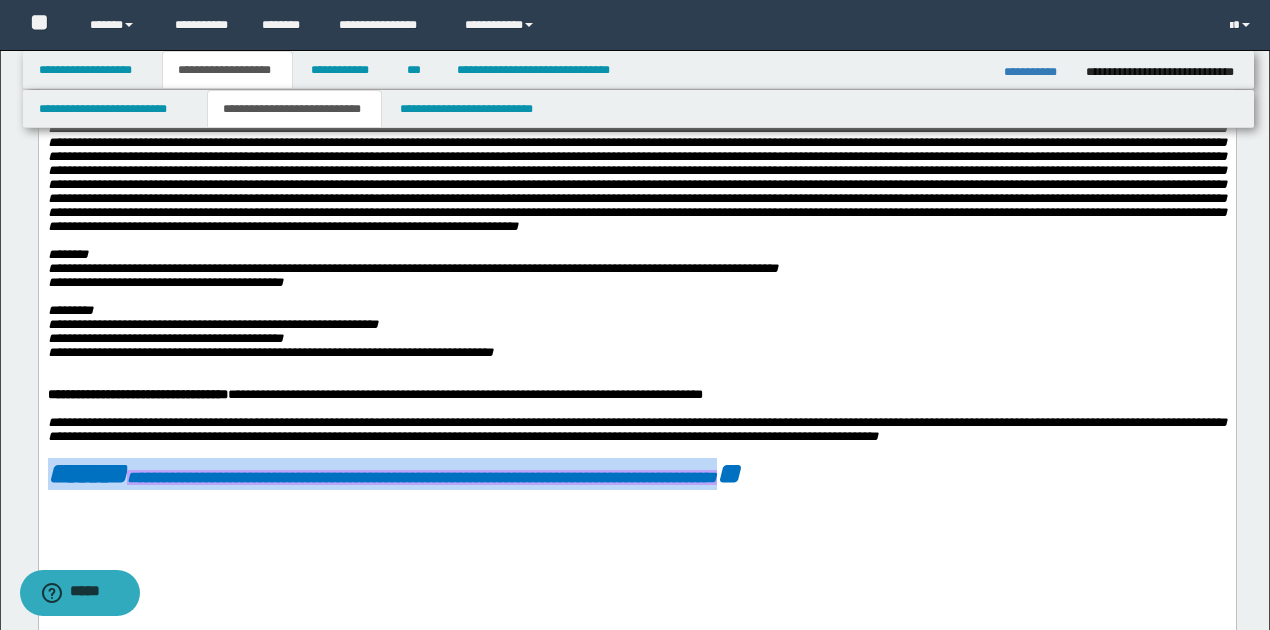 scroll, scrollTop: 266, scrollLeft: 0, axis: vertical 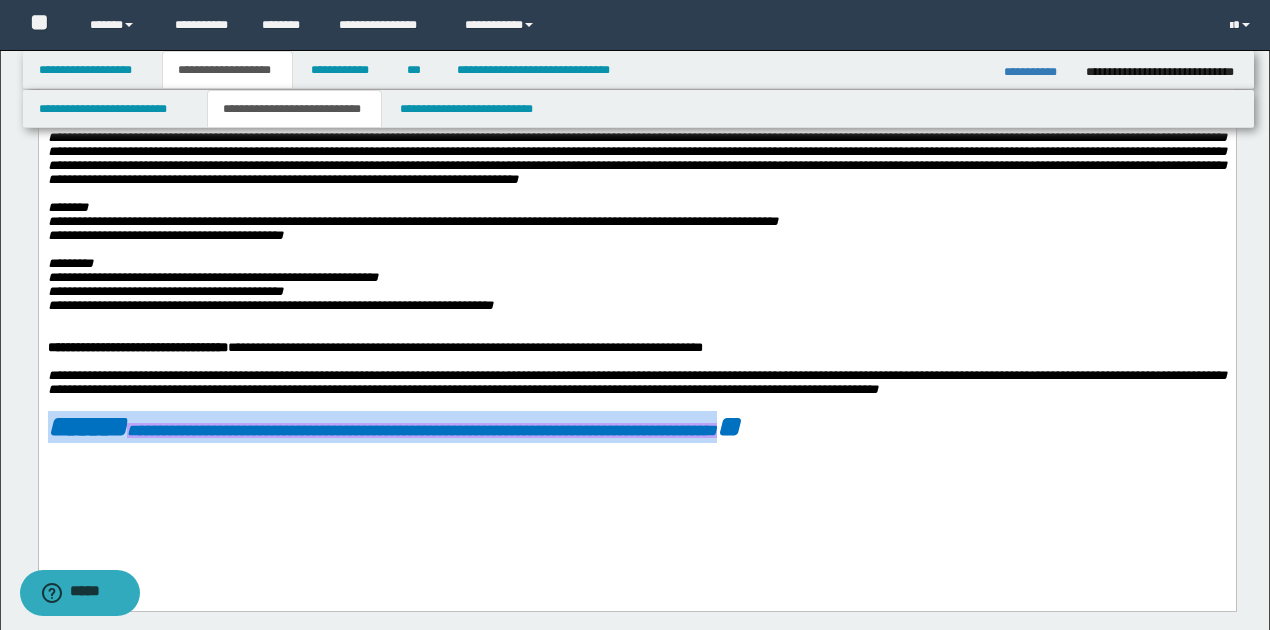 click on "**********" at bounding box center [636, 225] 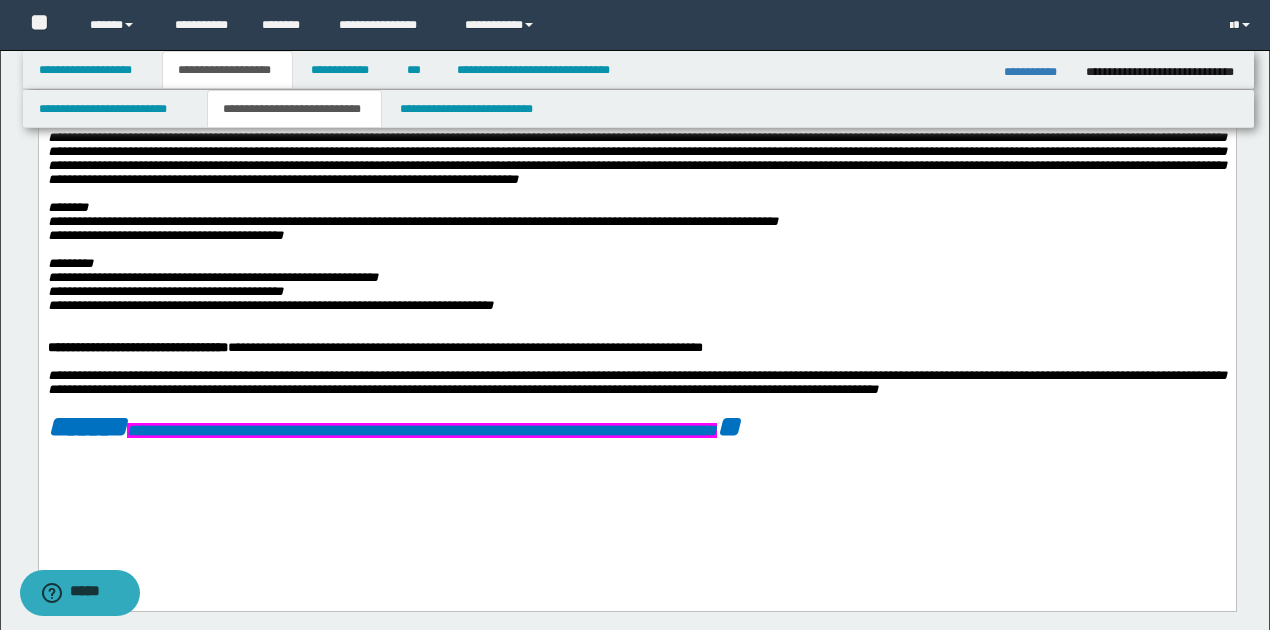 click on "**********" at bounding box center (421, 430) 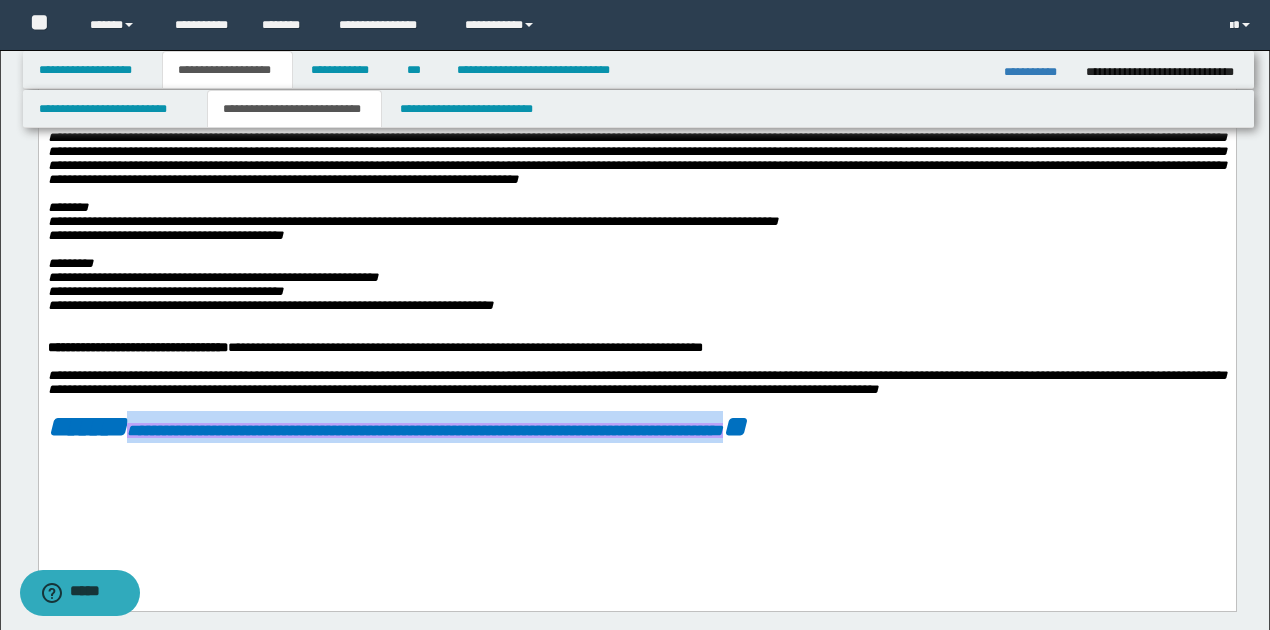 drag, startPoint x: 178, startPoint y: 489, endPoint x: 1097, endPoint y: 469, distance: 919.2176 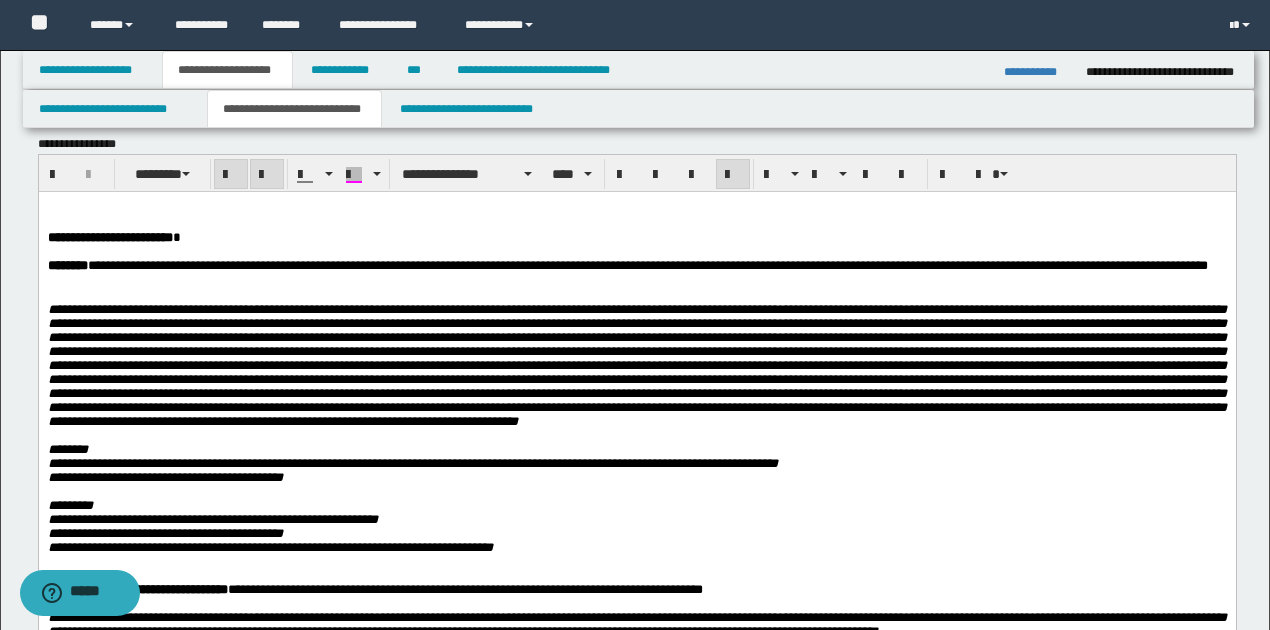 scroll, scrollTop: 0, scrollLeft: 0, axis: both 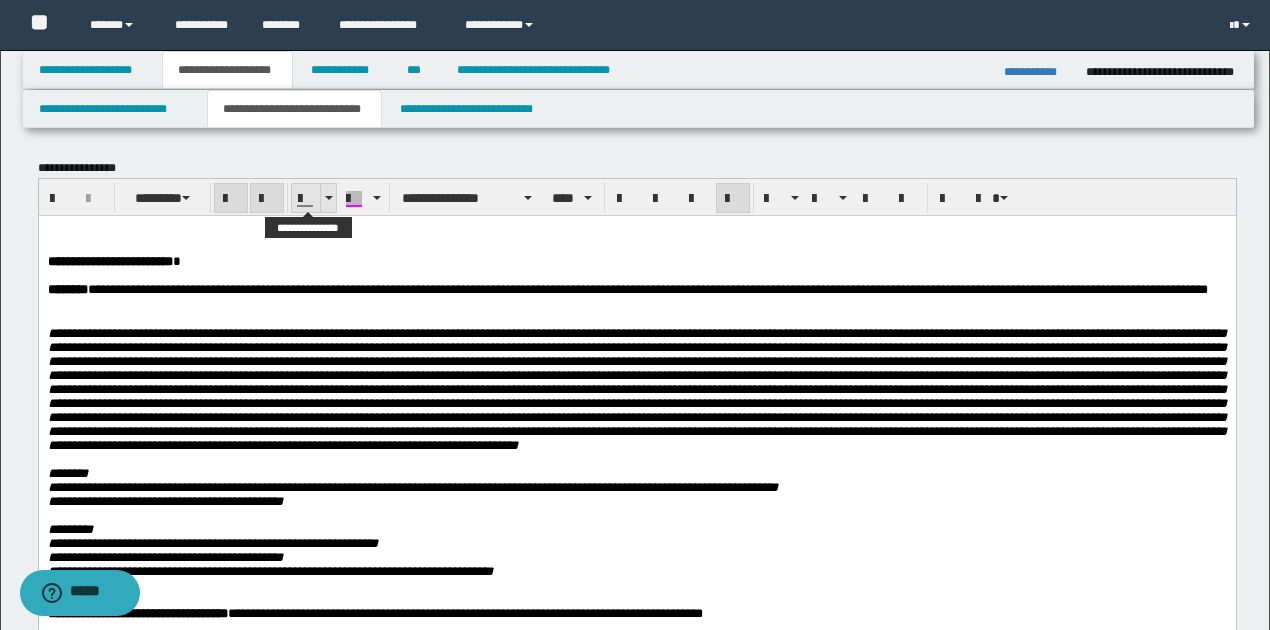 click at bounding box center [328, 198] 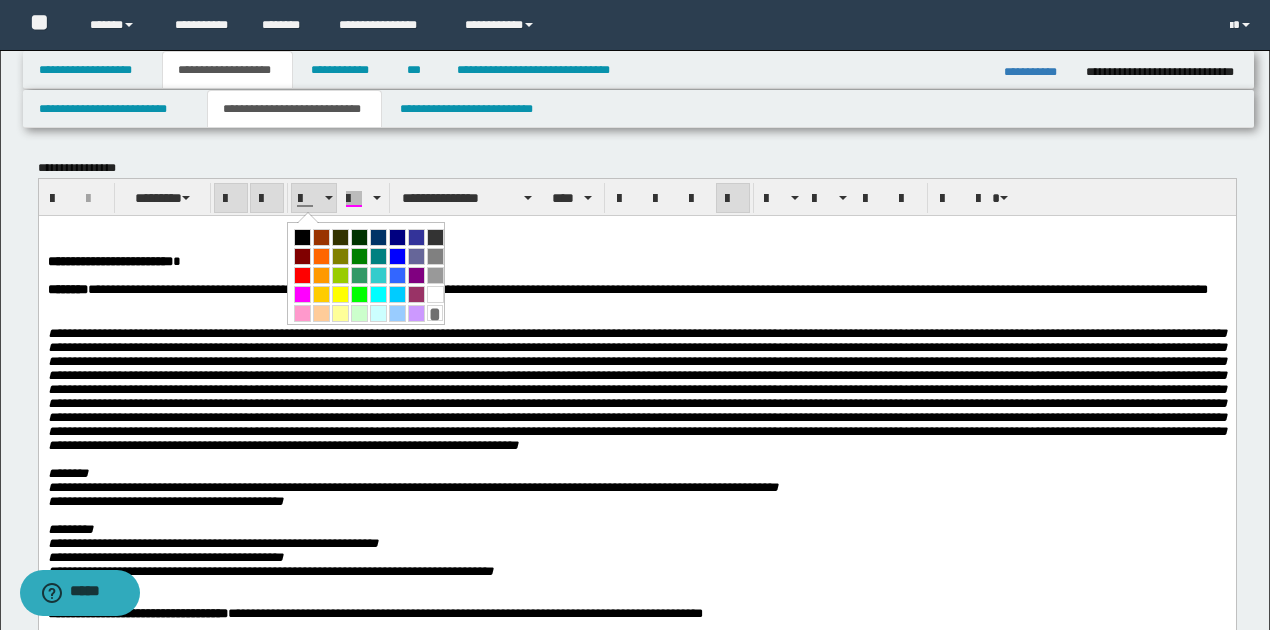 click on "*" at bounding box center [435, 313] 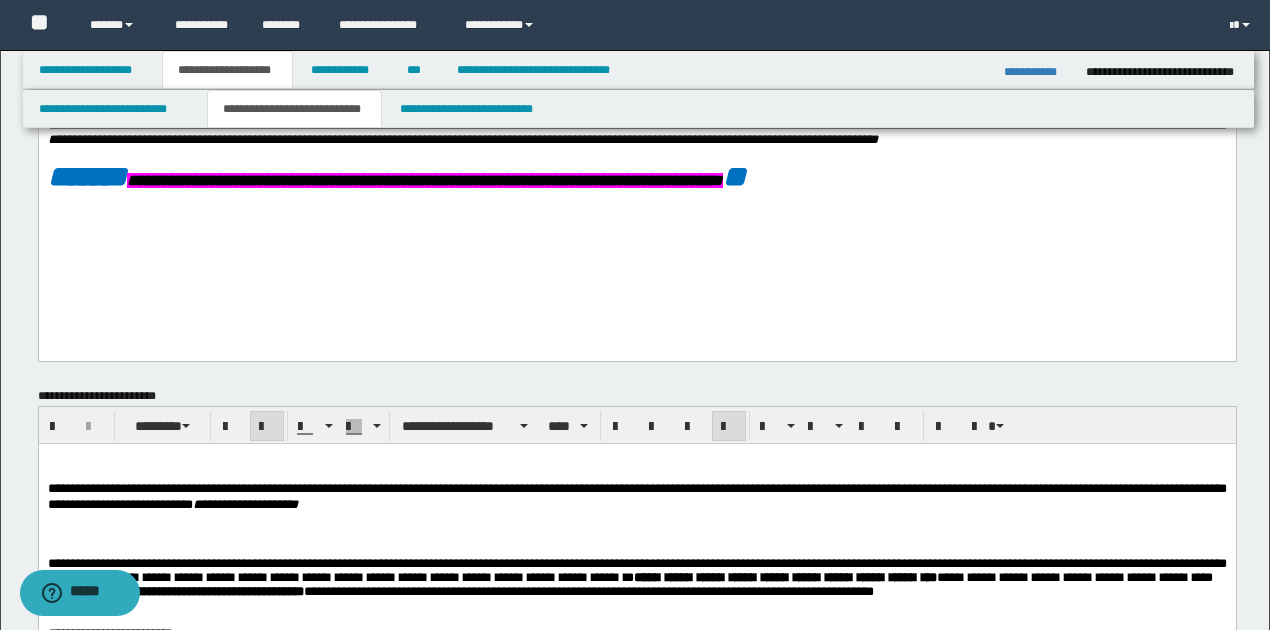 scroll, scrollTop: 466, scrollLeft: 0, axis: vertical 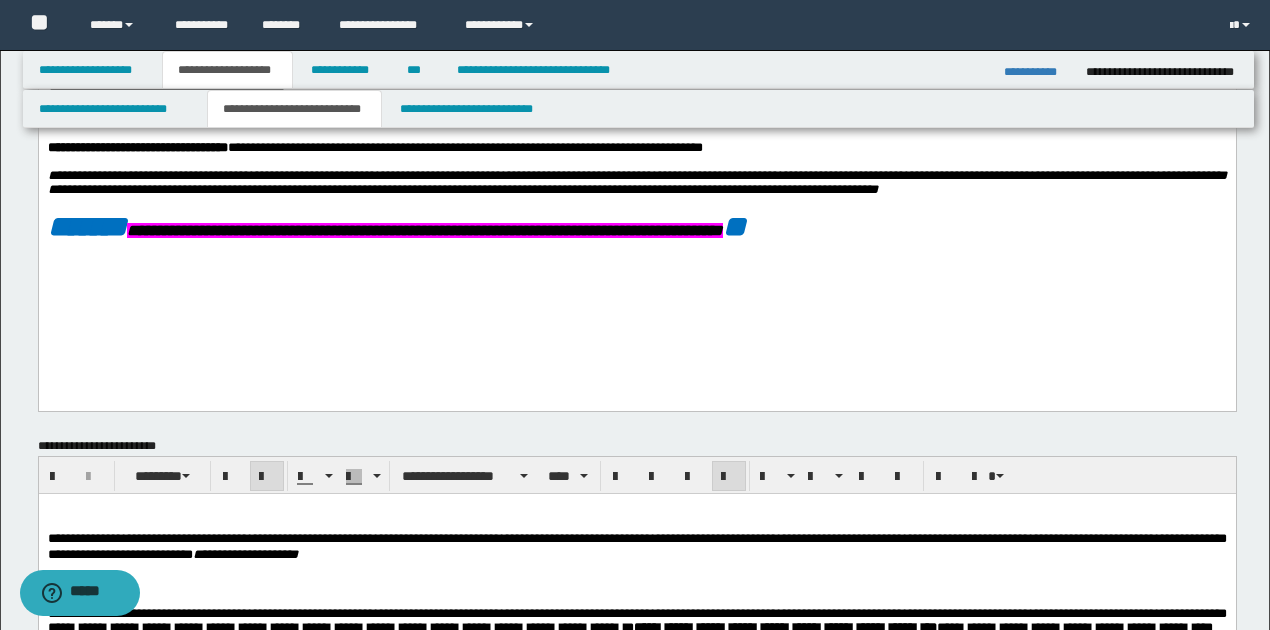 click on "**********" at bounding box center [636, 25] 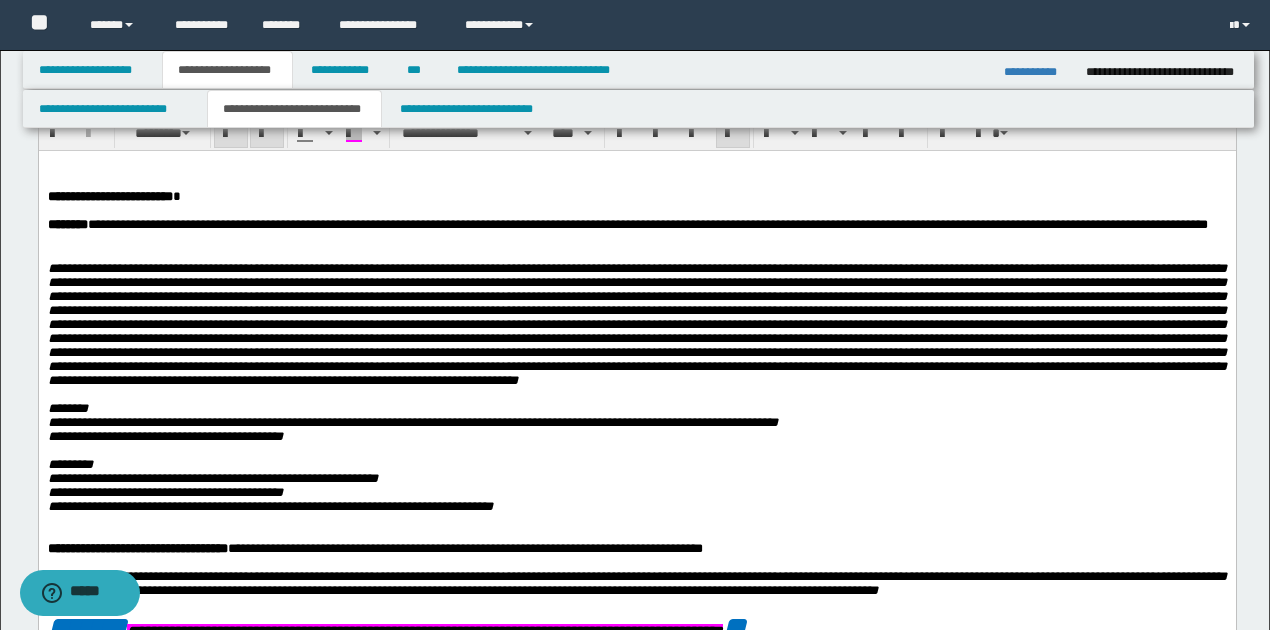 scroll, scrollTop: 0, scrollLeft: 0, axis: both 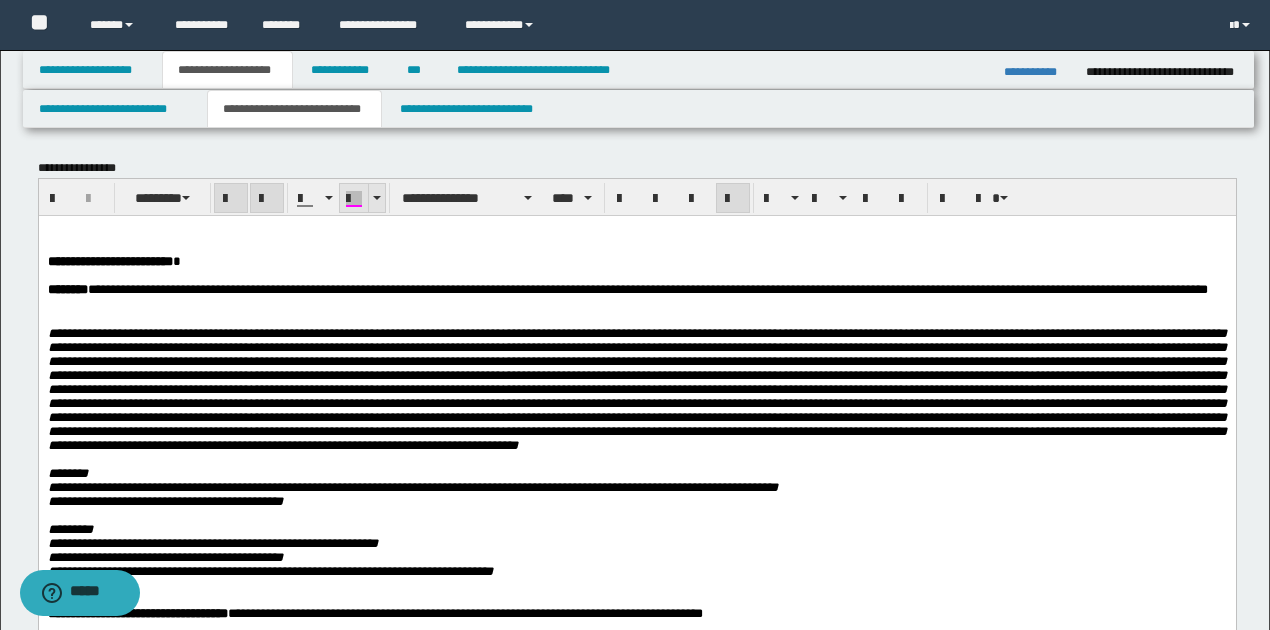 click at bounding box center [376, 198] 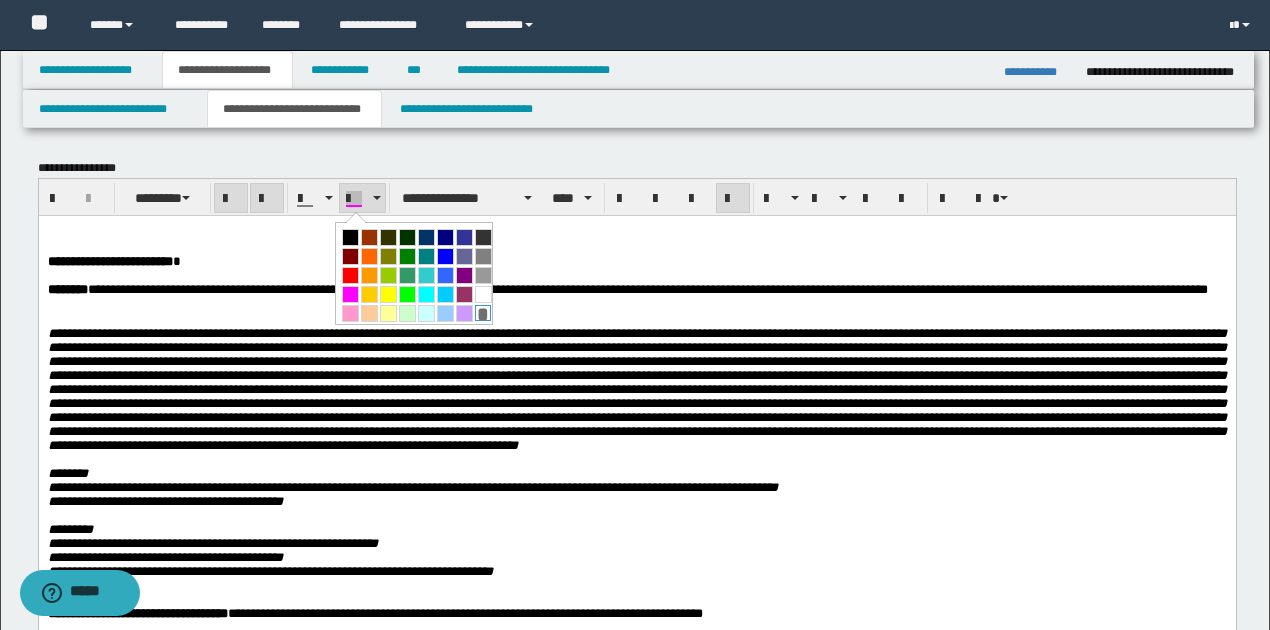 click on "*" at bounding box center (483, 313) 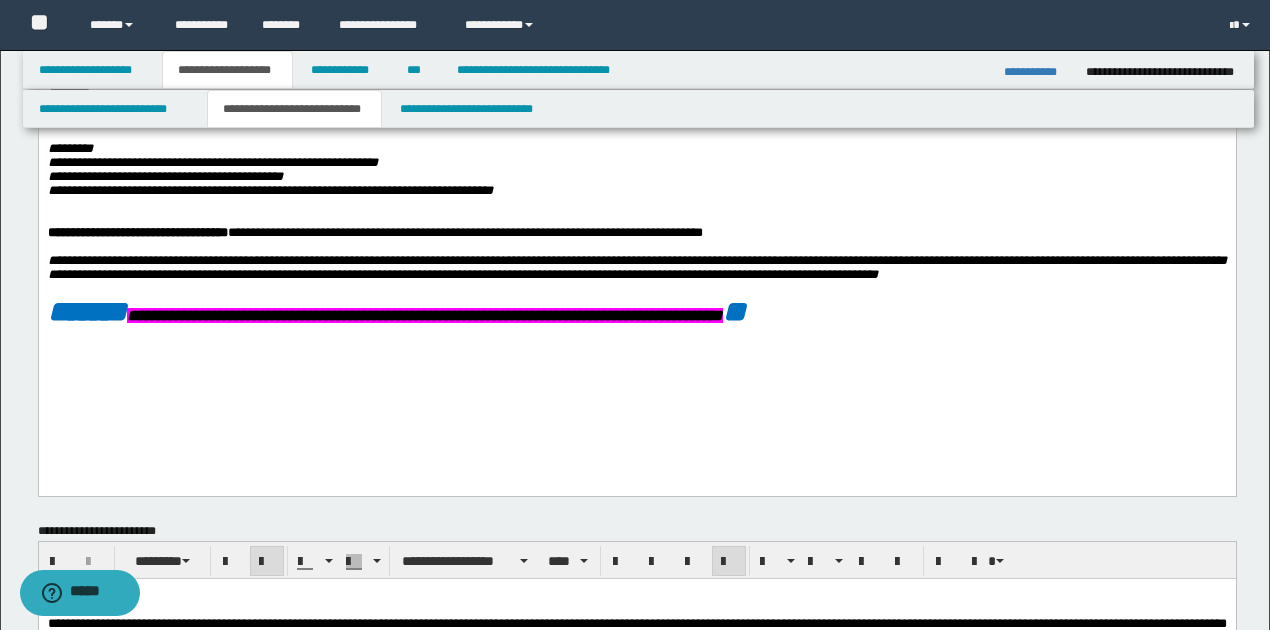 scroll, scrollTop: 400, scrollLeft: 0, axis: vertical 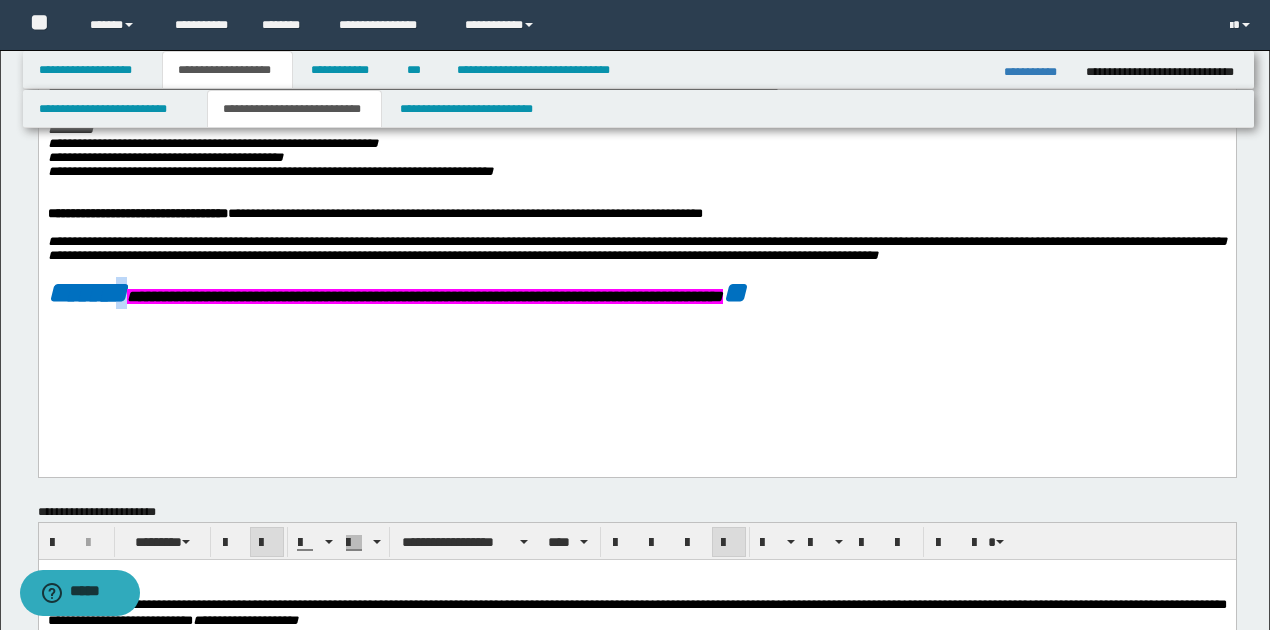 click on "*******" at bounding box center (86, 292) 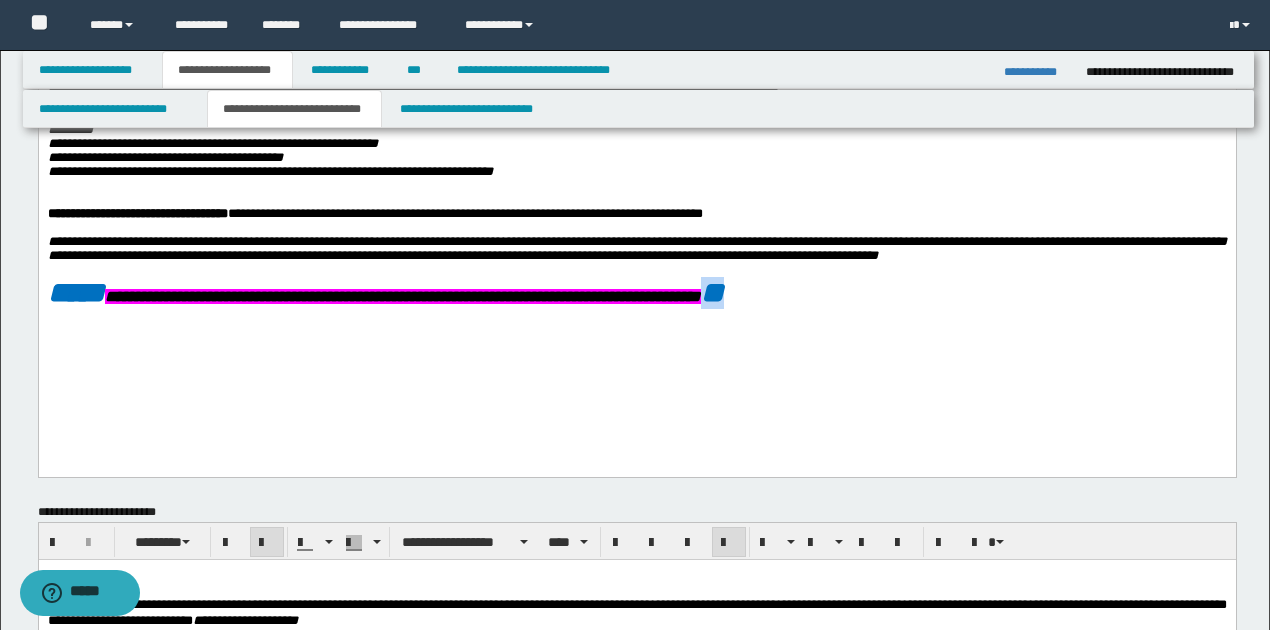 drag, startPoint x: 1095, startPoint y: 353, endPoint x: 1120, endPoint y: 353, distance: 25 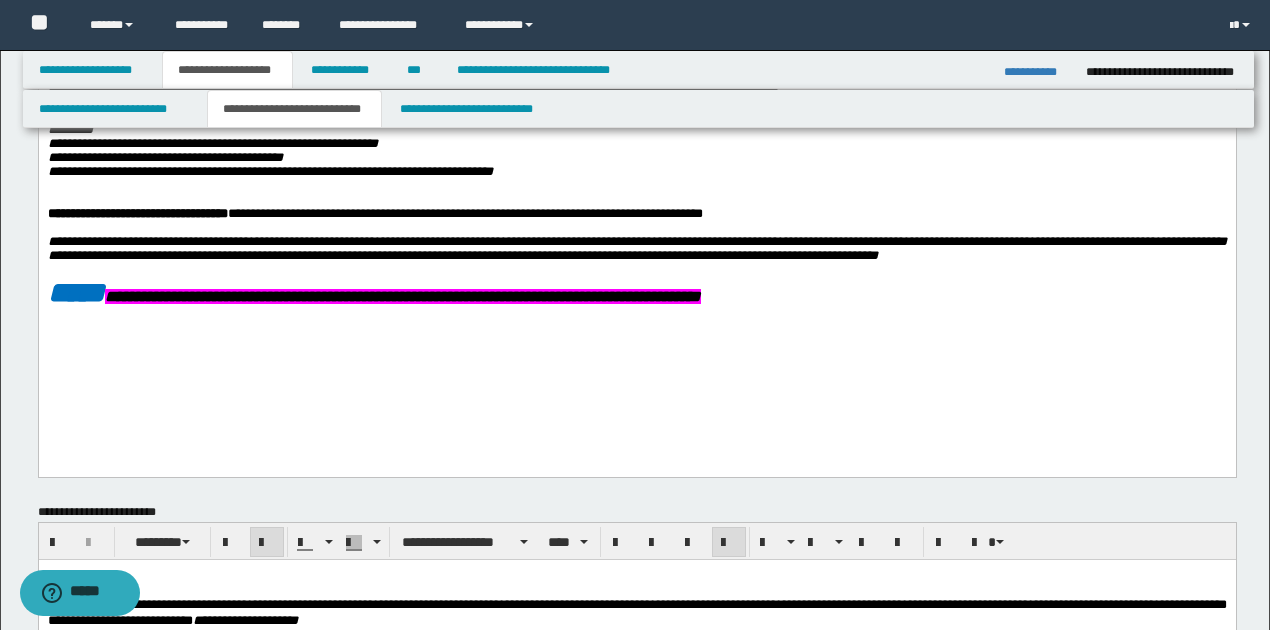 click on "**********" at bounding box center (636, 293) 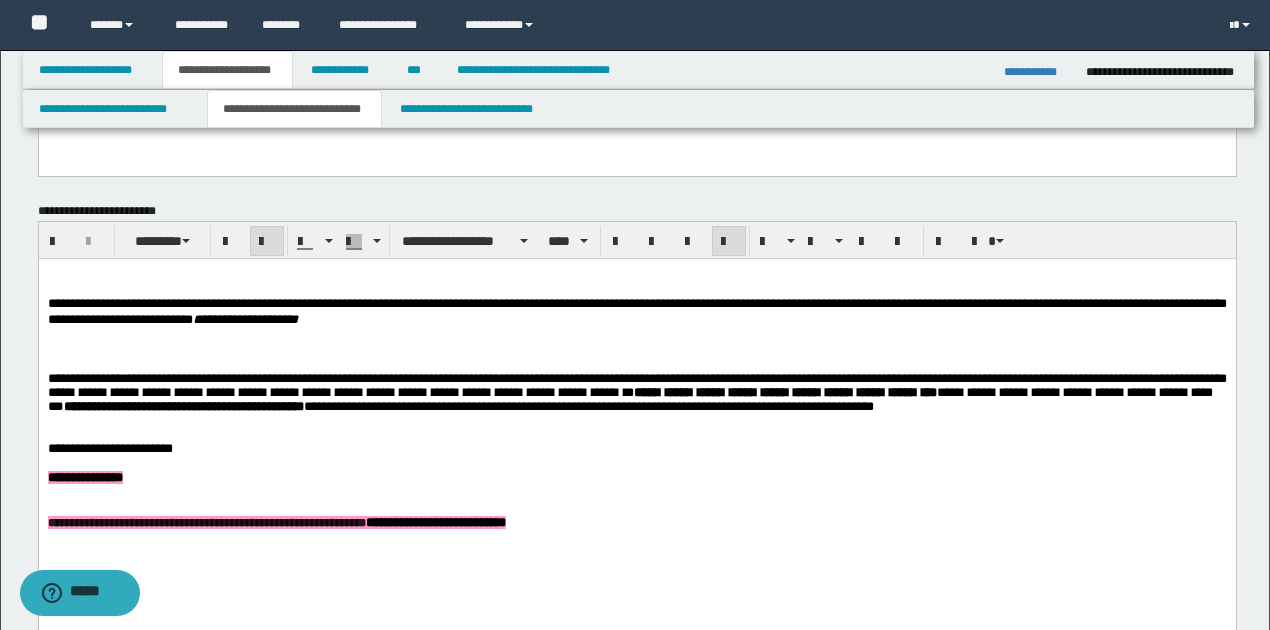 scroll, scrollTop: 733, scrollLeft: 0, axis: vertical 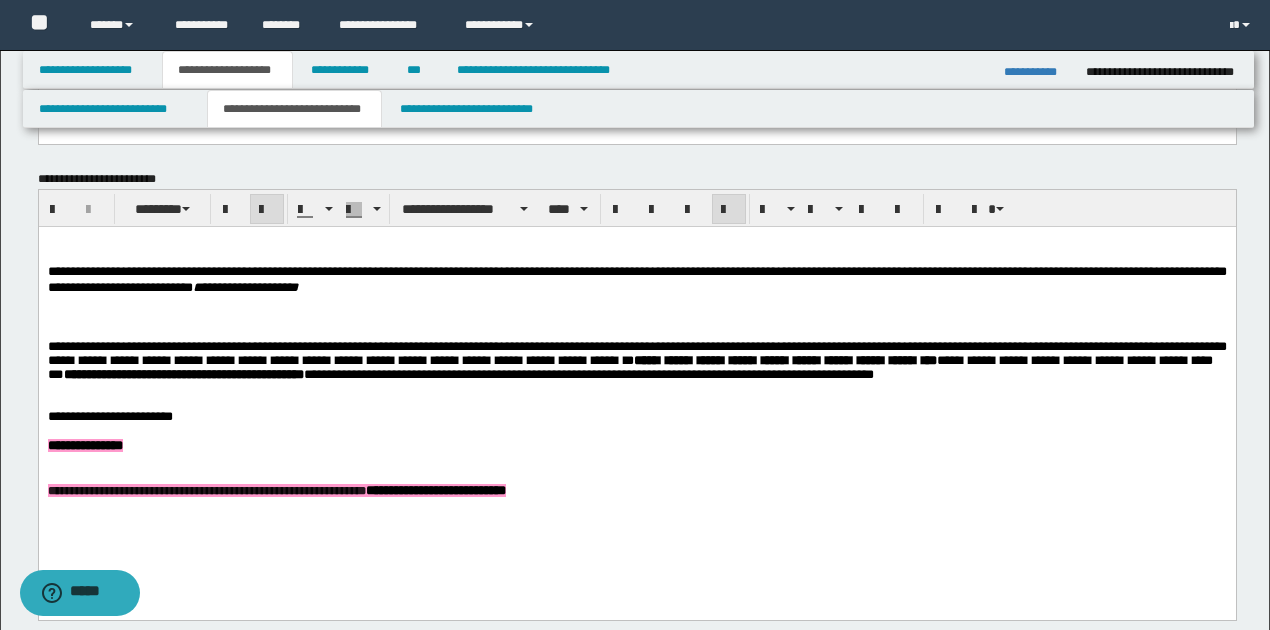 click at bounding box center [636, 302] 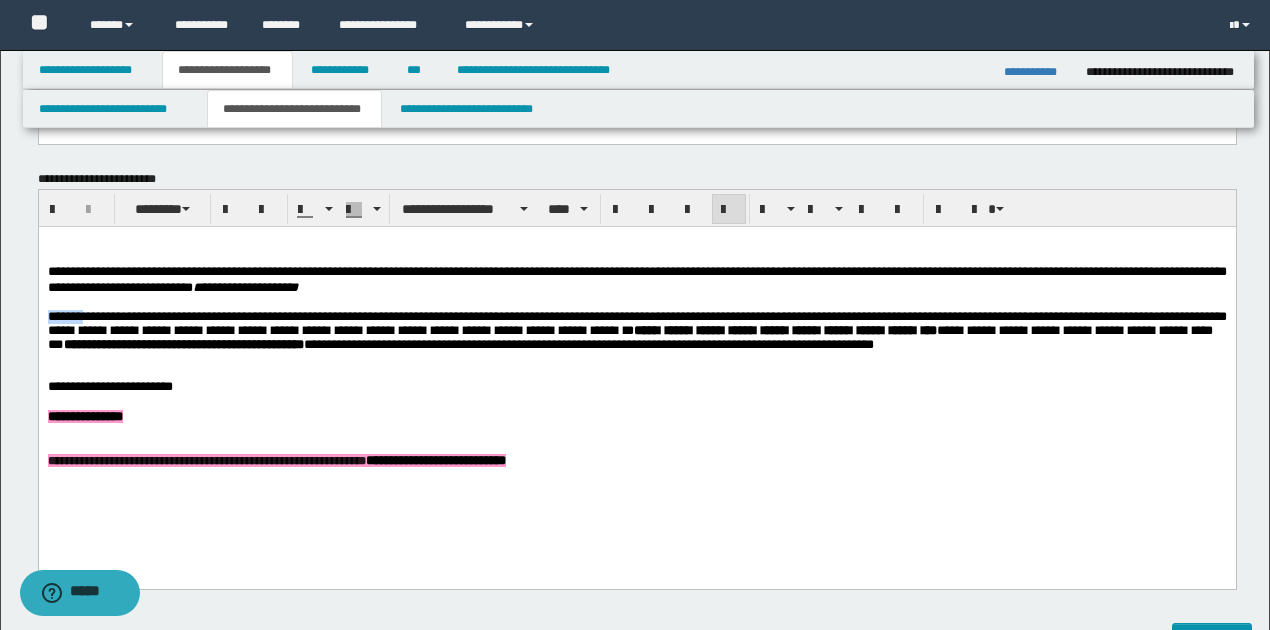 drag, startPoint x: 47, startPoint y: 318, endPoint x: 83, endPoint y: 323, distance: 36.345562 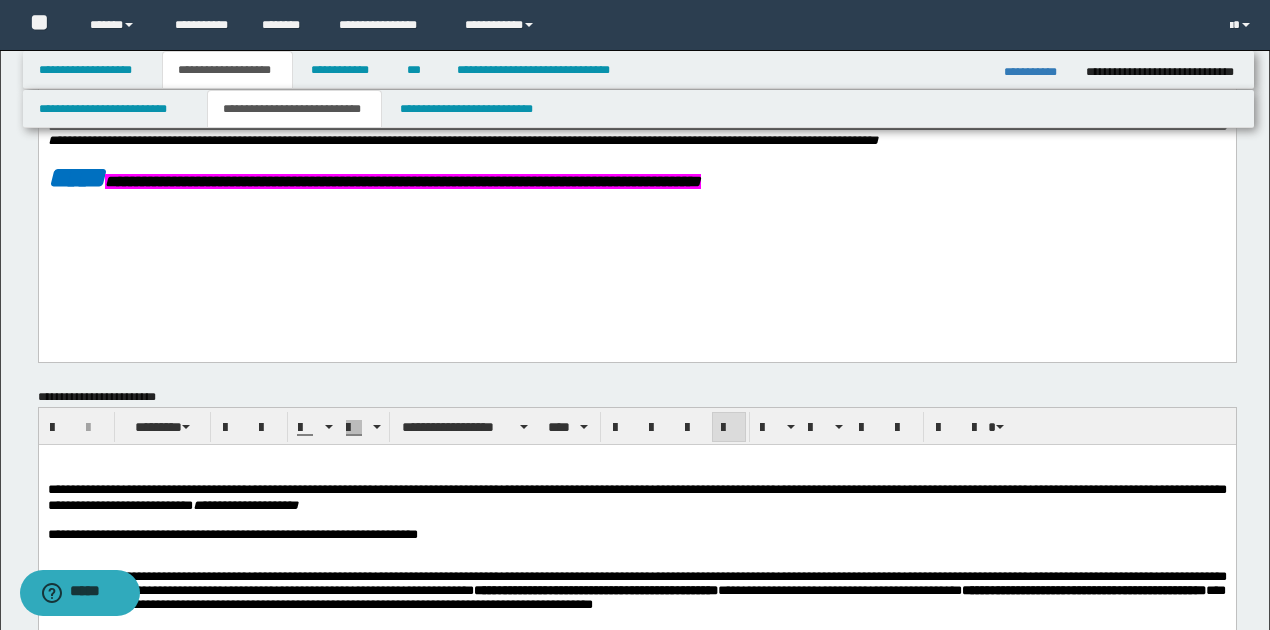 scroll, scrollTop: 466, scrollLeft: 0, axis: vertical 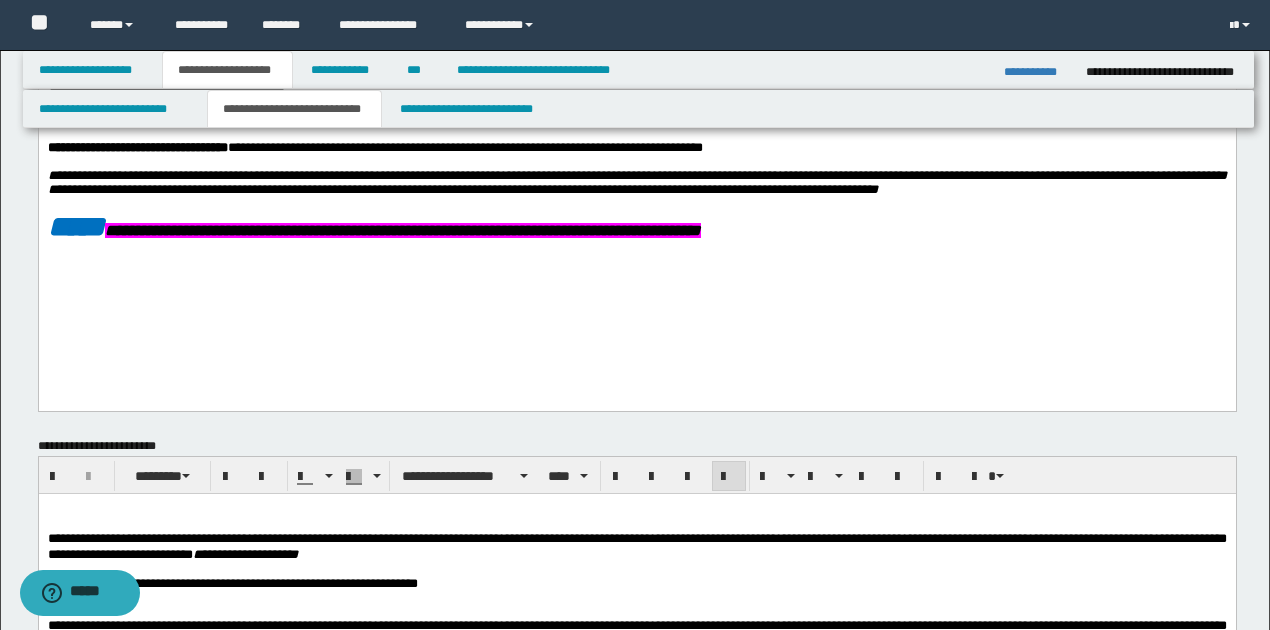 click on "**********" at bounding box center [373, 231] 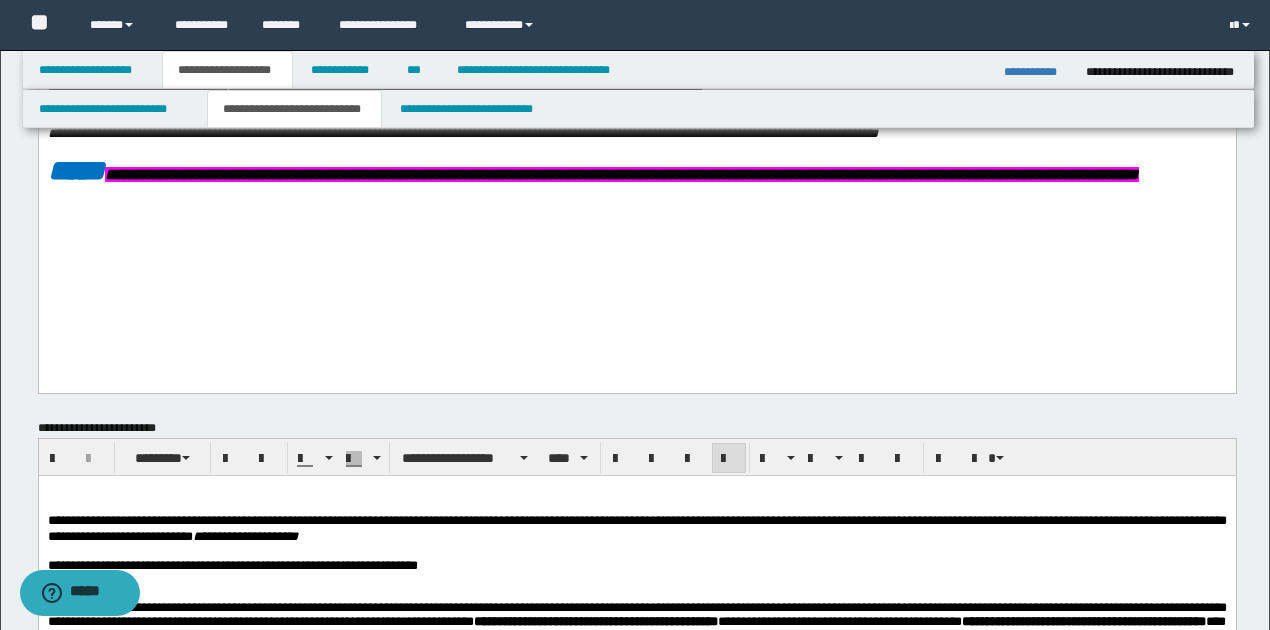 scroll, scrollTop: 600, scrollLeft: 0, axis: vertical 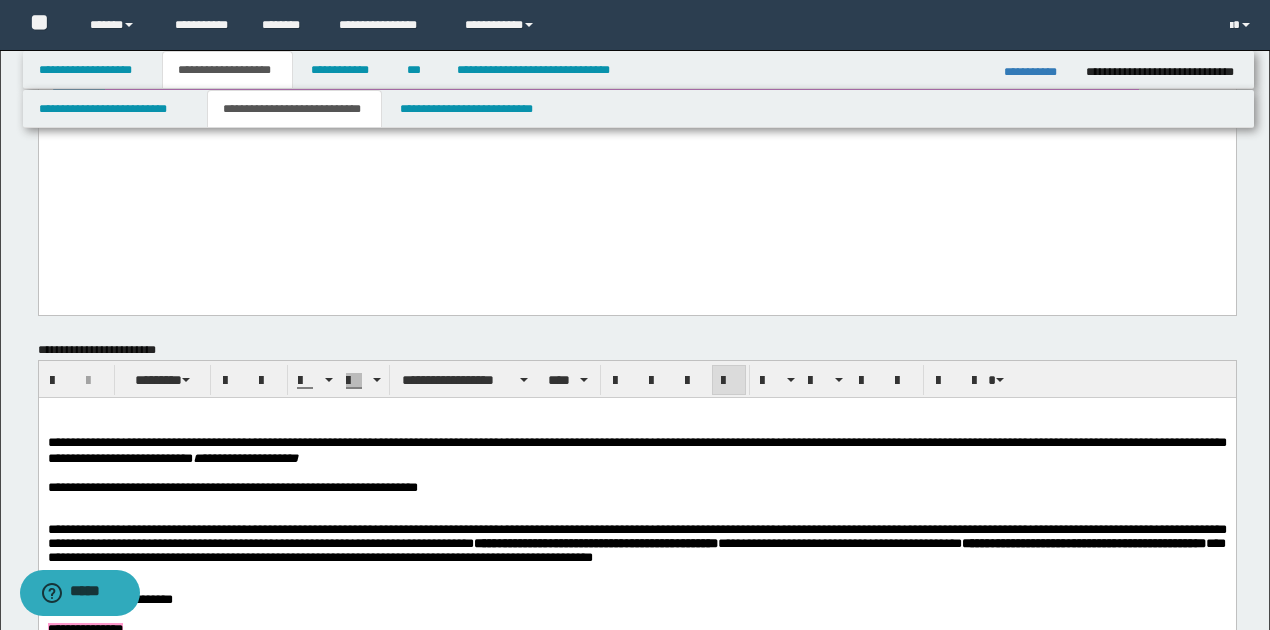 click on "**********" at bounding box center [636, 488] 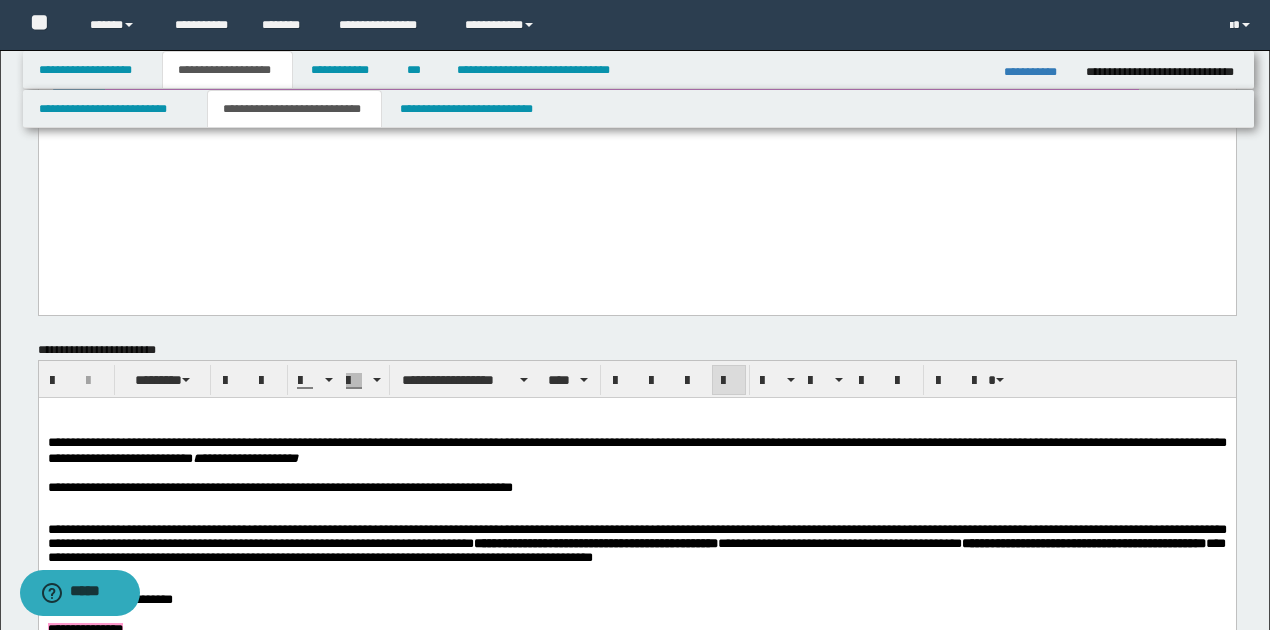 drag, startPoint x: 476, startPoint y: 495, endPoint x: 450, endPoint y: 516, distance: 33.42155 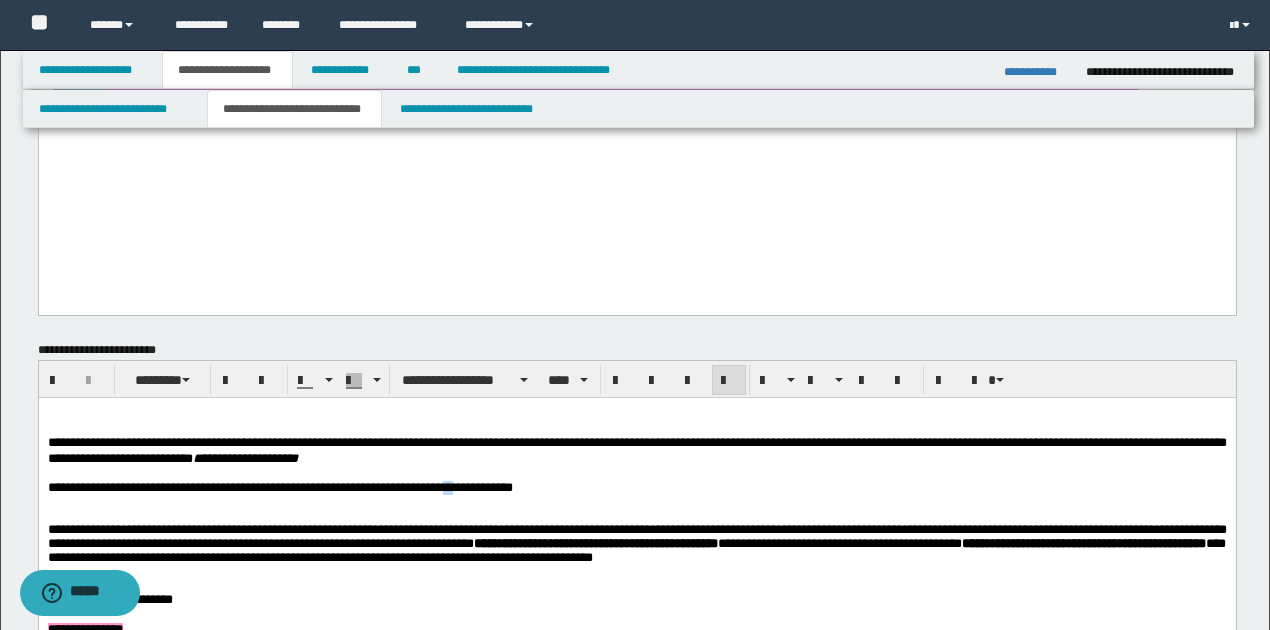 drag, startPoint x: 468, startPoint y: 491, endPoint x: 478, endPoint y: 492, distance: 10.049875 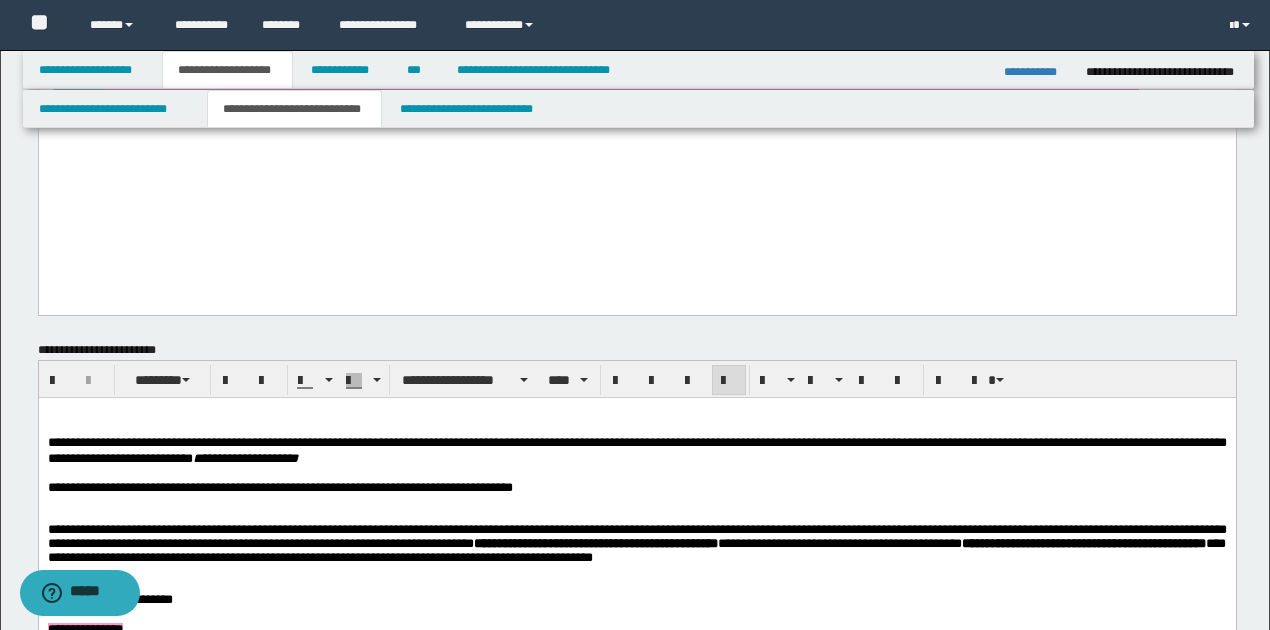 click on "**********" at bounding box center [636, 488] 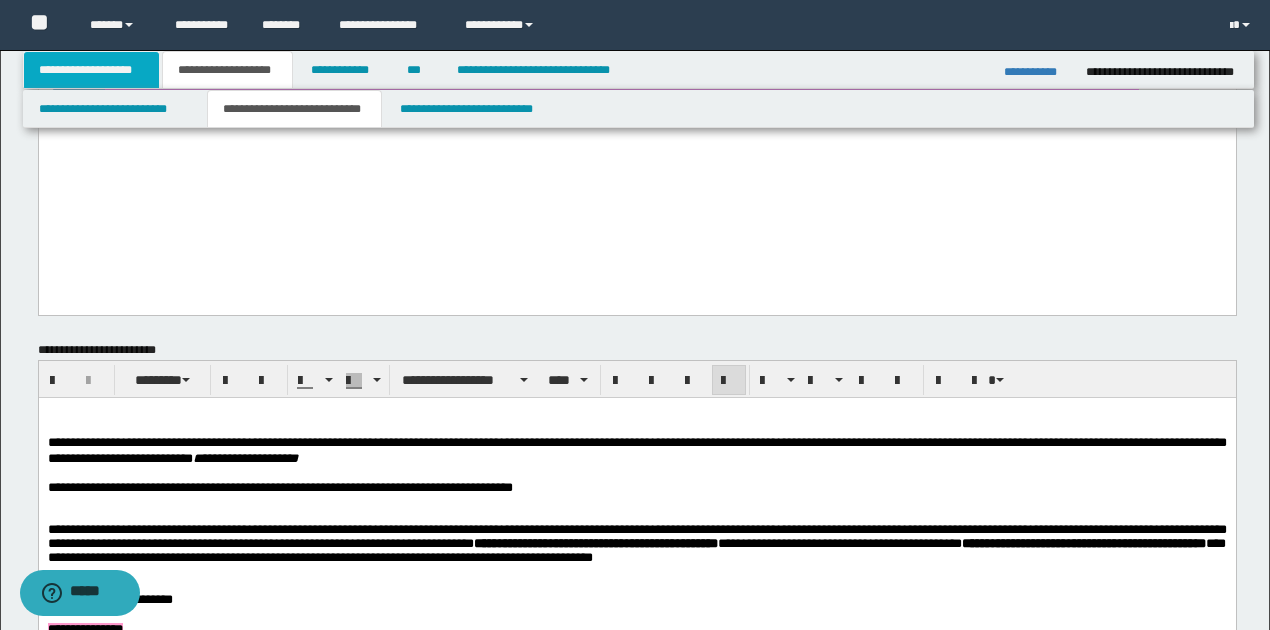 click on "**********" at bounding box center (92, 70) 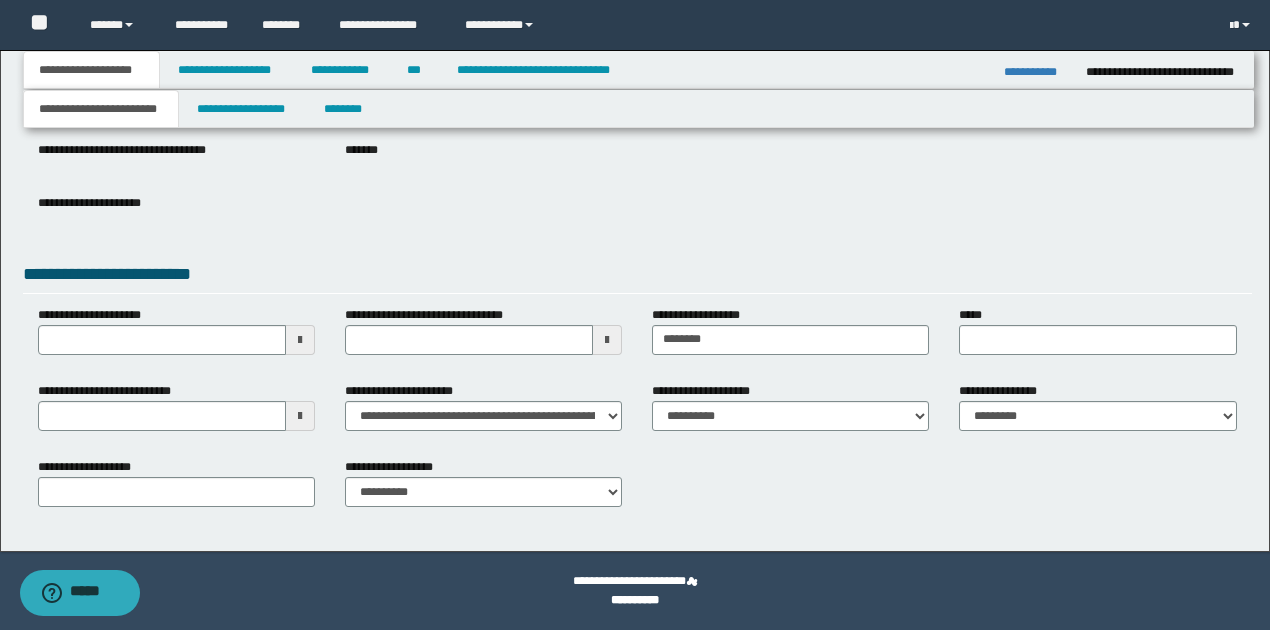 scroll, scrollTop: 252, scrollLeft: 0, axis: vertical 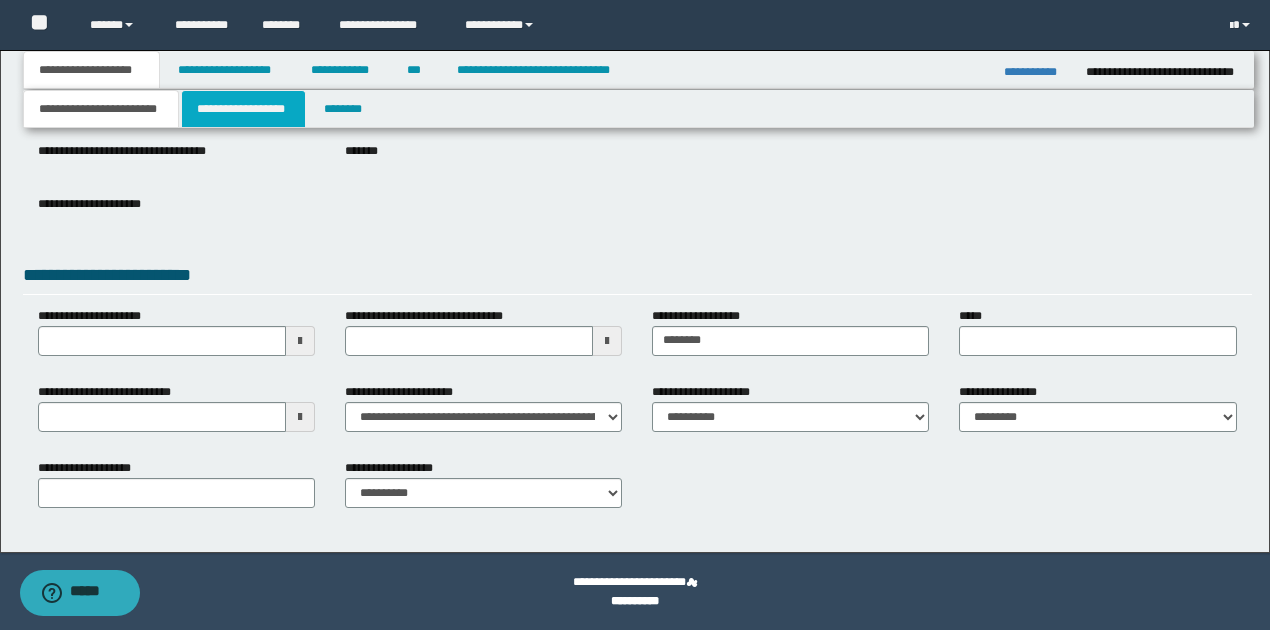 click on "**********" at bounding box center (243, 109) 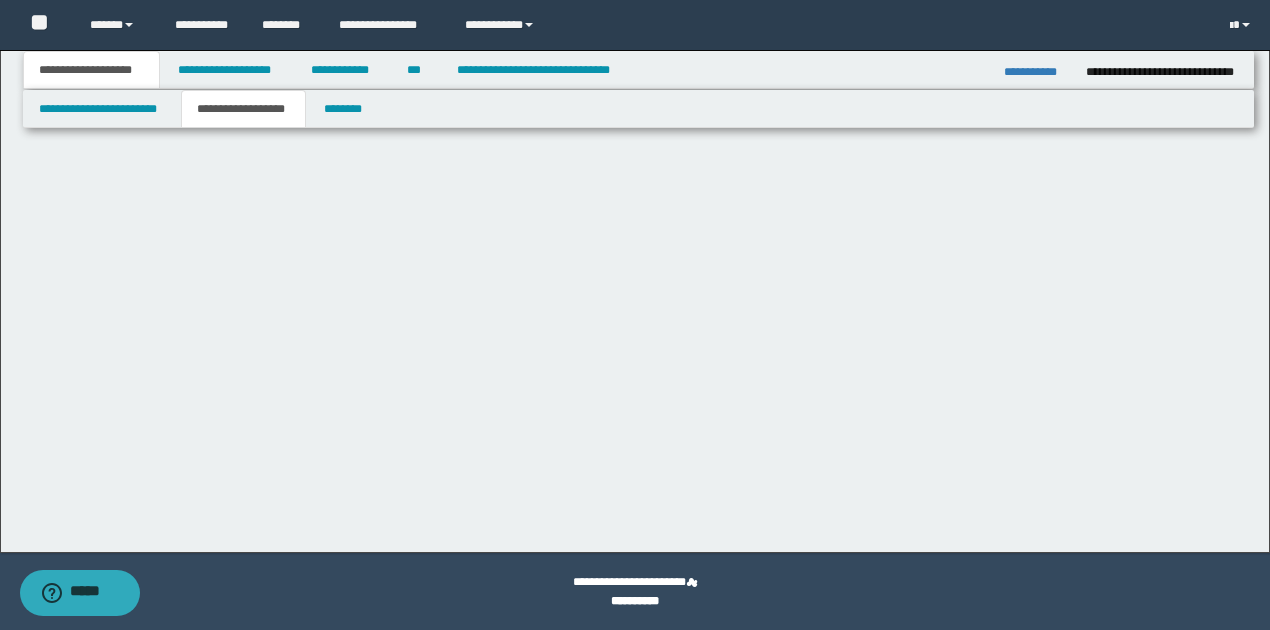scroll, scrollTop: 0, scrollLeft: 0, axis: both 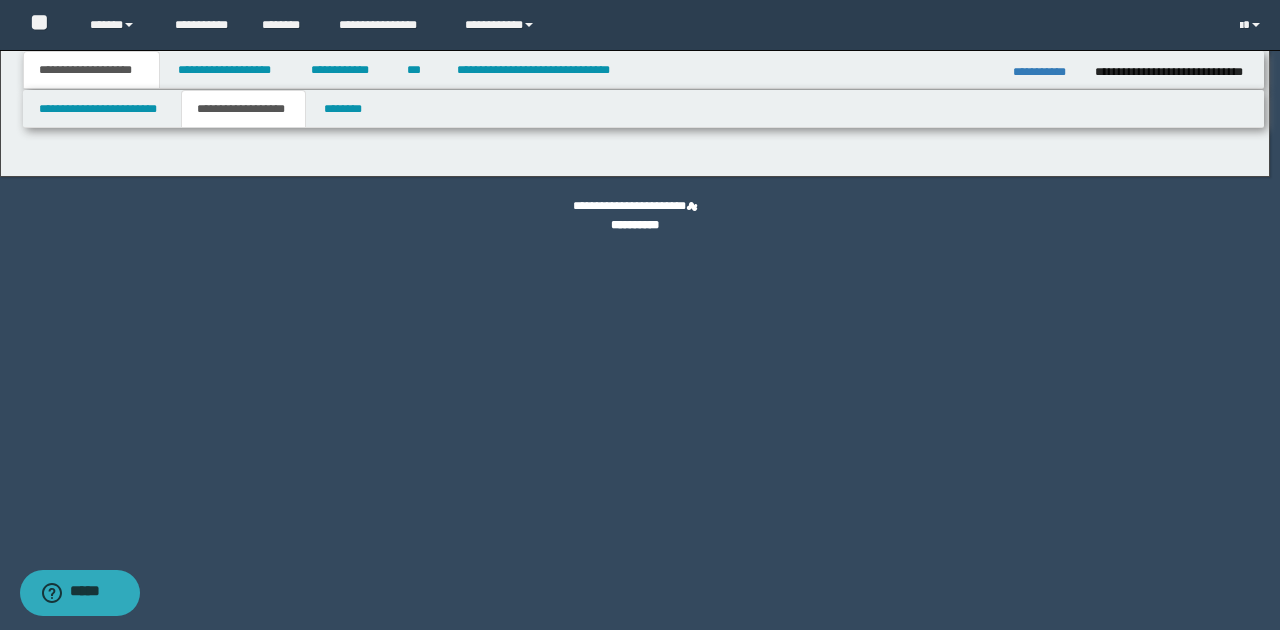 type on "**********" 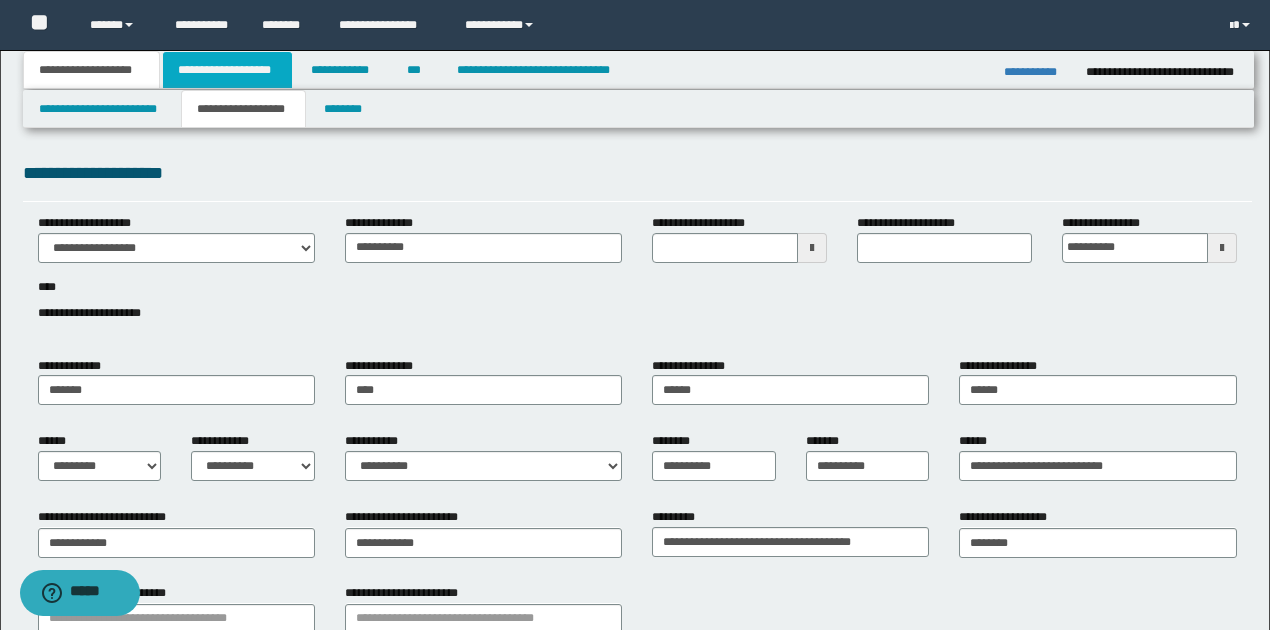 click on "**********" at bounding box center (227, 70) 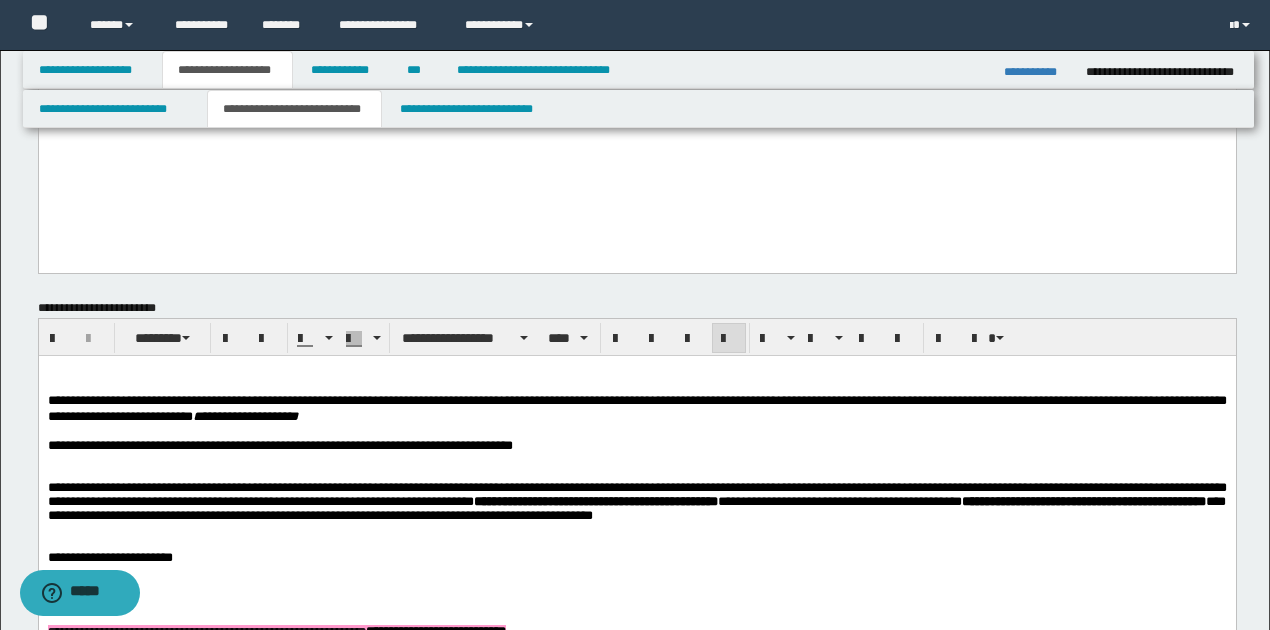 scroll, scrollTop: 666, scrollLeft: 0, axis: vertical 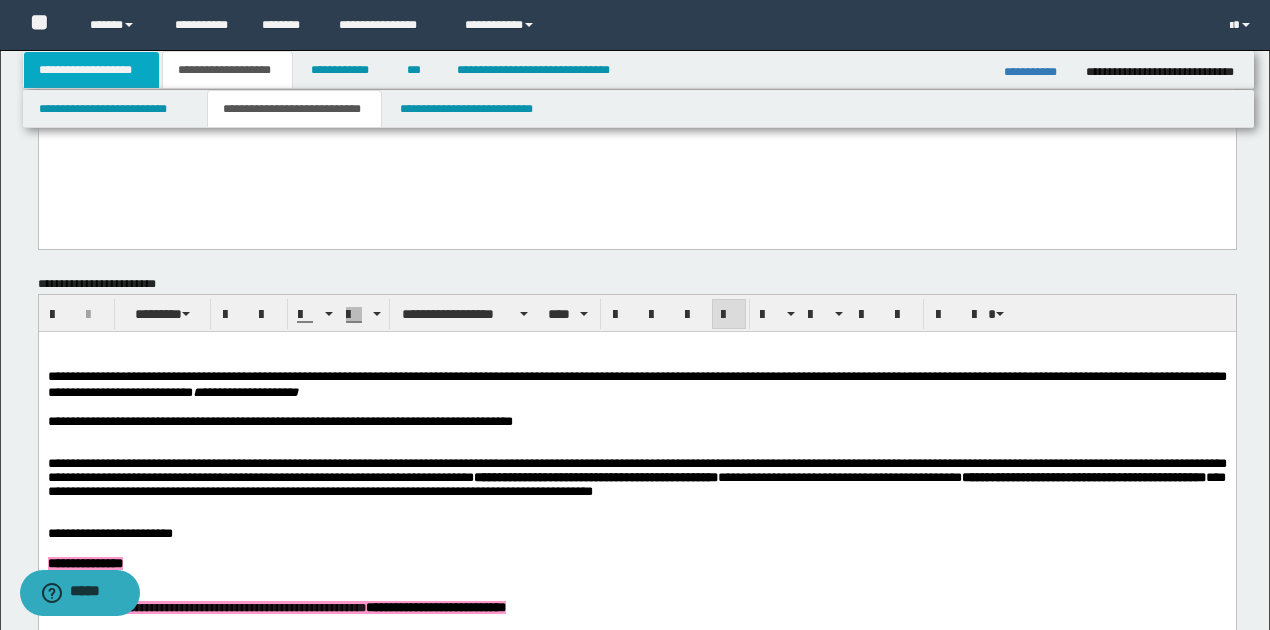 click on "**********" at bounding box center (92, 70) 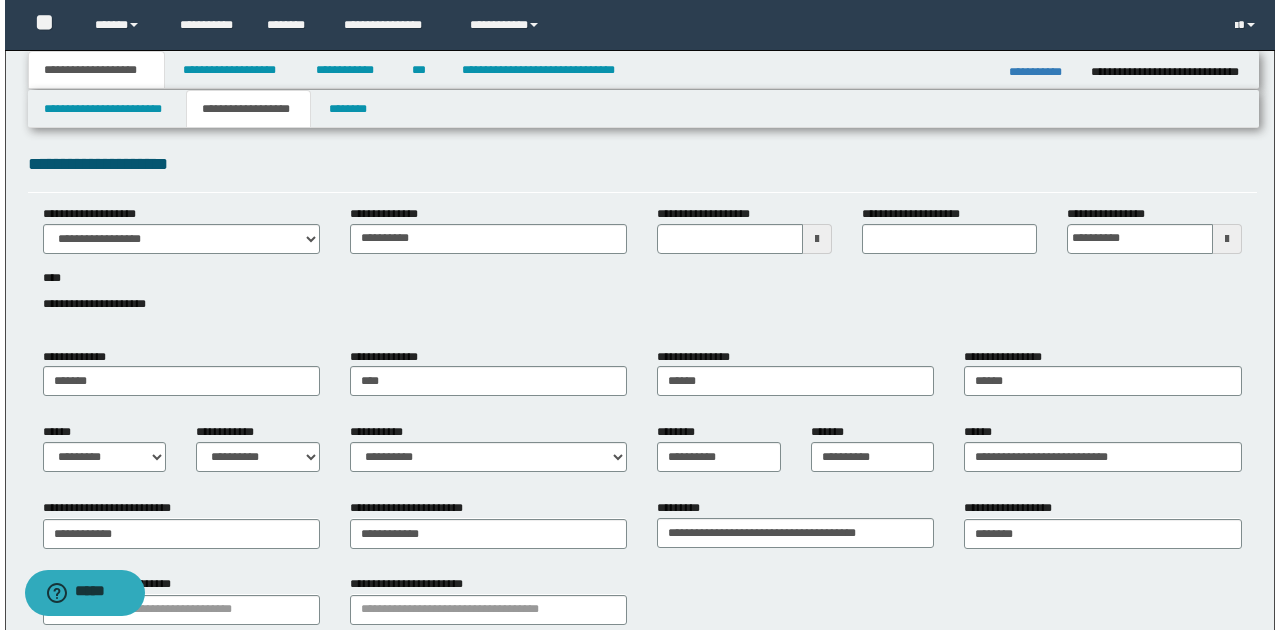 scroll, scrollTop: 0, scrollLeft: 0, axis: both 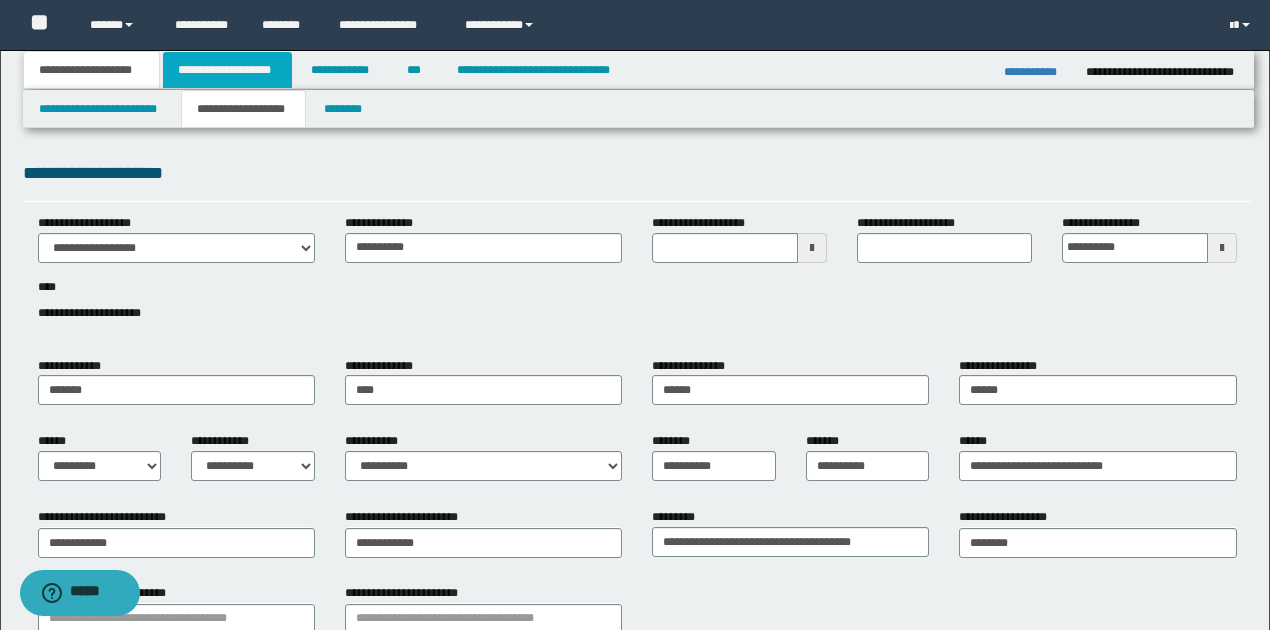 click on "**********" at bounding box center (227, 70) 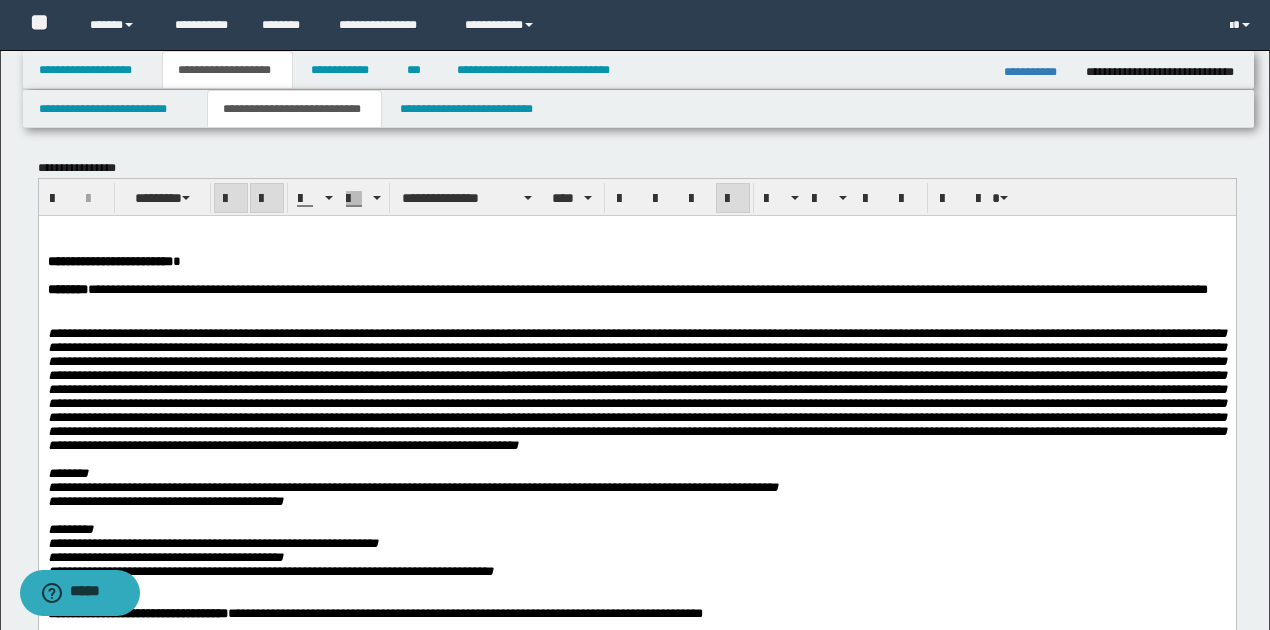 click on "**********" at bounding box center (294, 109) 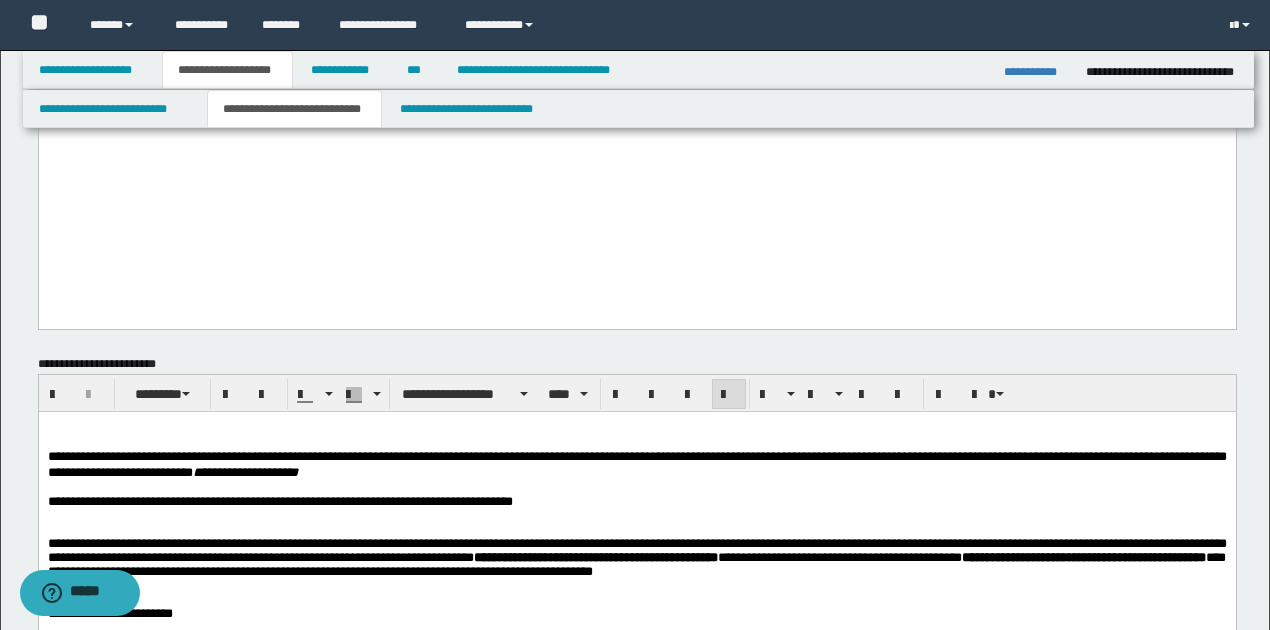 scroll, scrollTop: 800, scrollLeft: 0, axis: vertical 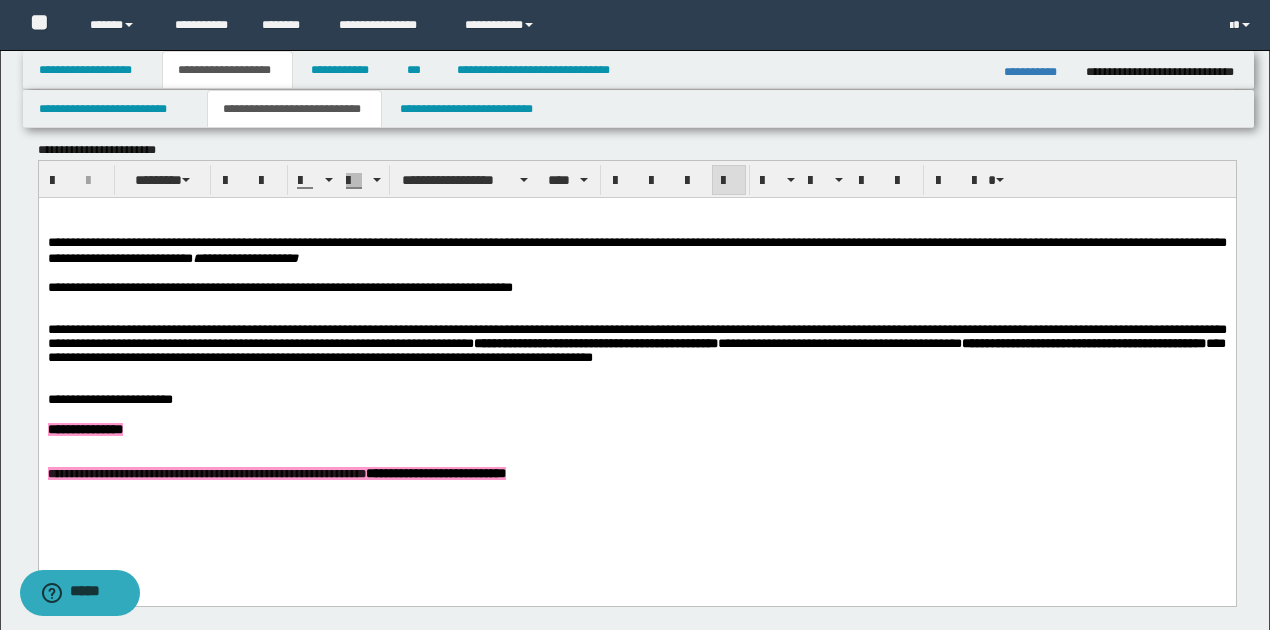click on "**********" at bounding box center (636, 288) 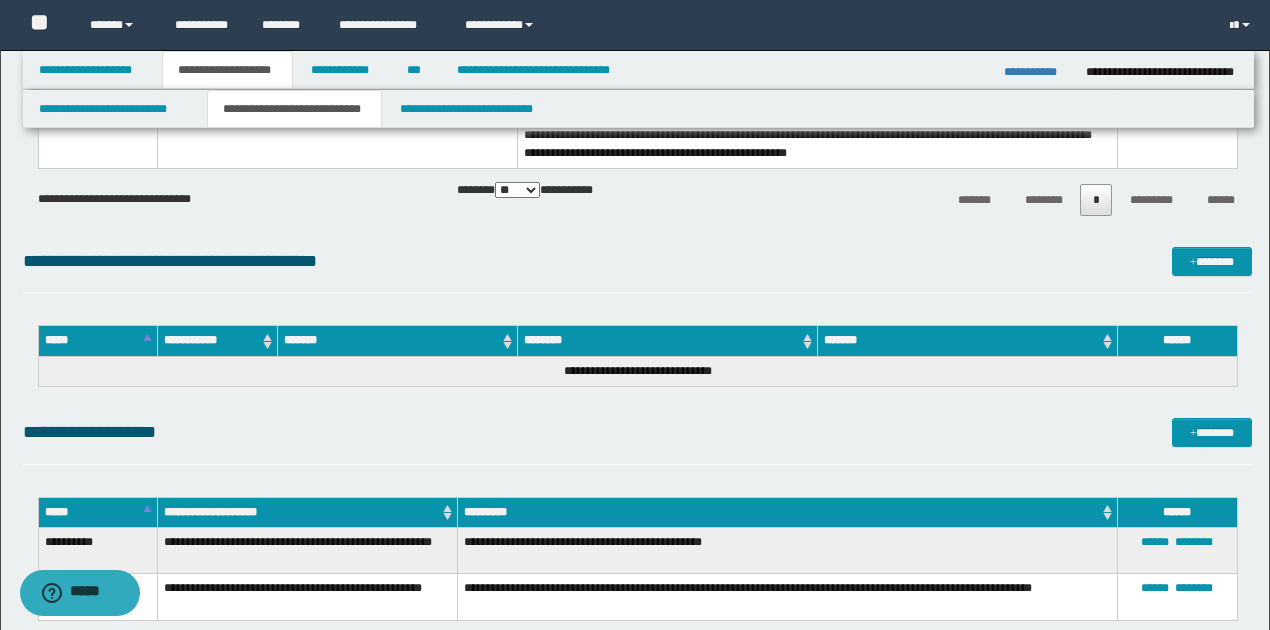scroll, scrollTop: 1600, scrollLeft: 0, axis: vertical 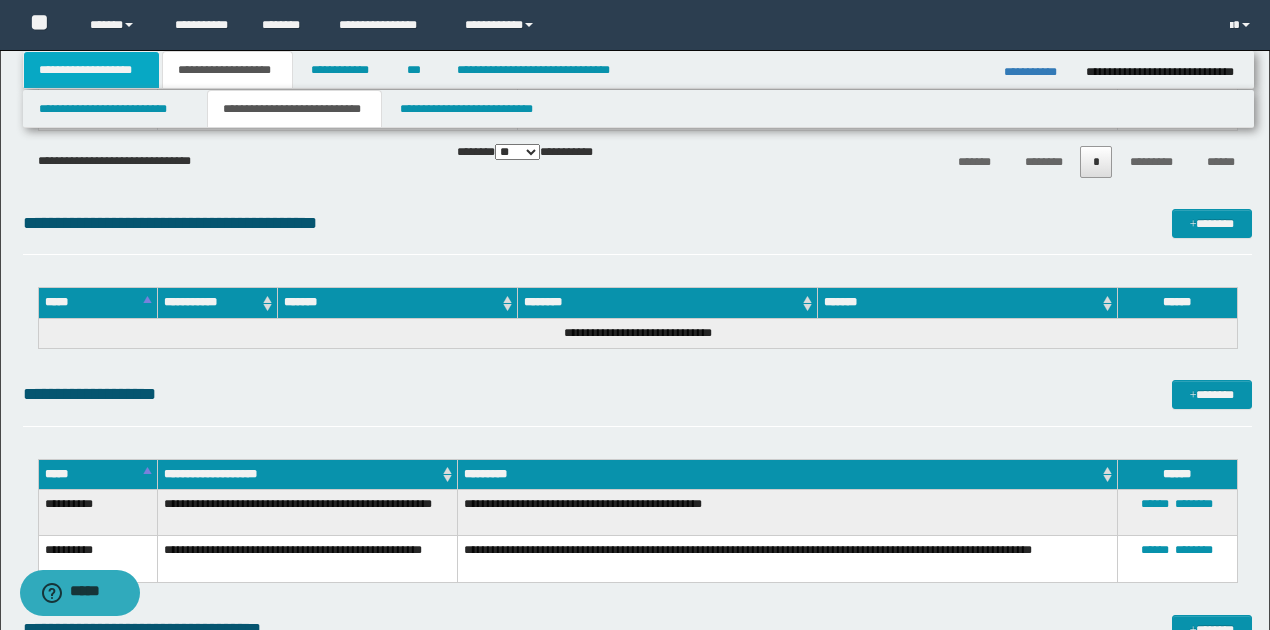 click on "**********" at bounding box center [92, 70] 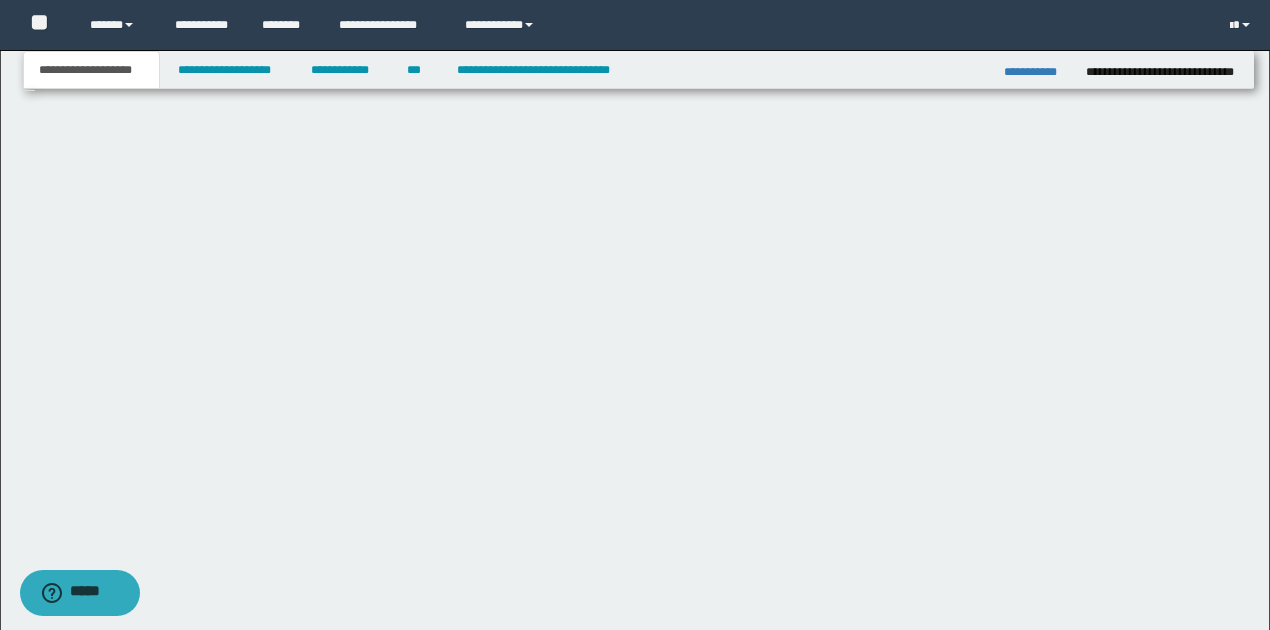 scroll, scrollTop: 475, scrollLeft: 0, axis: vertical 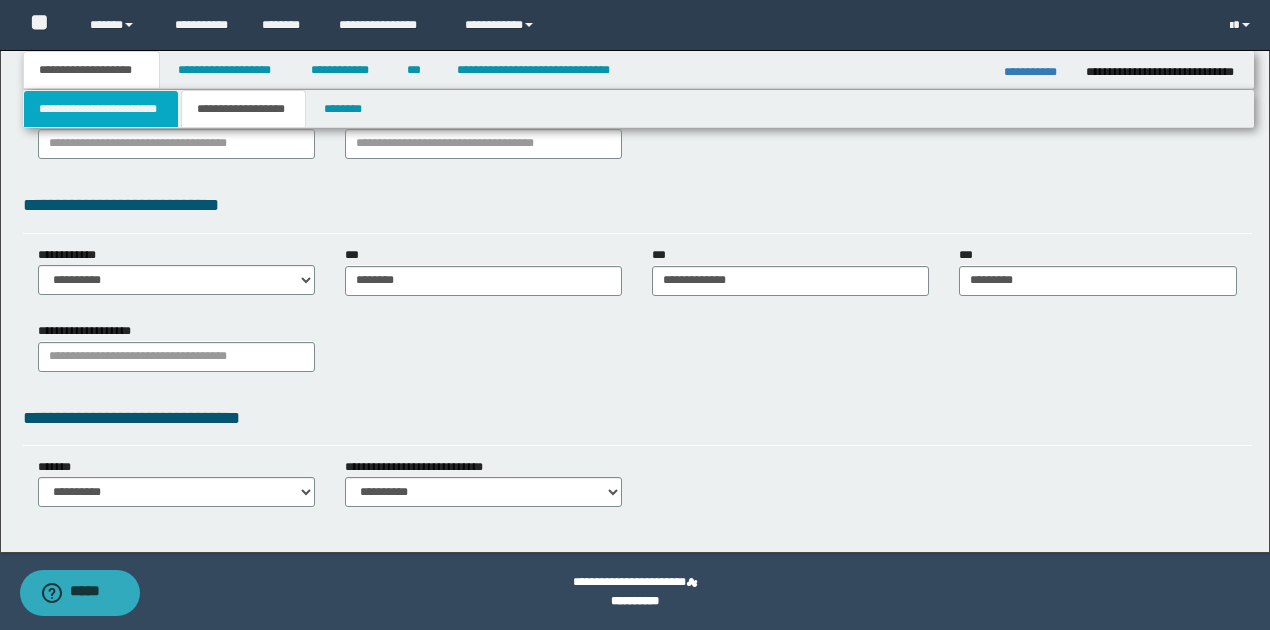 click on "**********" at bounding box center [101, 109] 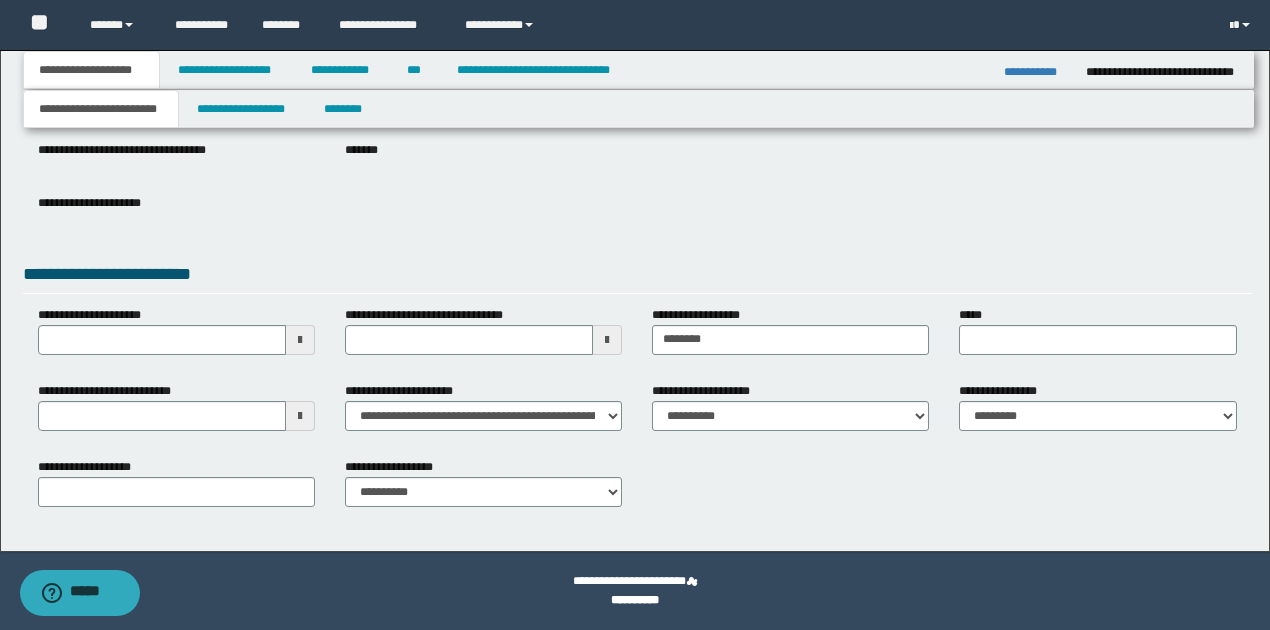 scroll, scrollTop: 252, scrollLeft: 0, axis: vertical 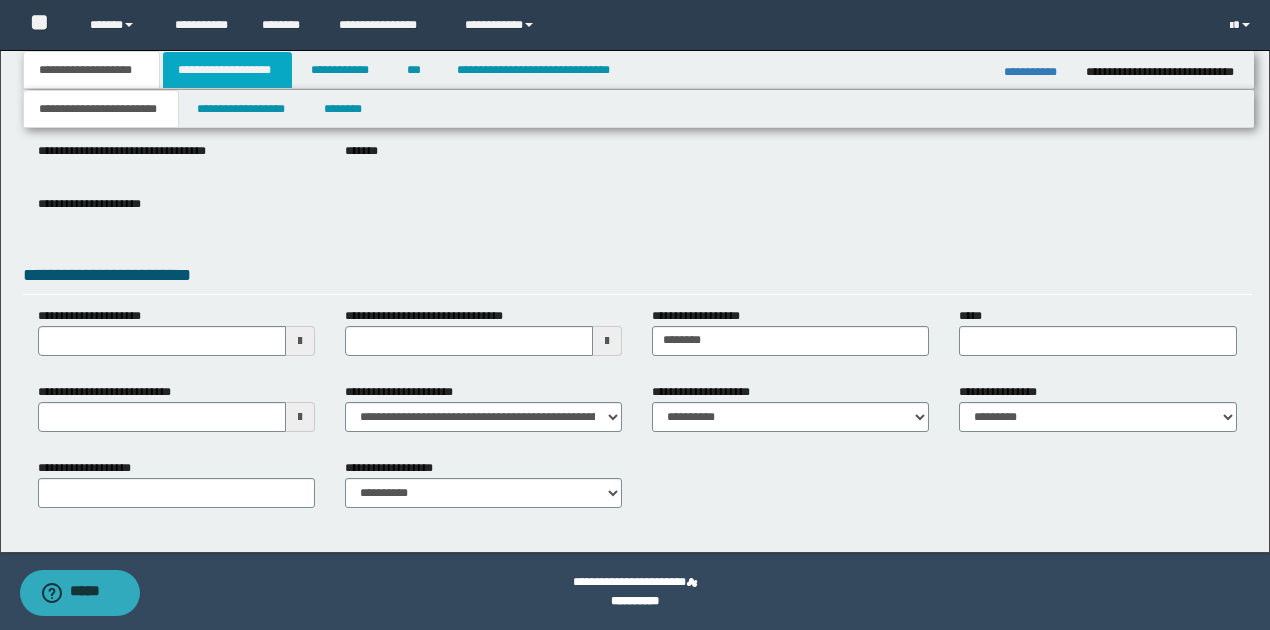 click on "**********" at bounding box center [227, 70] 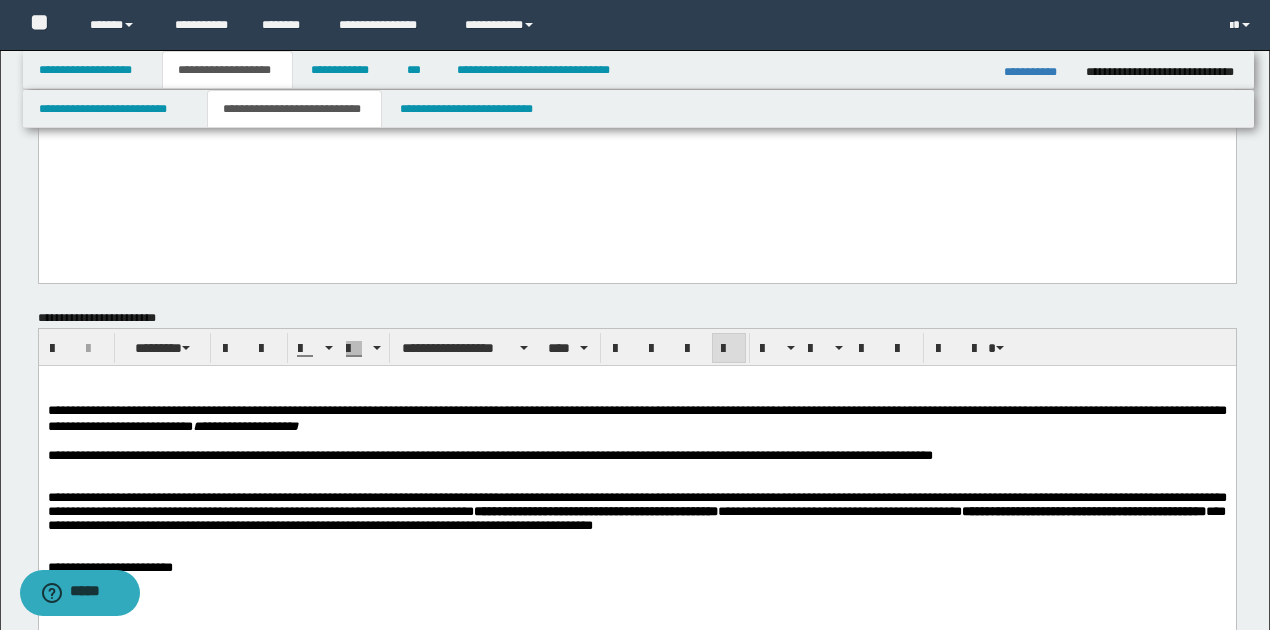 scroll, scrollTop: 652, scrollLeft: 0, axis: vertical 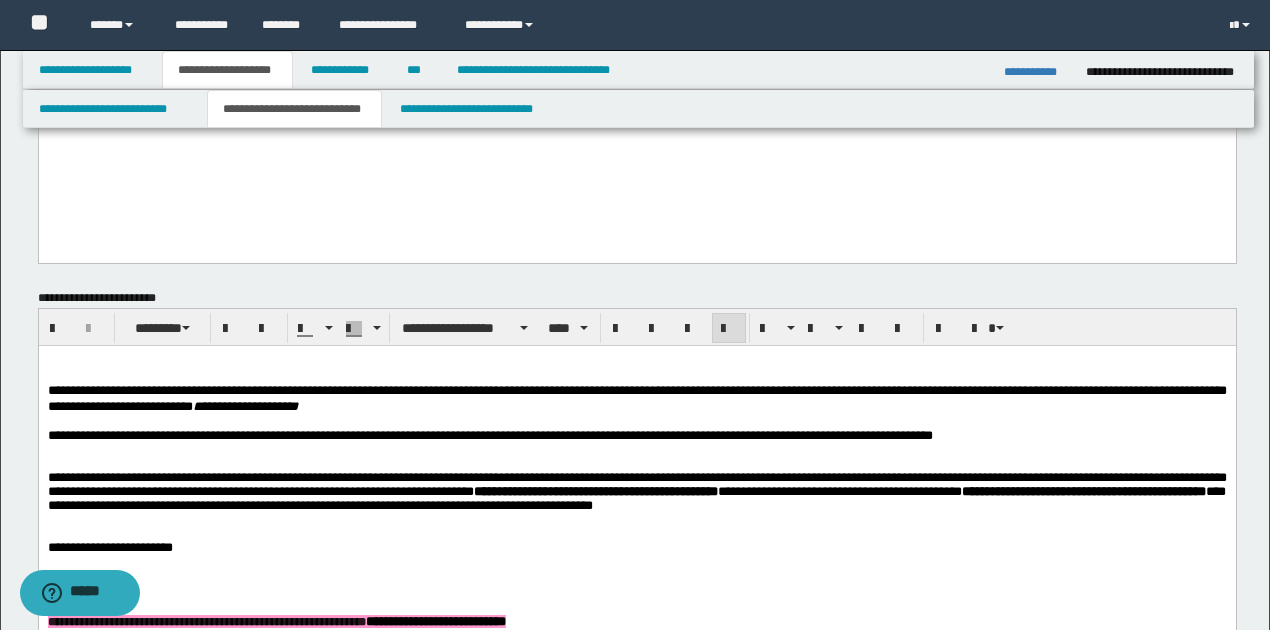 click on "**********" at bounding box center [636, 436] 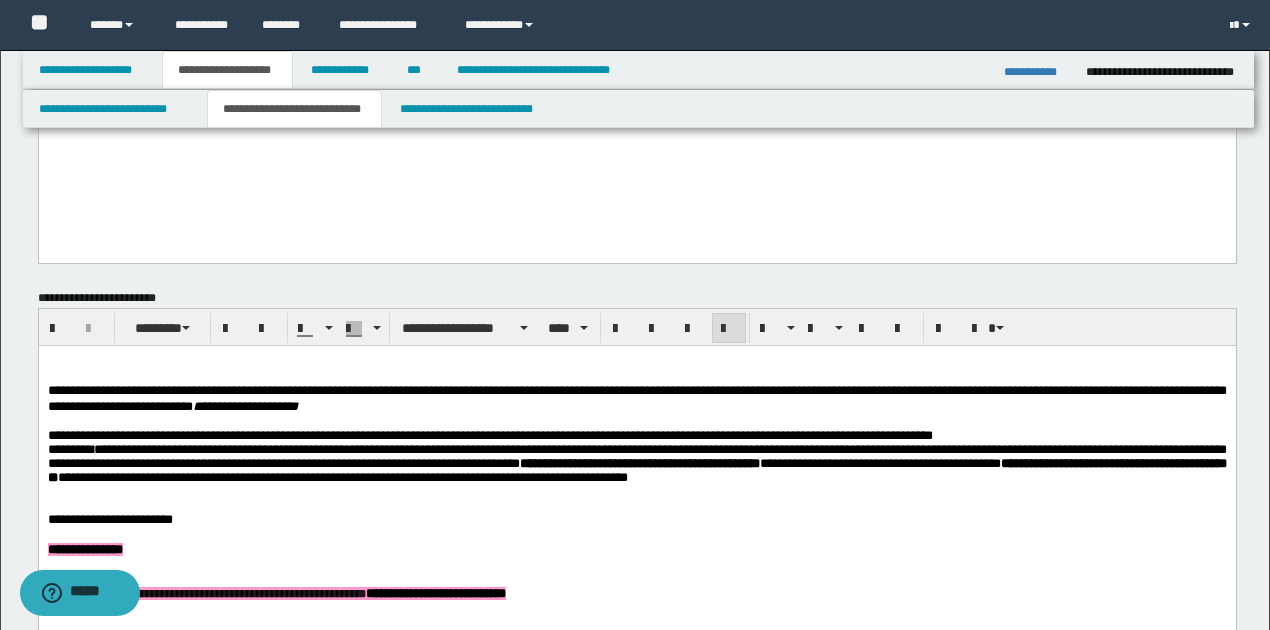 click on "**********" at bounding box center [636, 436] 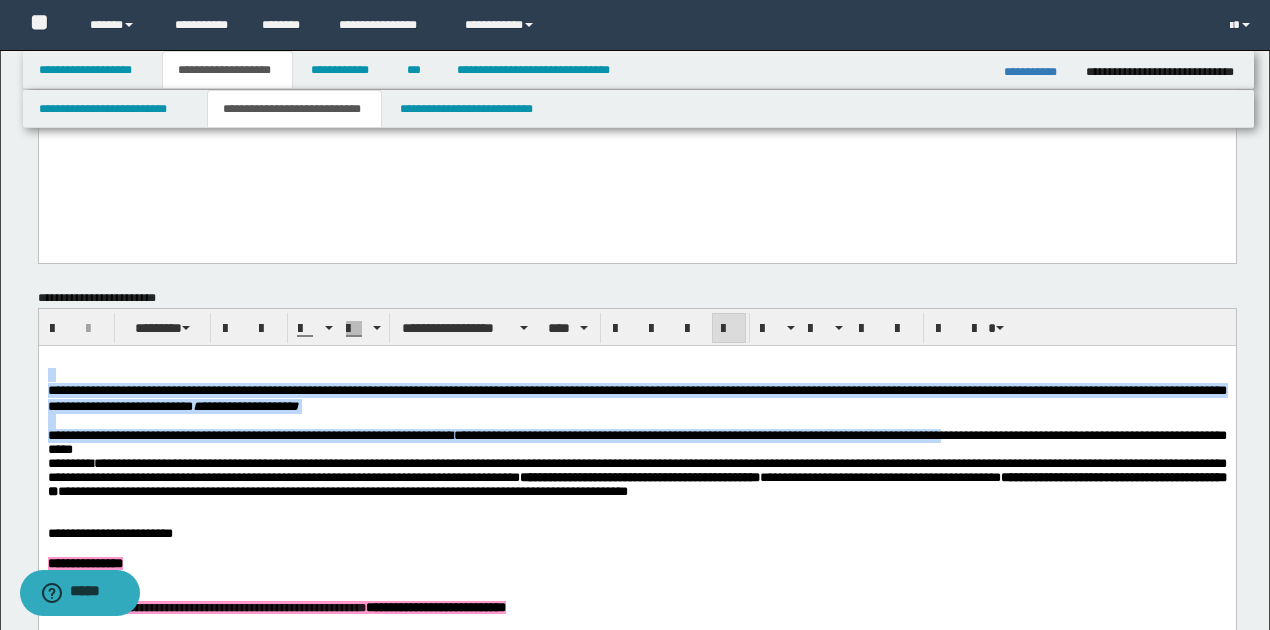 drag, startPoint x: 1045, startPoint y: 439, endPoint x: 248, endPoint y: 202, distance: 831.49146 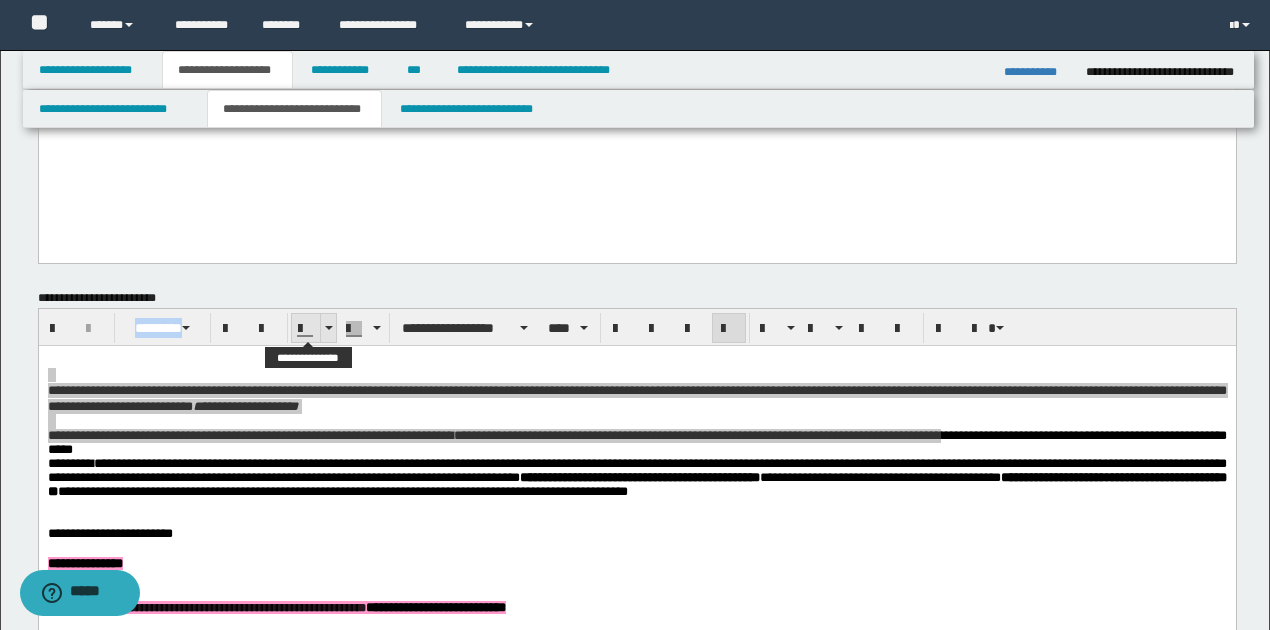 click on "**********" at bounding box center (637, 513) 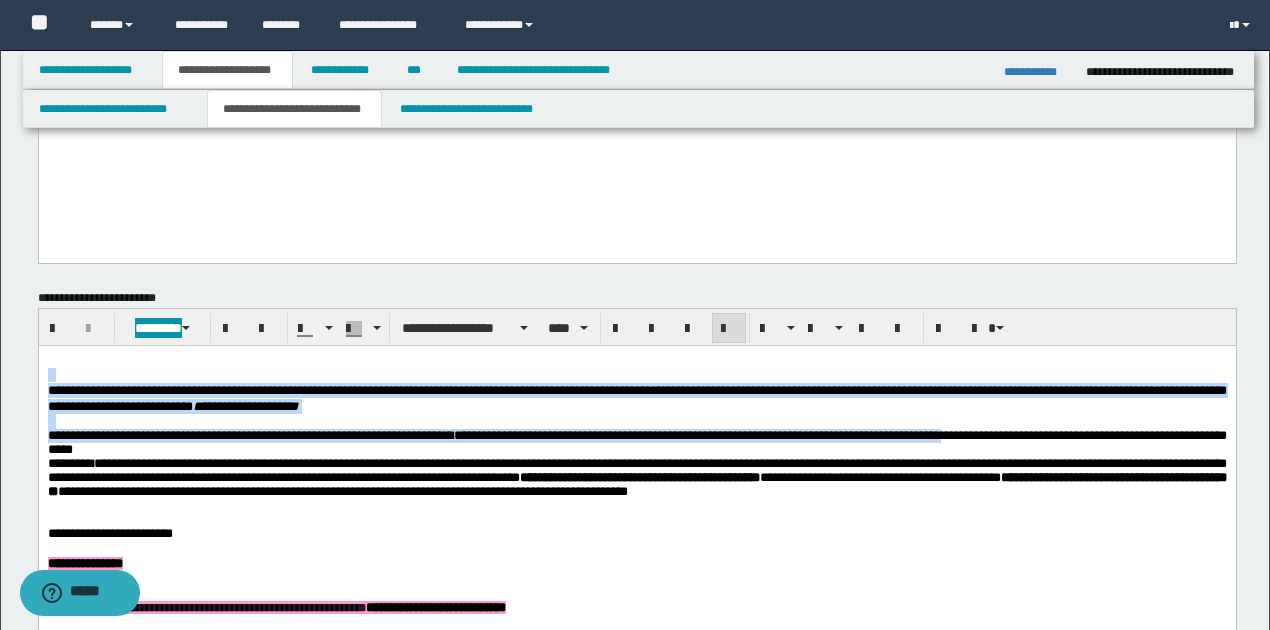click at bounding box center (636, 421) 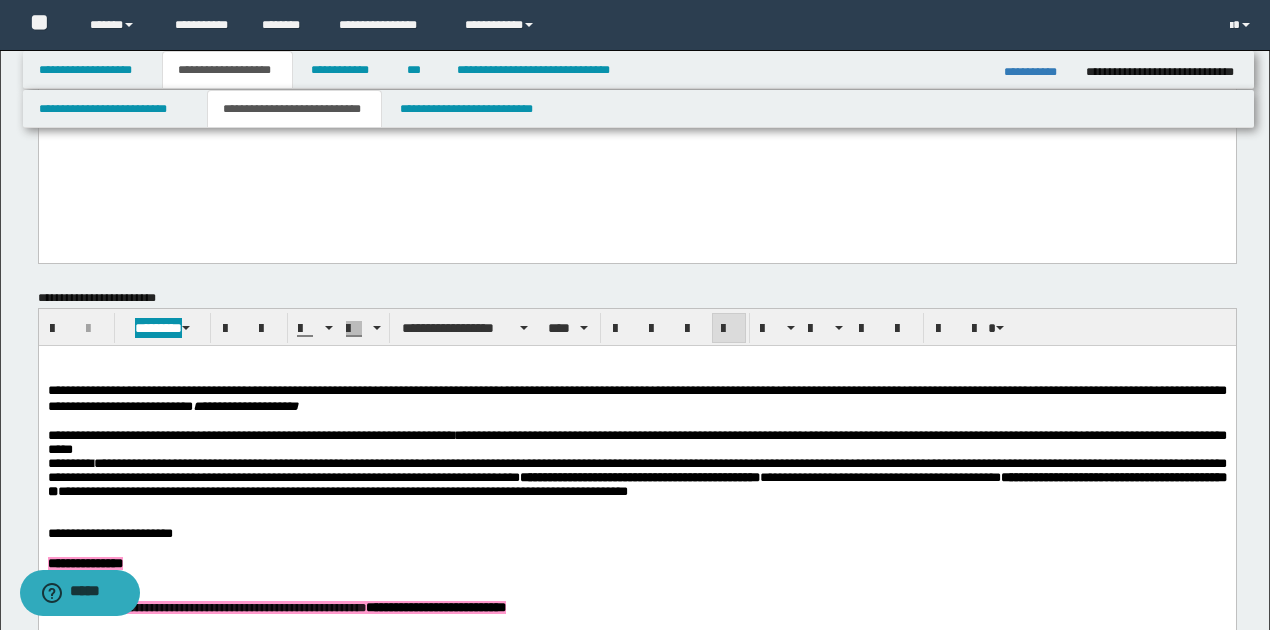 click on "**********" at bounding box center (636, 470) 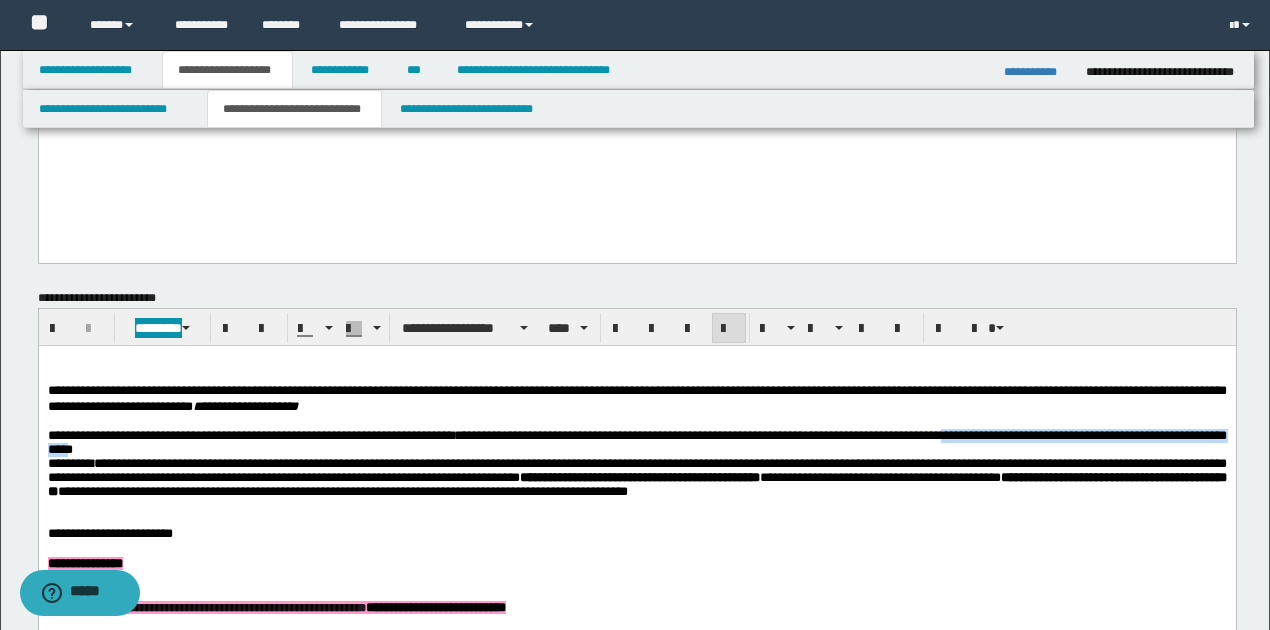drag, startPoint x: 1044, startPoint y: 438, endPoint x: 334, endPoint y: 453, distance: 710.15845 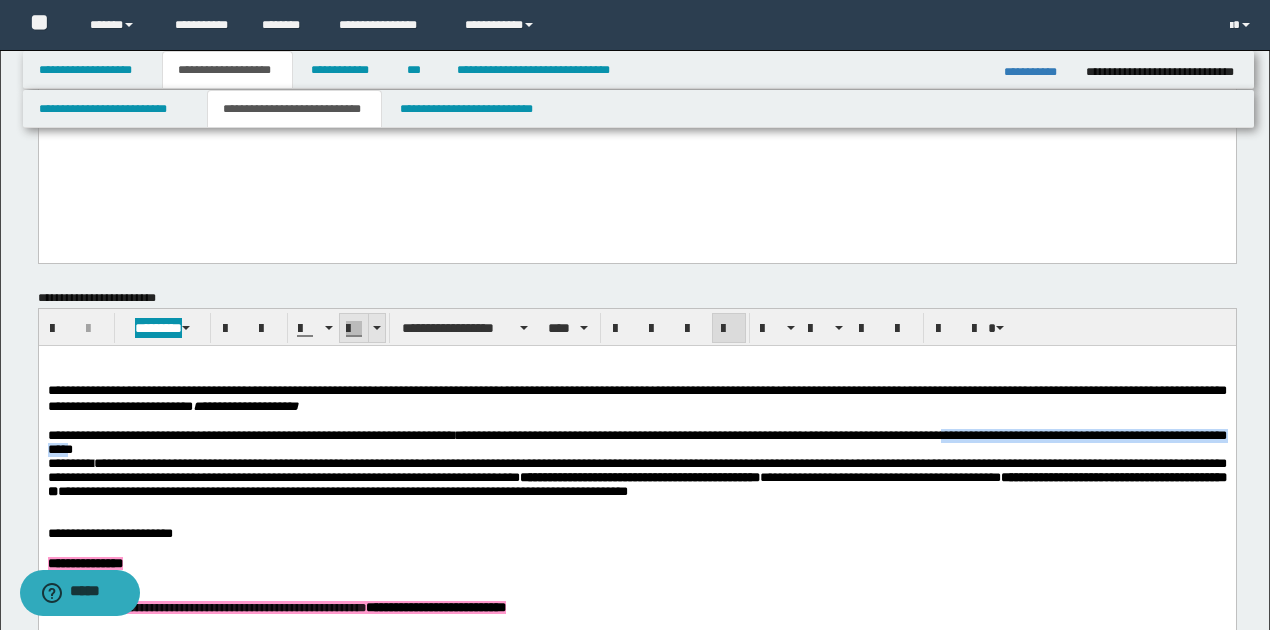 click at bounding box center (377, 328) 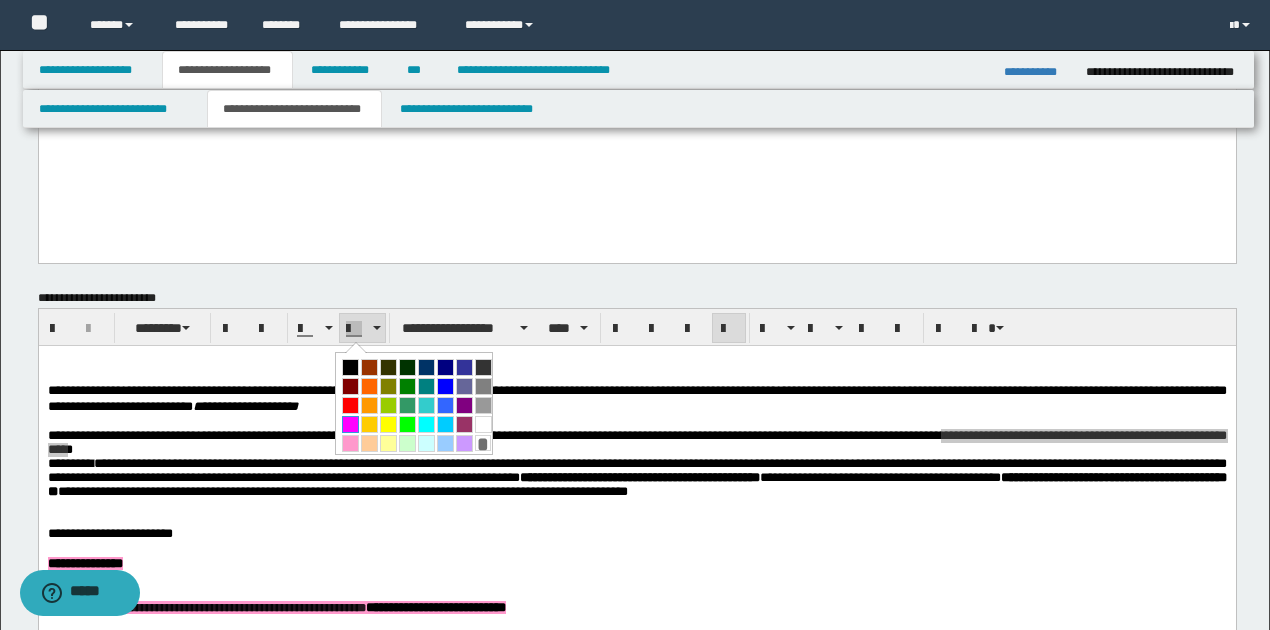 click at bounding box center (350, 424) 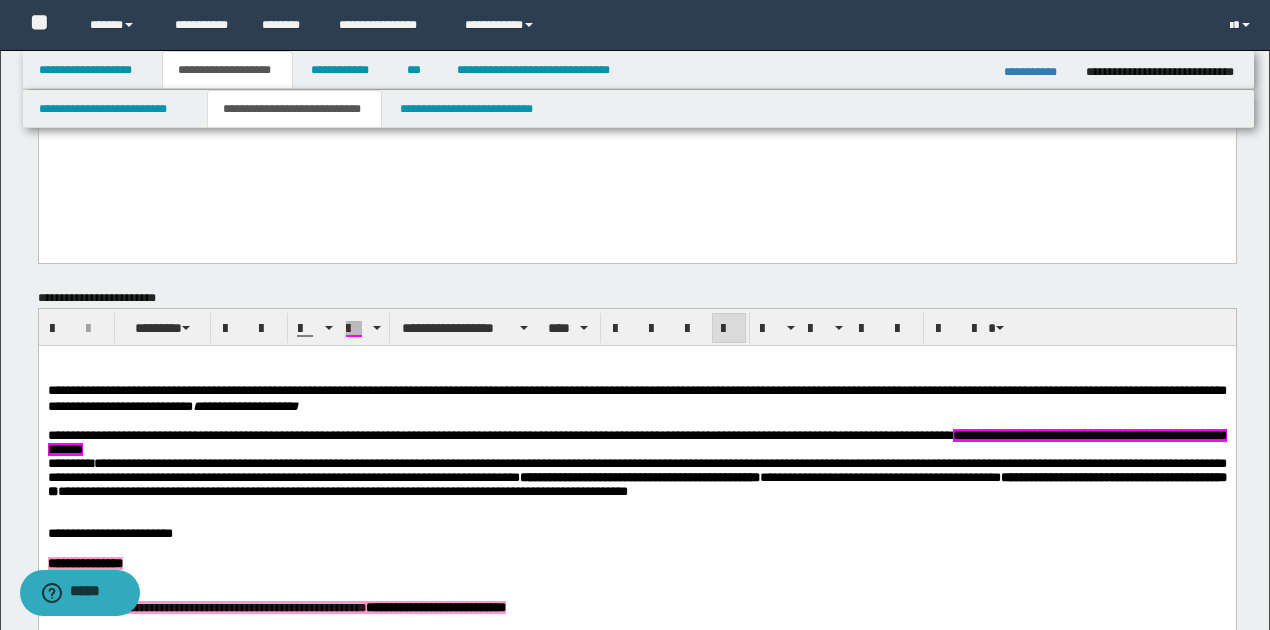 click at bounding box center [636, 421] 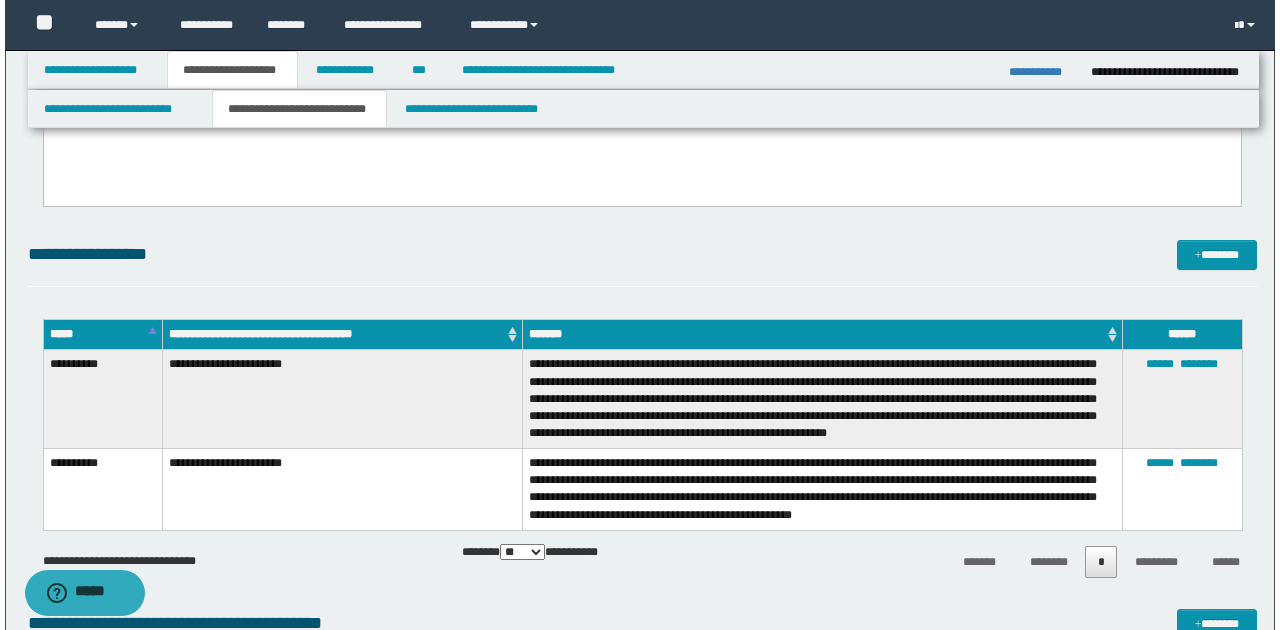 scroll, scrollTop: 1186, scrollLeft: 0, axis: vertical 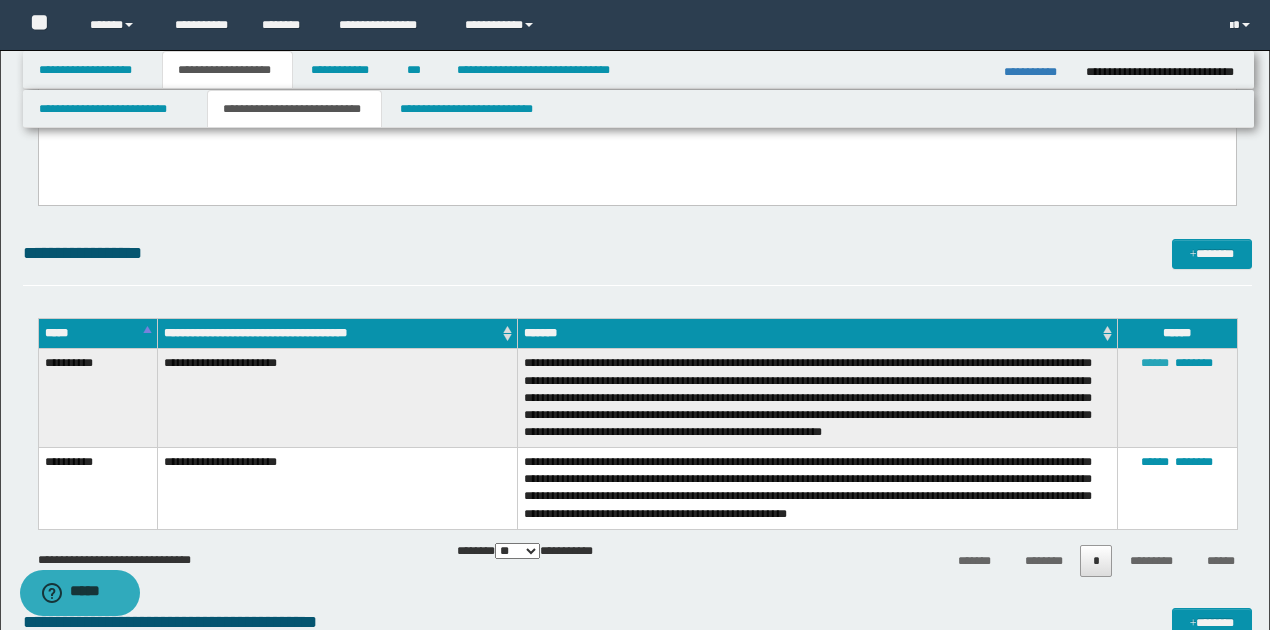 click on "******" at bounding box center (1155, 363) 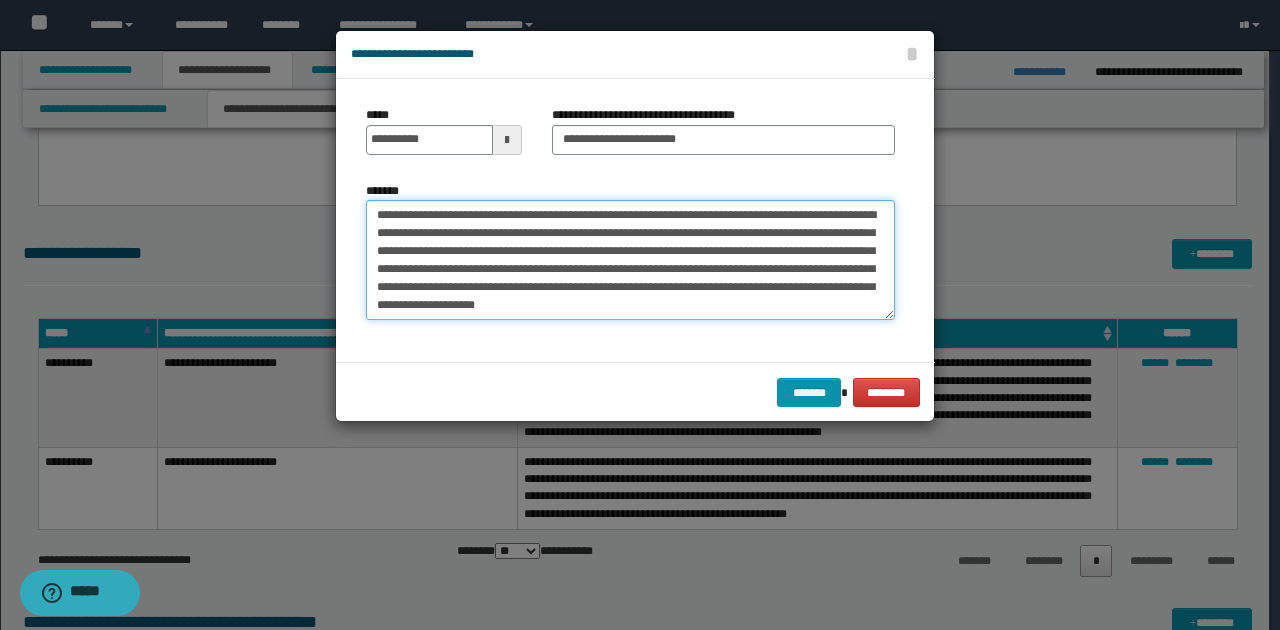 drag, startPoint x: 380, startPoint y: 217, endPoint x: 753, endPoint y: 309, distance: 384.17834 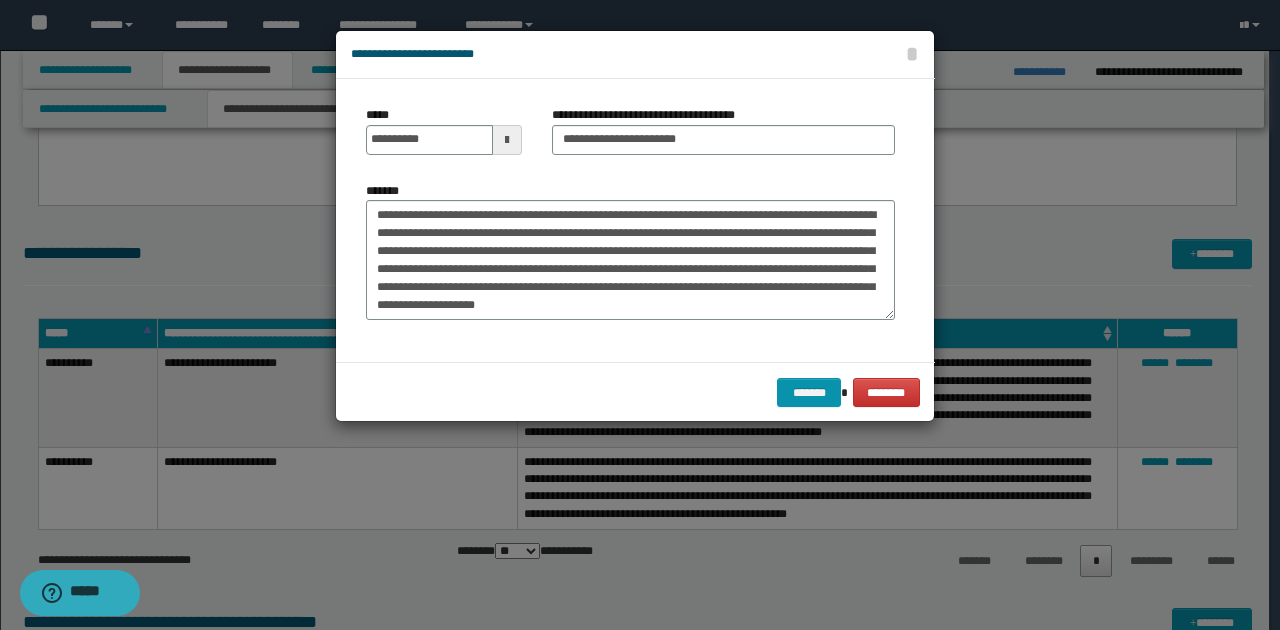 click on "**********" at bounding box center [630, 220] 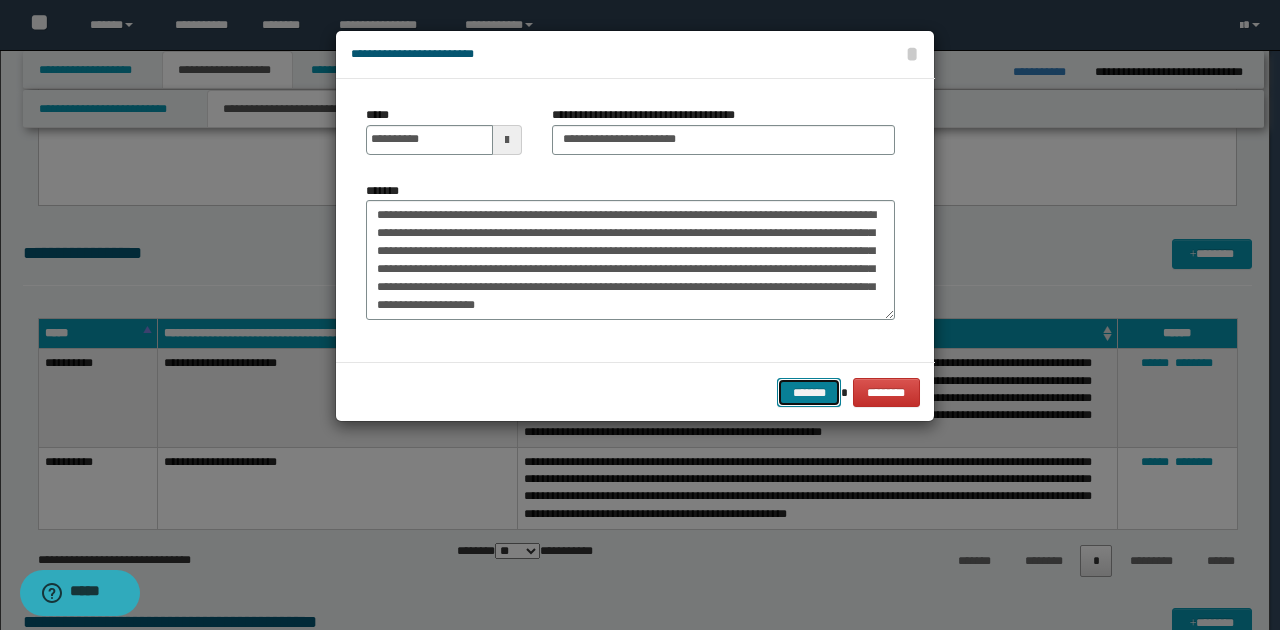 click on "*******" at bounding box center (809, 392) 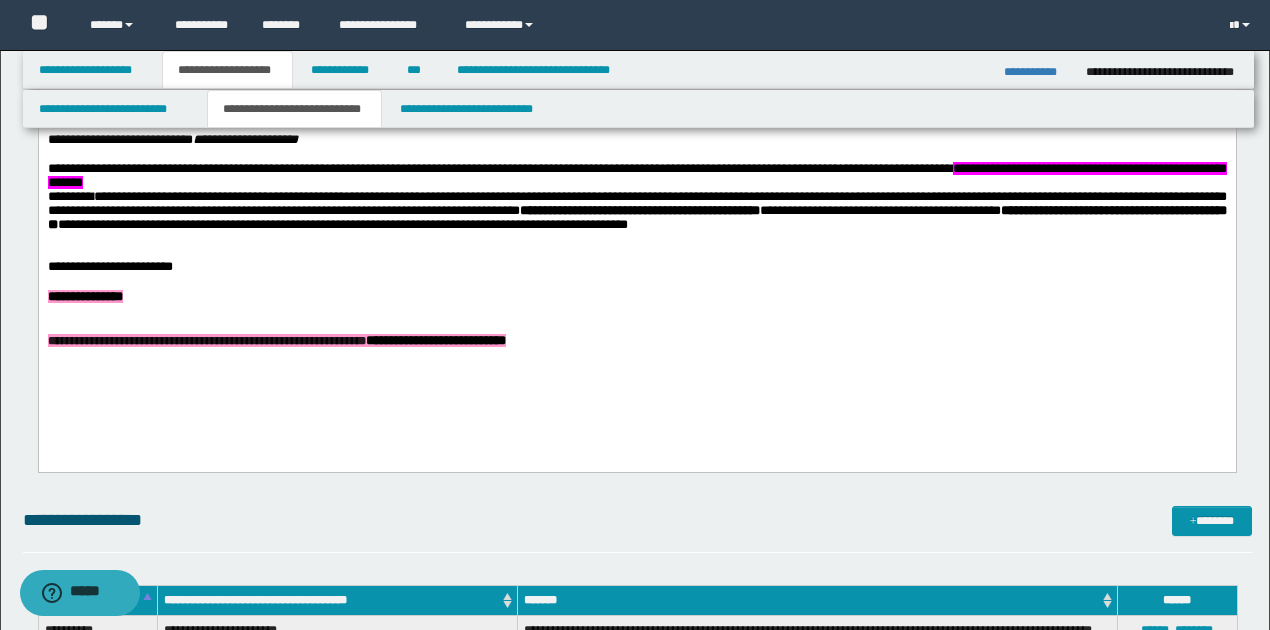 scroll, scrollTop: 986, scrollLeft: 0, axis: vertical 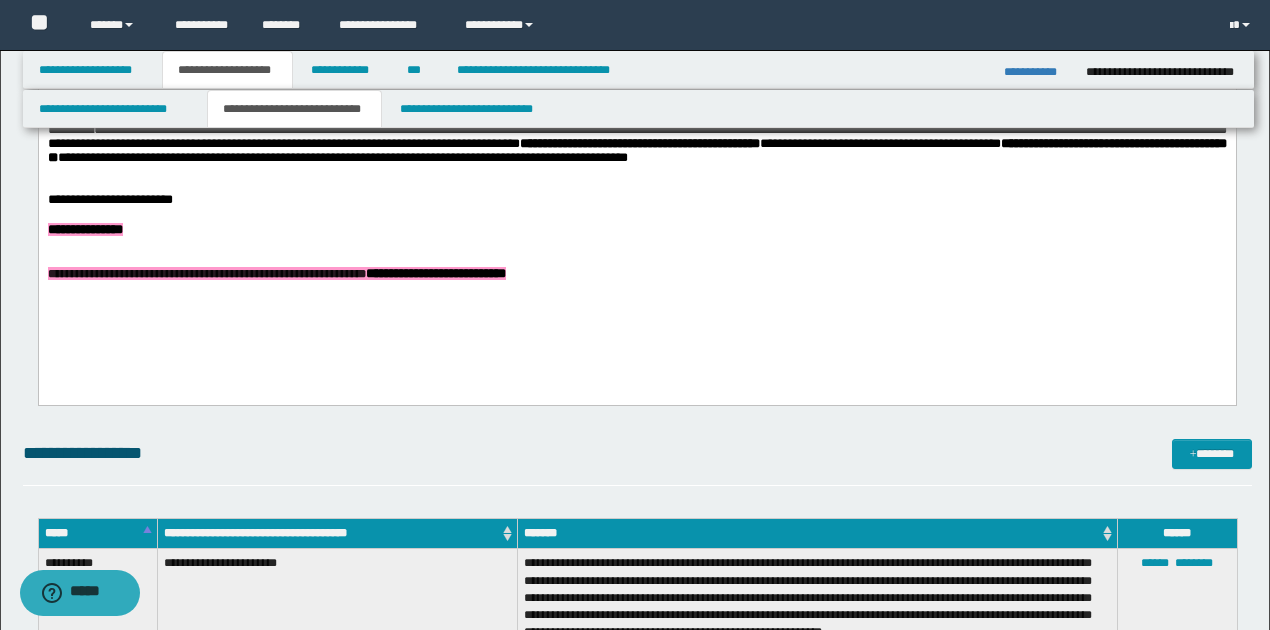 click on "**********" at bounding box center (636, 144) 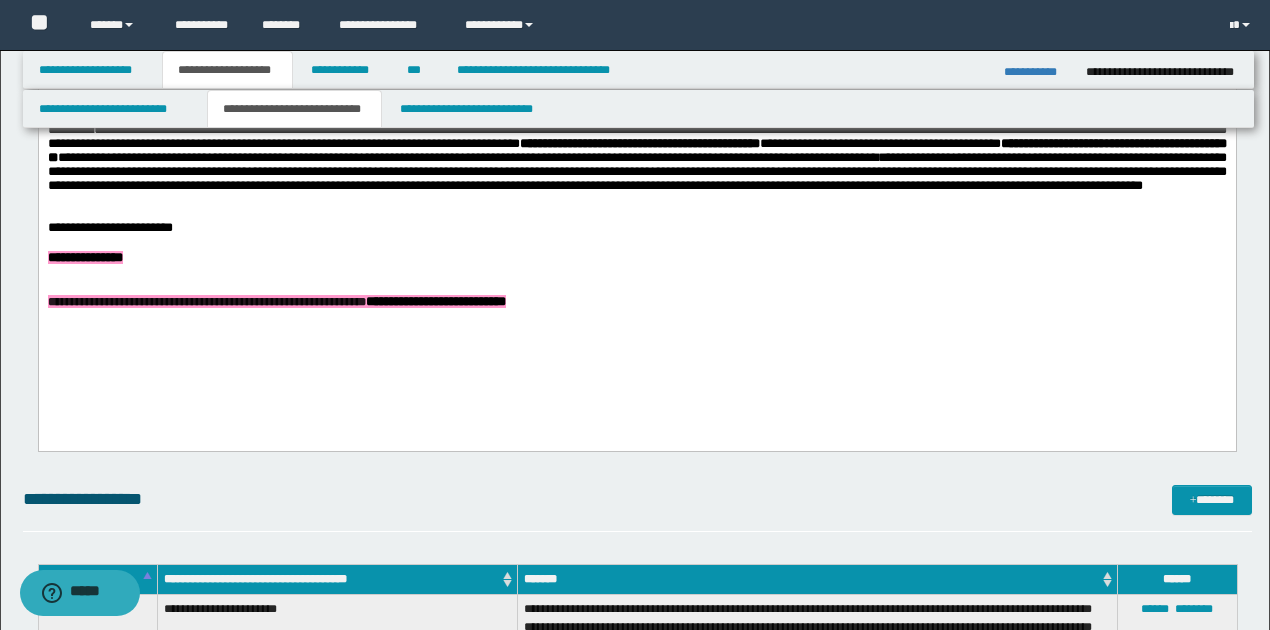 click on "**********" at bounding box center (636, 171) 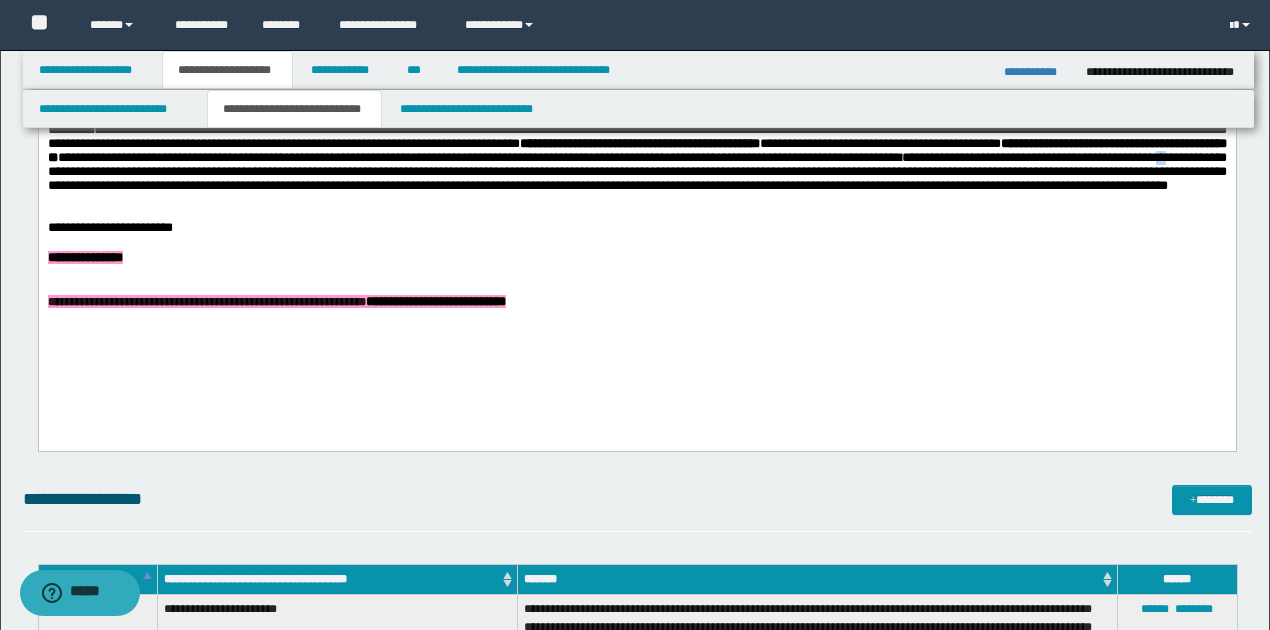 click on "**********" at bounding box center [636, 171] 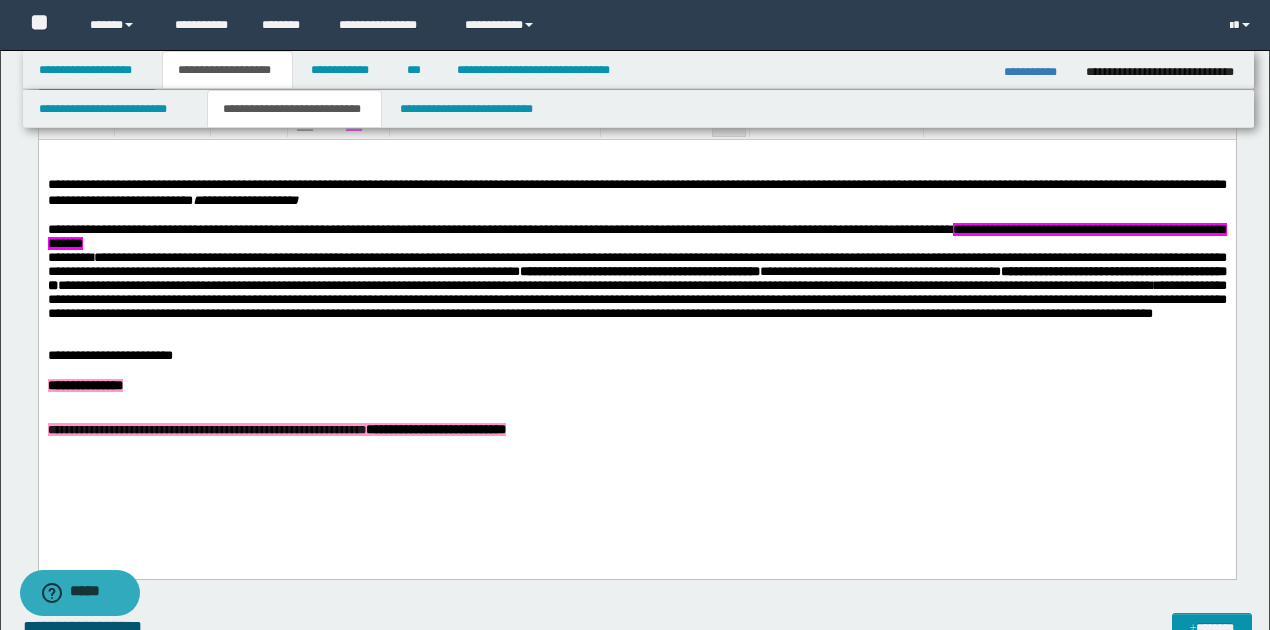 scroll, scrollTop: 852, scrollLeft: 0, axis: vertical 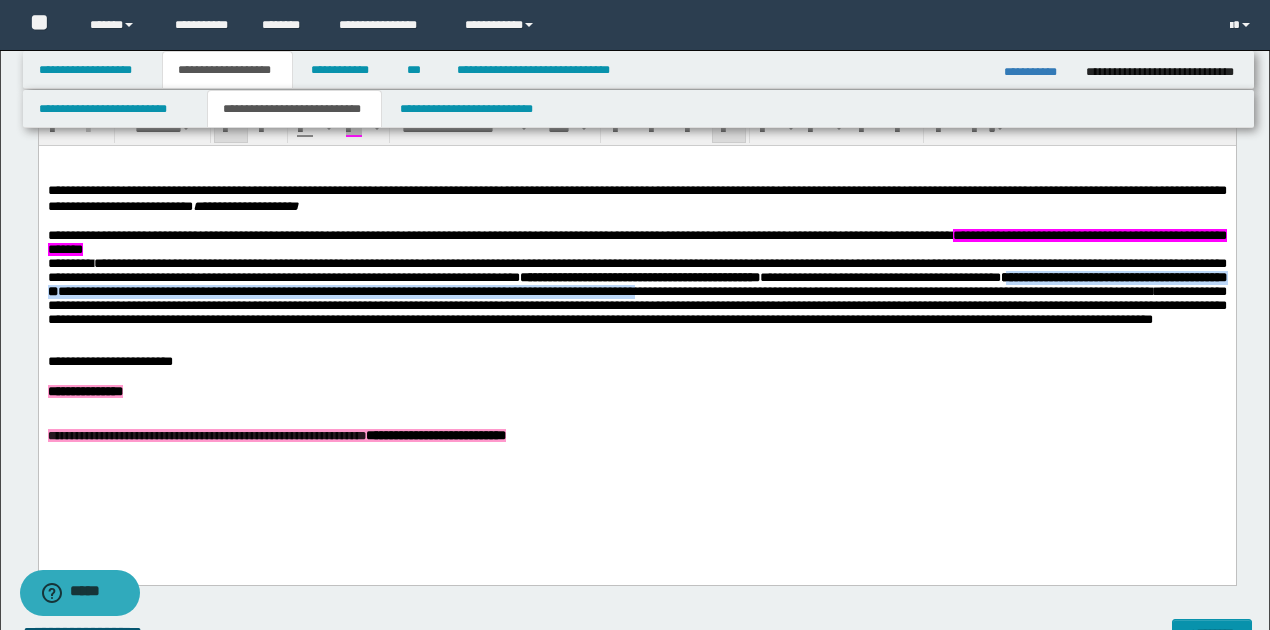 drag, startPoint x: 46, startPoint y: 298, endPoint x: 961, endPoint y: 298, distance: 915 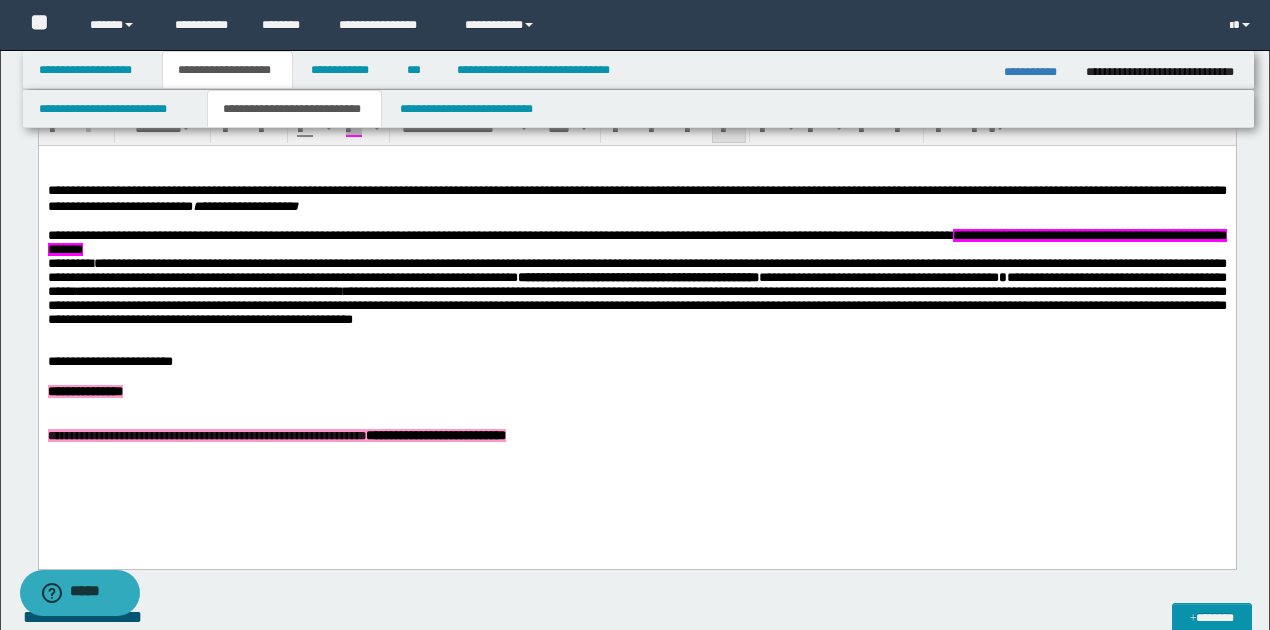 click on "**********" at bounding box center (636, 292) 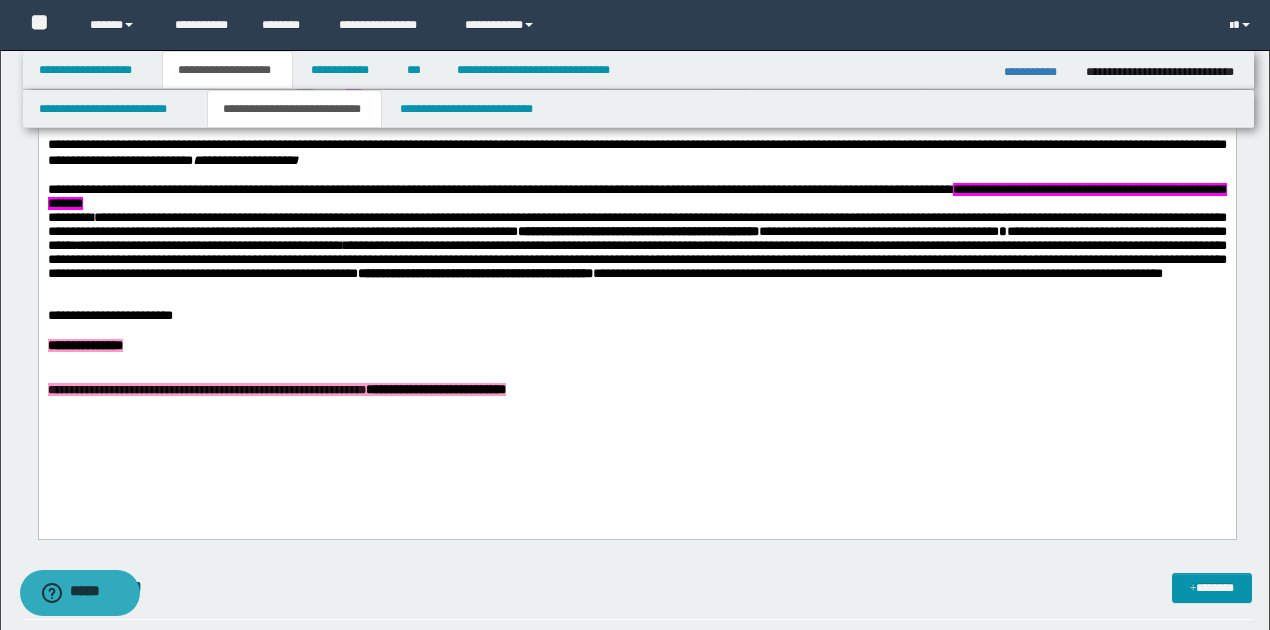 scroll, scrollTop: 852, scrollLeft: 0, axis: vertical 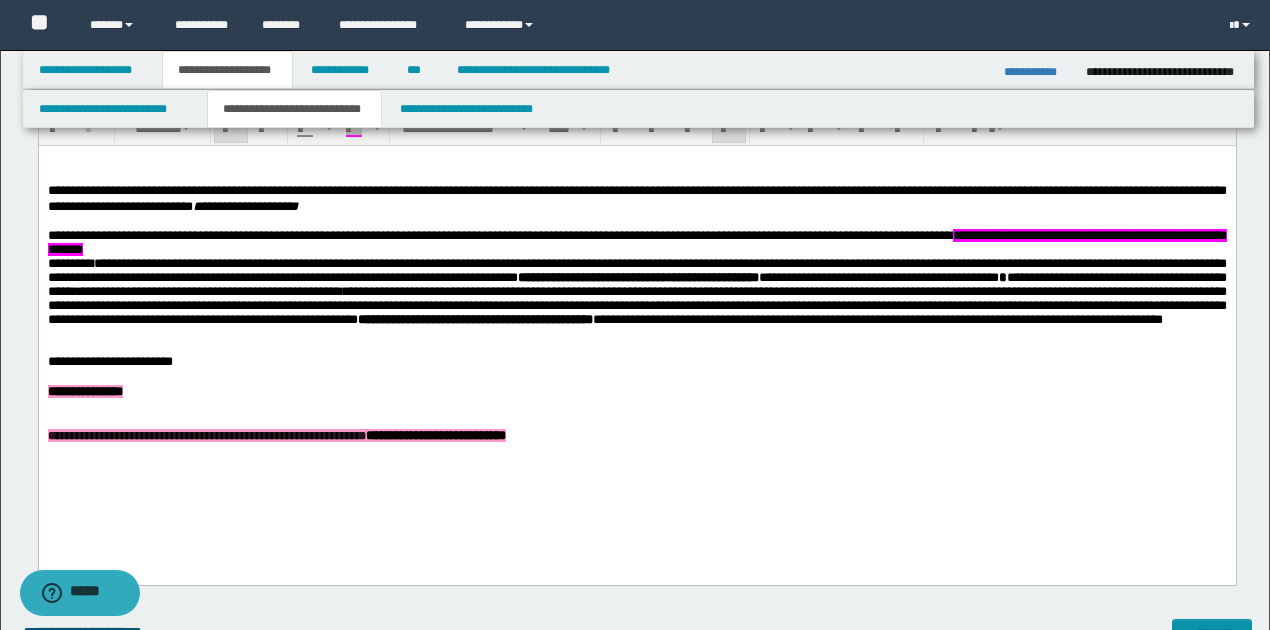 click on "**********" at bounding box center [877, 319] 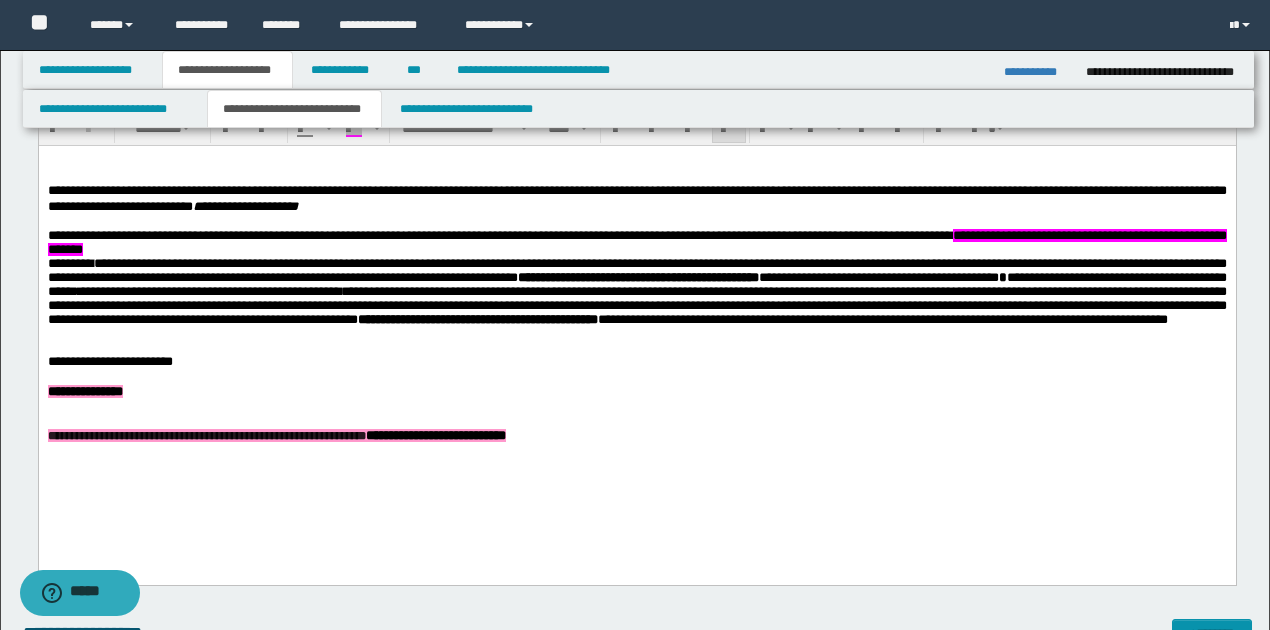 click on "**********" at bounding box center (882, 319) 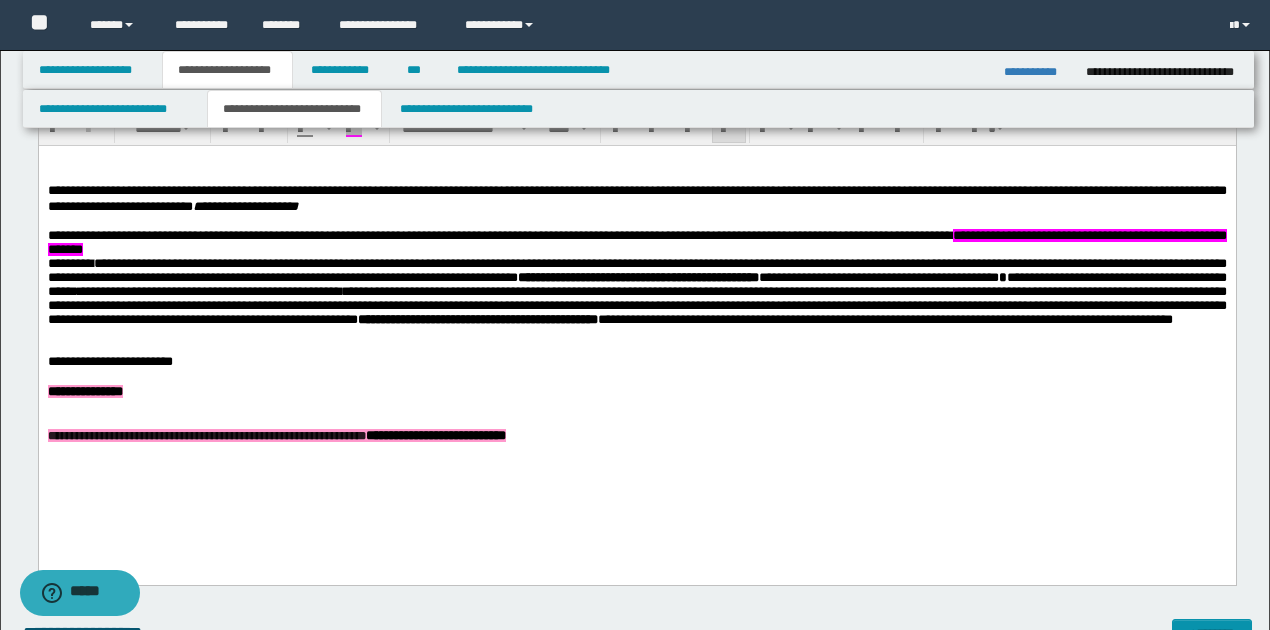 click on "**********" at bounding box center (636, 292) 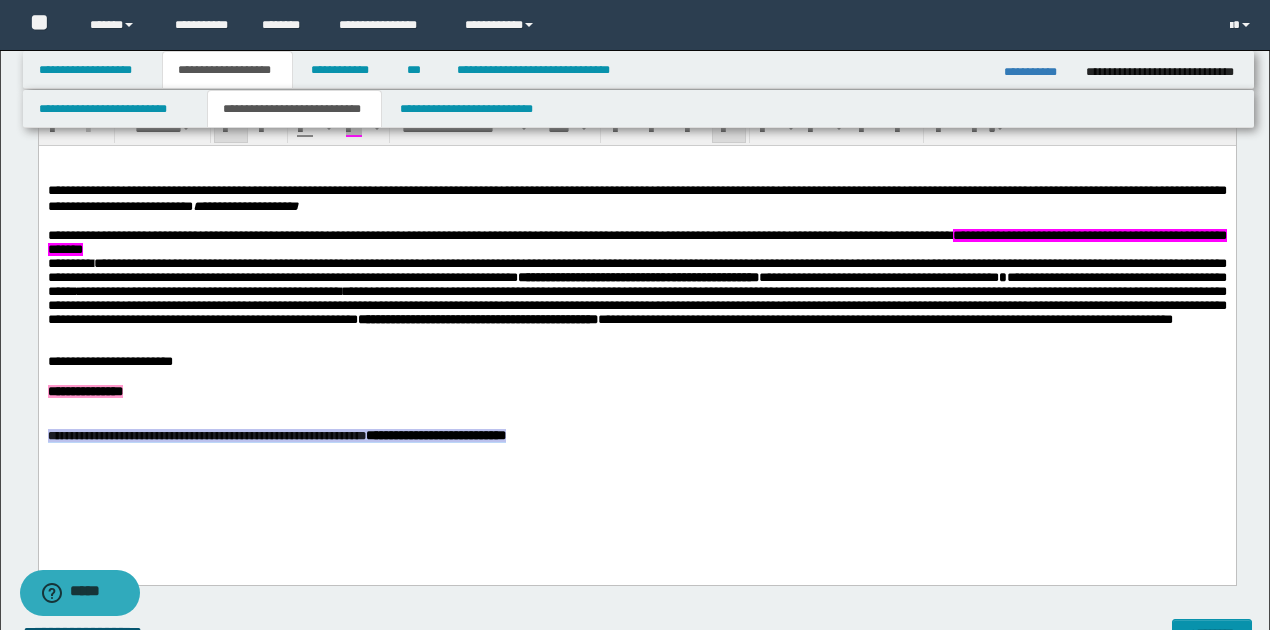 drag, startPoint x: 48, startPoint y: 470, endPoint x: 656, endPoint y: 492, distance: 608.3979 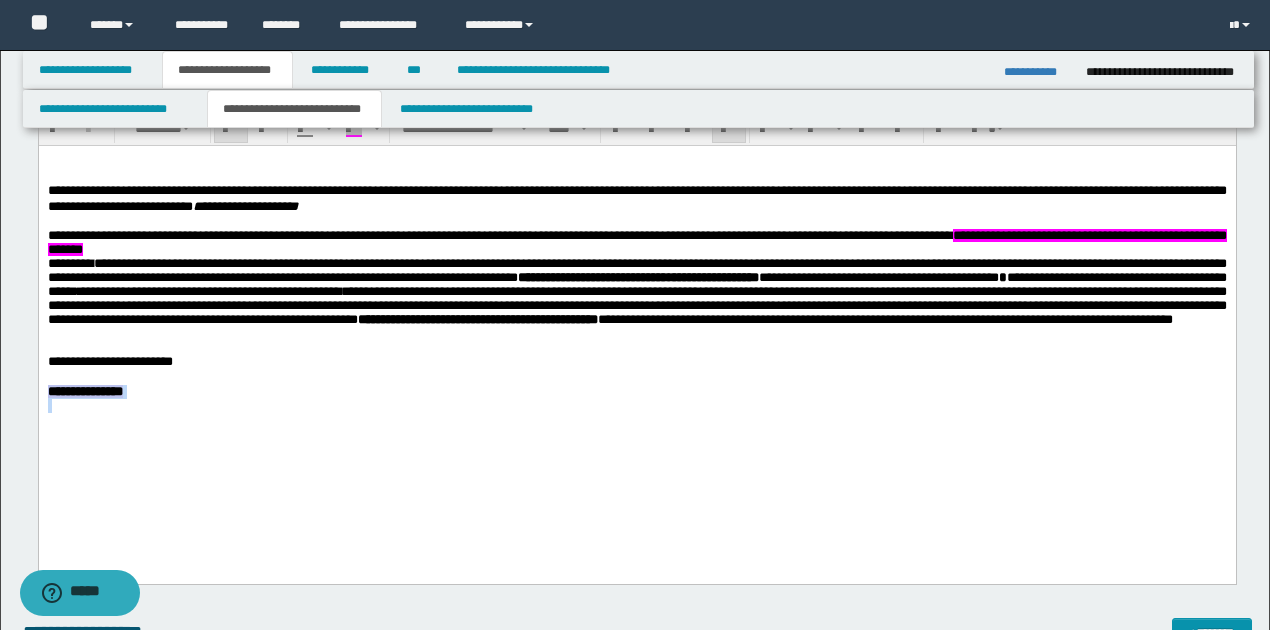 drag, startPoint x: 51, startPoint y: 422, endPoint x: 230, endPoint y: 429, distance: 179.13683 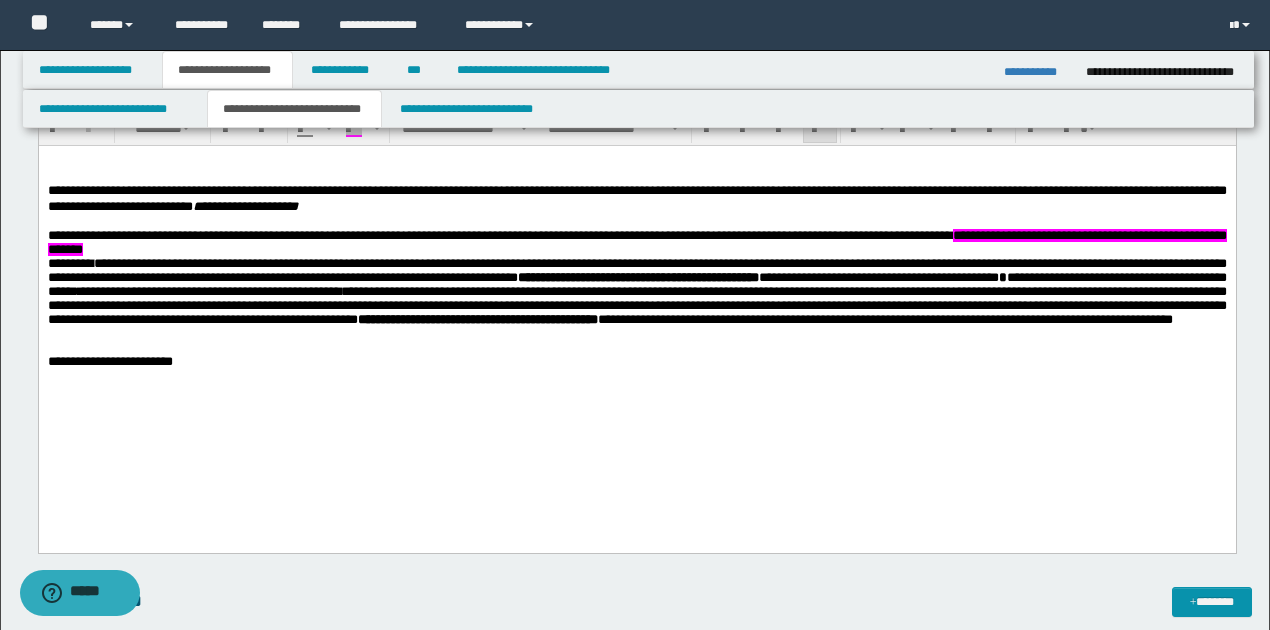 click at bounding box center [636, 334] 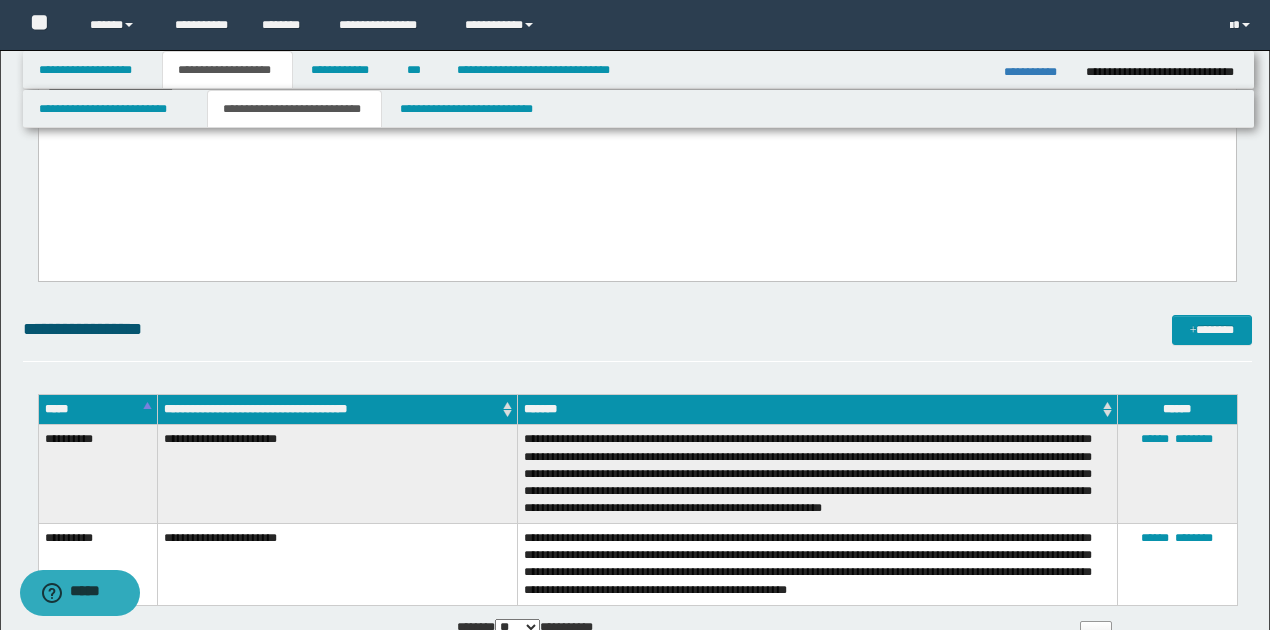 scroll, scrollTop: 1186, scrollLeft: 0, axis: vertical 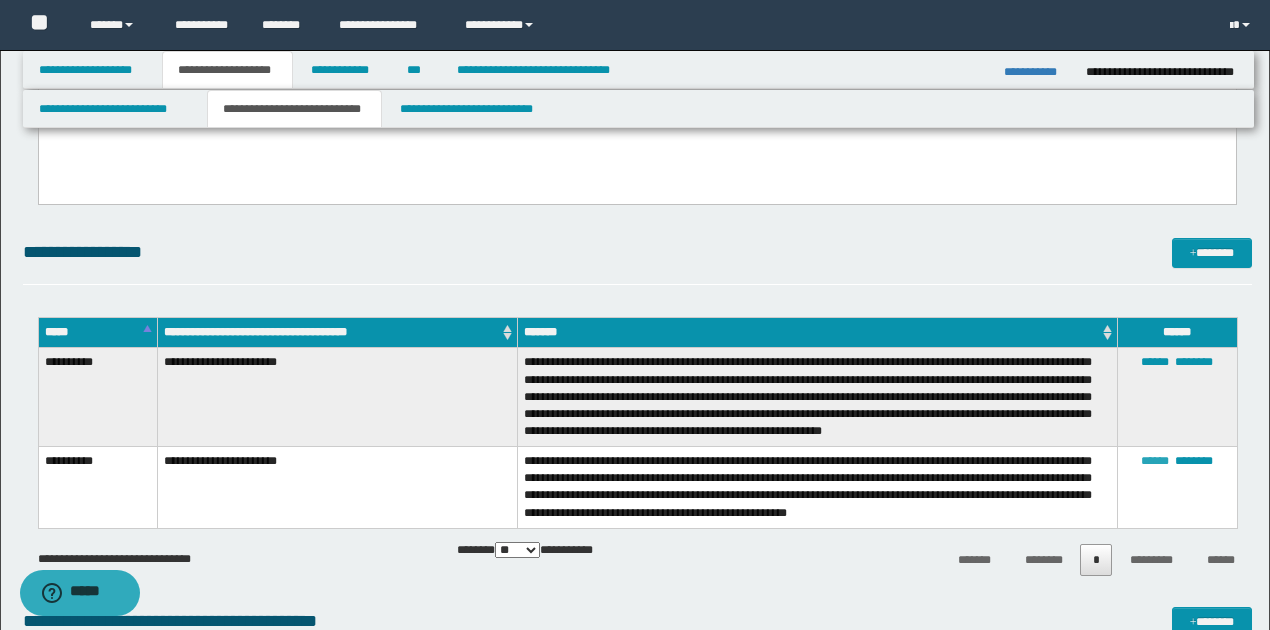 click on "******" at bounding box center (1155, 461) 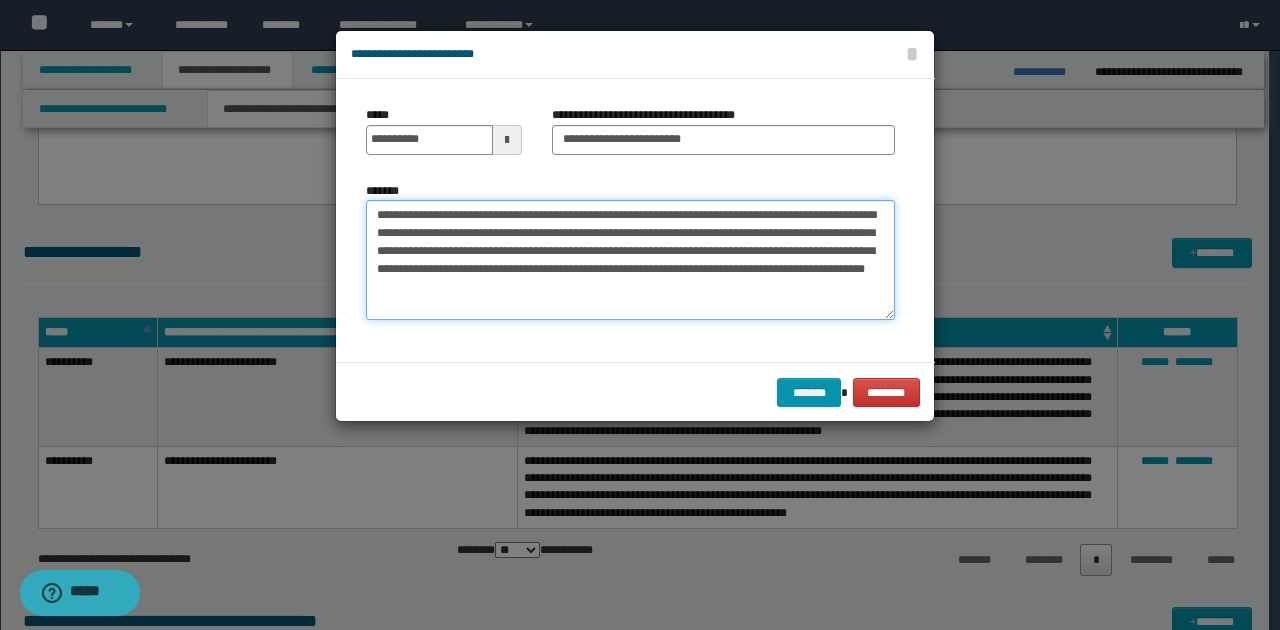 drag, startPoint x: 374, startPoint y: 214, endPoint x: 616, endPoint y: 283, distance: 251.64459 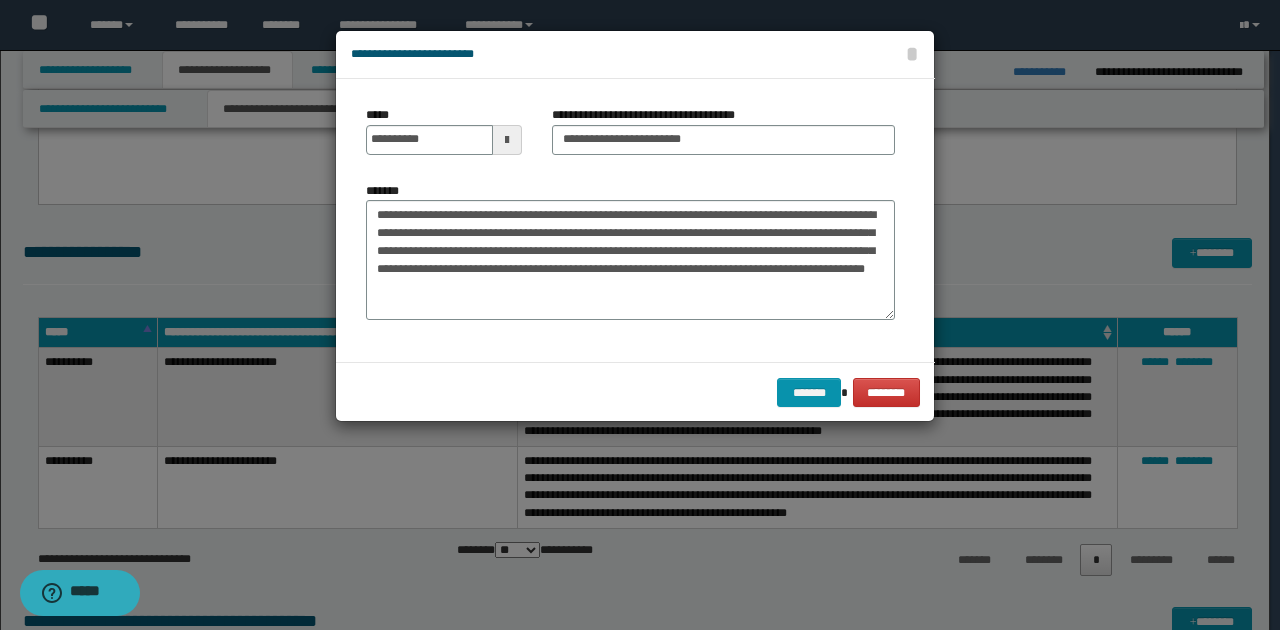 click on "**********" at bounding box center (630, 258) 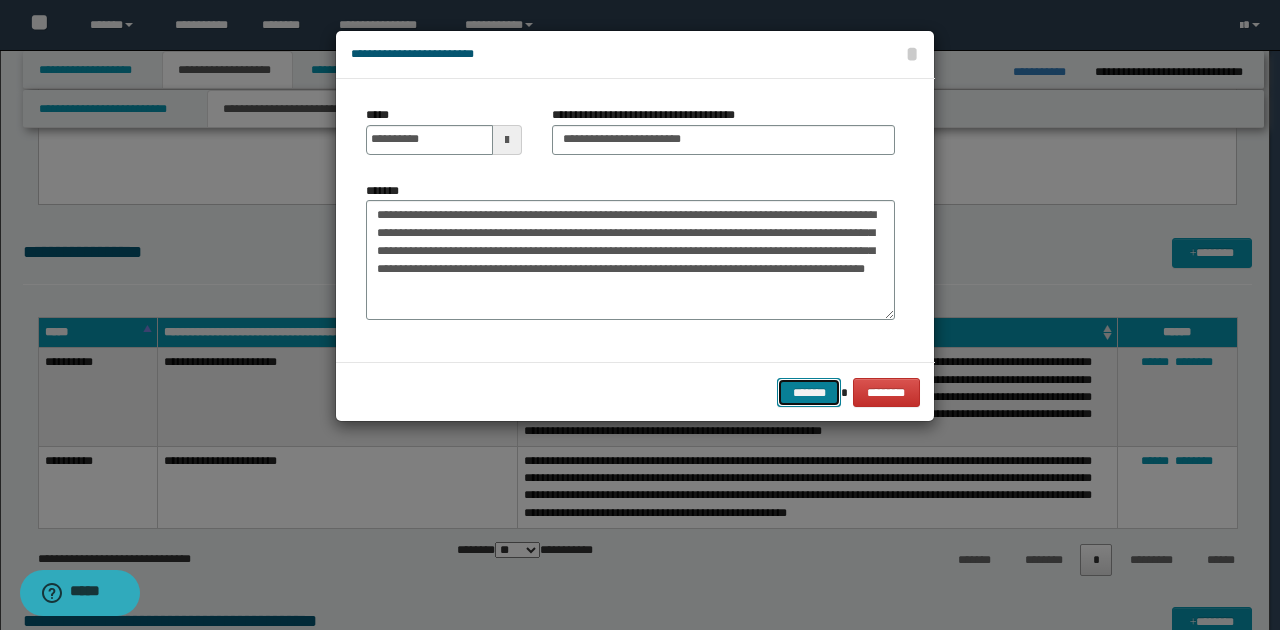 click on "*******" at bounding box center [809, 392] 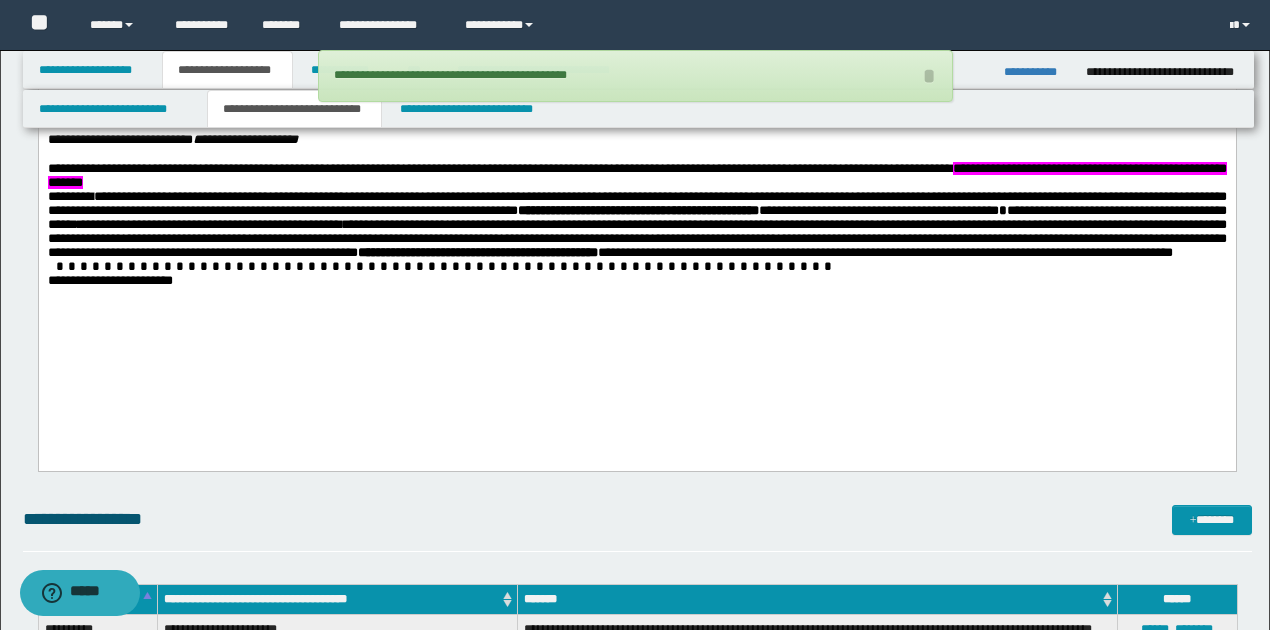 scroll, scrollTop: 786, scrollLeft: 0, axis: vertical 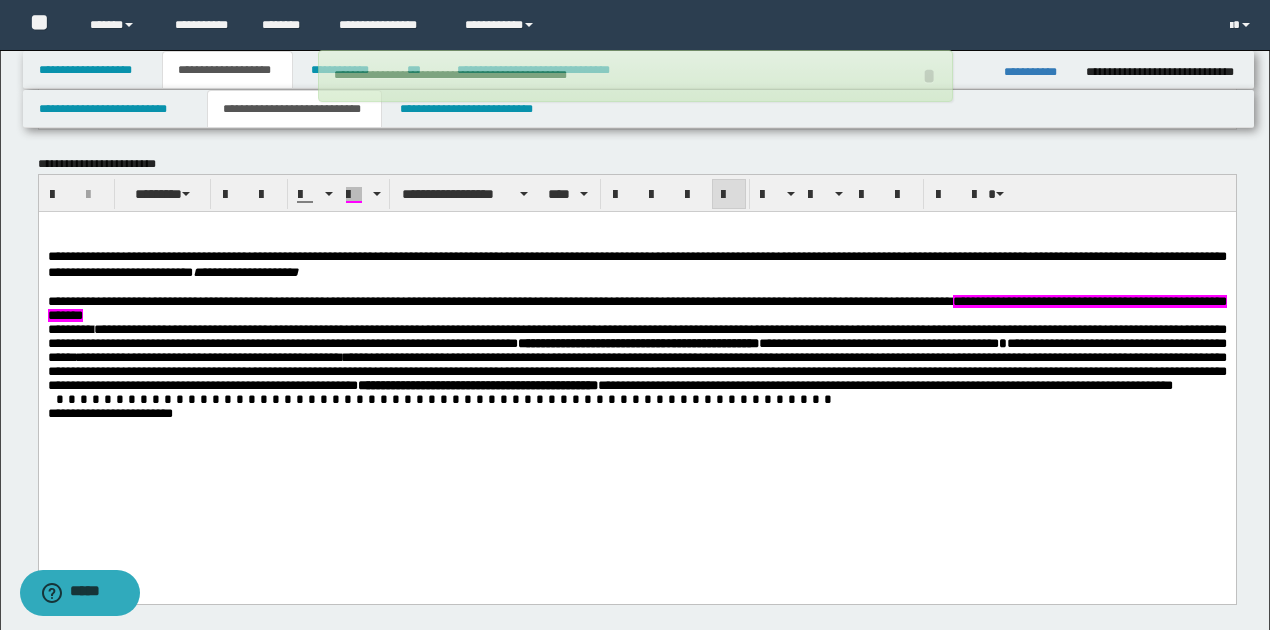click on "**********" at bounding box center (636, 358) 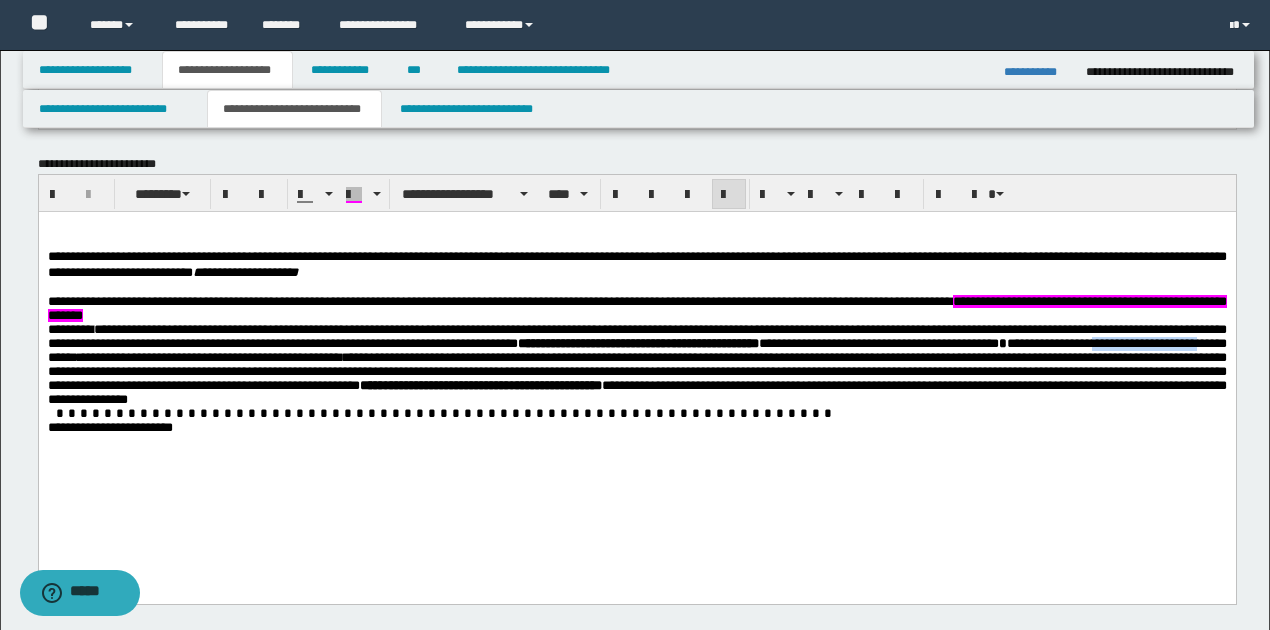 drag, startPoint x: 140, startPoint y: 368, endPoint x: 253, endPoint y: 366, distance: 113.0177 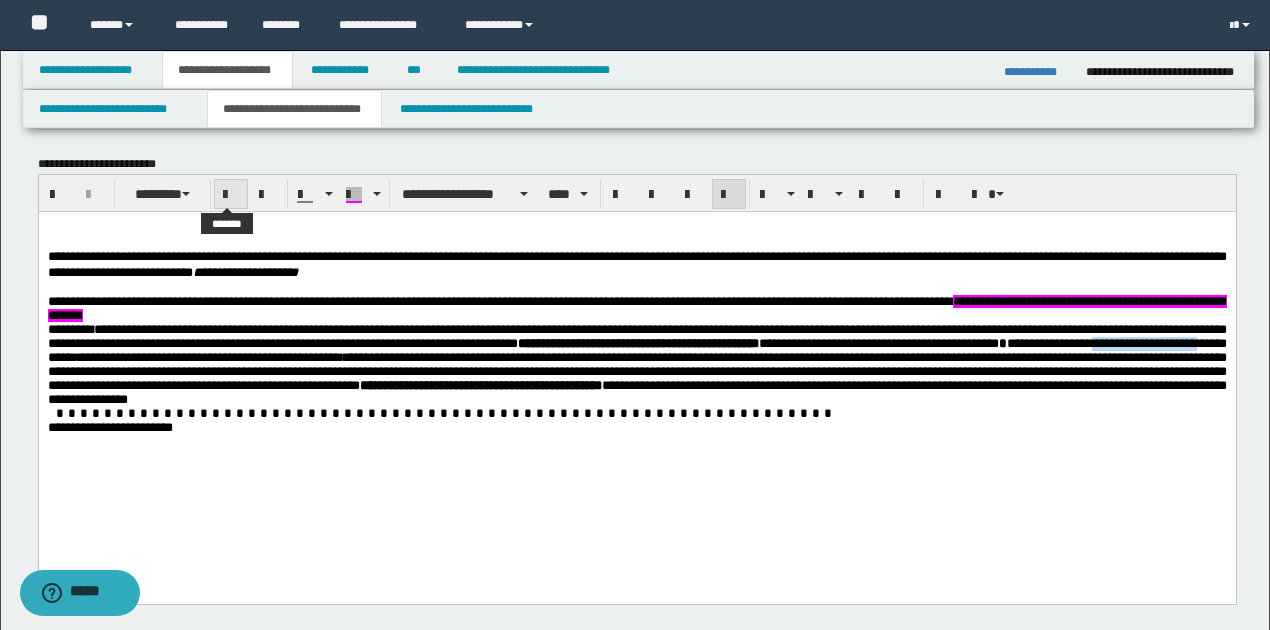 click at bounding box center (231, 195) 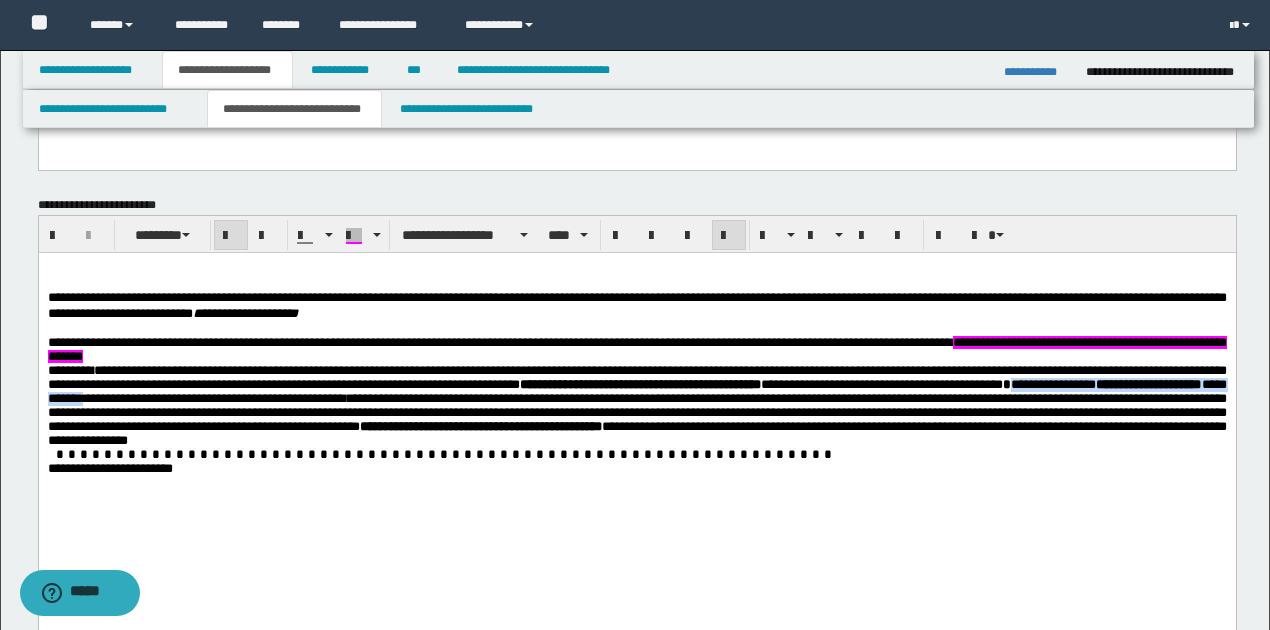 scroll, scrollTop: 719, scrollLeft: 0, axis: vertical 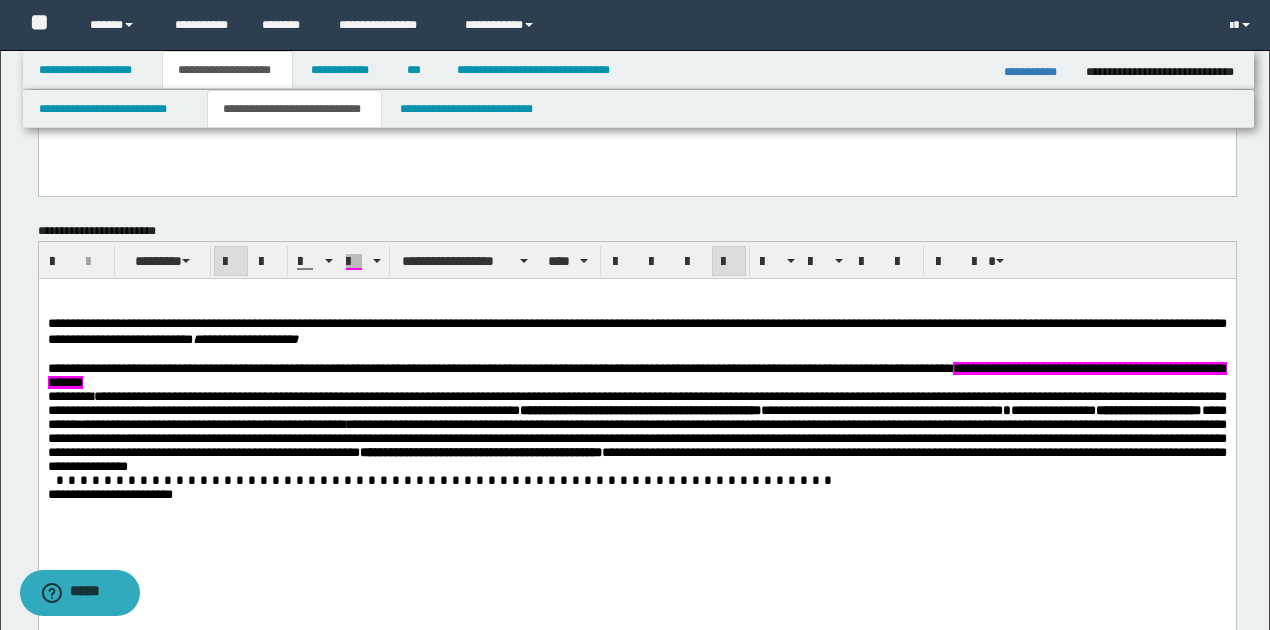 click on "**********" at bounding box center (636, 438) 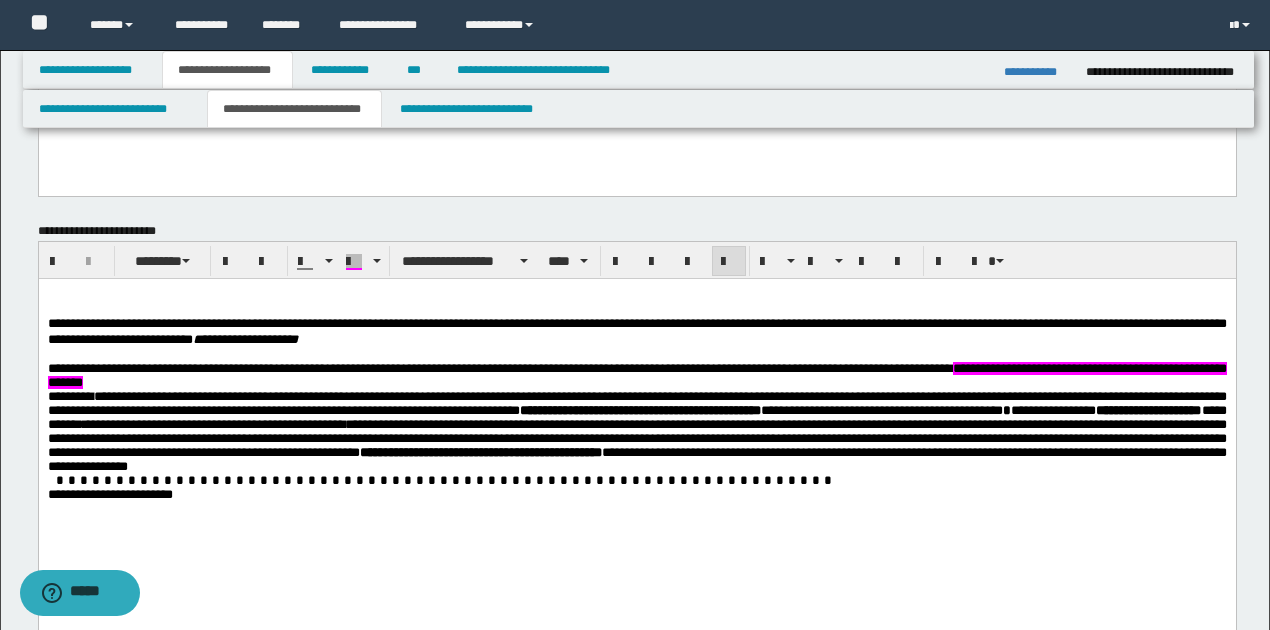 click on "**********" at bounding box center (1148, 410) 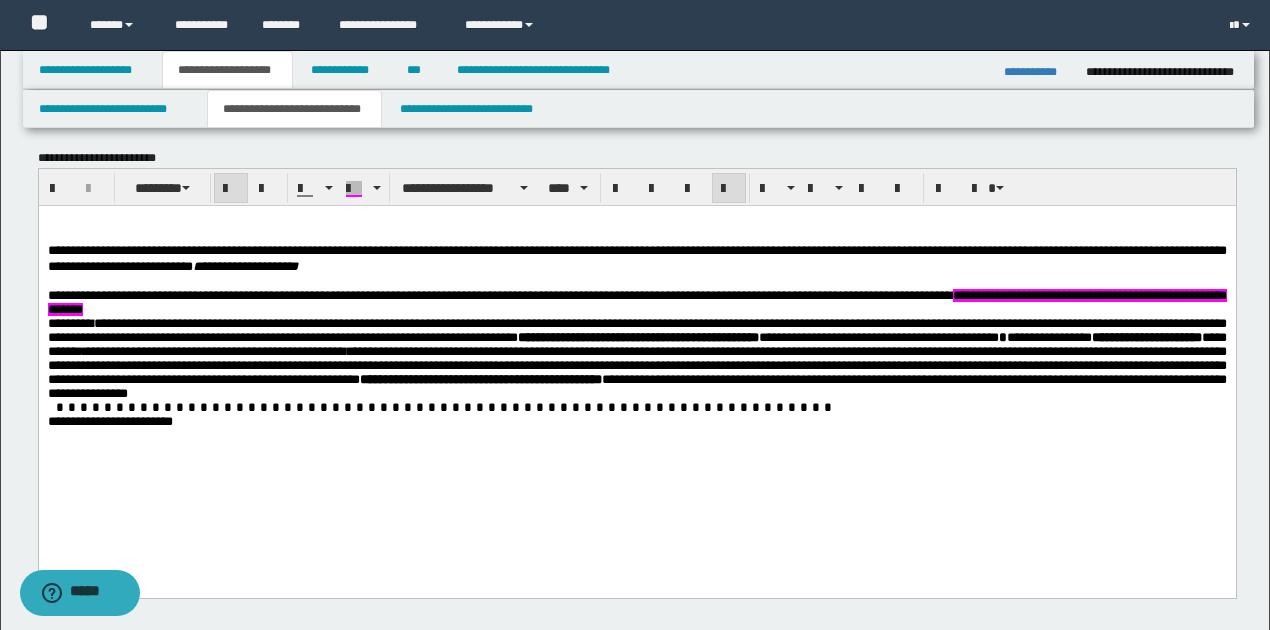 scroll, scrollTop: 786, scrollLeft: 0, axis: vertical 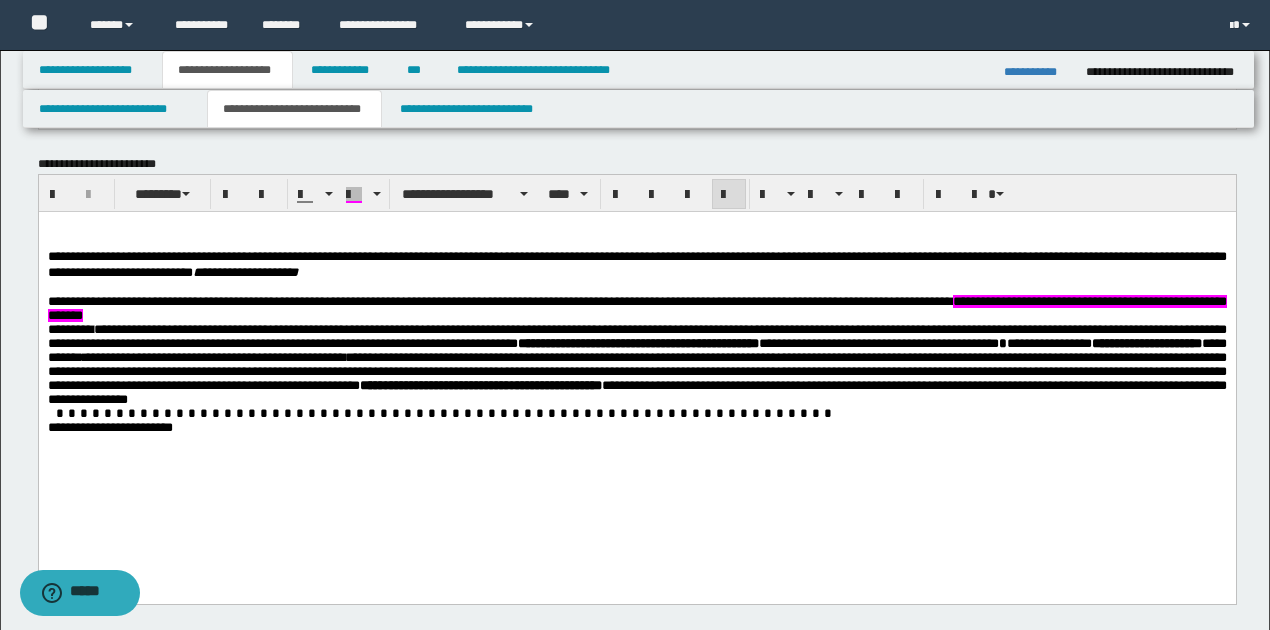 click on "**********" at bounding box center [636, 365] 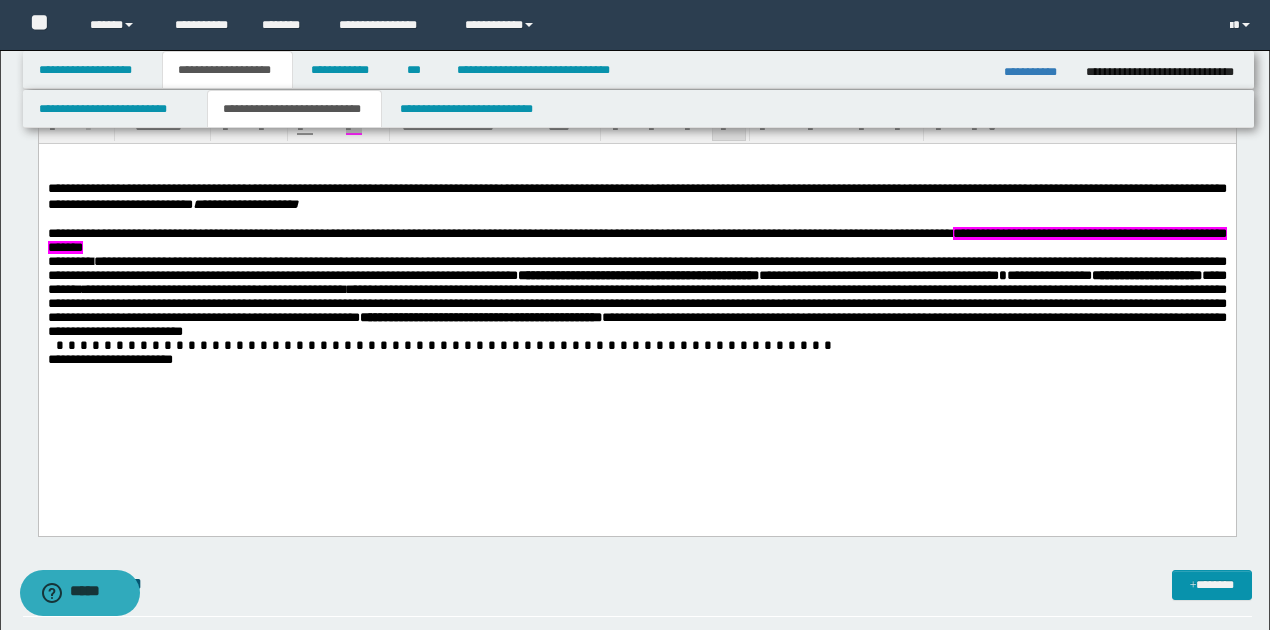 scroll, scrollTop: 852, scrollLeft: 0, axis: vertical 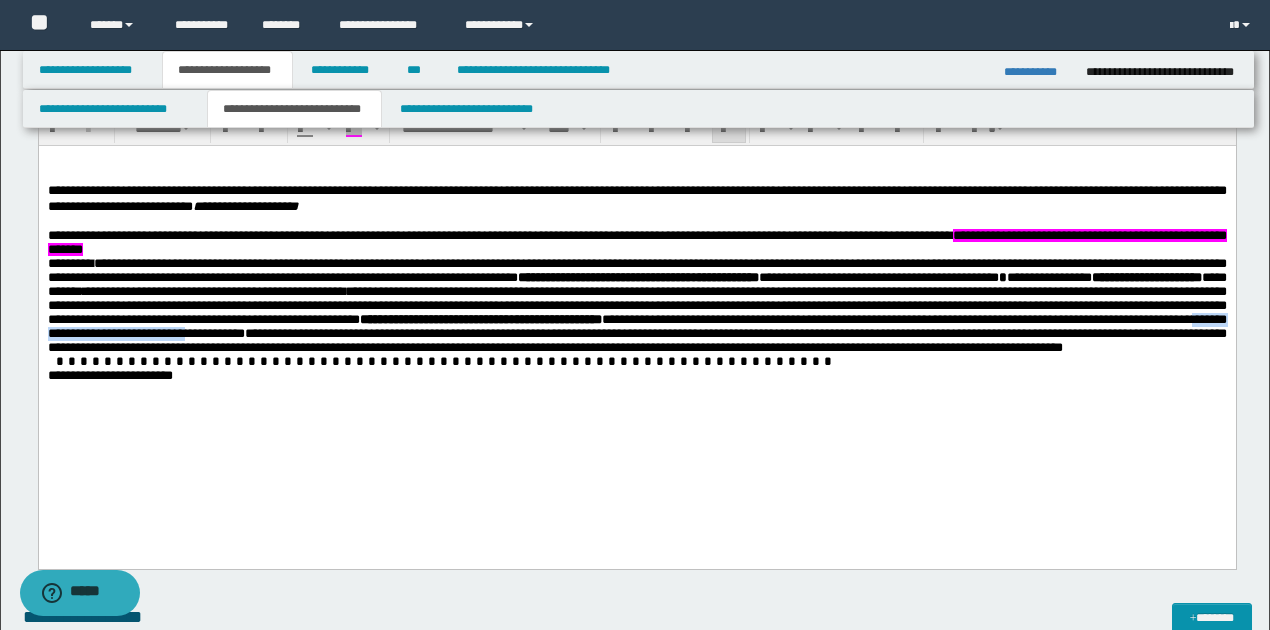 drag, startPoint x: 620, startPoint y: 348, endPoint x: 815, endPoint y: 342, distance: 195.09229 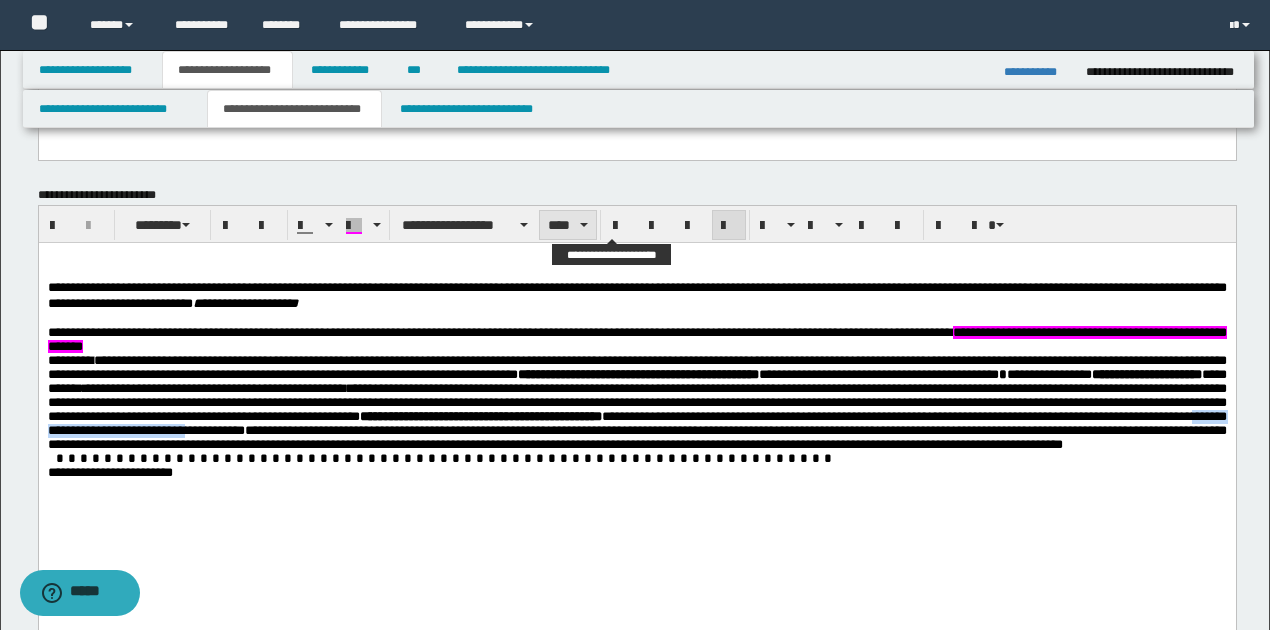 scroll, scrollTop: 719, scrollLeft: 0, axis: vertical 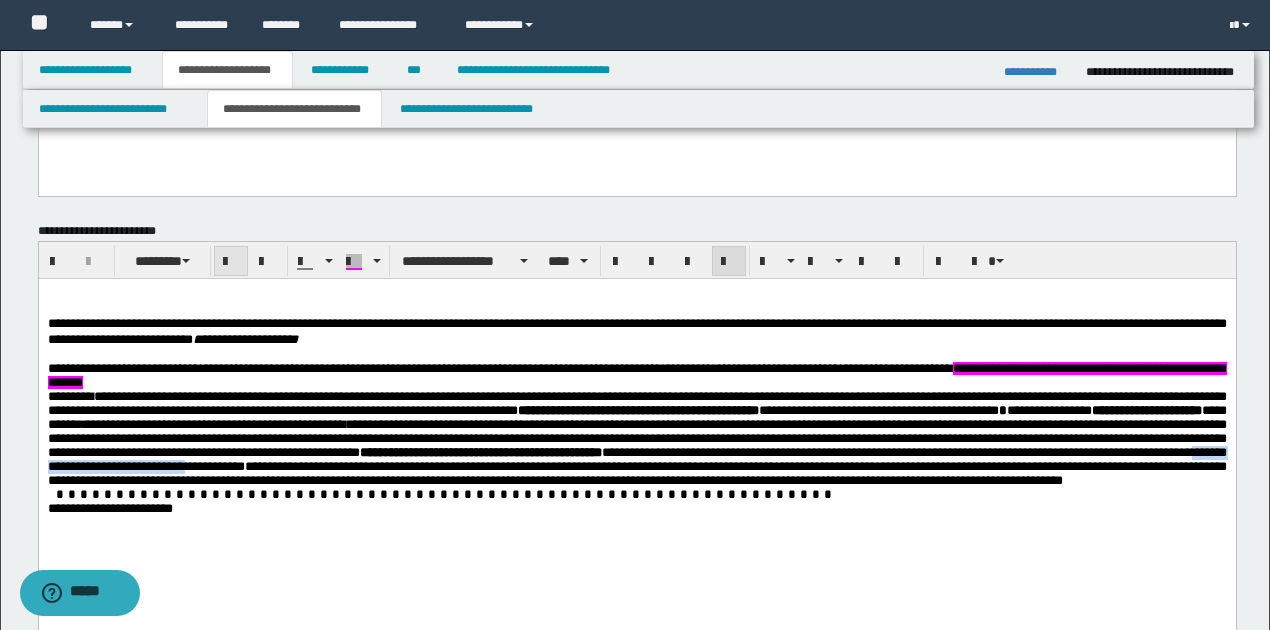 click at bounding box center (231, 262) 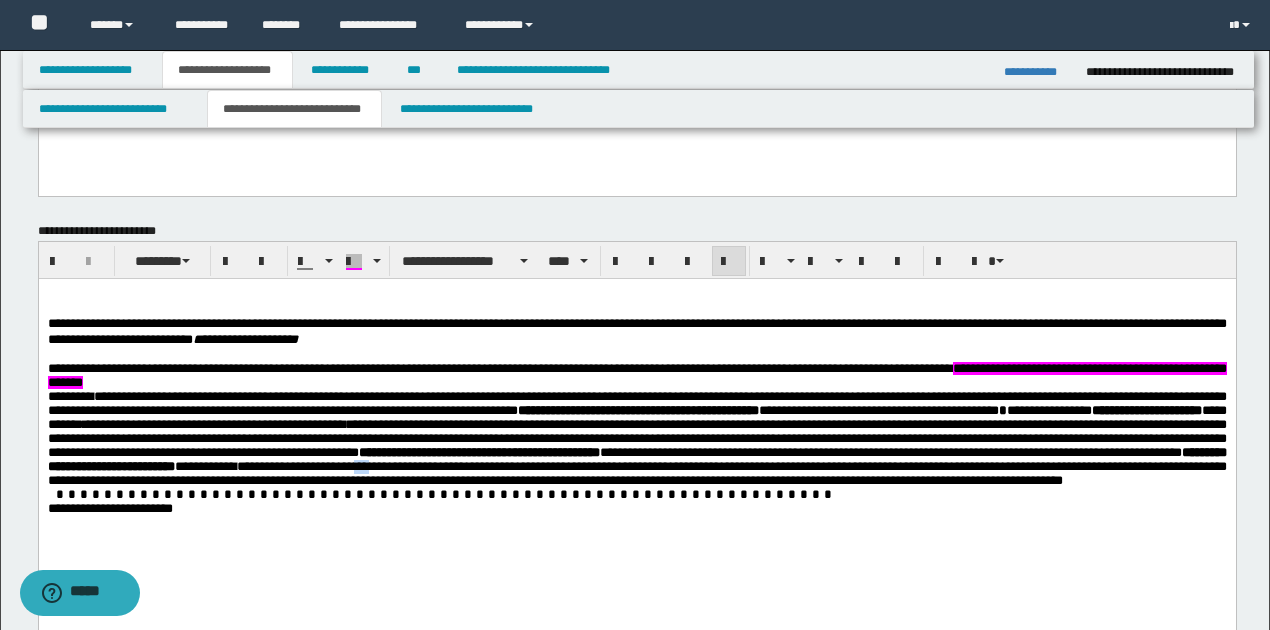 drag, startPoint x: 1002, startPoint y: 481, endPoint x: 1014, endPoint y: 480, distance: 12.0415945 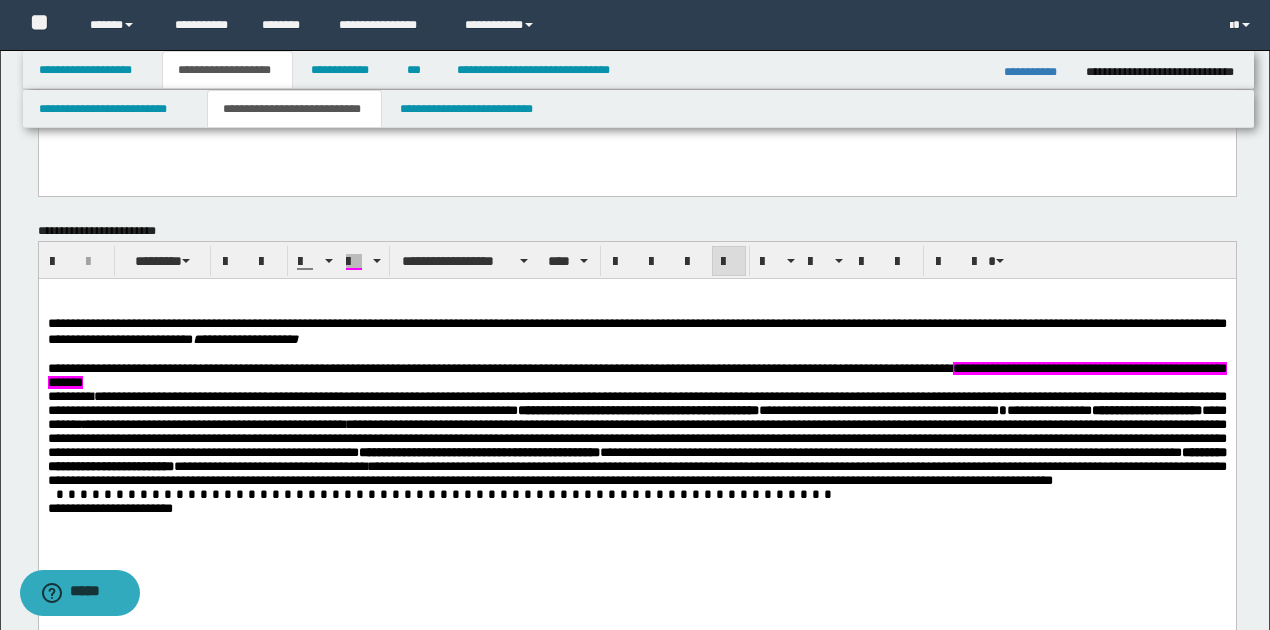 click on "**********" at bounding box center (636, 466) 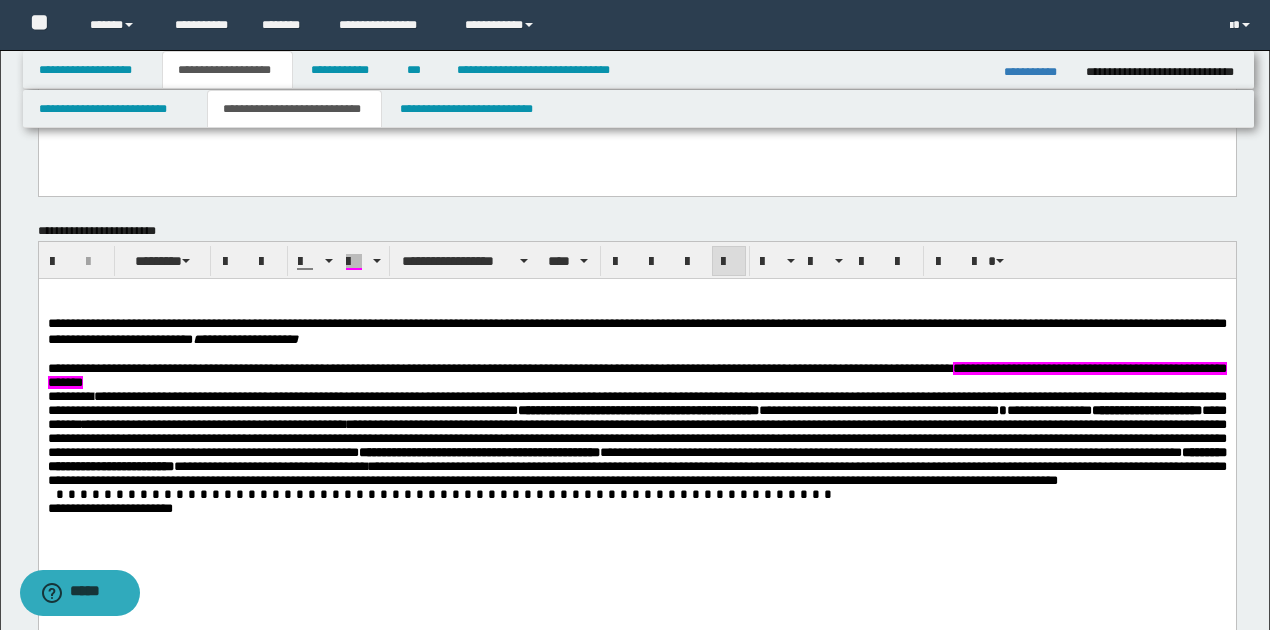 click on "**********" at bounding box center (636, 466) 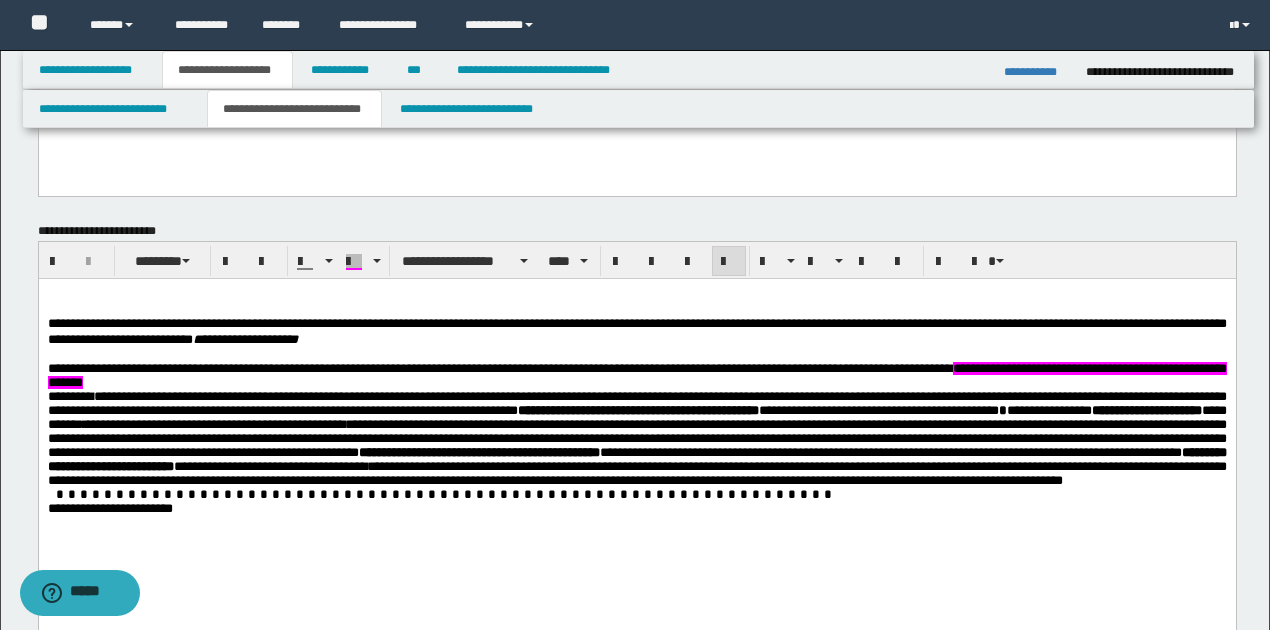 click on "**********" at bounding box center (636, 509) 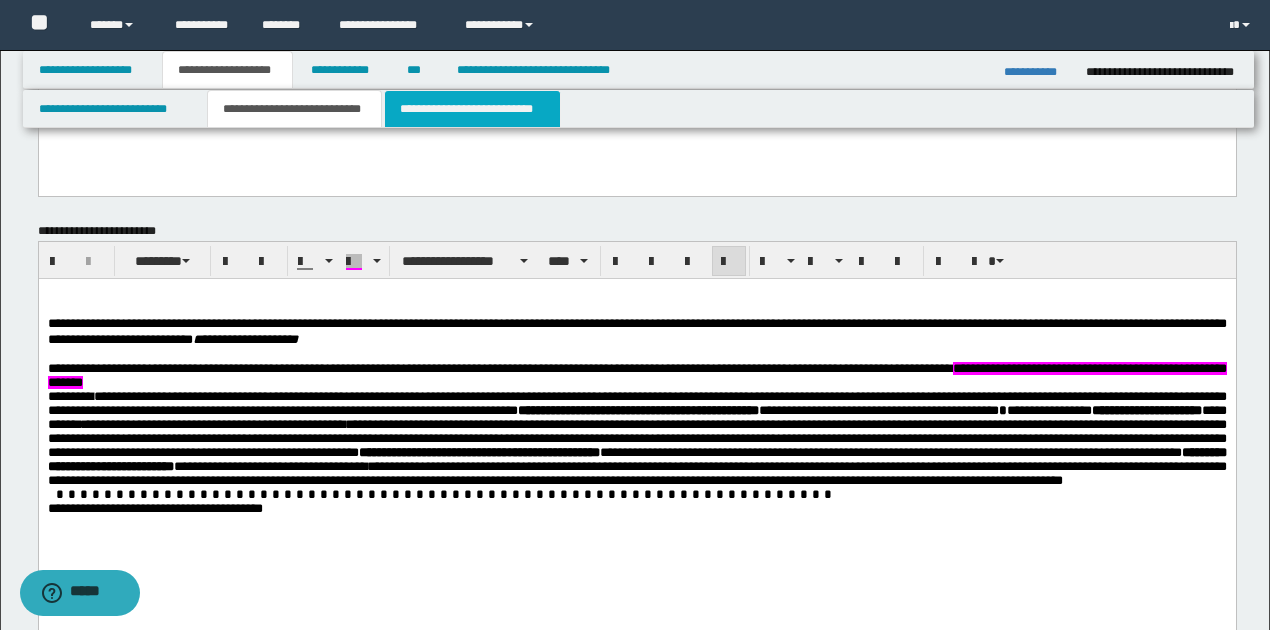 click on "**********" at bounding box center [472, 109] 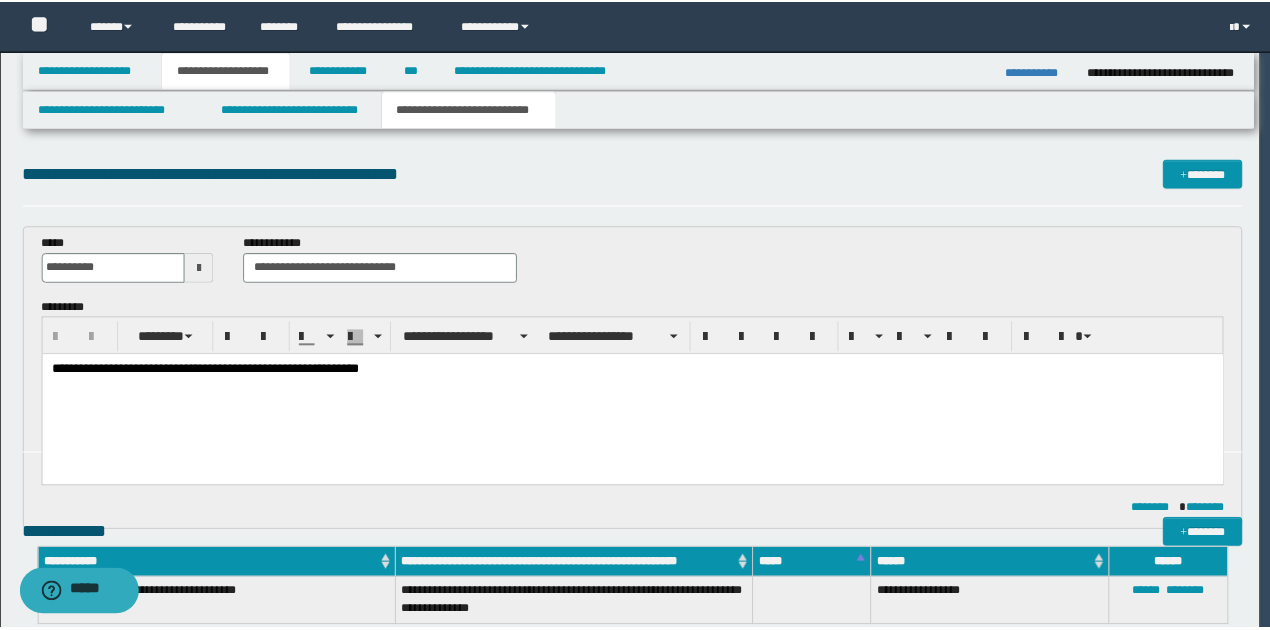 scroll, scrollTop: 0, scrollLeft: 0, axis: both 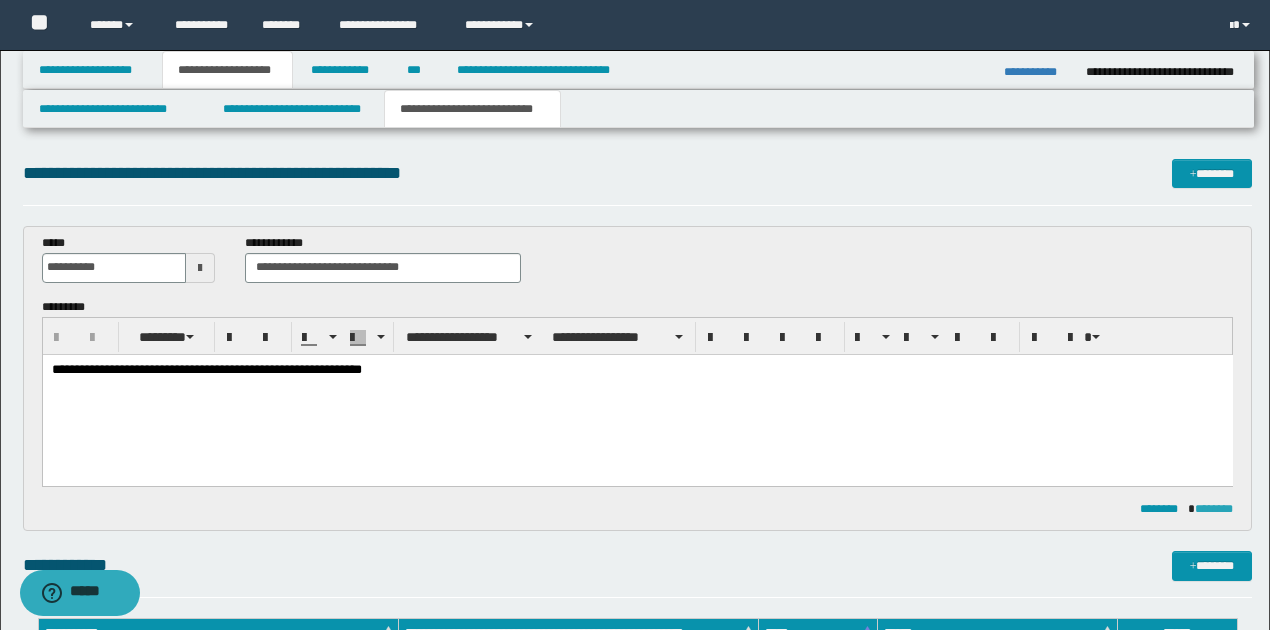 click on "********" at bounding box center (1214, 509) 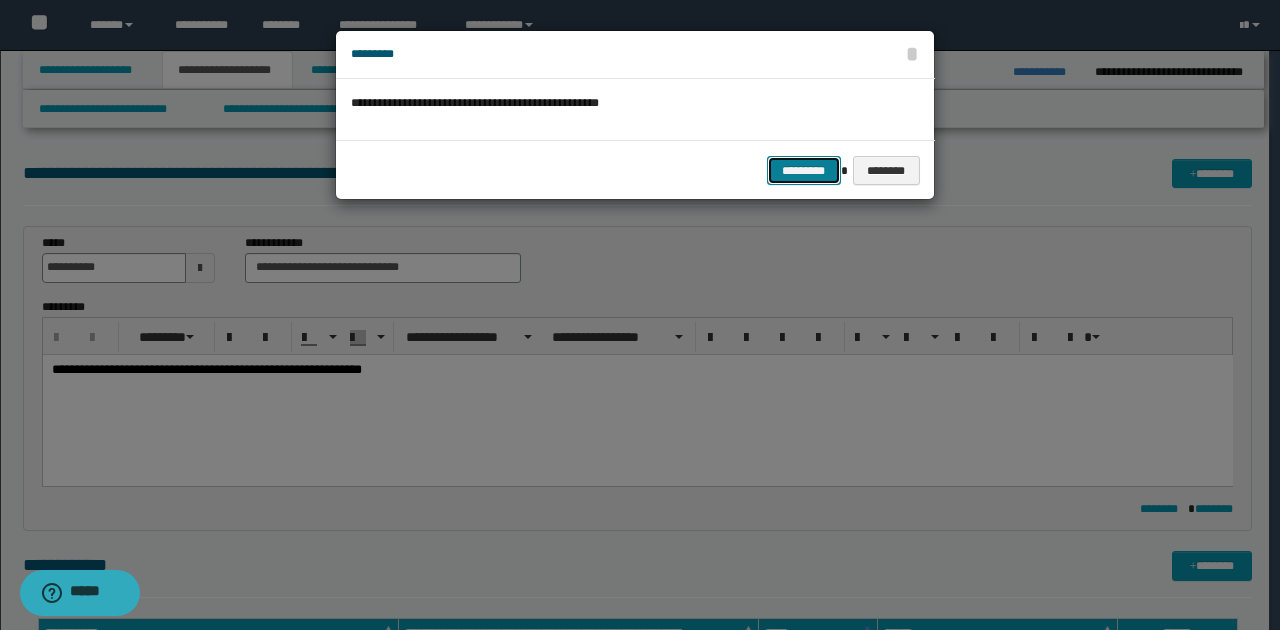 click on "*********" at bounding box center (804, 170) 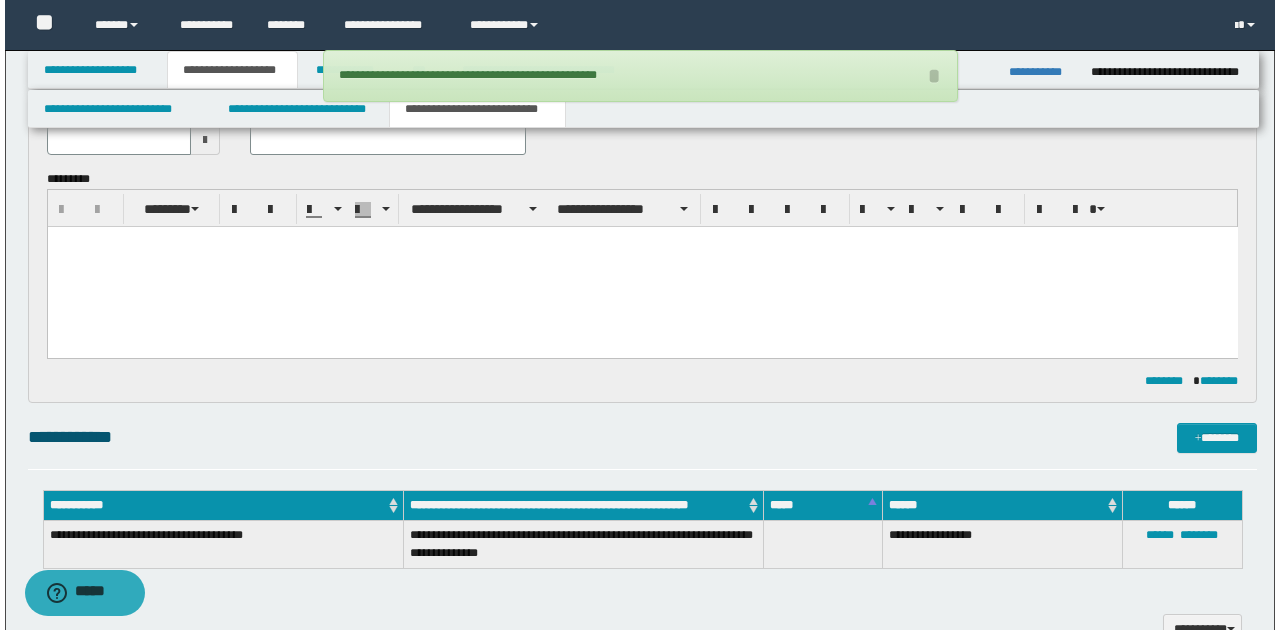 scroll, scrollTop: 200, scrollLeft: 0, axis: vertical 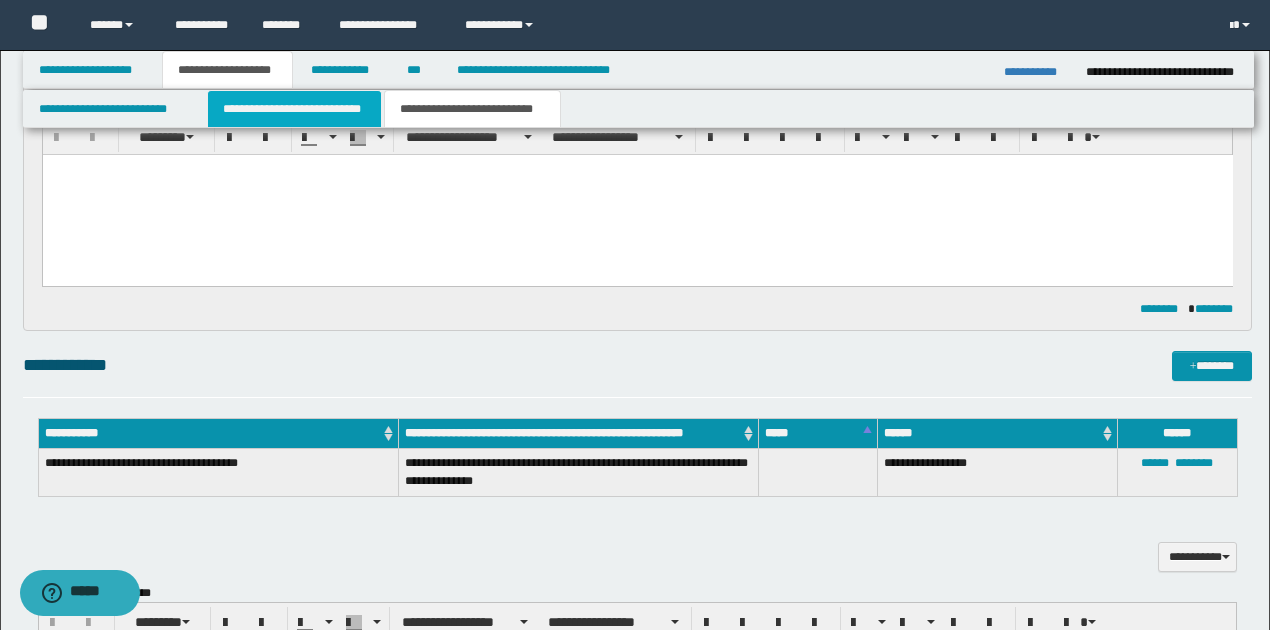 click on "**********" at bounding box center (294, 109) 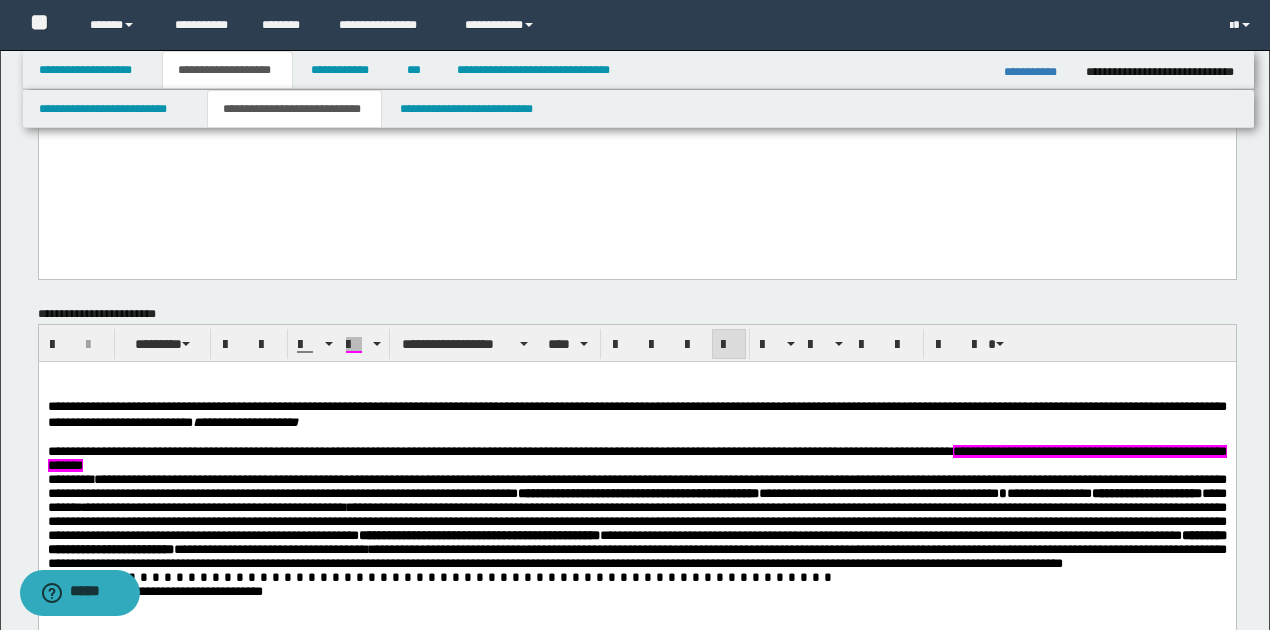 scroll, scrollTop: 666, scrollLeft: 0, axis: vertical 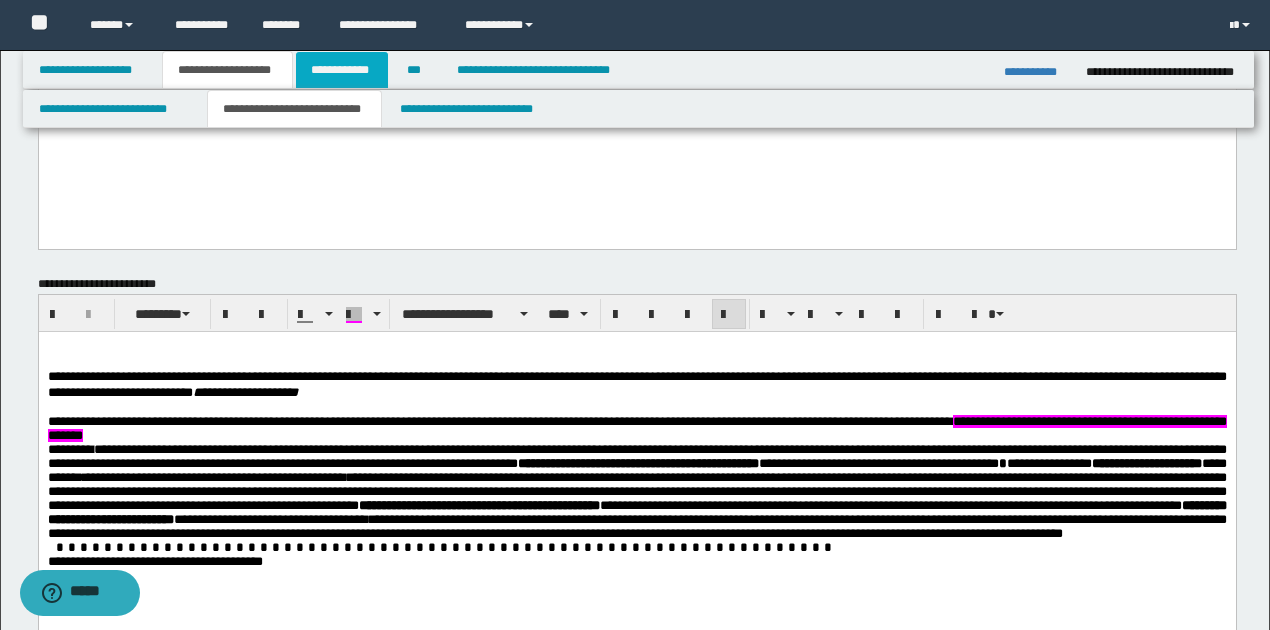 click on "**********" at bounding box center [342, 70] 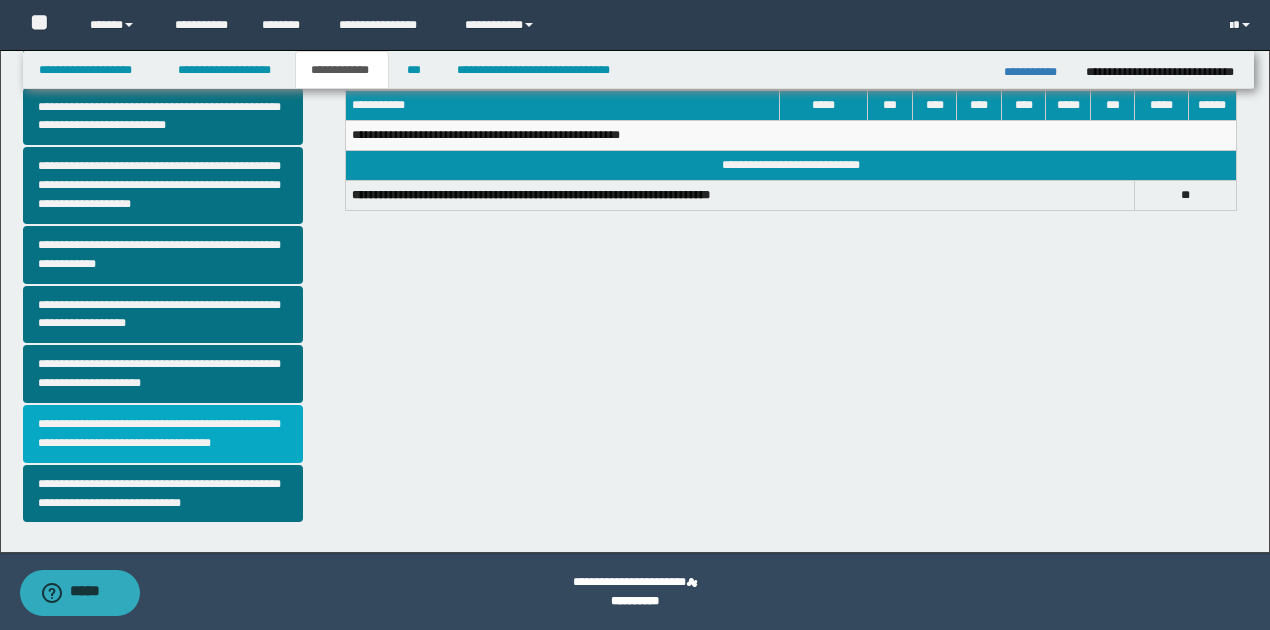 click on "**********" at bounding box center [163, 434] 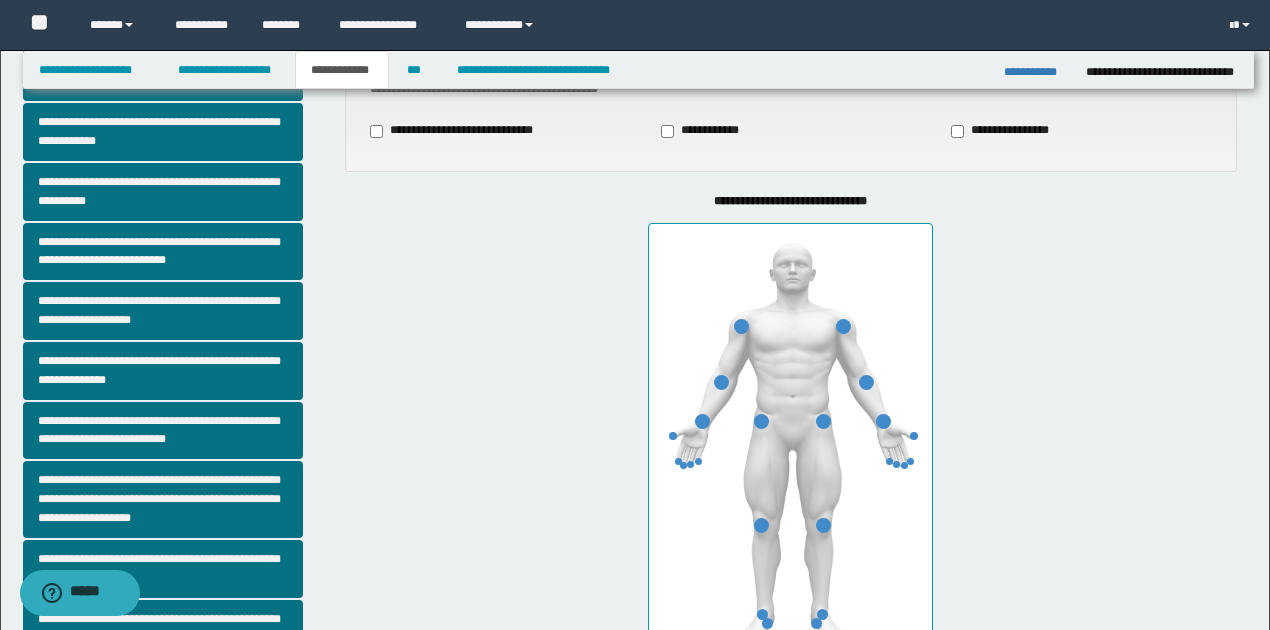scroll, scrollTop: 266, scrollLeft: 0, axis: vertical 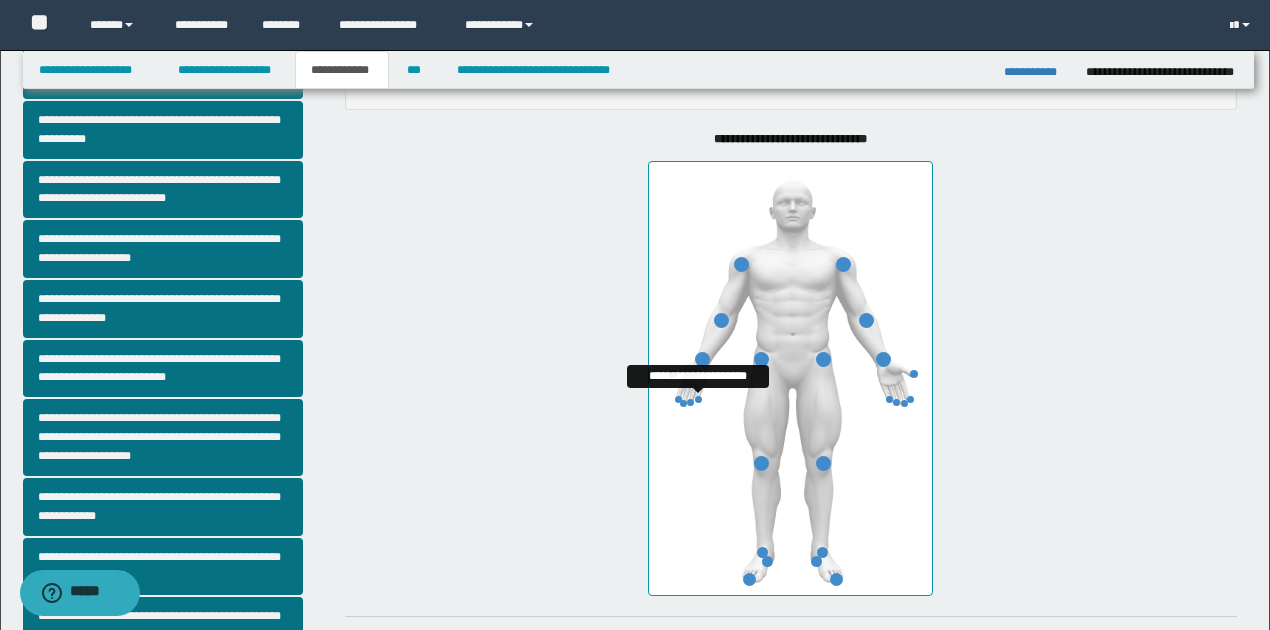 click at bounding box center (698, 399) 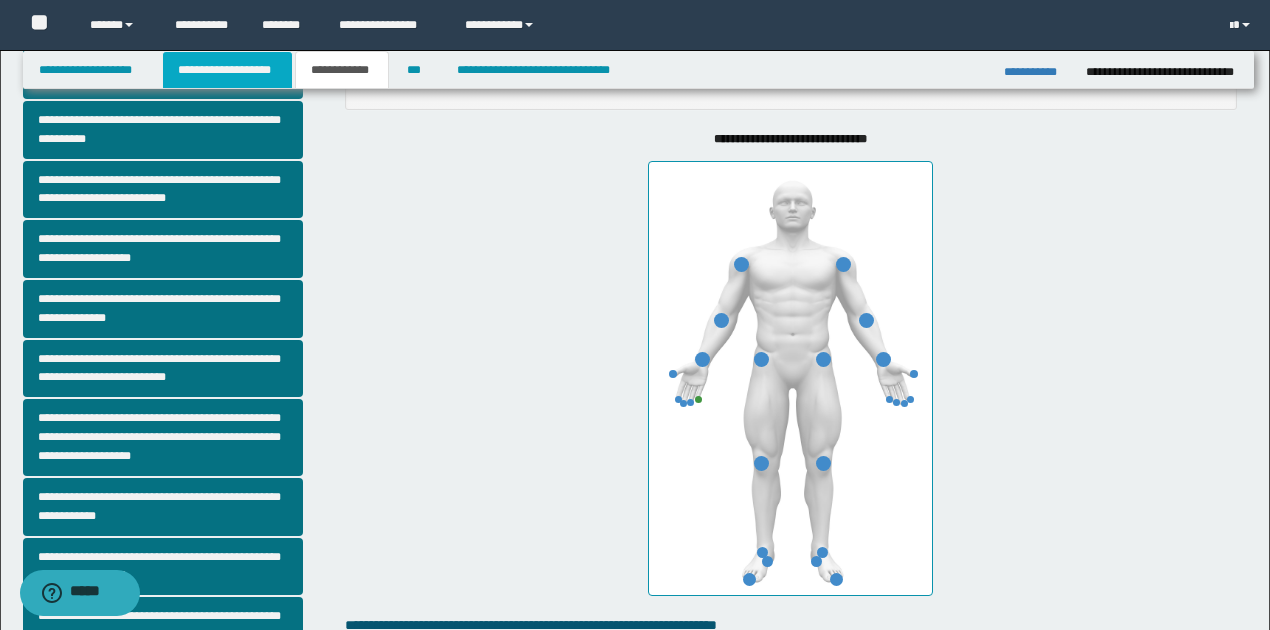 click on "**********" at bounding box center [227, 70] 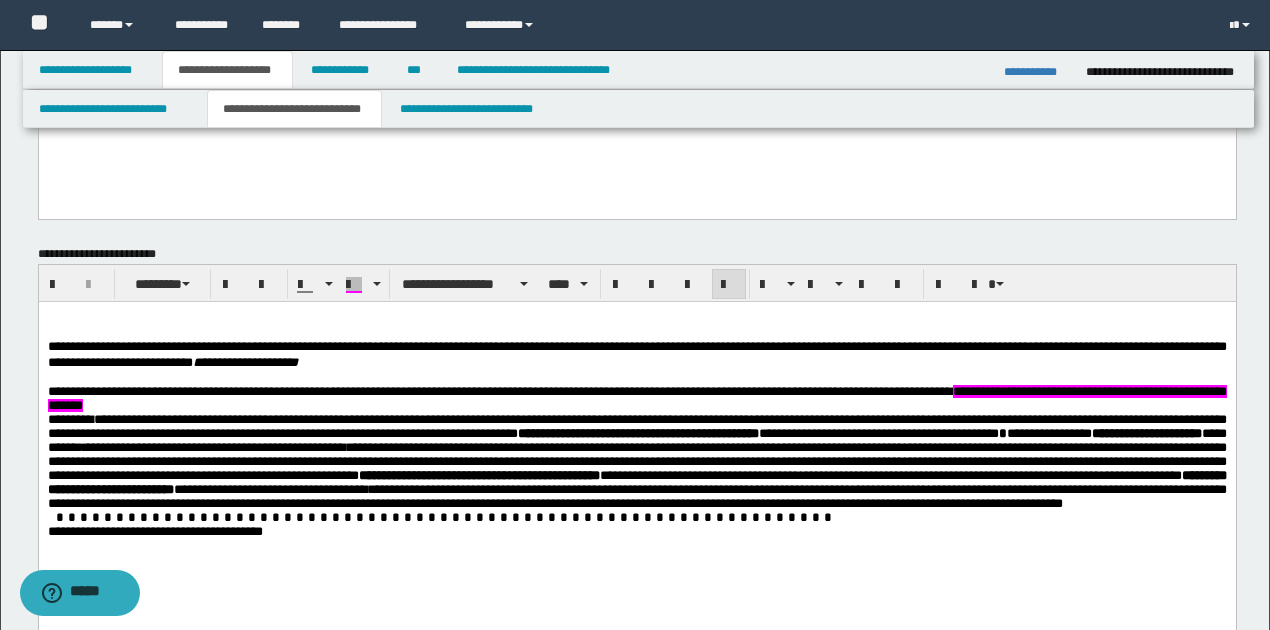 scroll, scrollTop: 697, scrollLeft: 0, axis: vertical 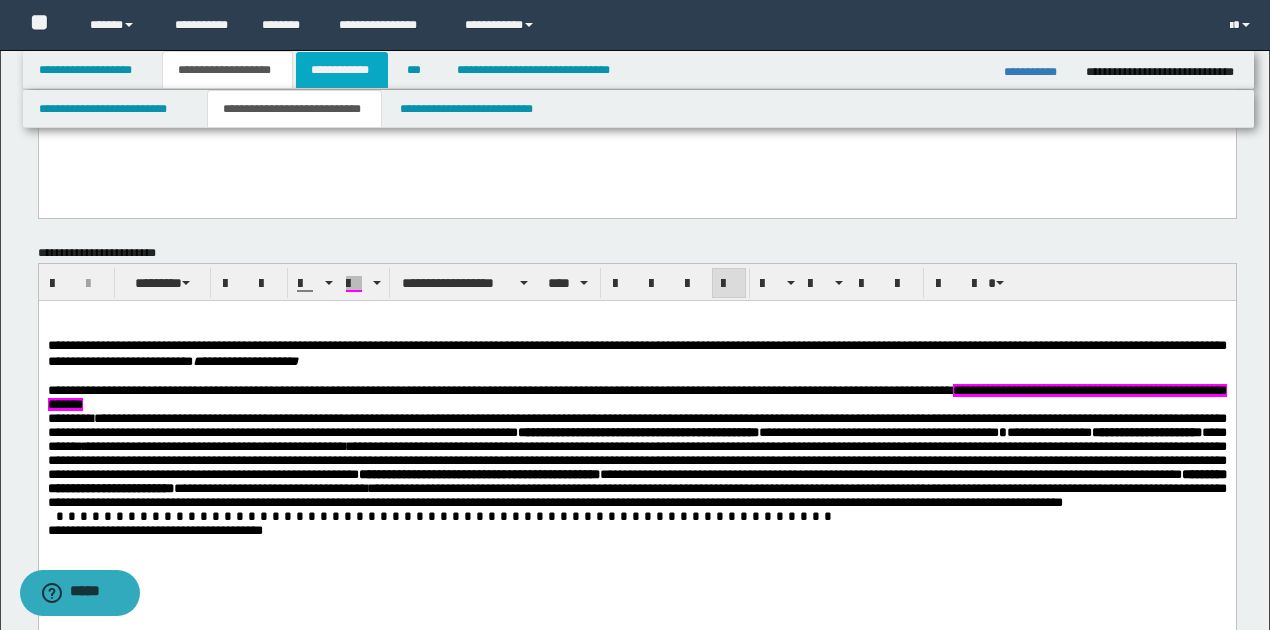 click on "**********" at bounding box center [342, 70] 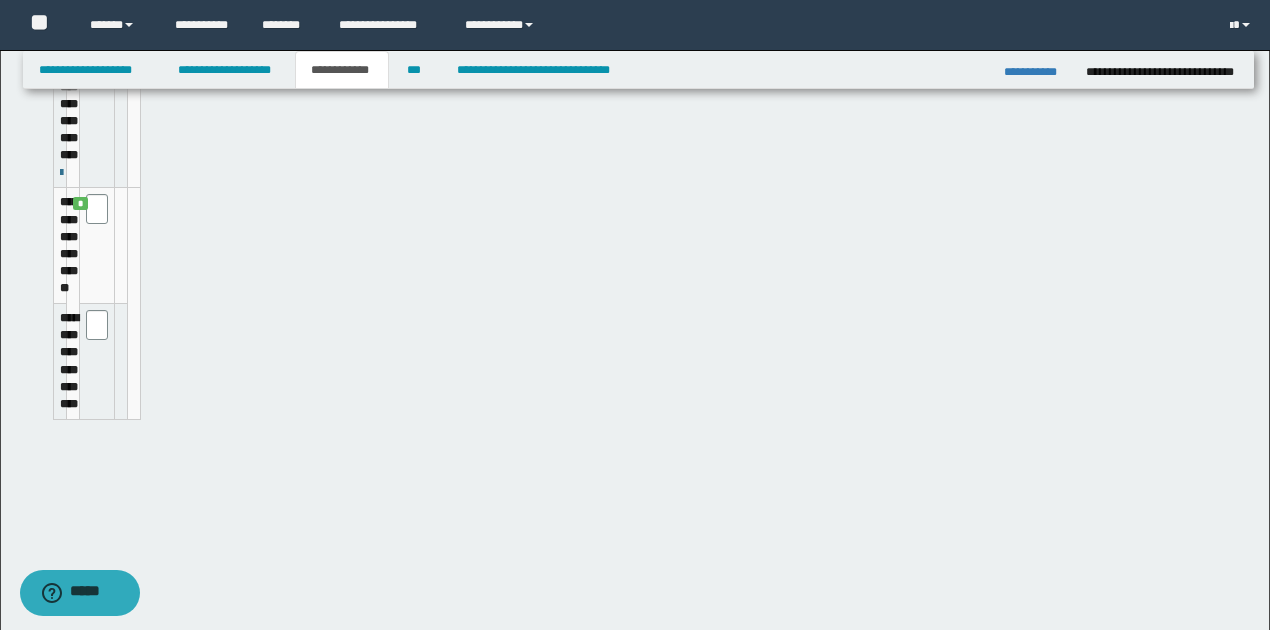 scroll, scrollTop: 666, scrollLeft: 0, axis: vertical 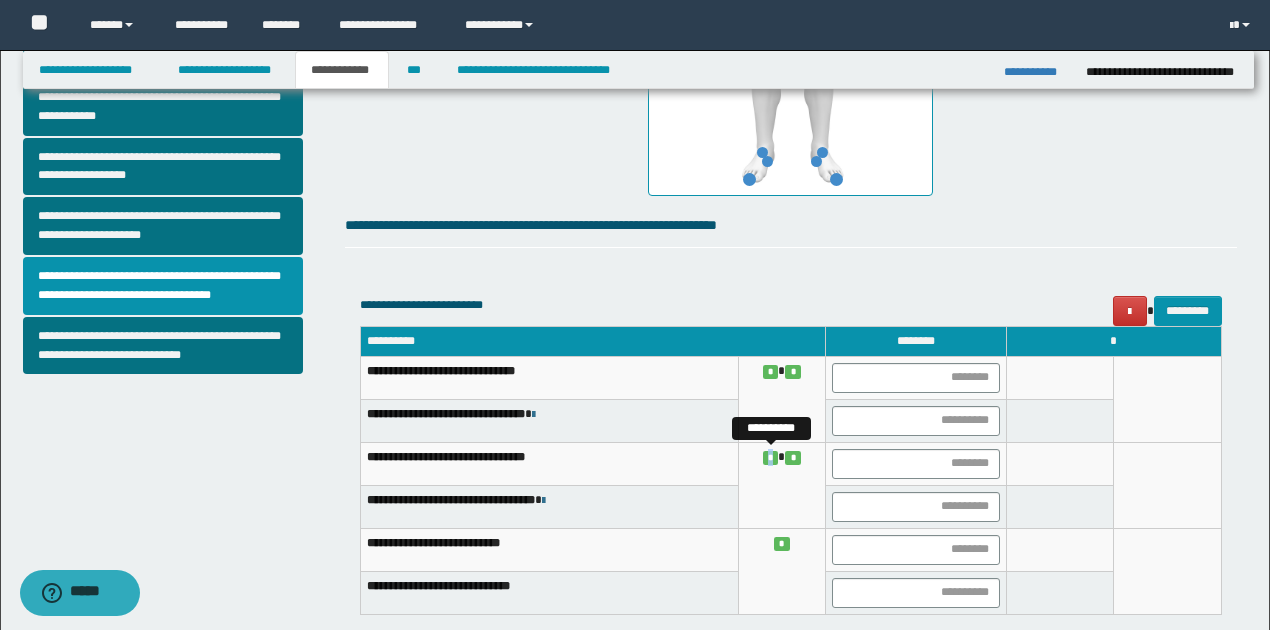 click on "*" at bounding box center (771, 457) 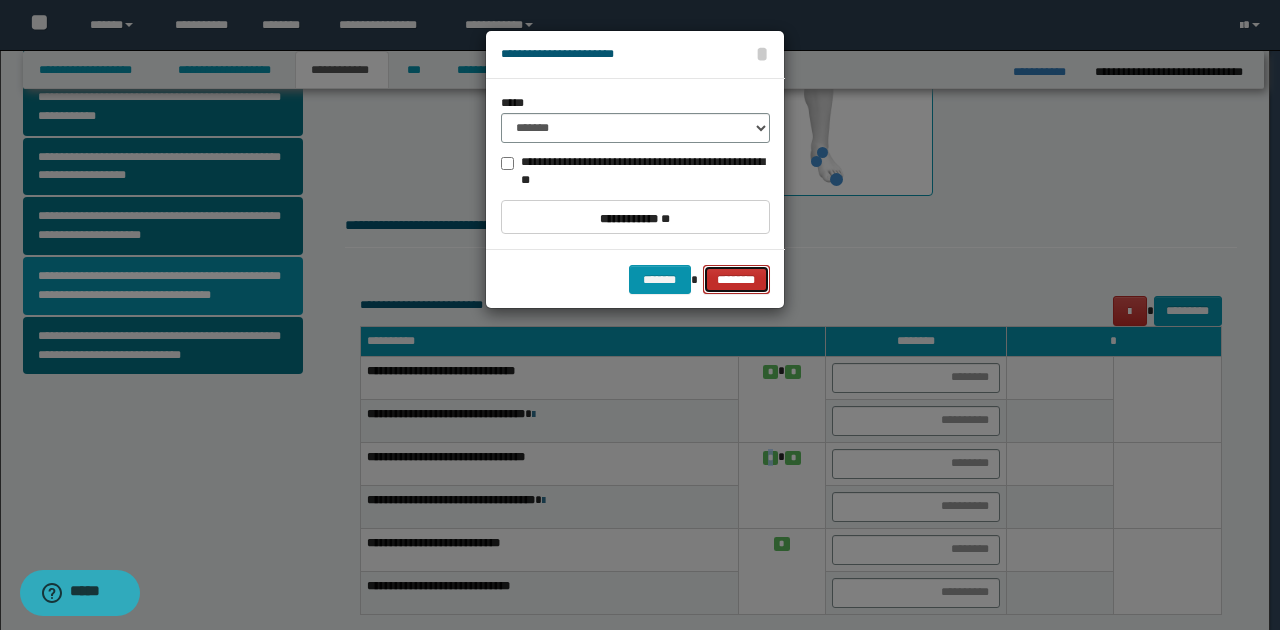 click on "********" at bounding box center (736, 279) 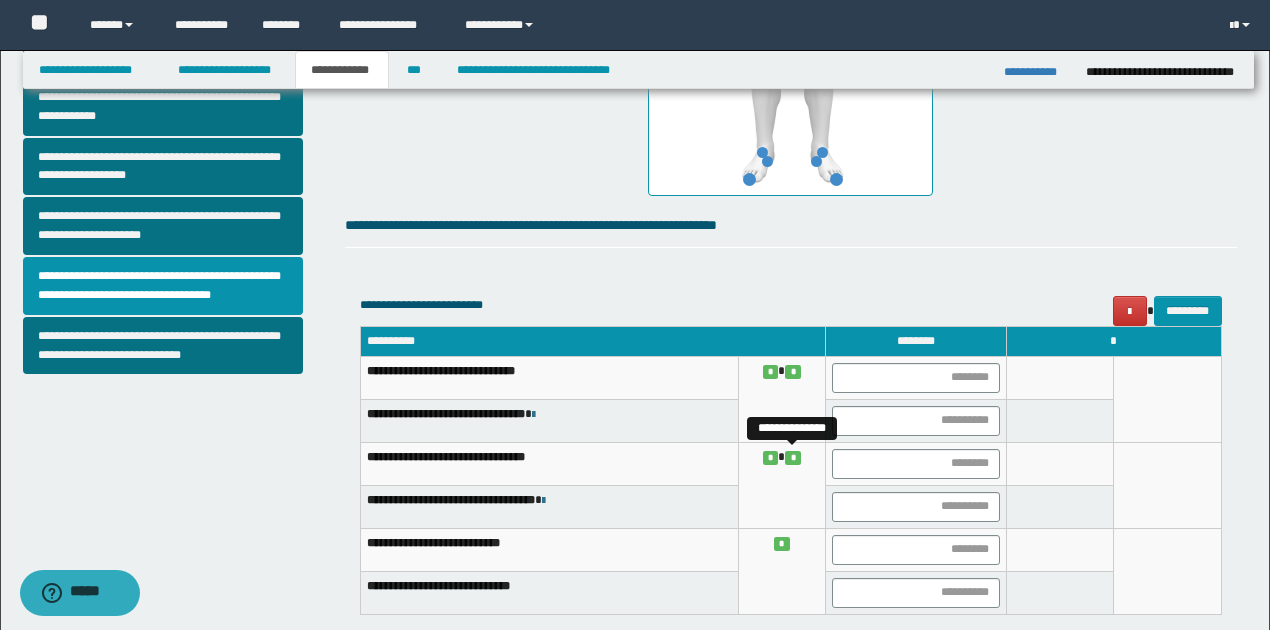click on "*" at bounding box center [793, 457] 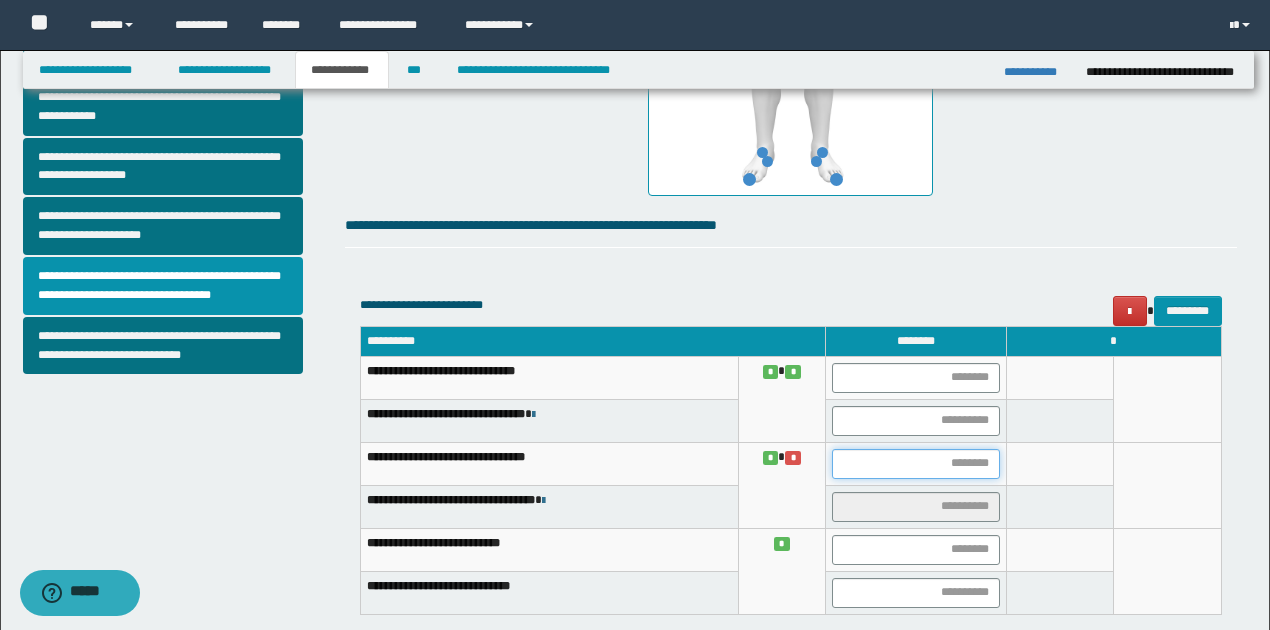 click at bounding box center [916, 464] 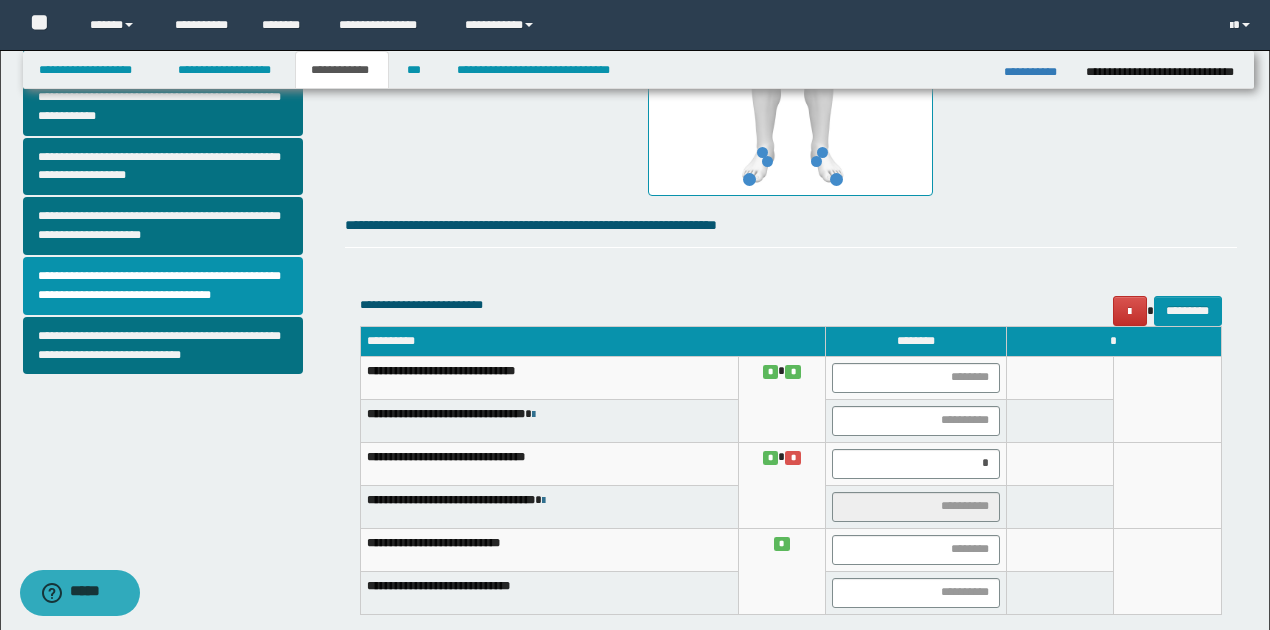 click at bounding box center [1060, 463] 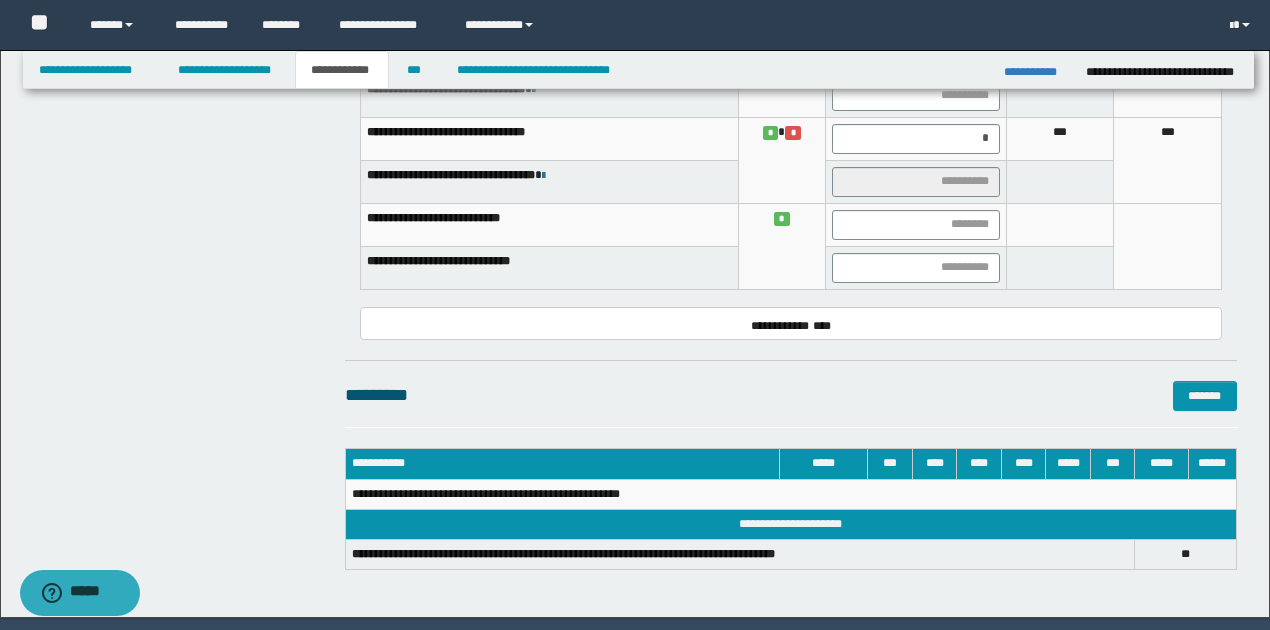 scroll, scrollTop: 990, scrollLeft: 0, axis: vertical 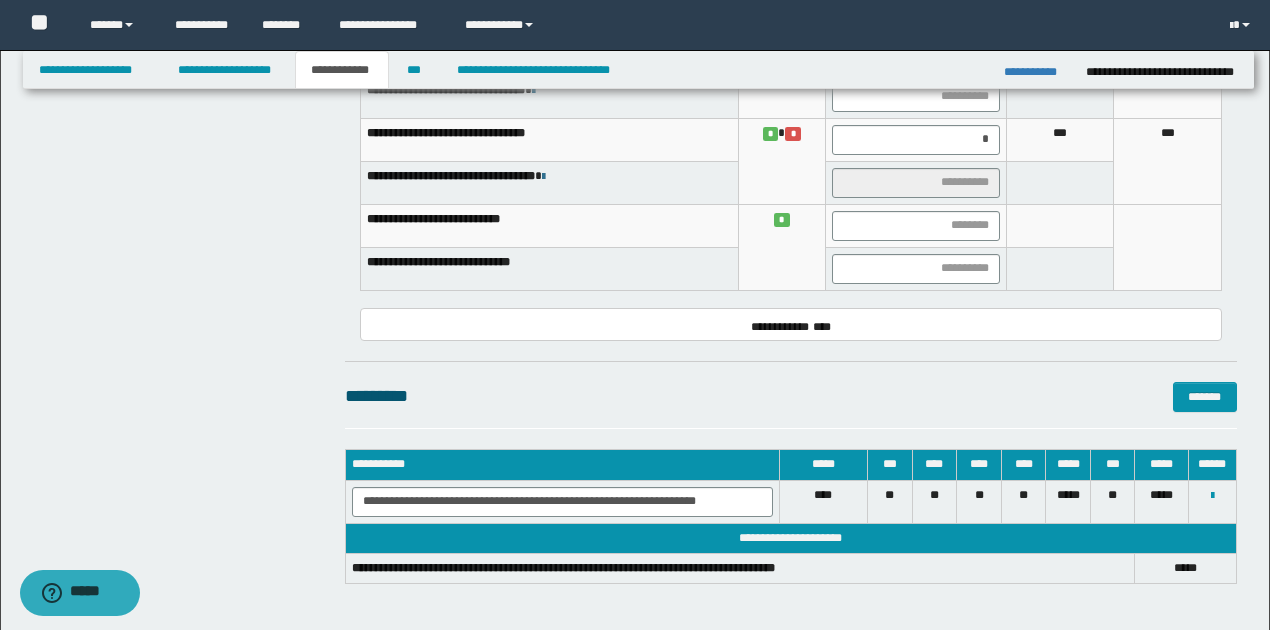 click on "**********" at bounding box center [791, -121] 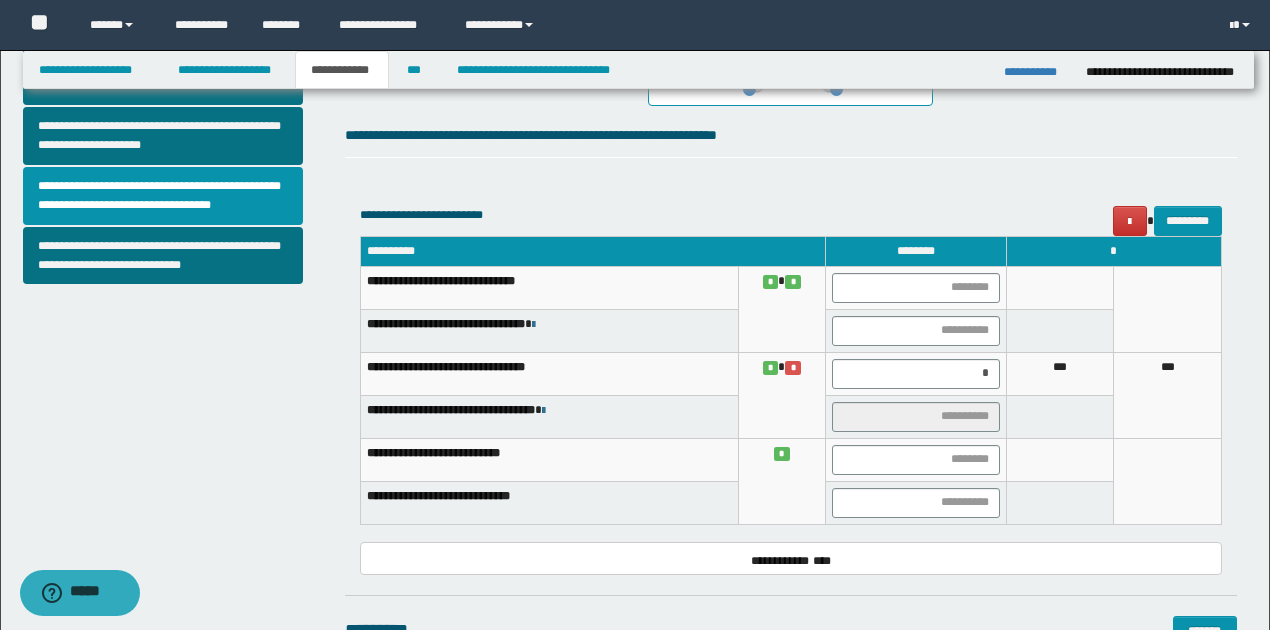 scroll, scrollTop: 724, scrollLeft: 0, axis: vertical 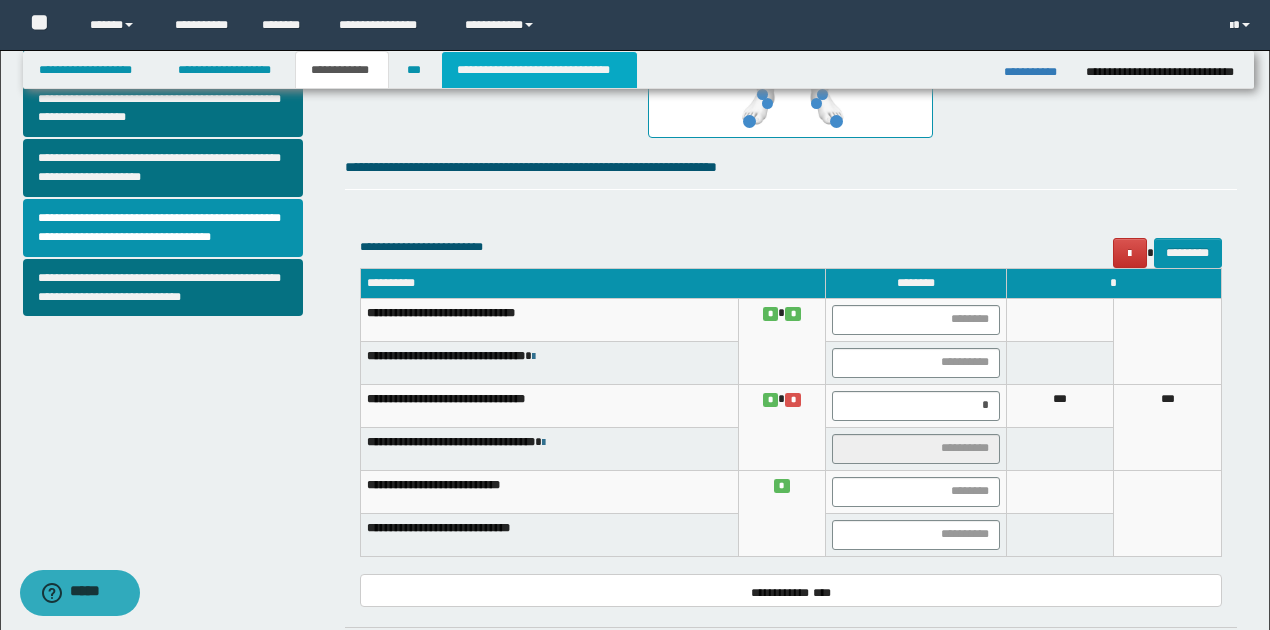 click on "**********" at bounding box center (539, 70) 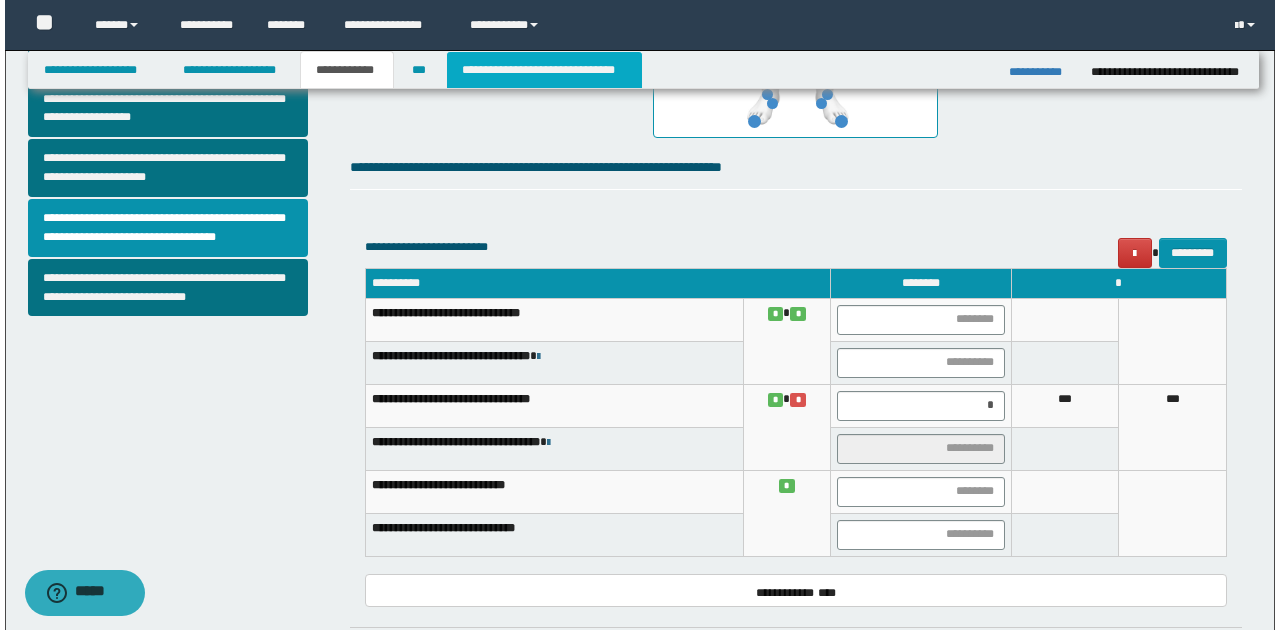 scroll, scrollTop: 0, scrollLeft: 0, axis: both 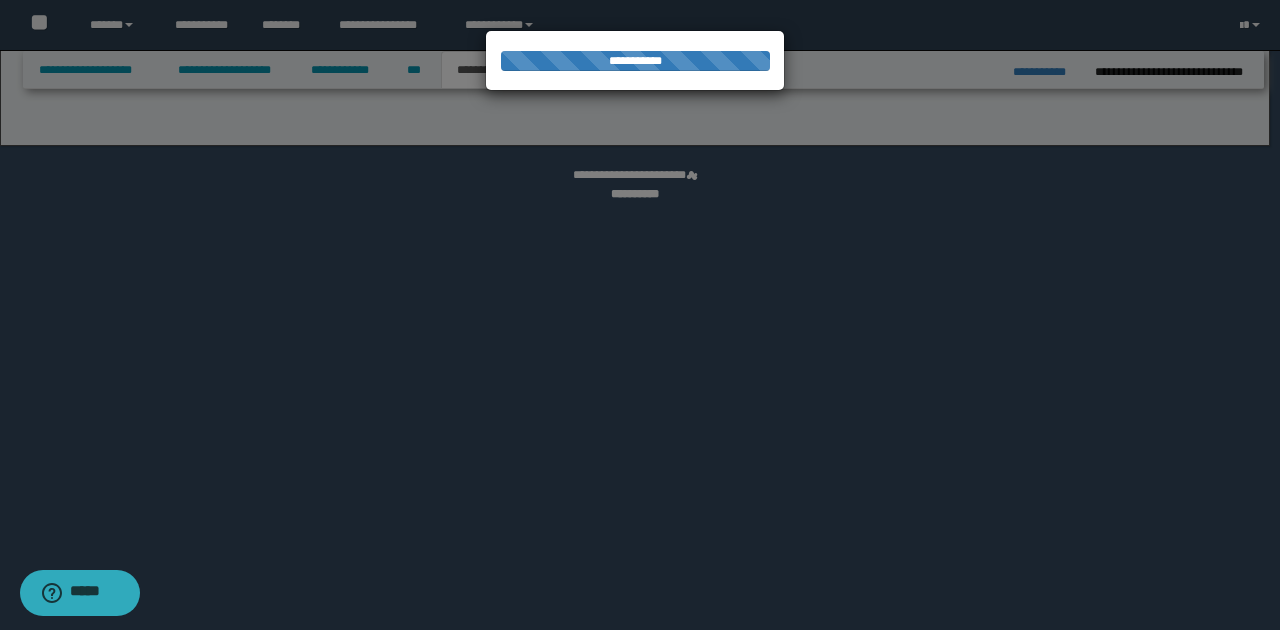 select on "*" 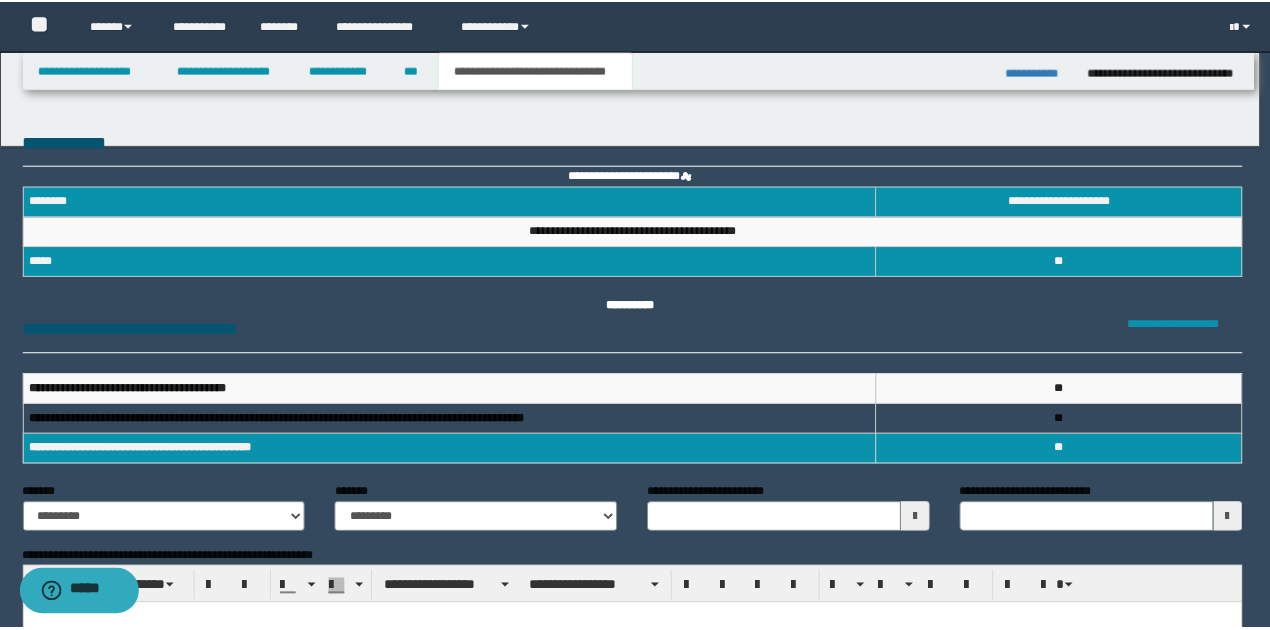 scroll, scrollTop: 0, scrollLeft: 0, axis: both 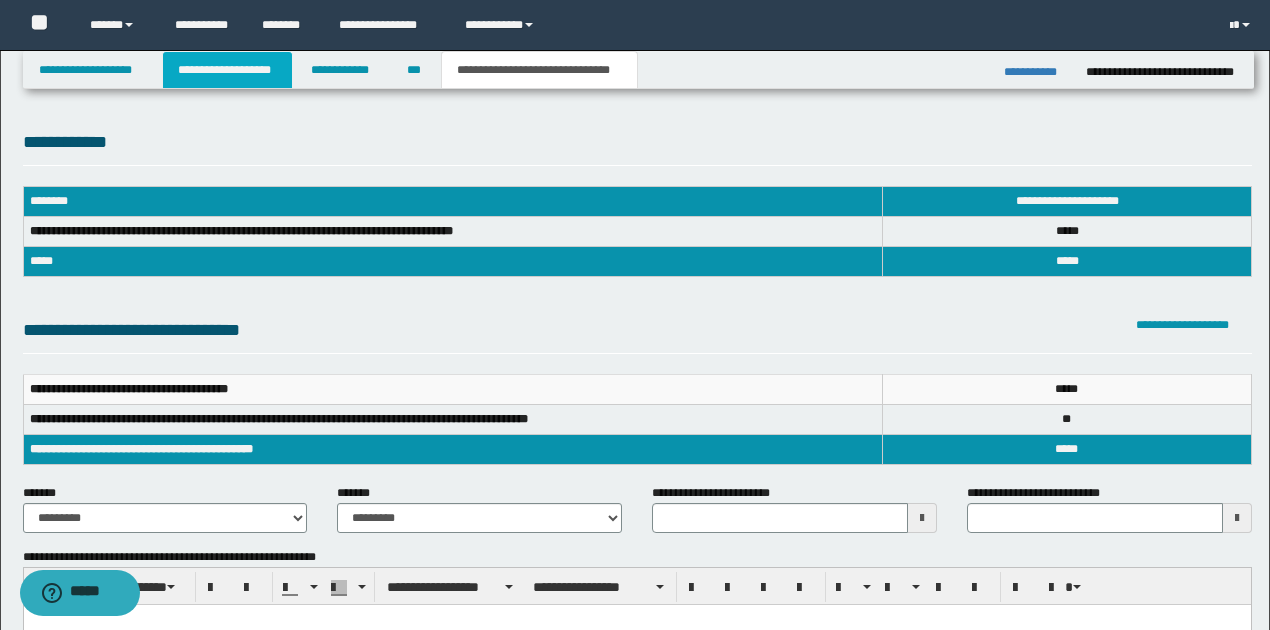 click on "**********" at bounding box center (227, 70) 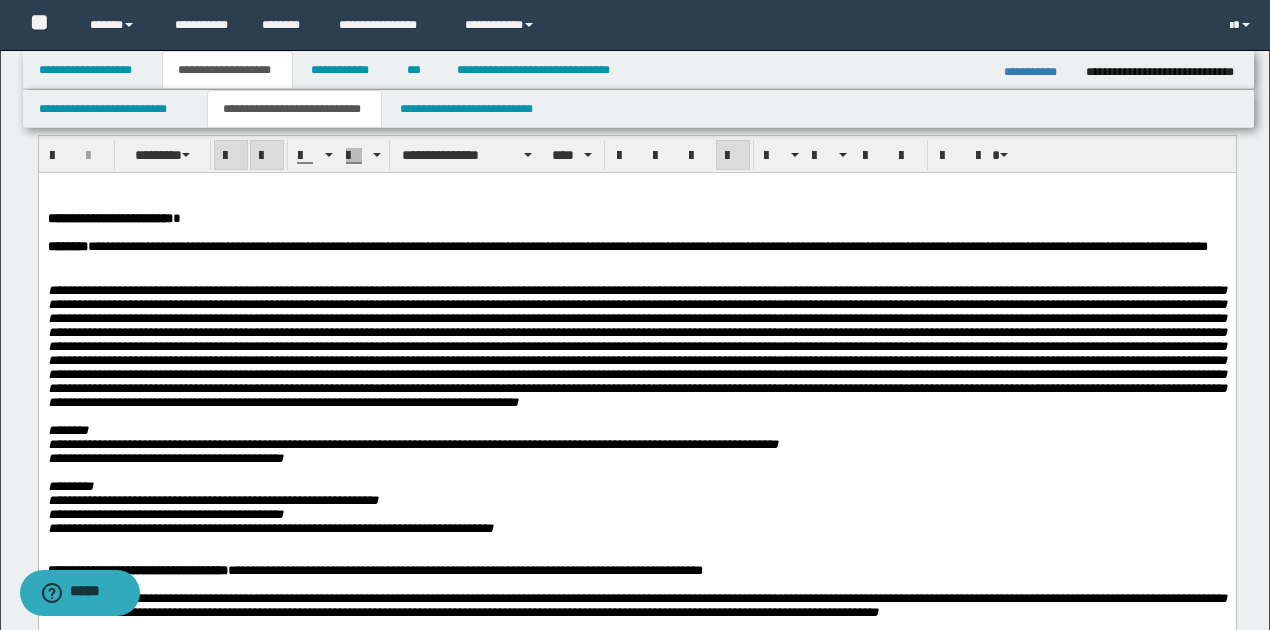 scroll, scrollTop: 66, scrollLeft: 0, axis: vertical 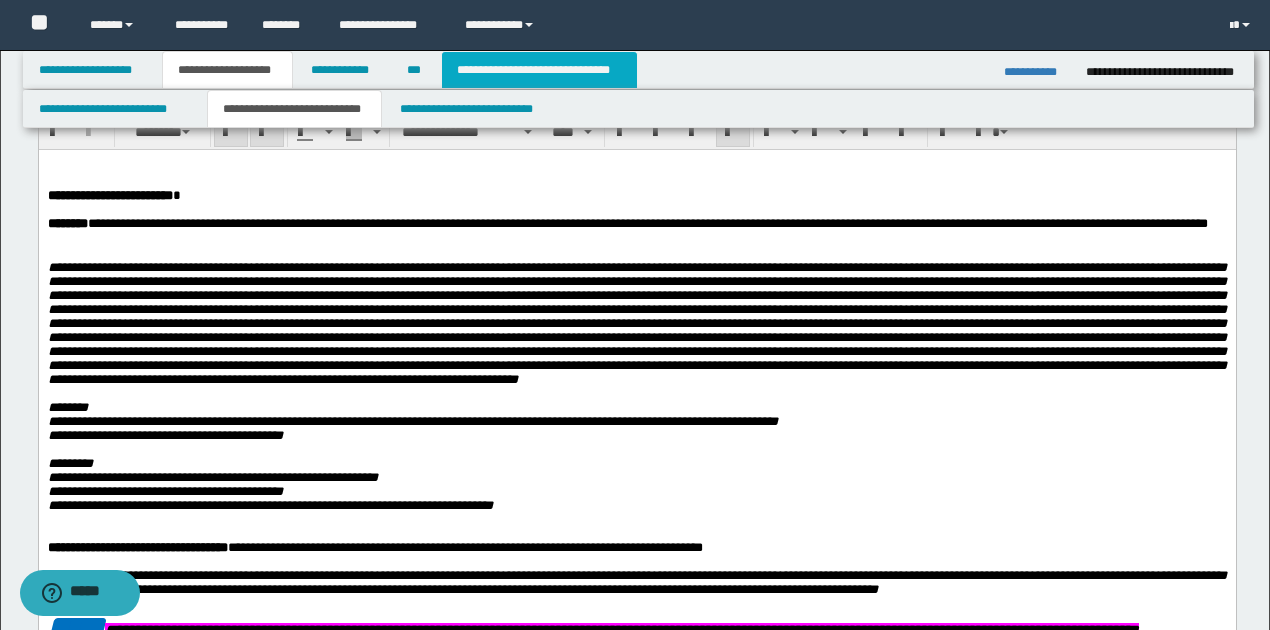 click on "**********" at bounding box center (539, 70) 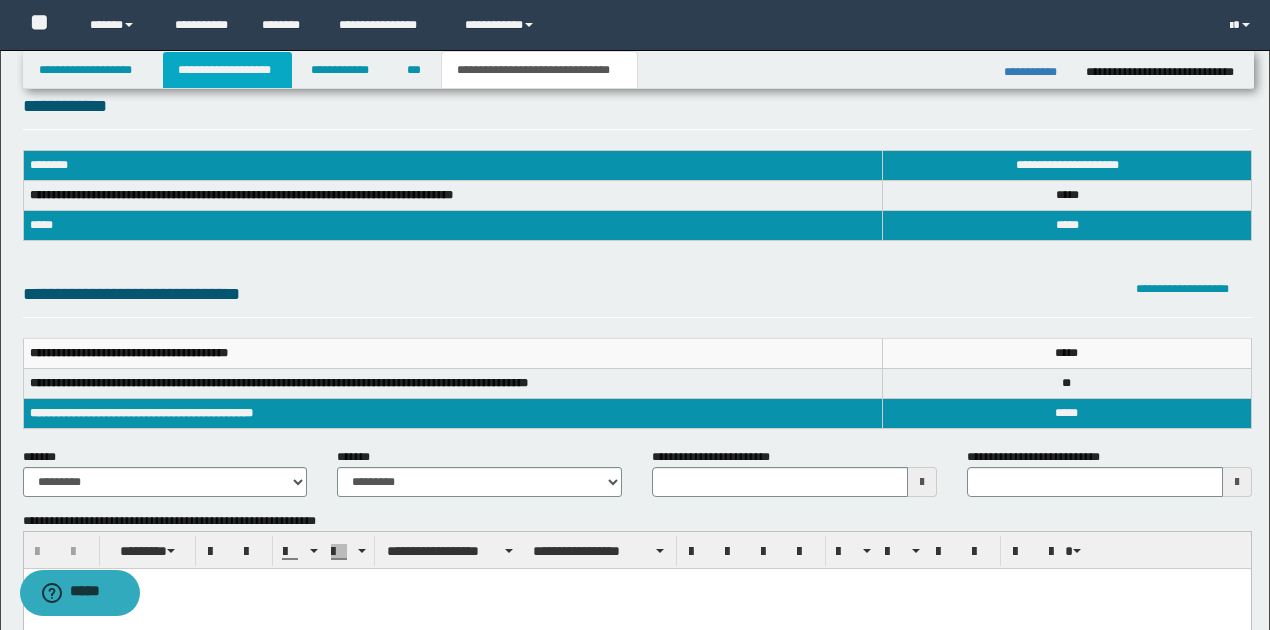 click on "**********" at bounding box center [227, 70] 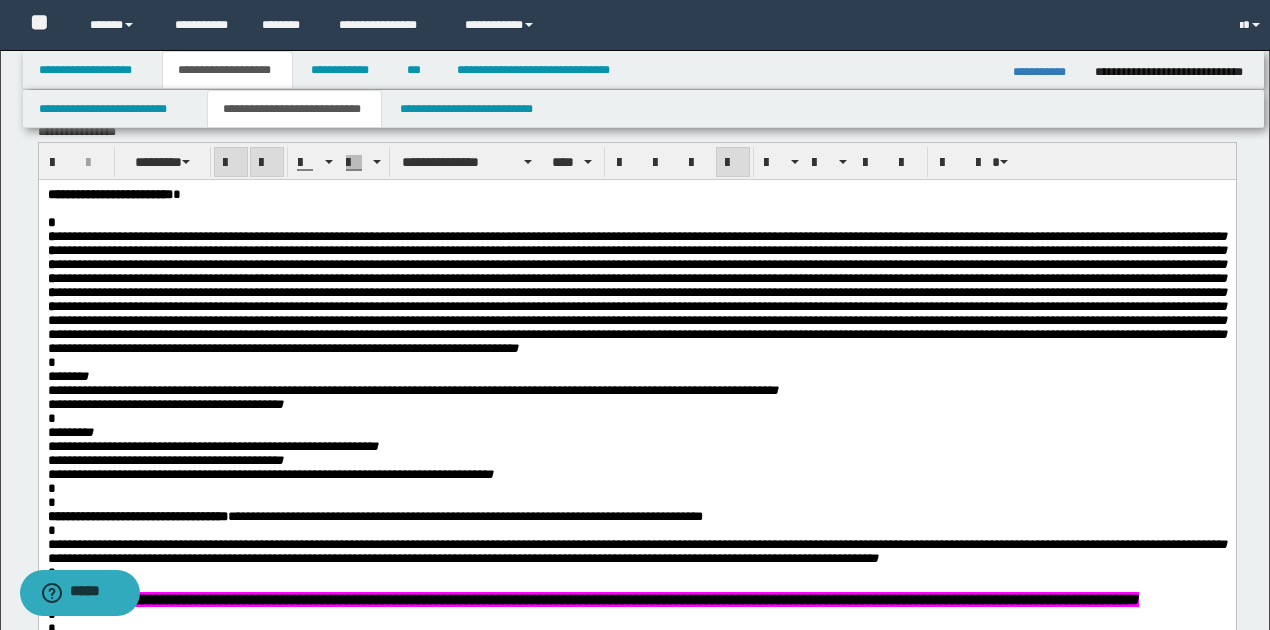 scroll, scrollTop: 66, scrollLeft: 0, axis: vertical 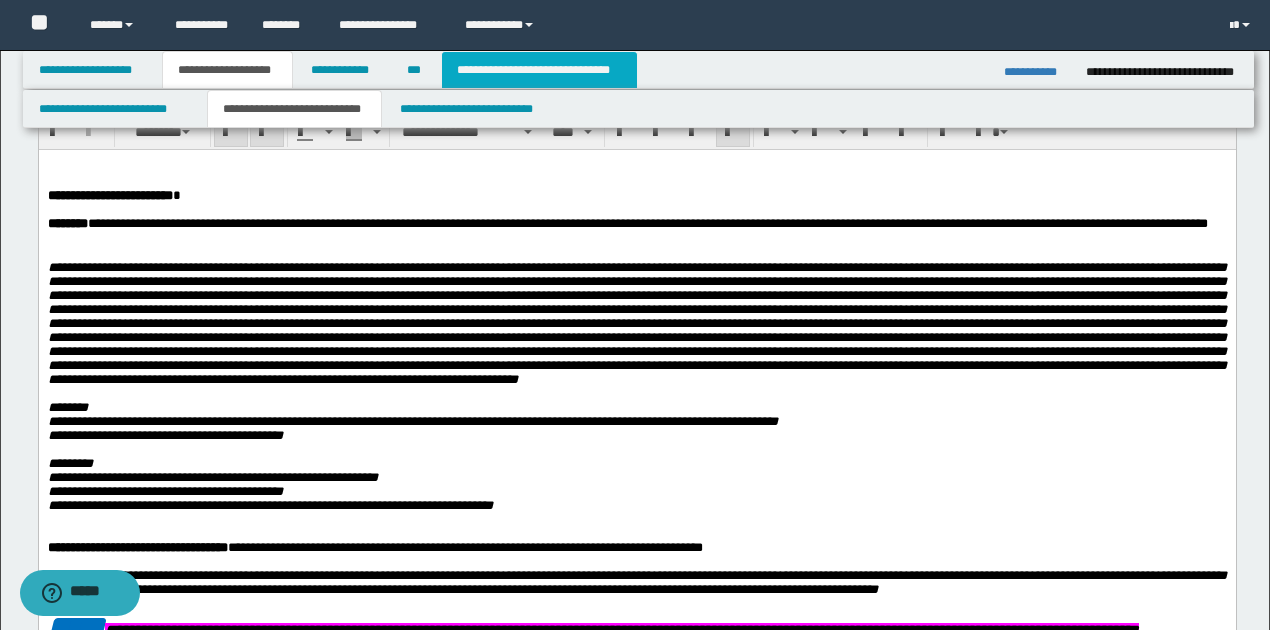 click on "**********" at bounding box center (539, 70) 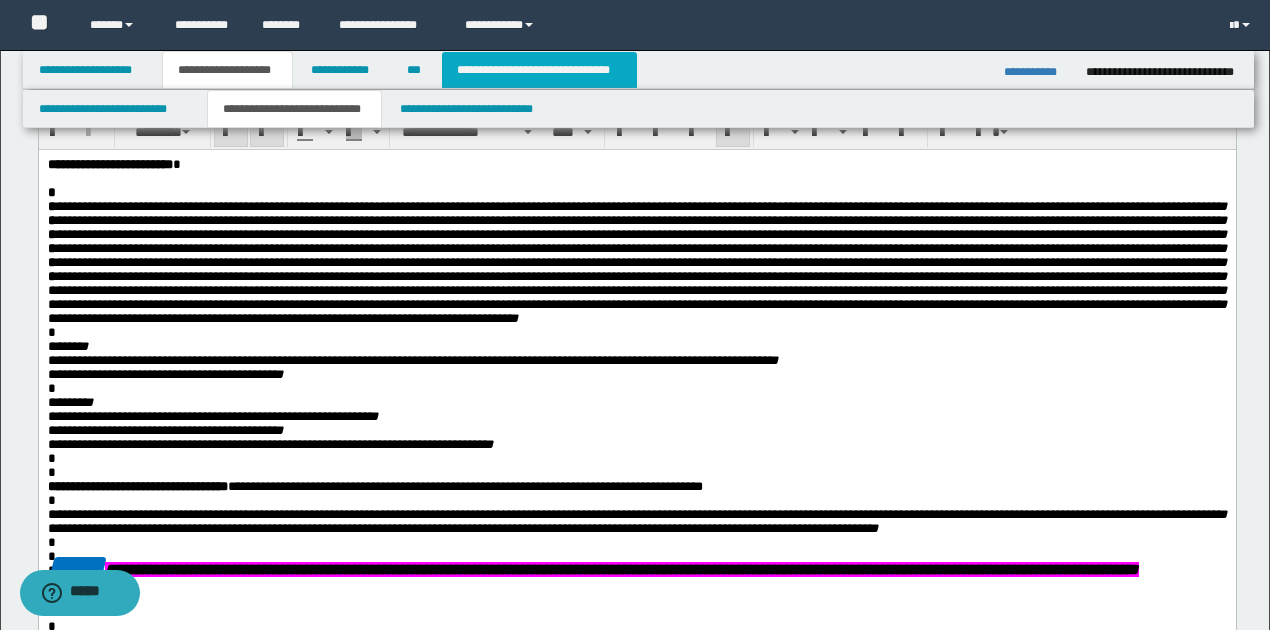scroll, scrollTop: 36, scrollLeft: 0, axis: vertical 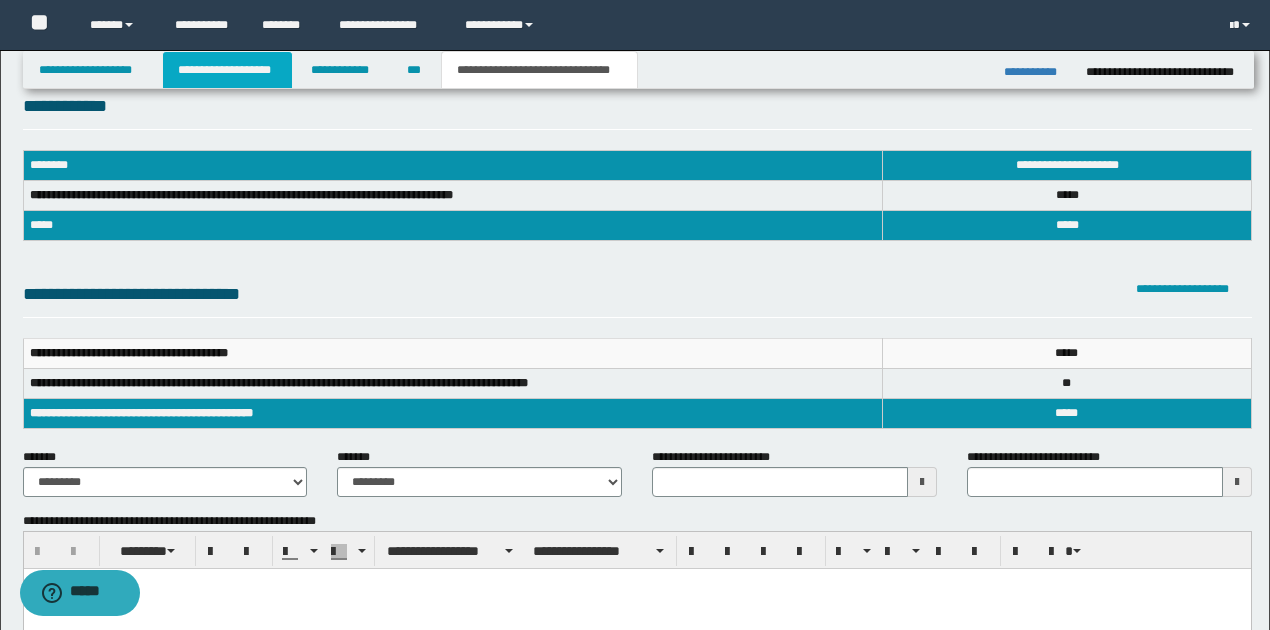 click on "**********" at bounding box center [227, 70] 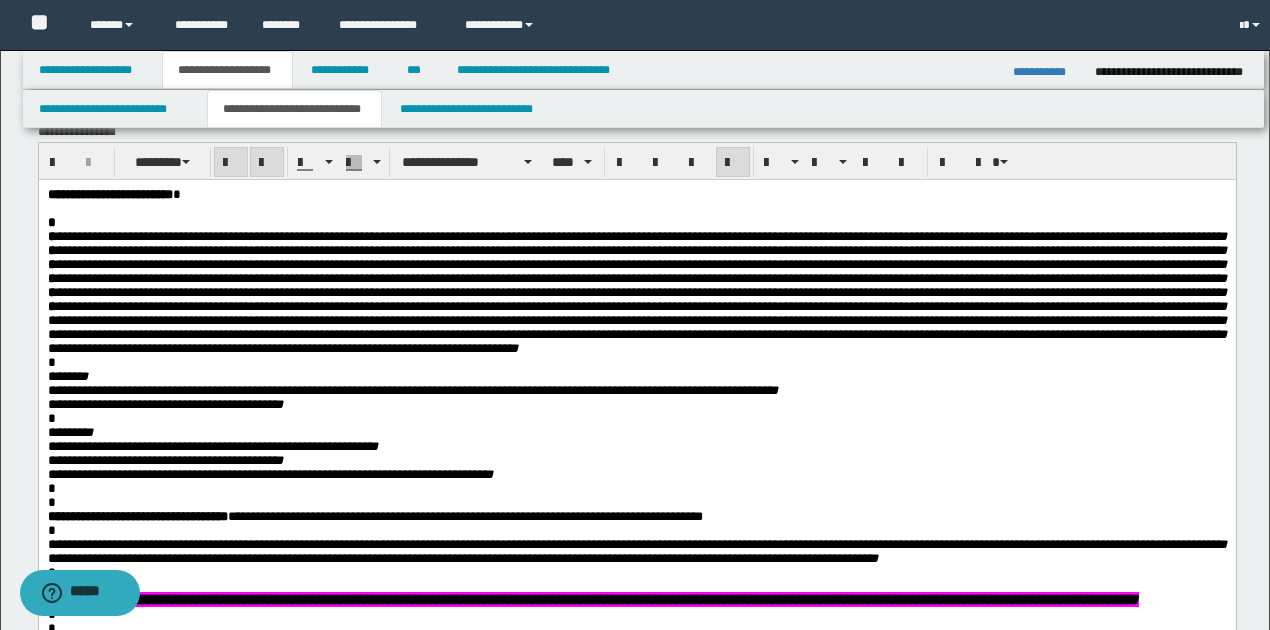 scroll, scrollTop: 66, scrollLeft: 0, axis: vertical 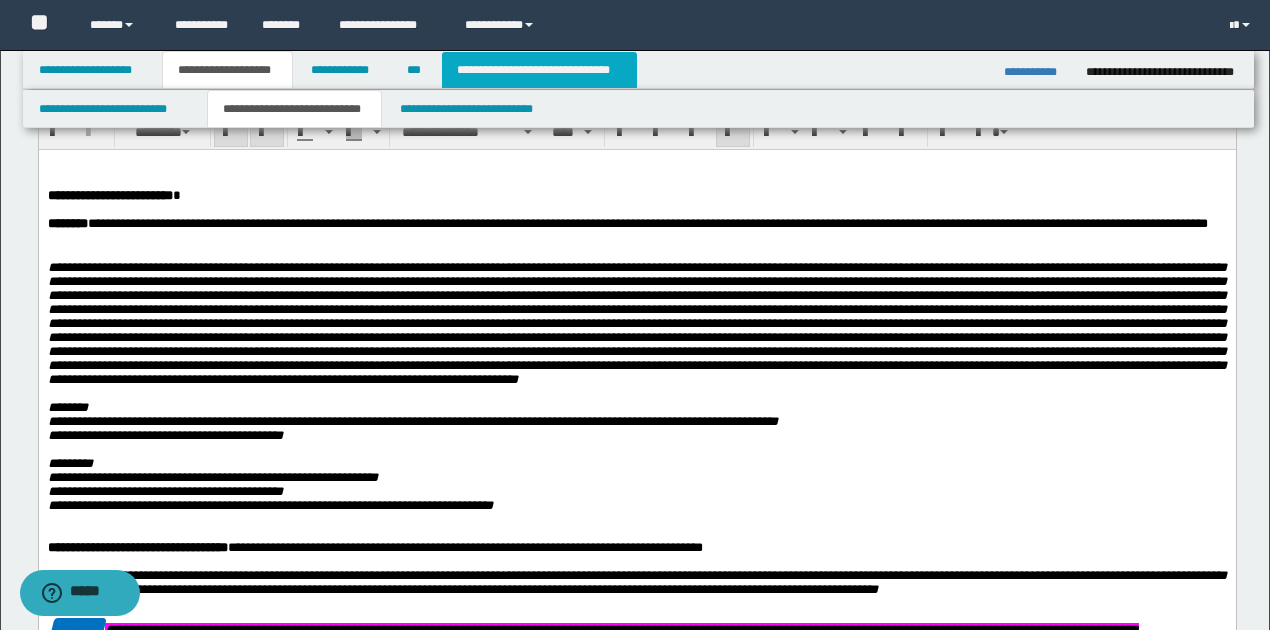 click on "**********" at bounding box center [539, 70] 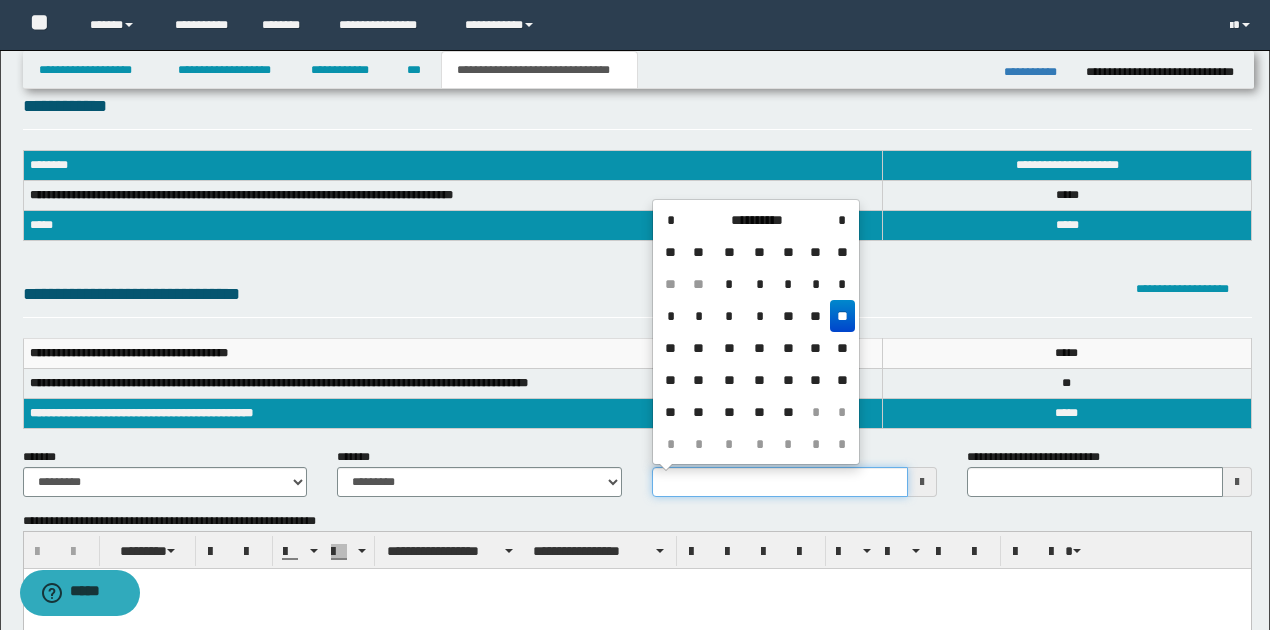 click on "**********" at bounding box center (780, 482) 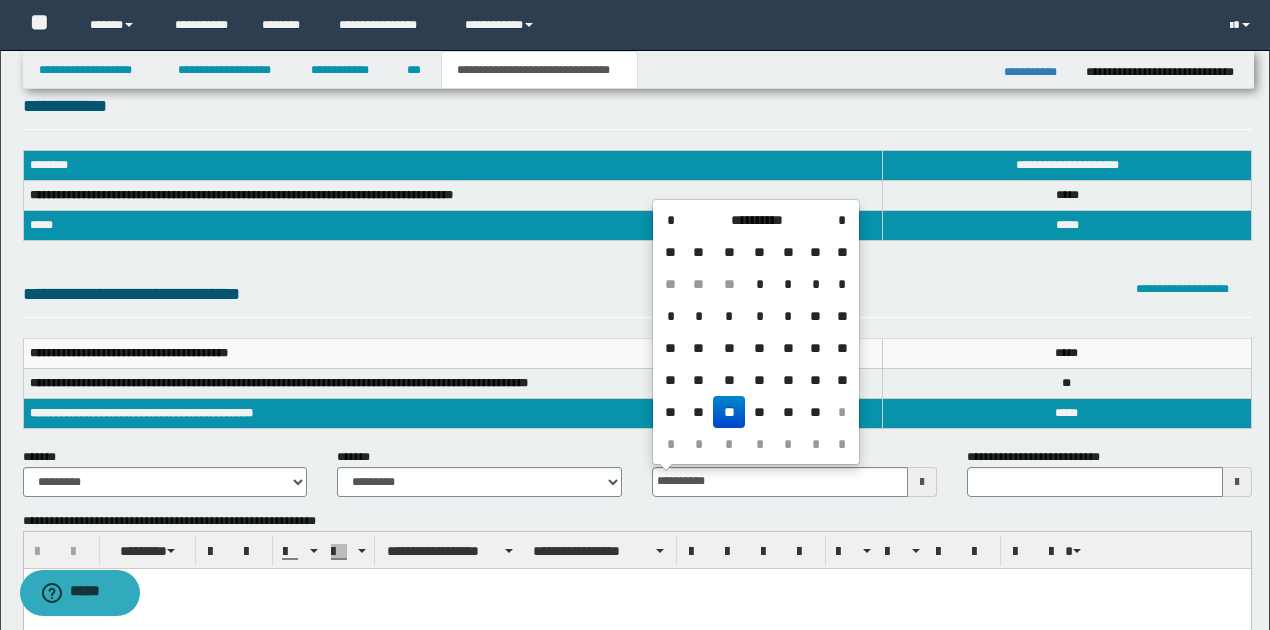 click on "**" at bounding box center [729, 412] 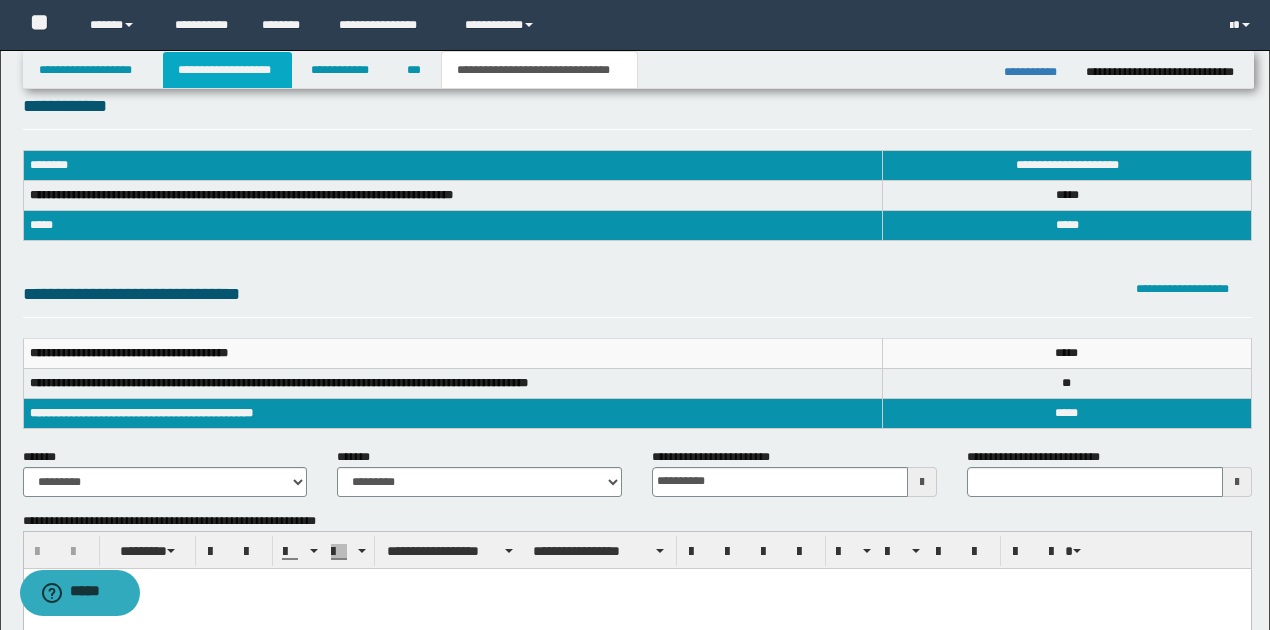 click on "**********" at bounding box center (227, 70) 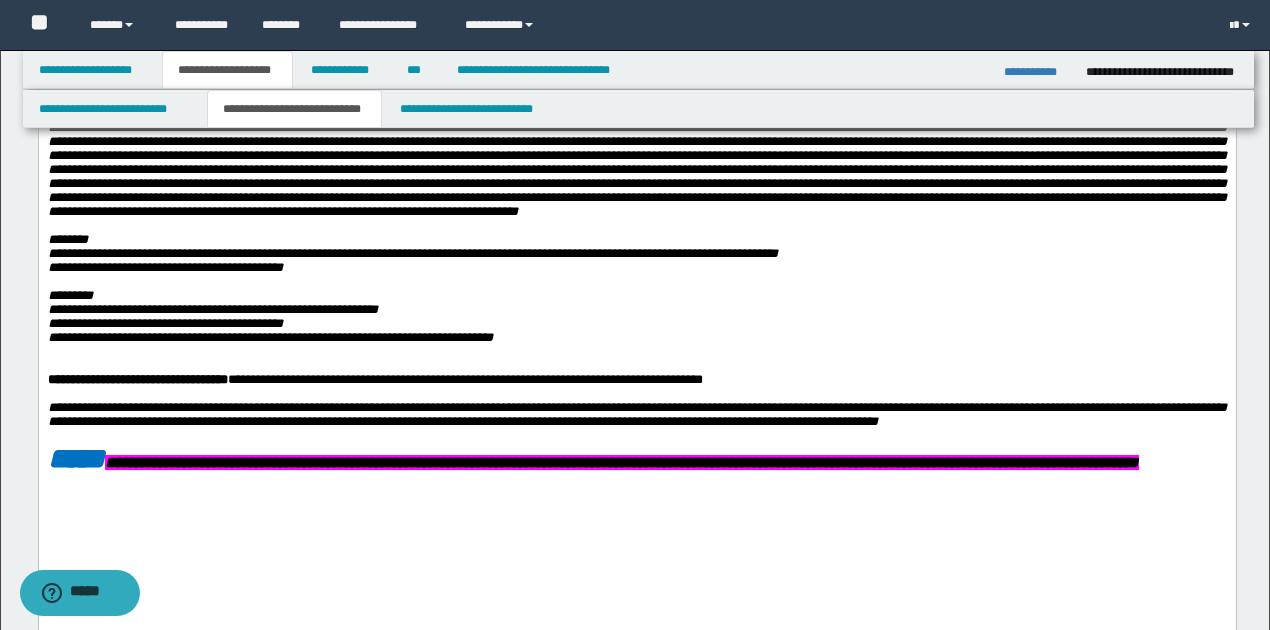 scroll, scrollTop: 266, scrollLeft: 0, axis: vertical 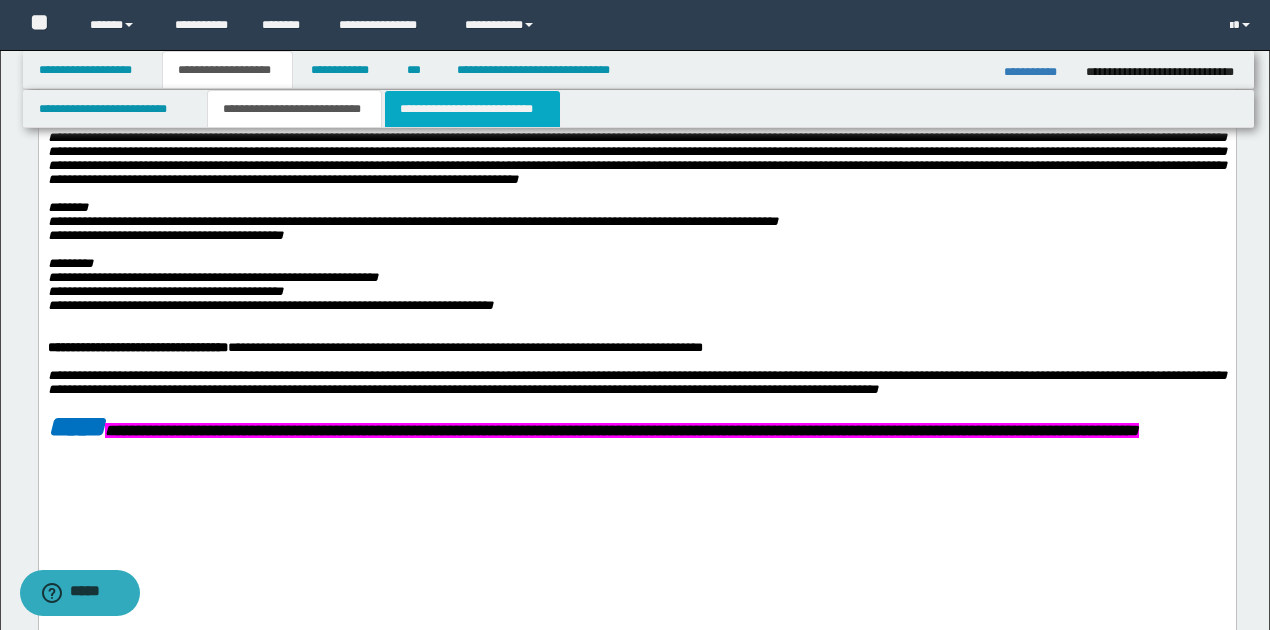 click on "**********" at bounding box center [472, 109] 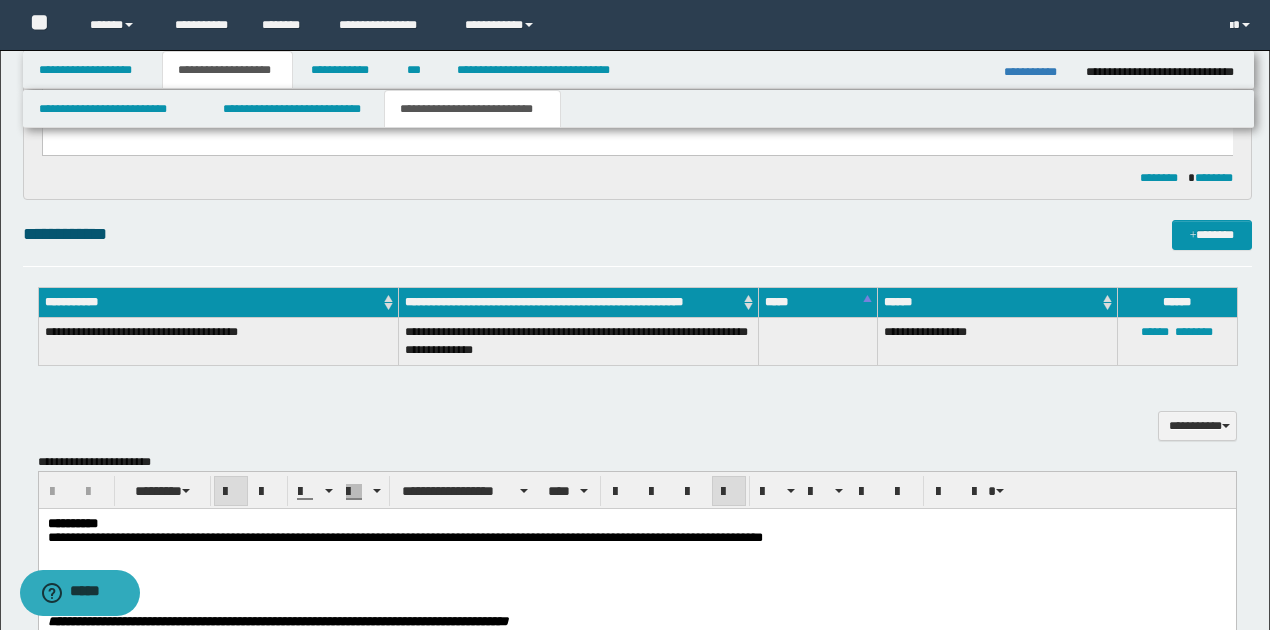click on "**********" at bounding box center (72, 523) 